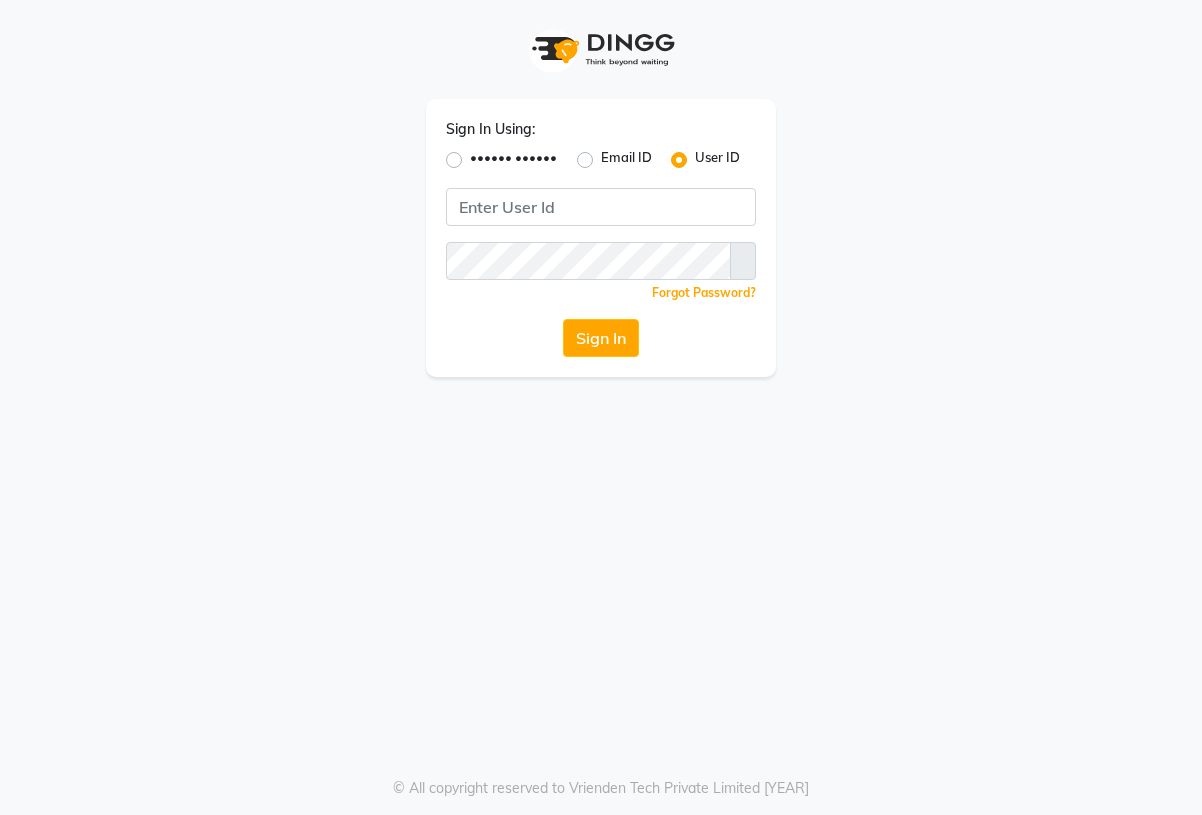 click on "Sign In" at bounding box center [601, 338] 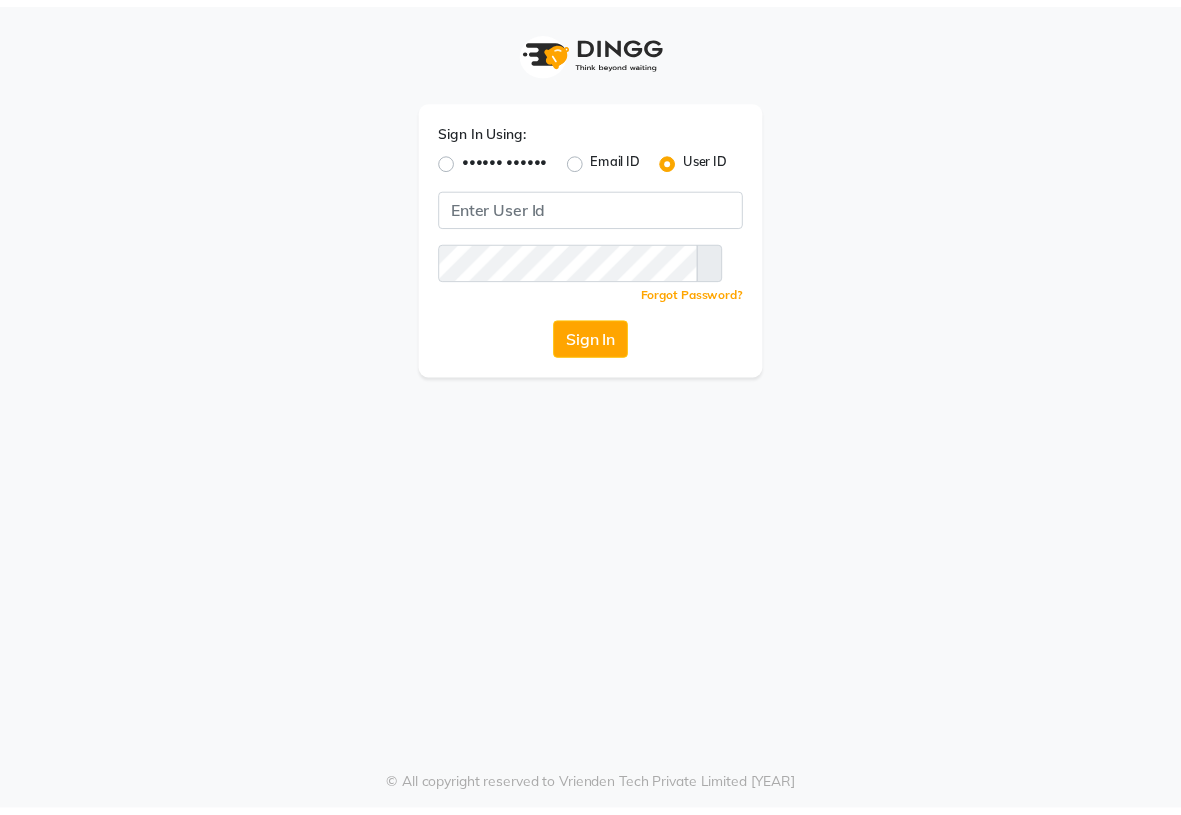 scroll, scrollTop: 0, scrollLeft: 0, axis: both 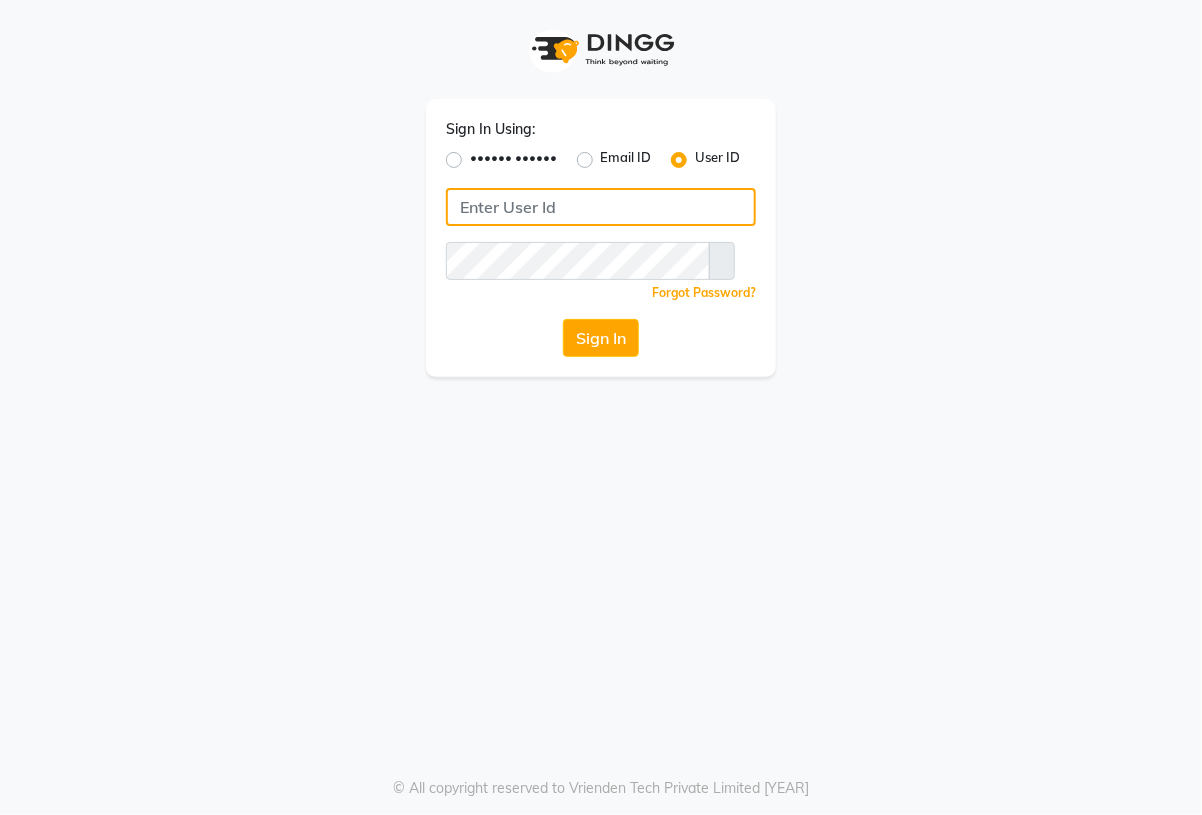 type 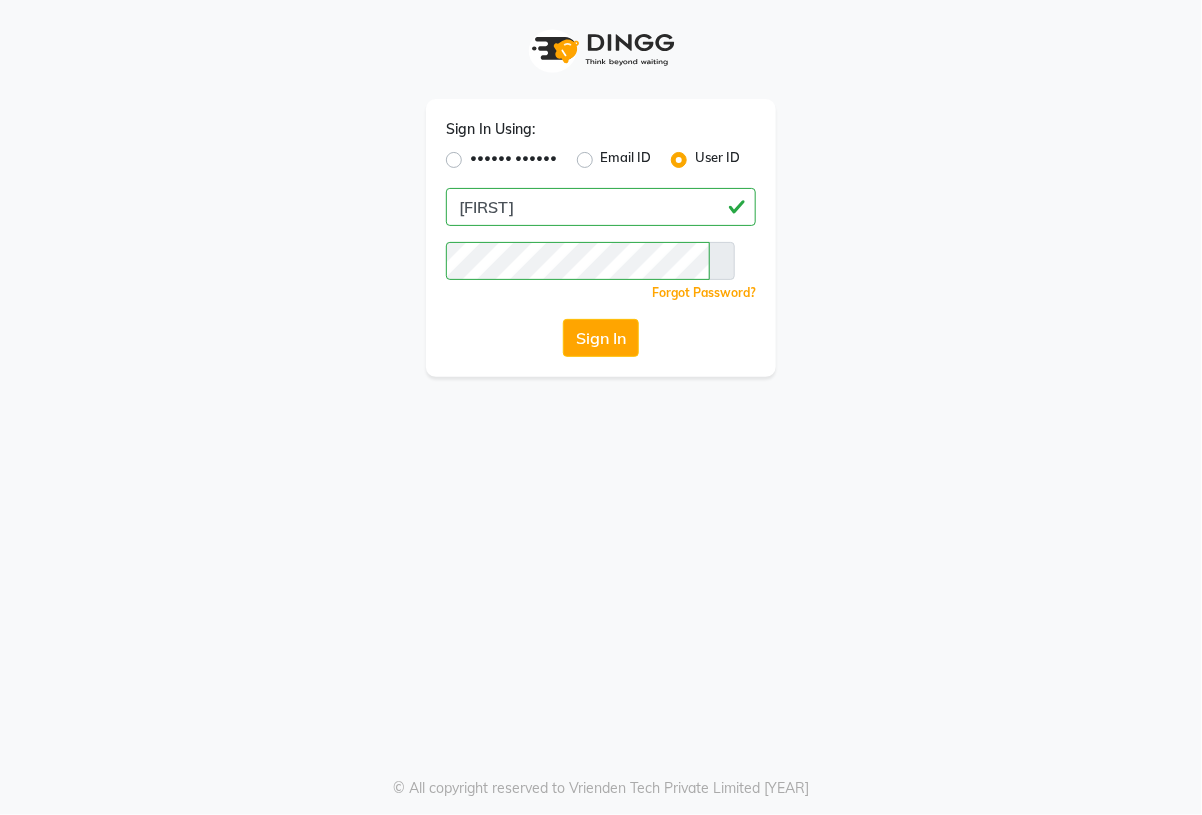 click on "Sign In" at bounding box center (601, 338) 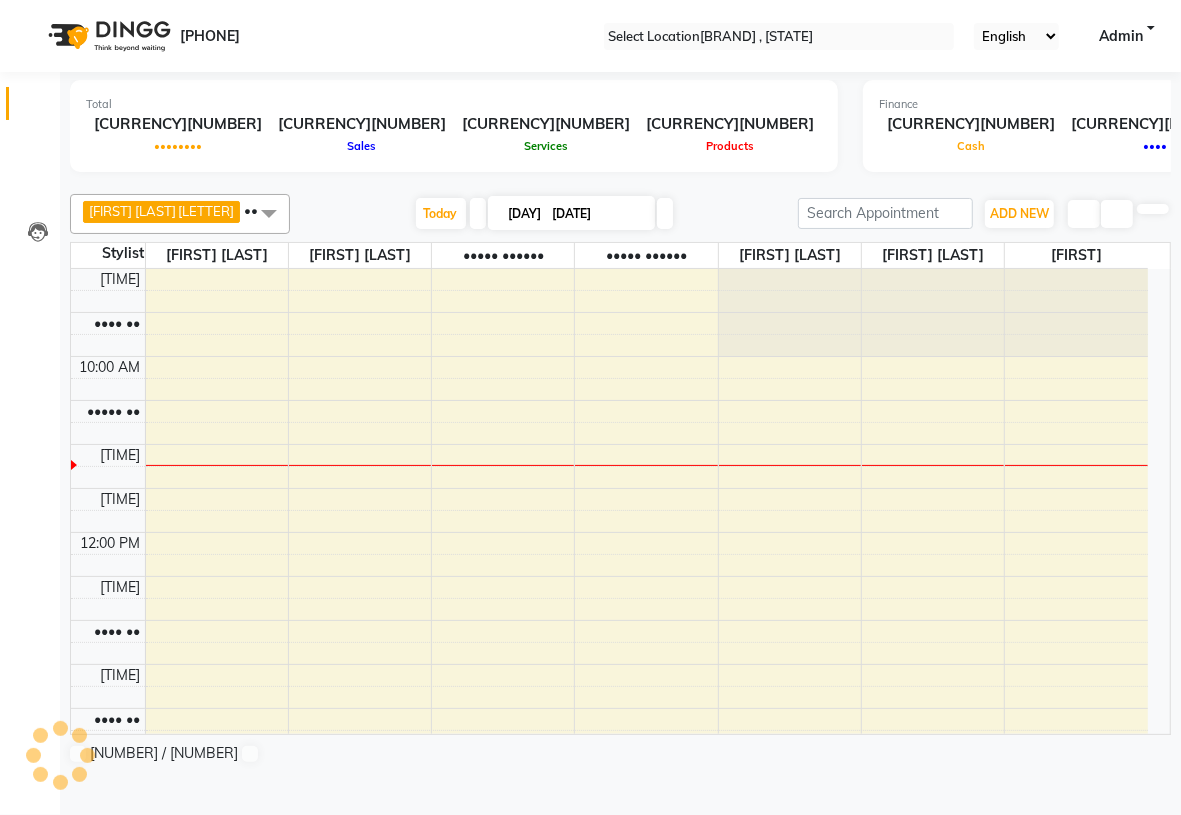 scroll, scrollTop: 0, scrollLeft: 0, axis: both 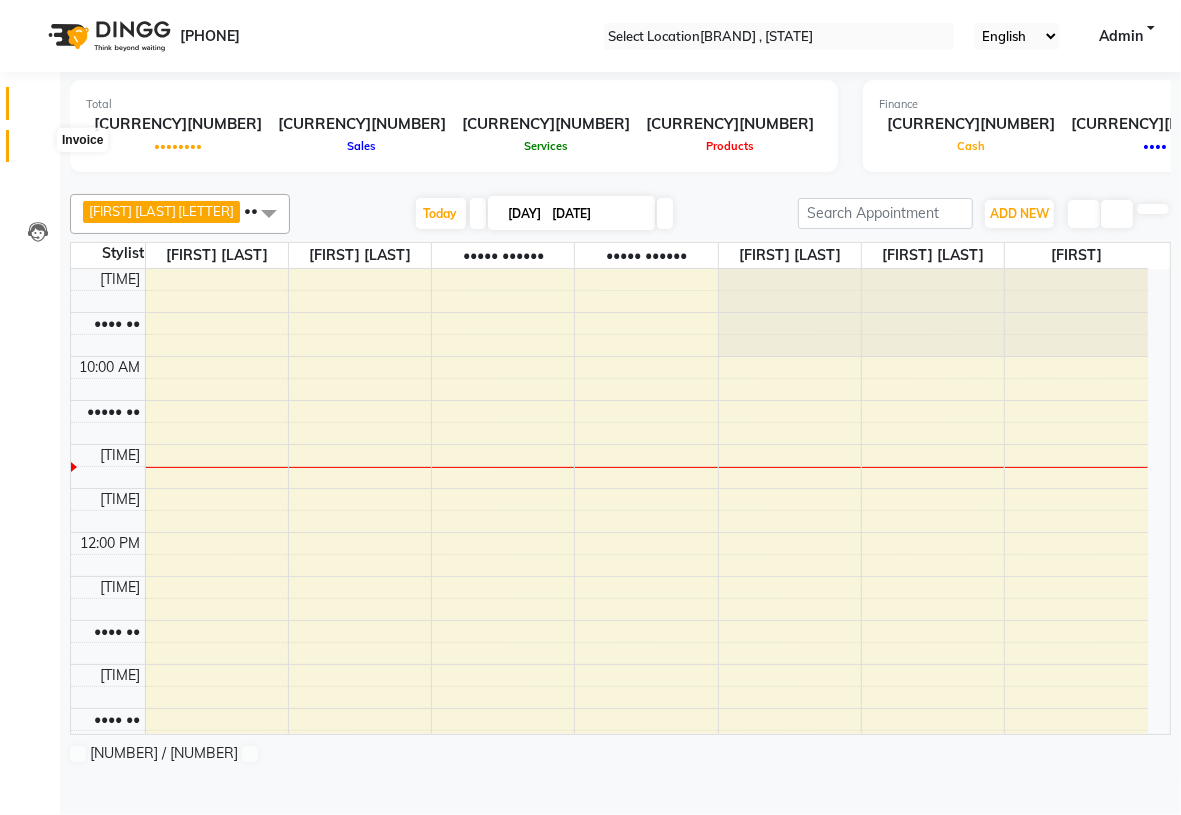 click at bounding box center [37, 151] 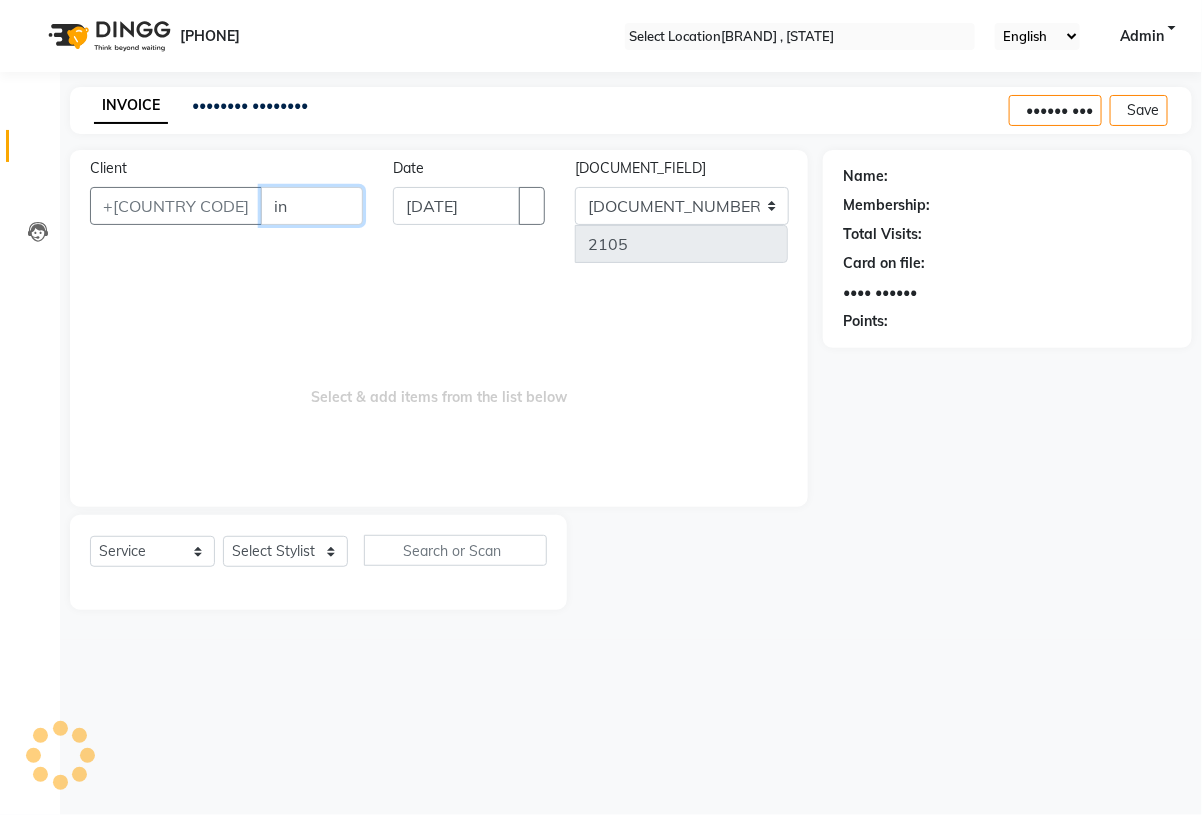 type on "i" 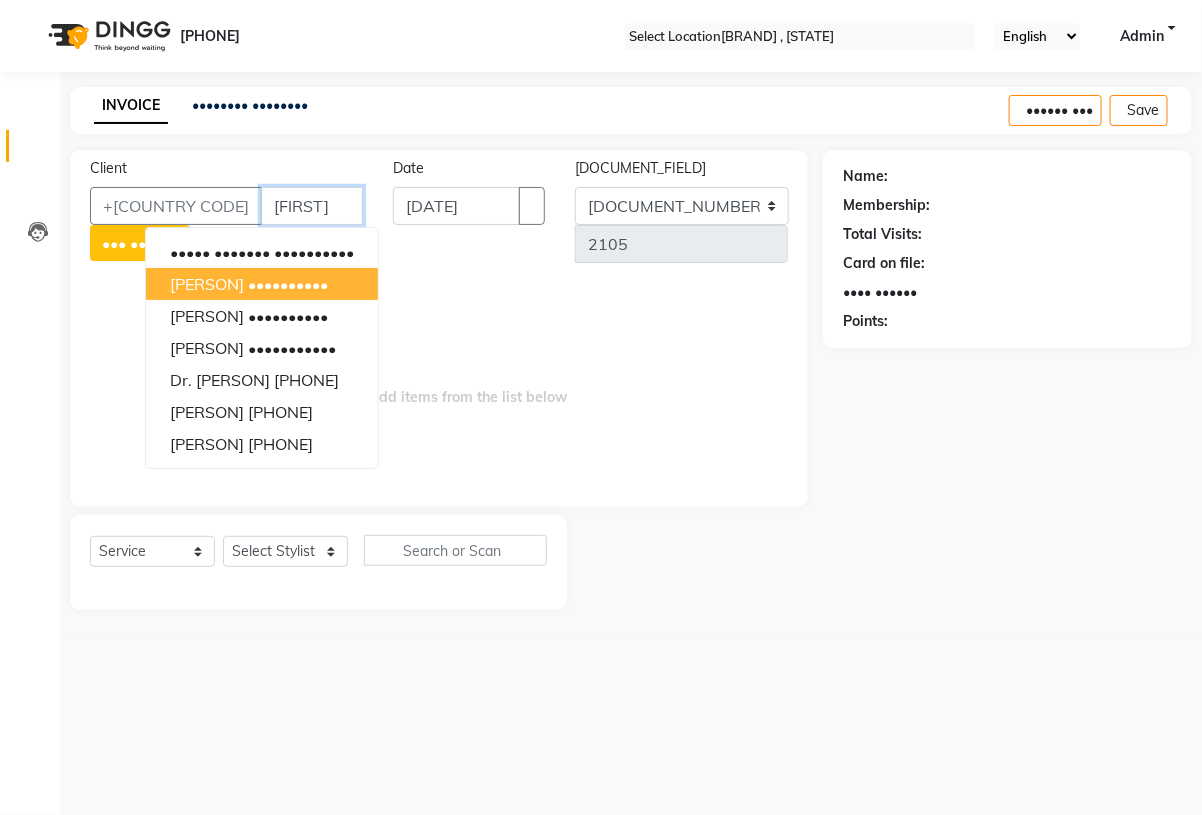 click on "[PERSON]" at bounding box center [207, 284] 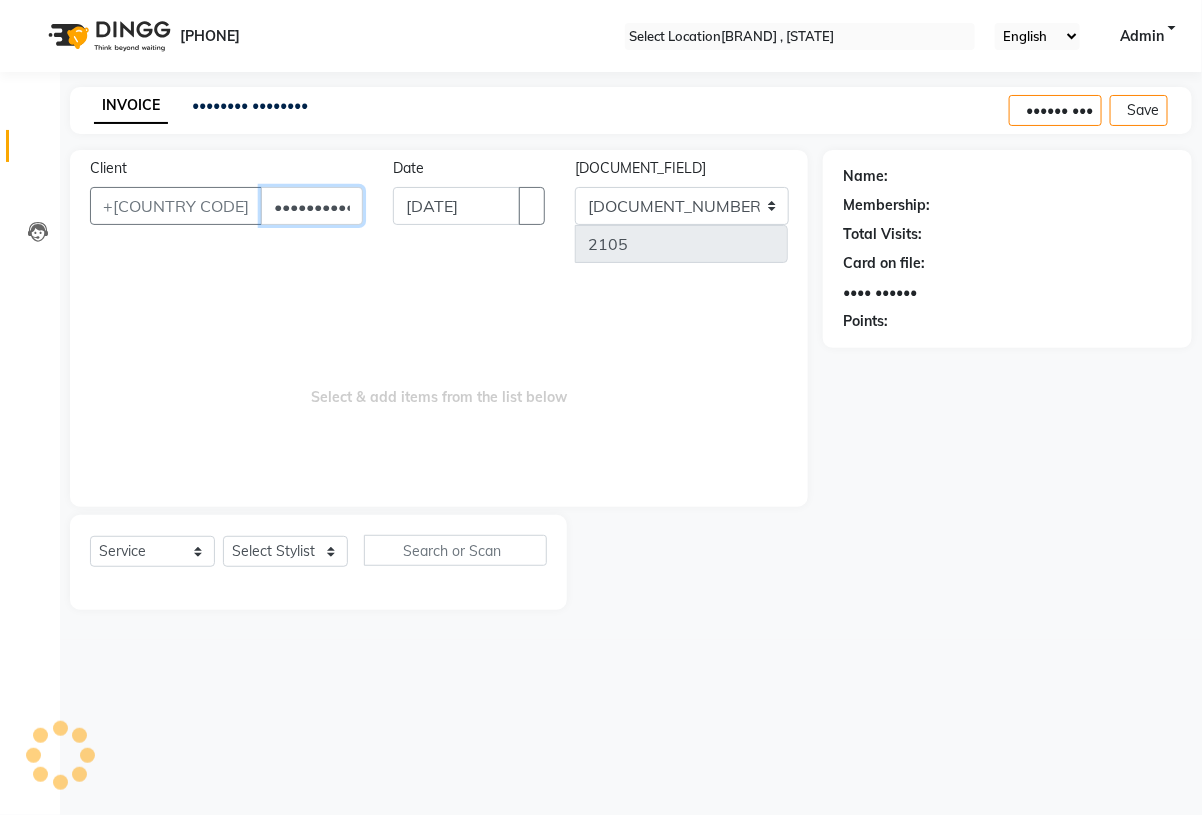 type on "••••••••••" 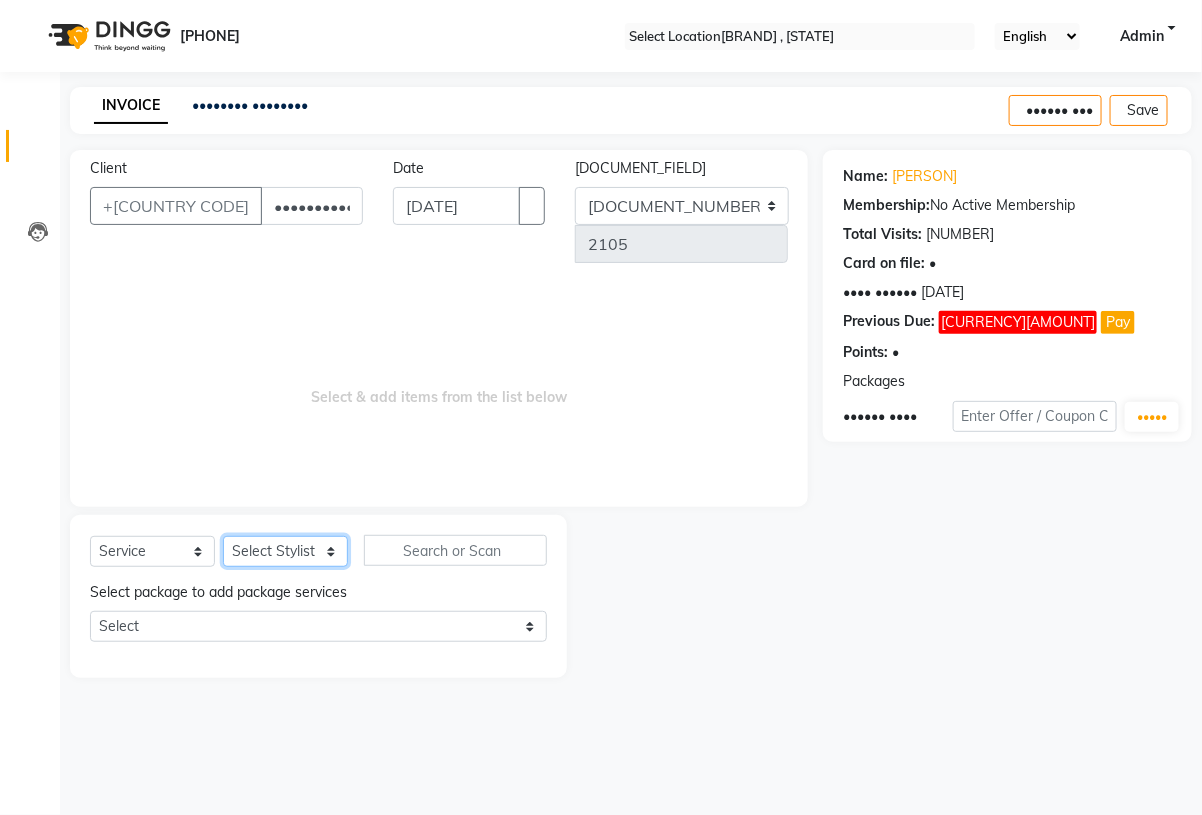 click on "Select Stylist [FIRST] [LAST] [FIRST] [LAST] [FIRST] [LAST] [FIRST] [LAST] [FIRST] [LAST] [FIRST] [LAST] [FIRST] [LAST] [FIRST] [LAST] [FIRST] [LAST] [FIRST] [LAST]" at bounding box center (285, 551) 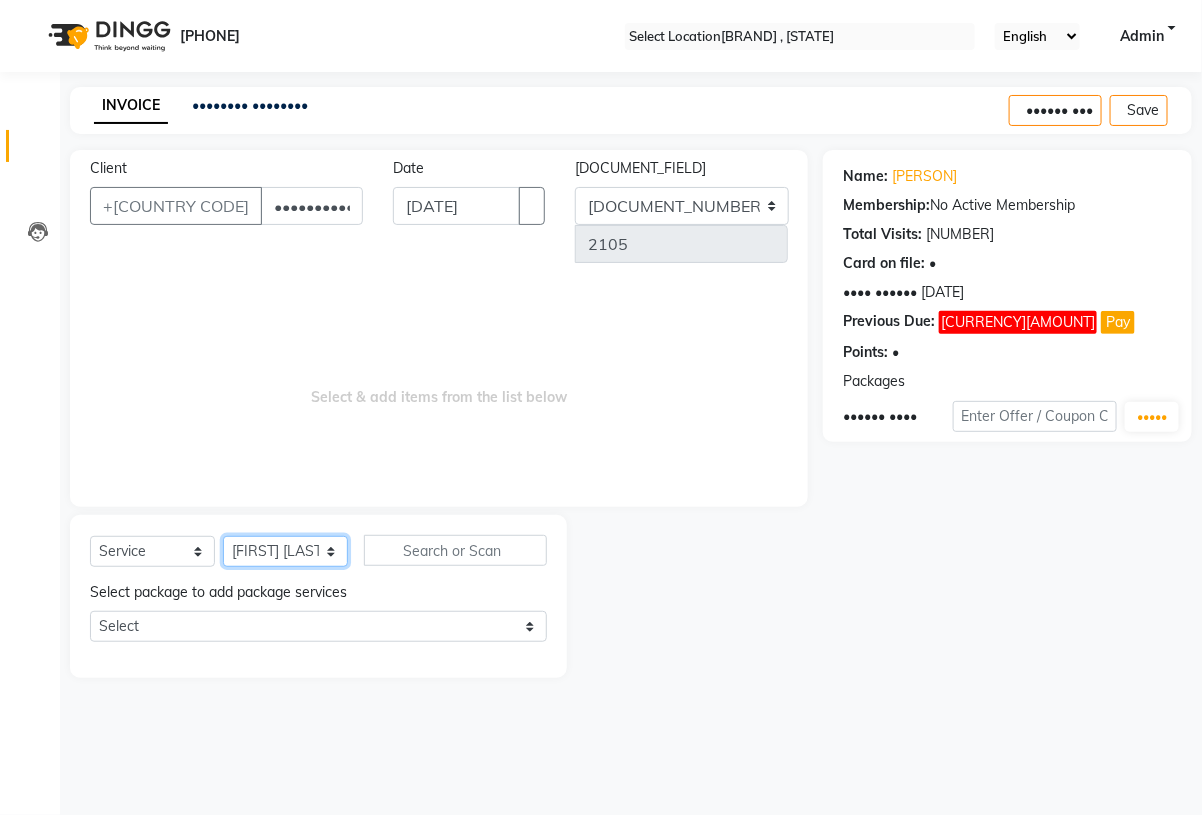 click on "Select Stylist [FIRST] [LAST] [FIRST] [LAST] [FIRST] [LAST] [FIRST] [LAST] [FIRST] [LAST] [FIRST] [LAST] [FIRST] [LAST] [FIRST] [LAST] [FIRST] [LAST] [FIRST] [LAST]" at bounding box center (285, 551) 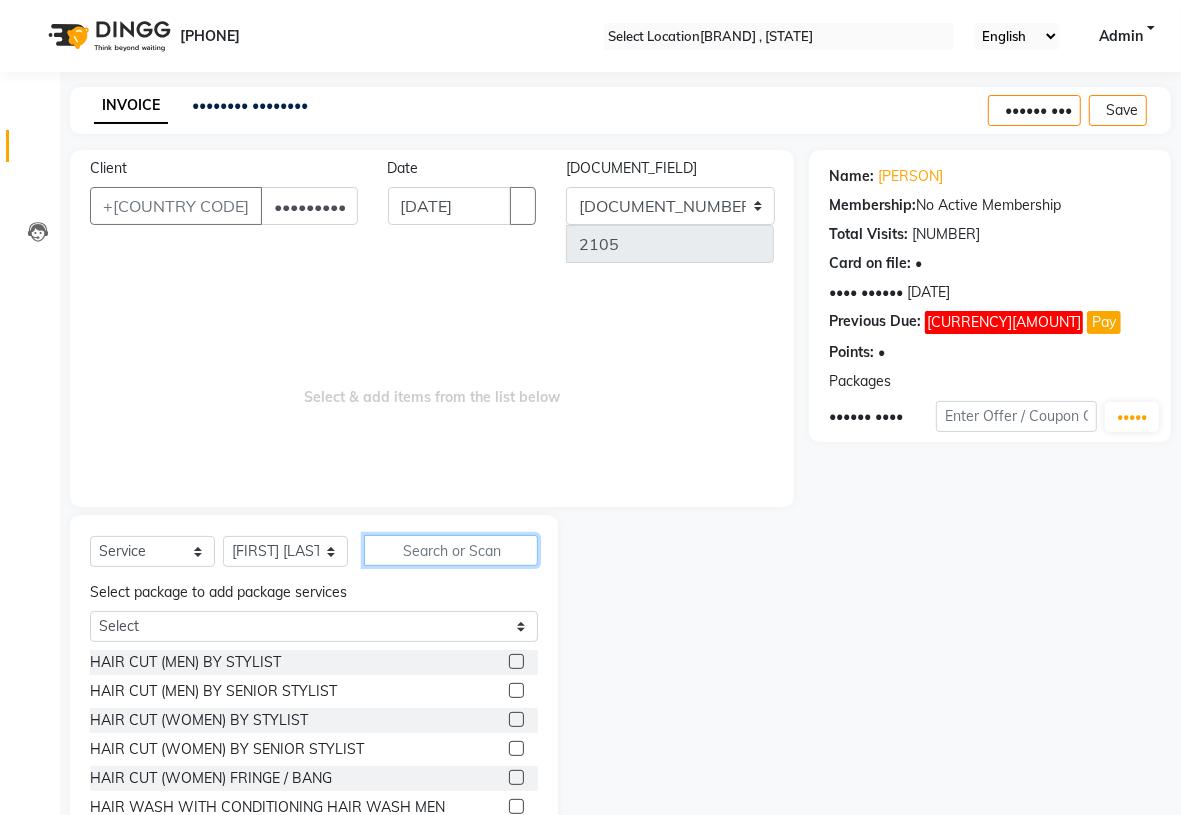 click at bounding box center (451, 550) 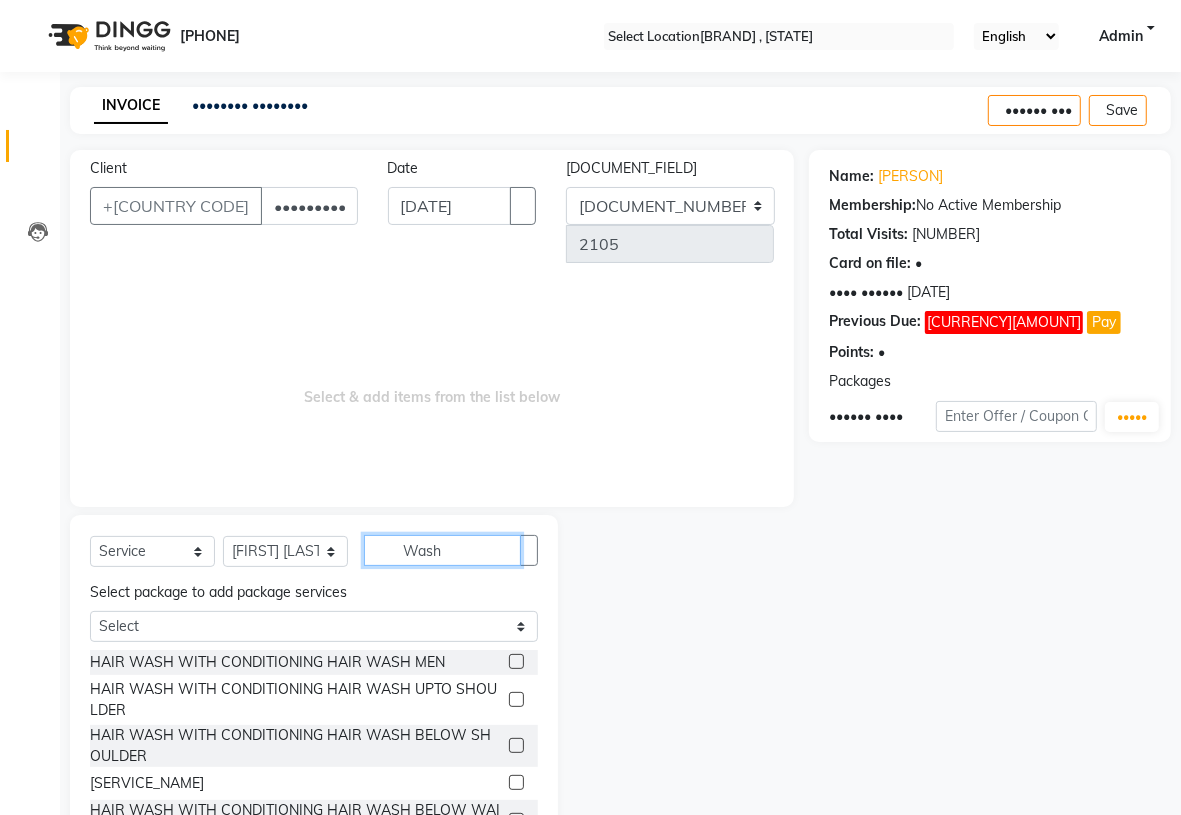 type on "Wash" 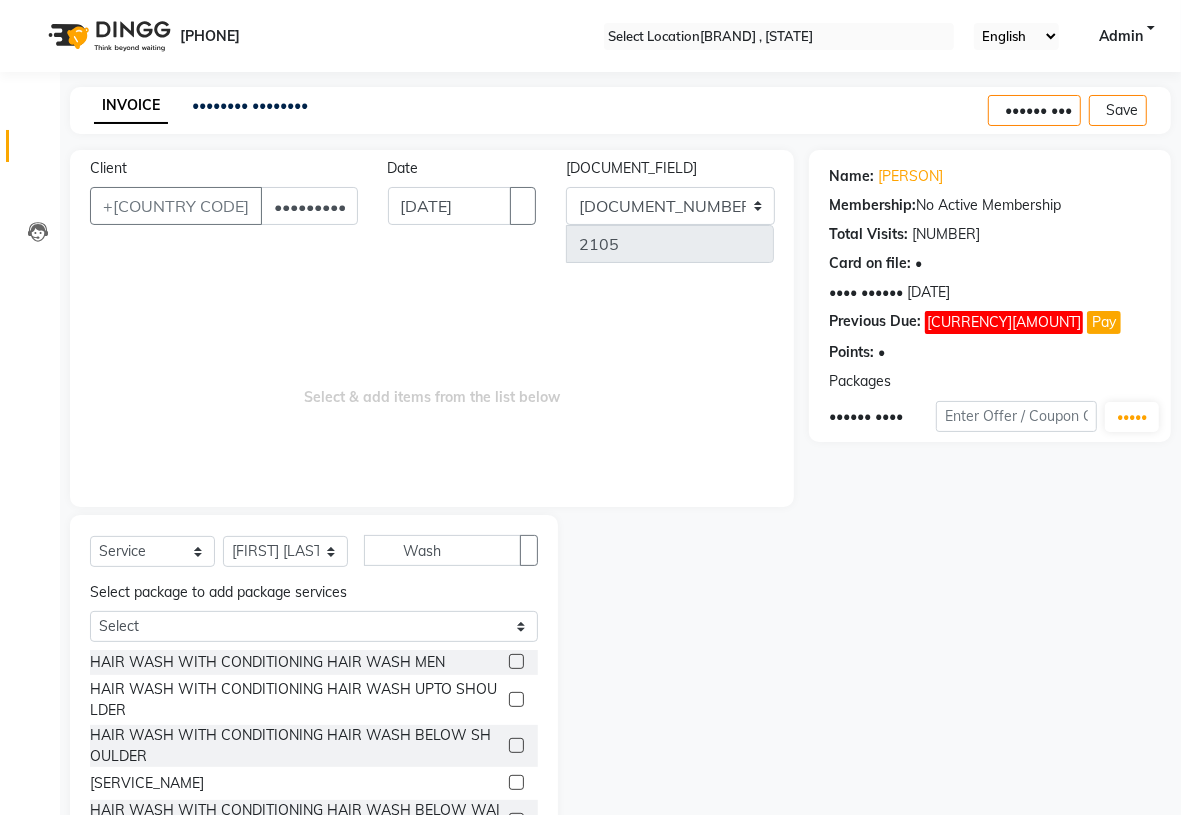 click on "HAIR WASH WITH CONDITIONING HAIR WASH BELOW SHOULDER" at bounding box center (314, 746) 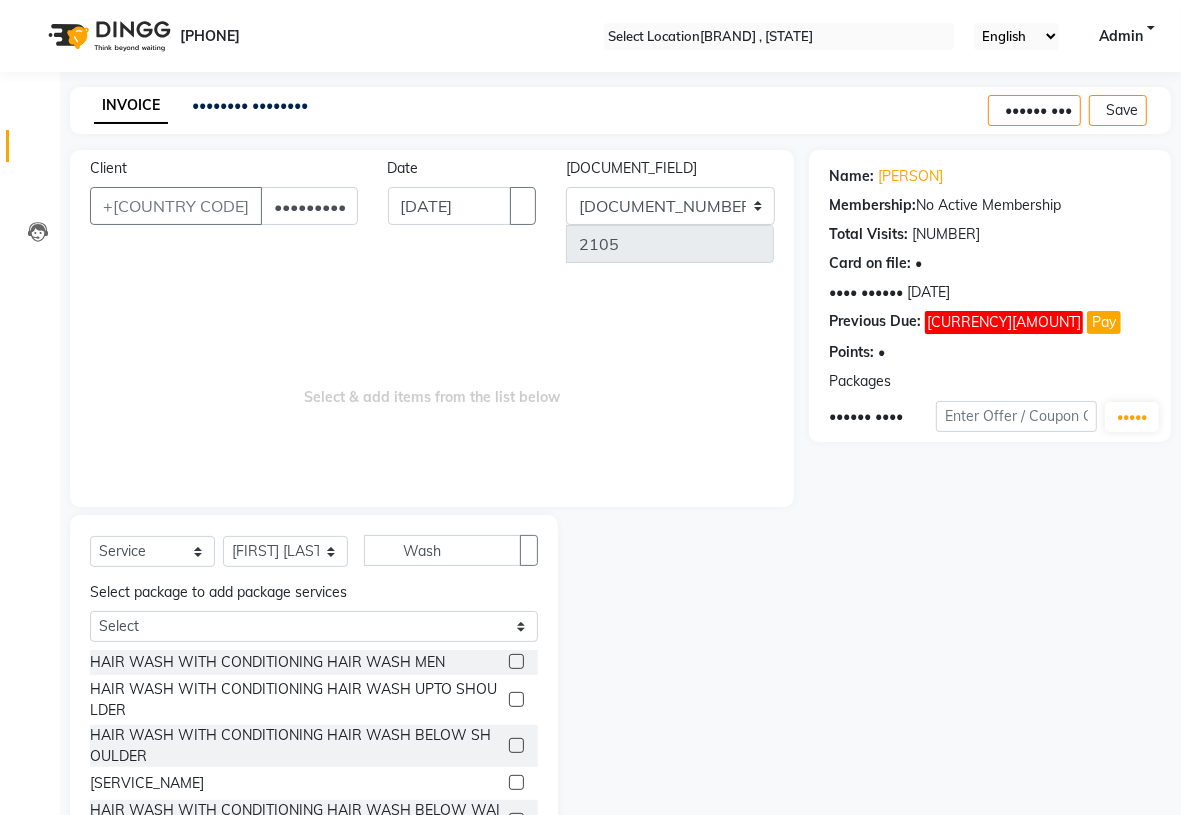 click at bounding box center (516, 745) 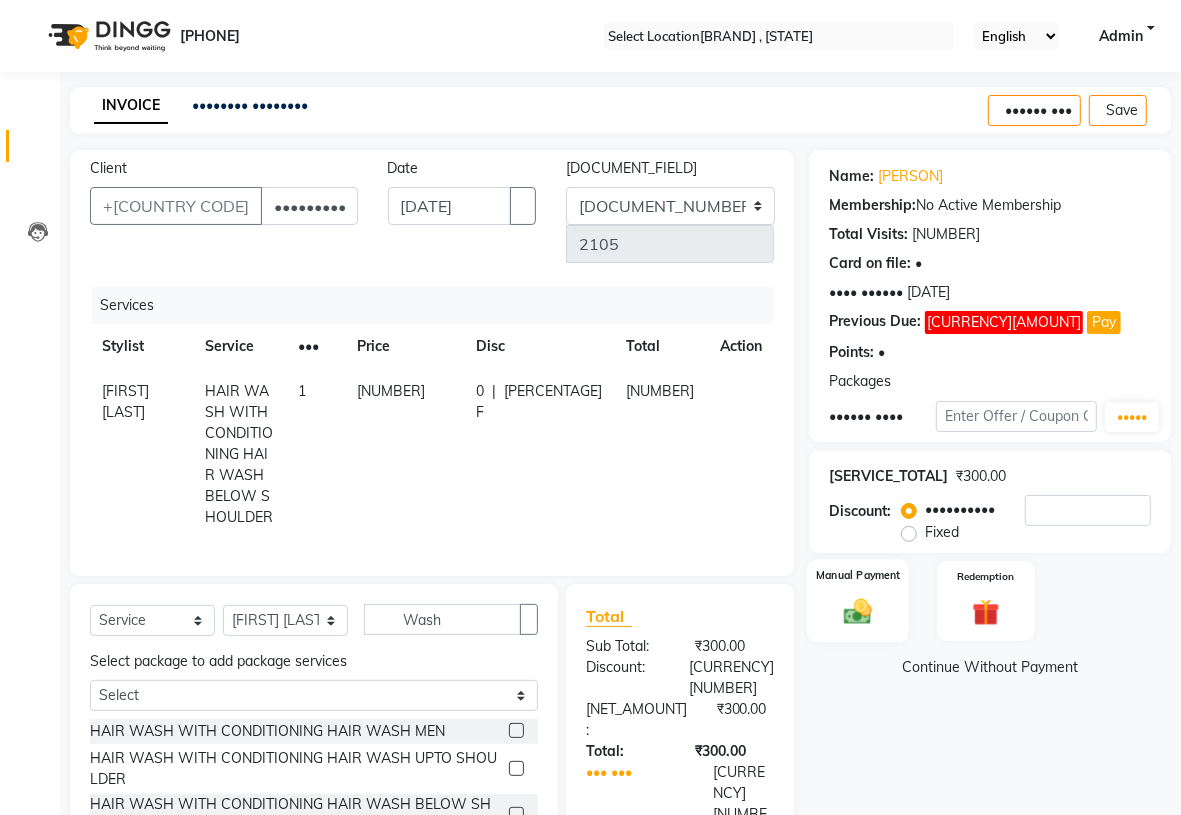 click on "Manual Payment" at bounding box center (858, 600) 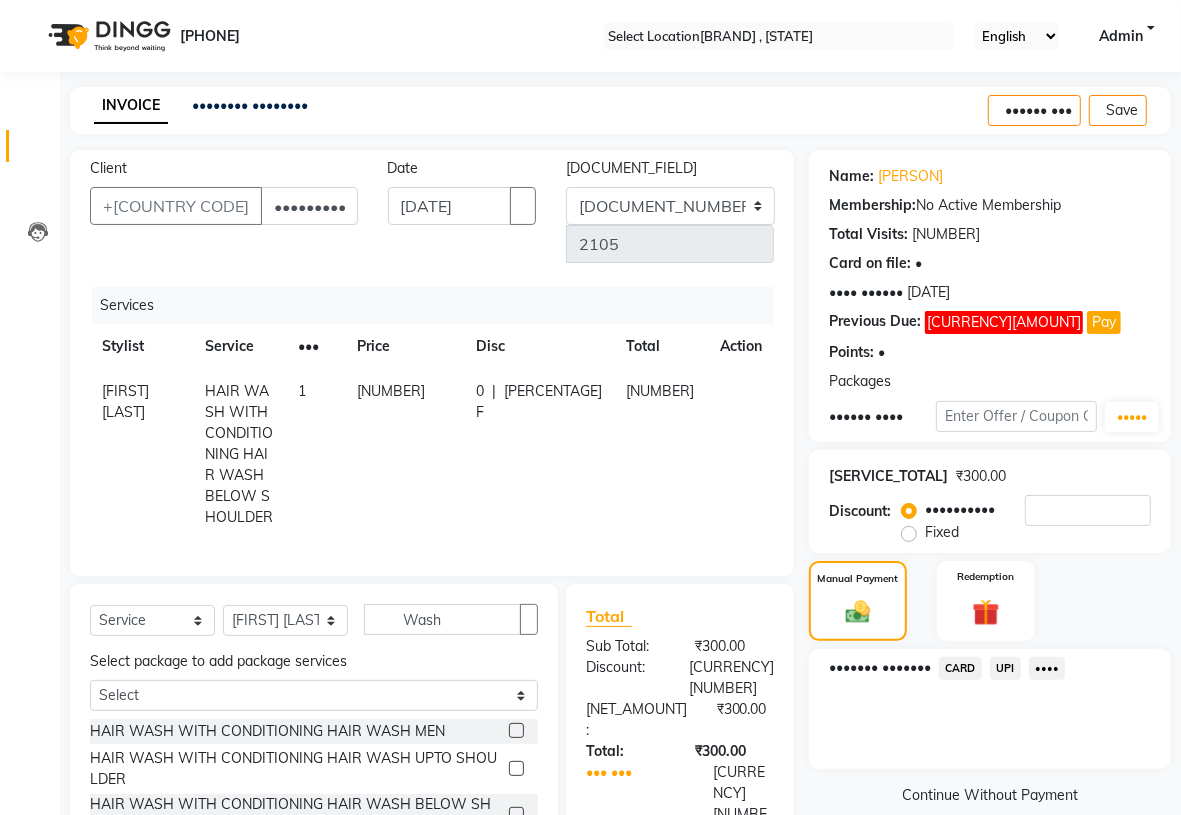 click on "••••" at bounding box center [960, 668] 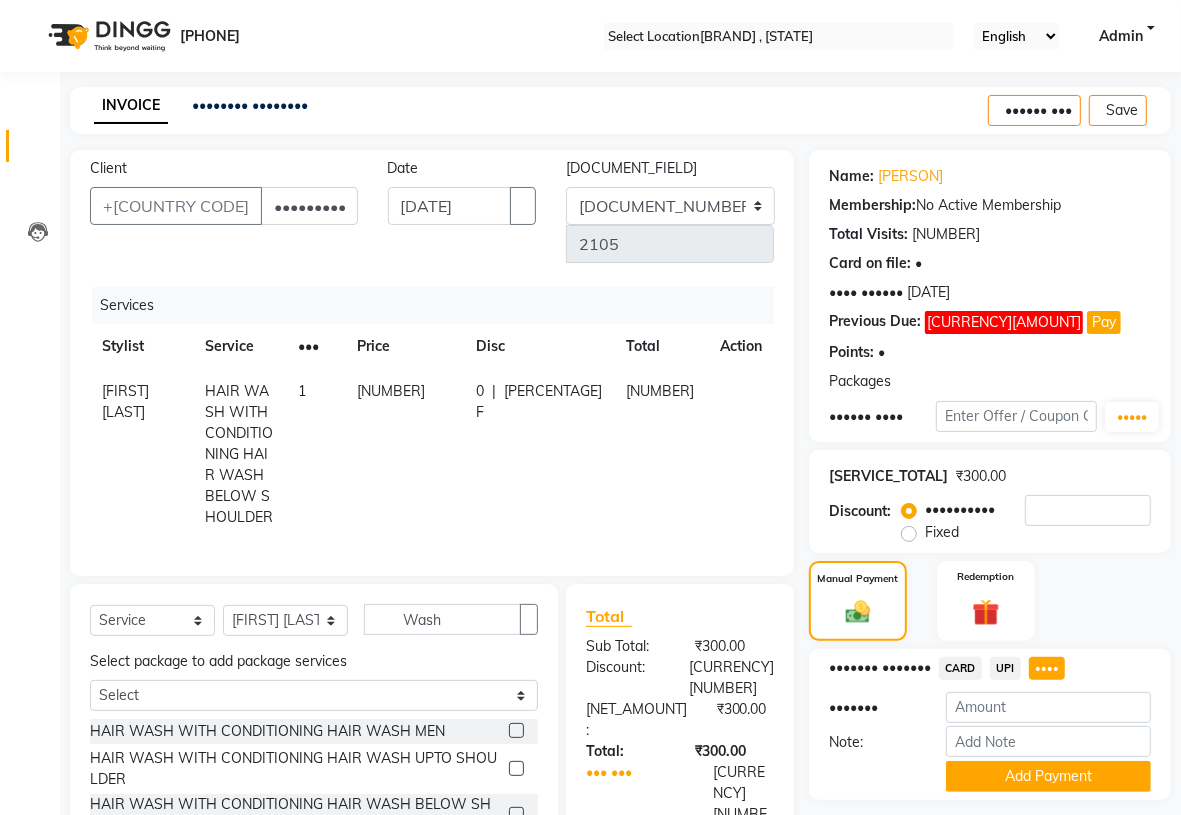 scroll, scrollTop: 121, scrollLeft: 0, axis: vertical 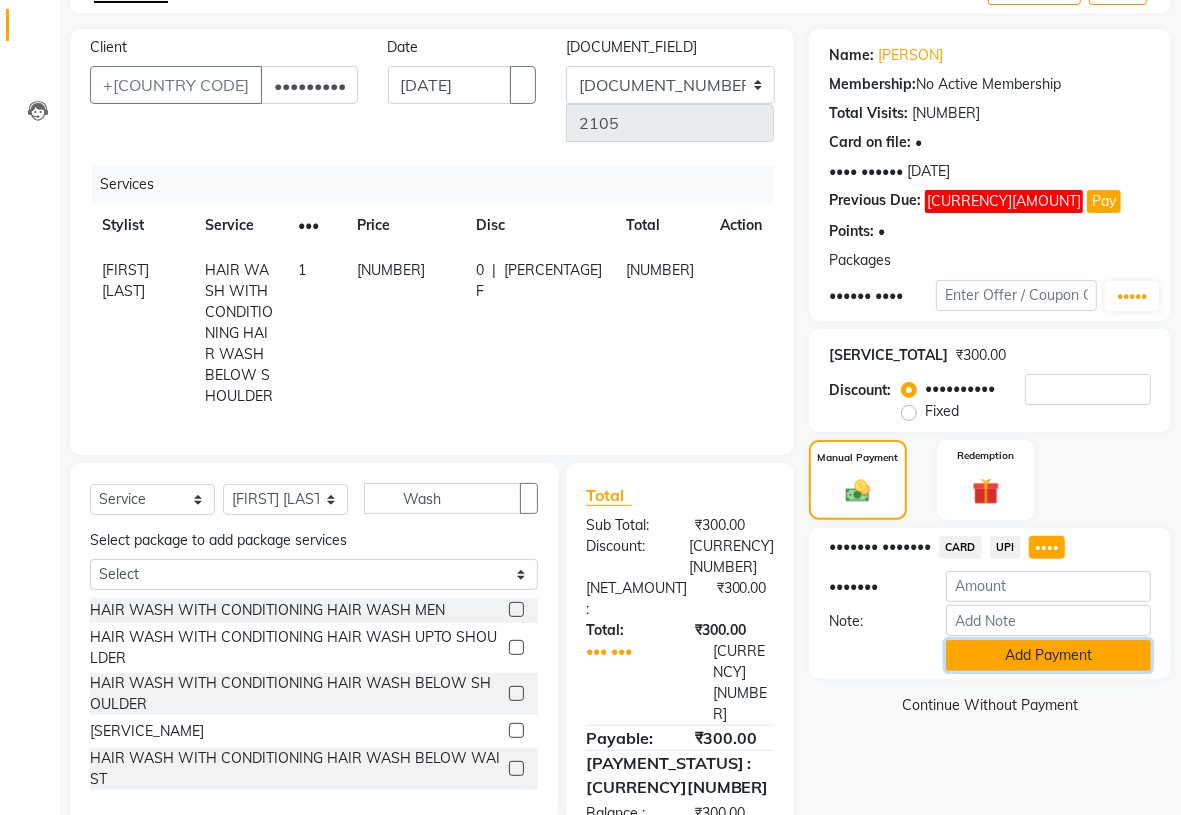 click on "Add Payment" at bounding box center [1048, 655] 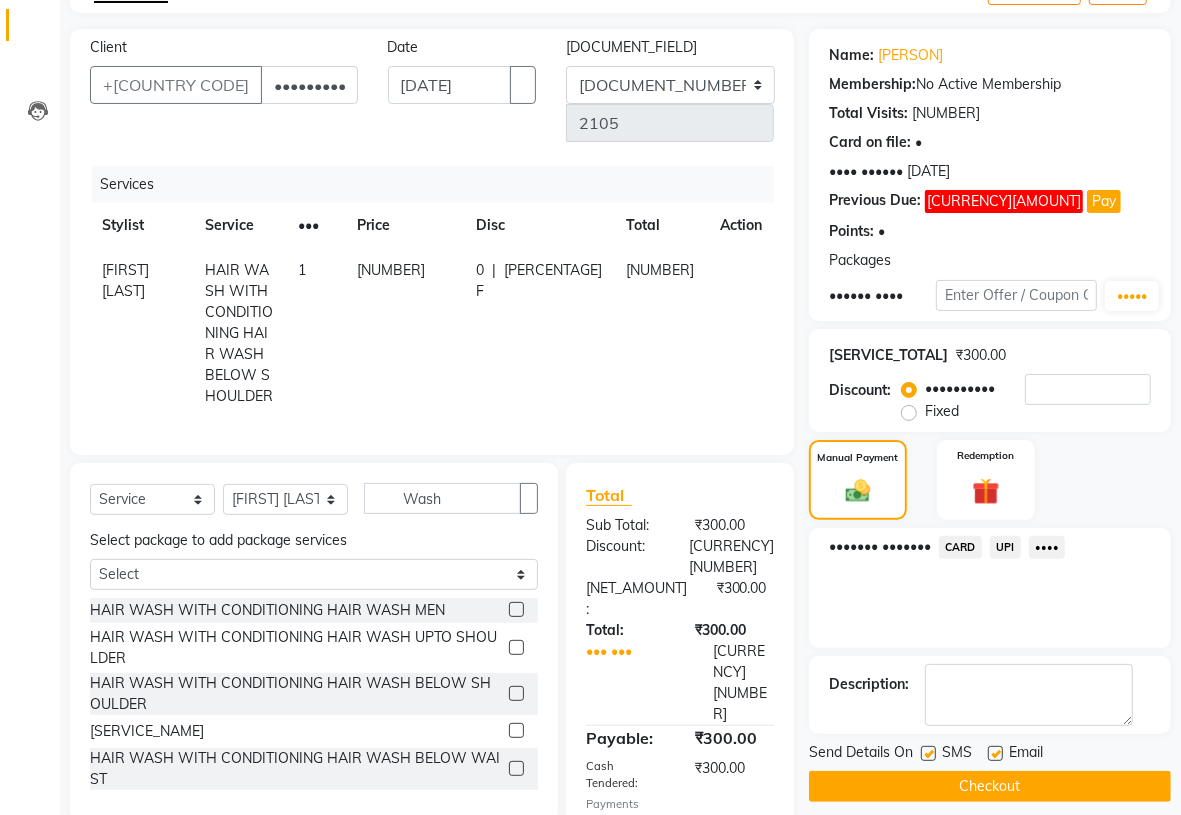scroll, scrollTop: 146, scrollLeft: 0, axis: vertical 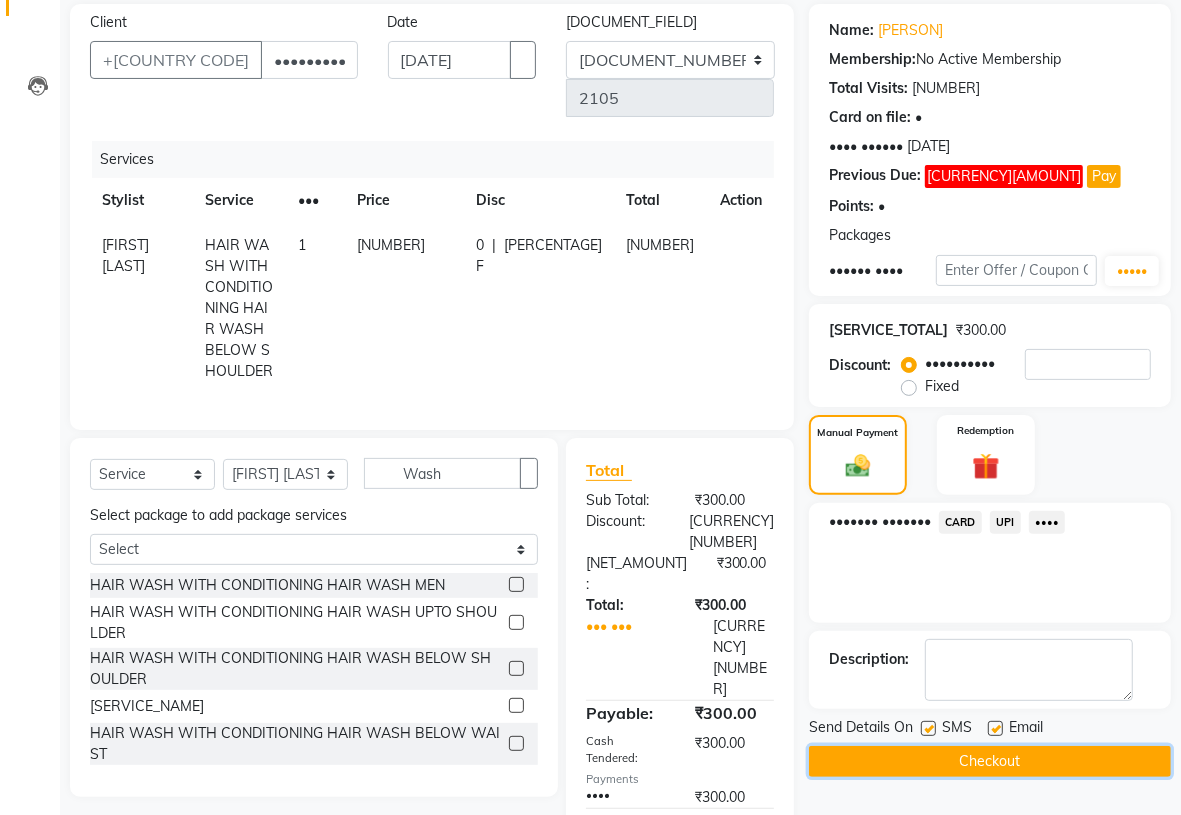 click on "Checkout" at bounding box center (990, 761) 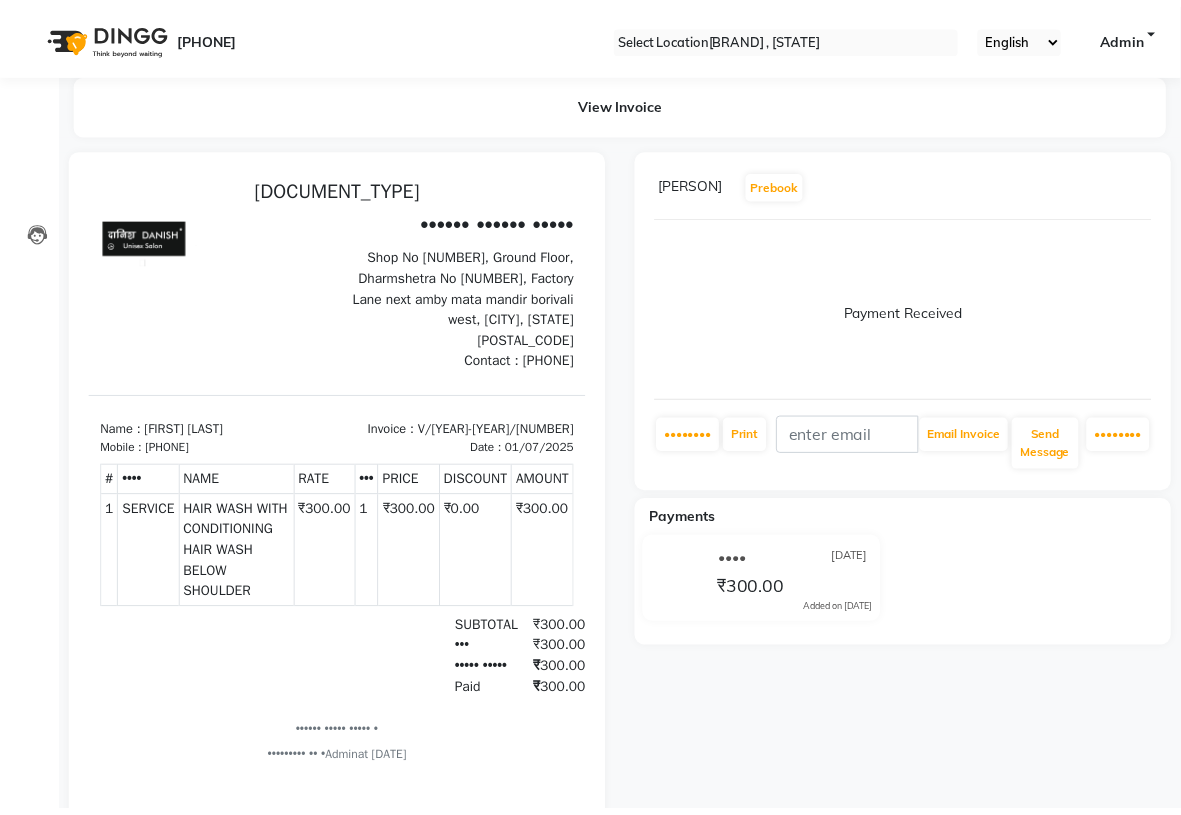 scroll, scrollTop: 0, scrollLeft: 0, axis: both 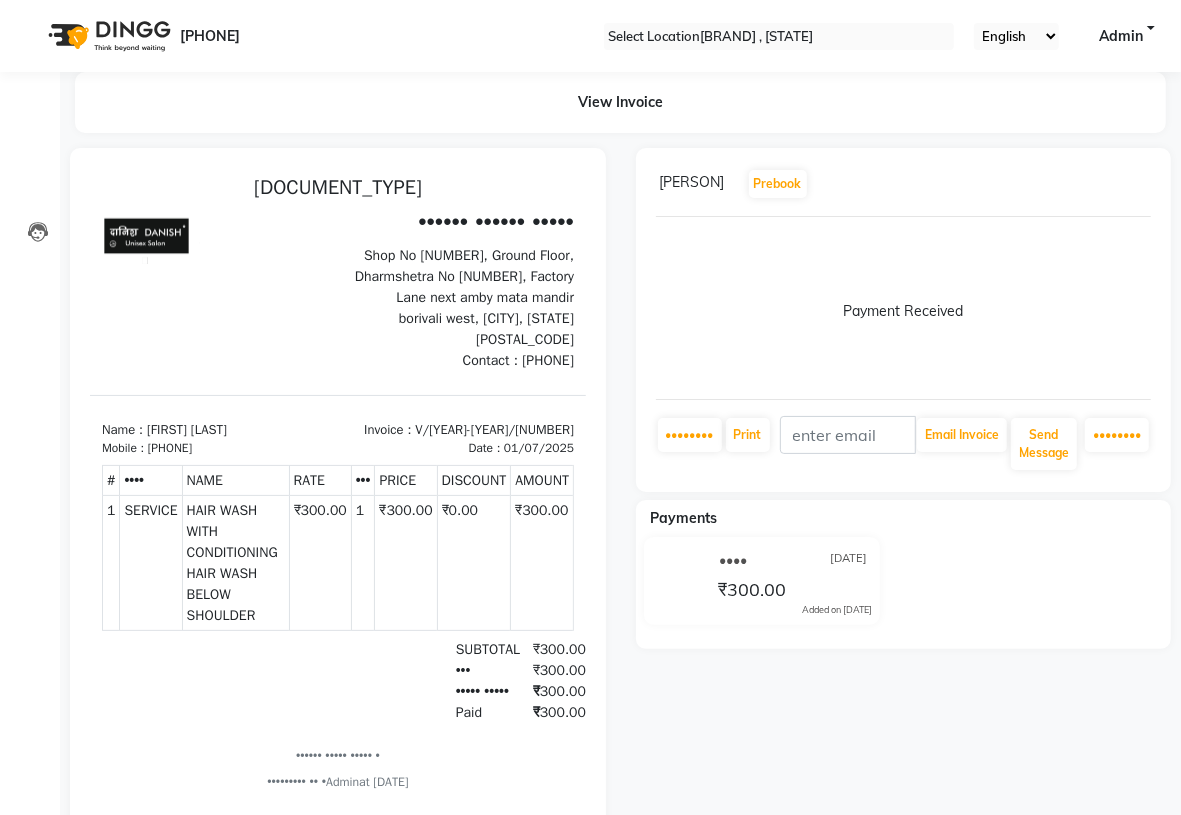 click at bounding box center [667, 573] 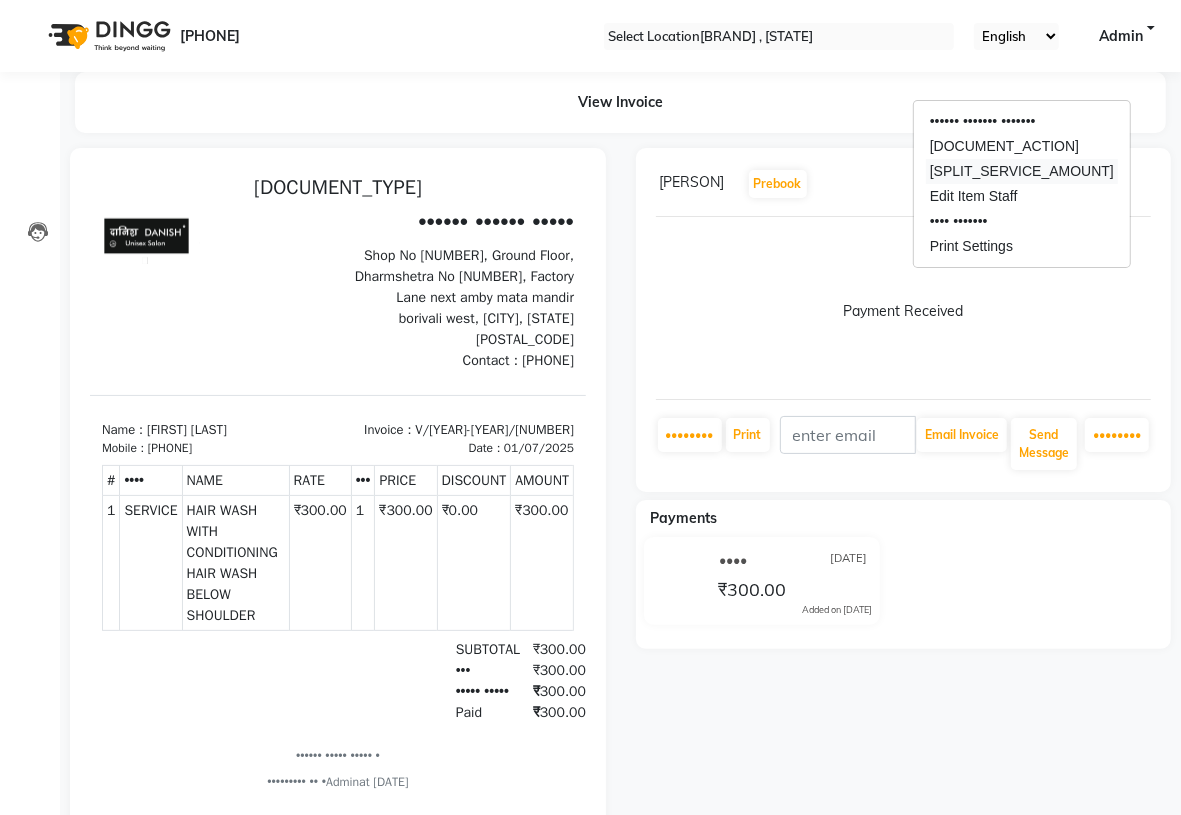 click on "[SPLIT_SERVICE_AMOUNT]" at bounding box center [1022, 171] 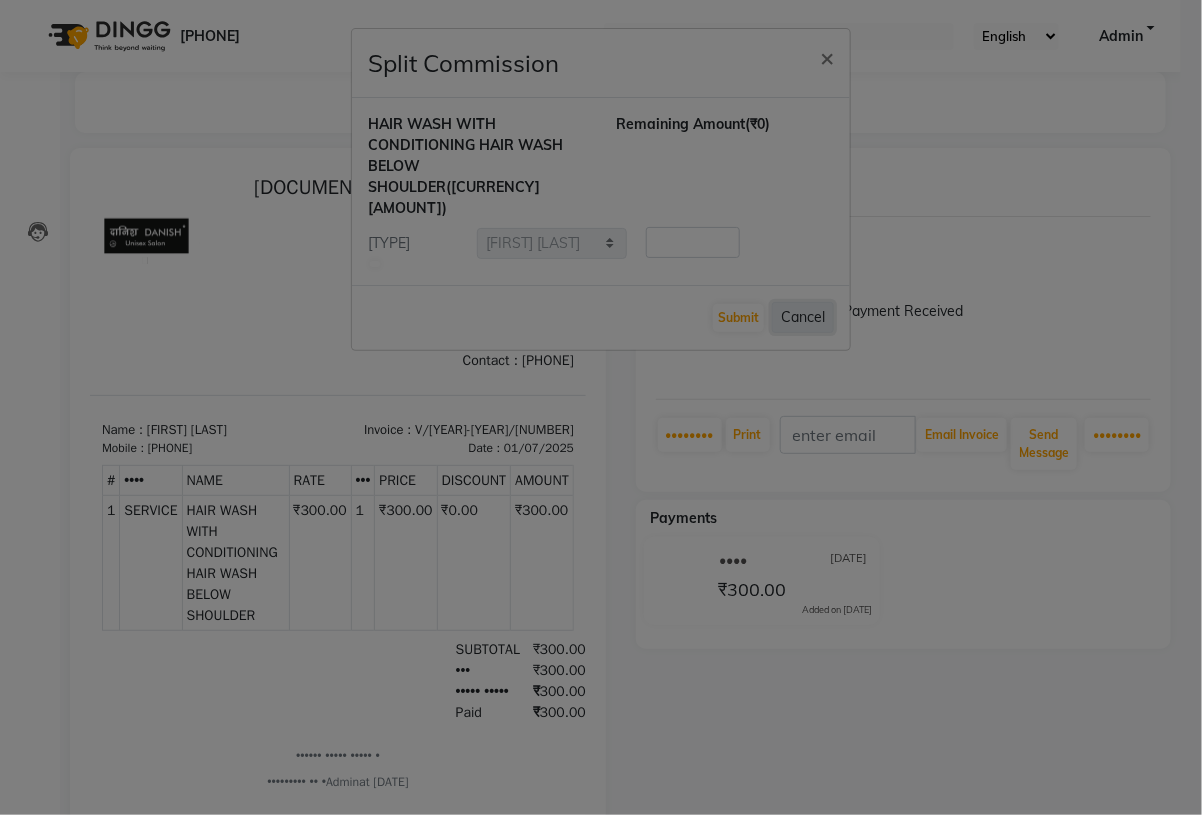 click on "Cancel" at bounding box center [803, 317] 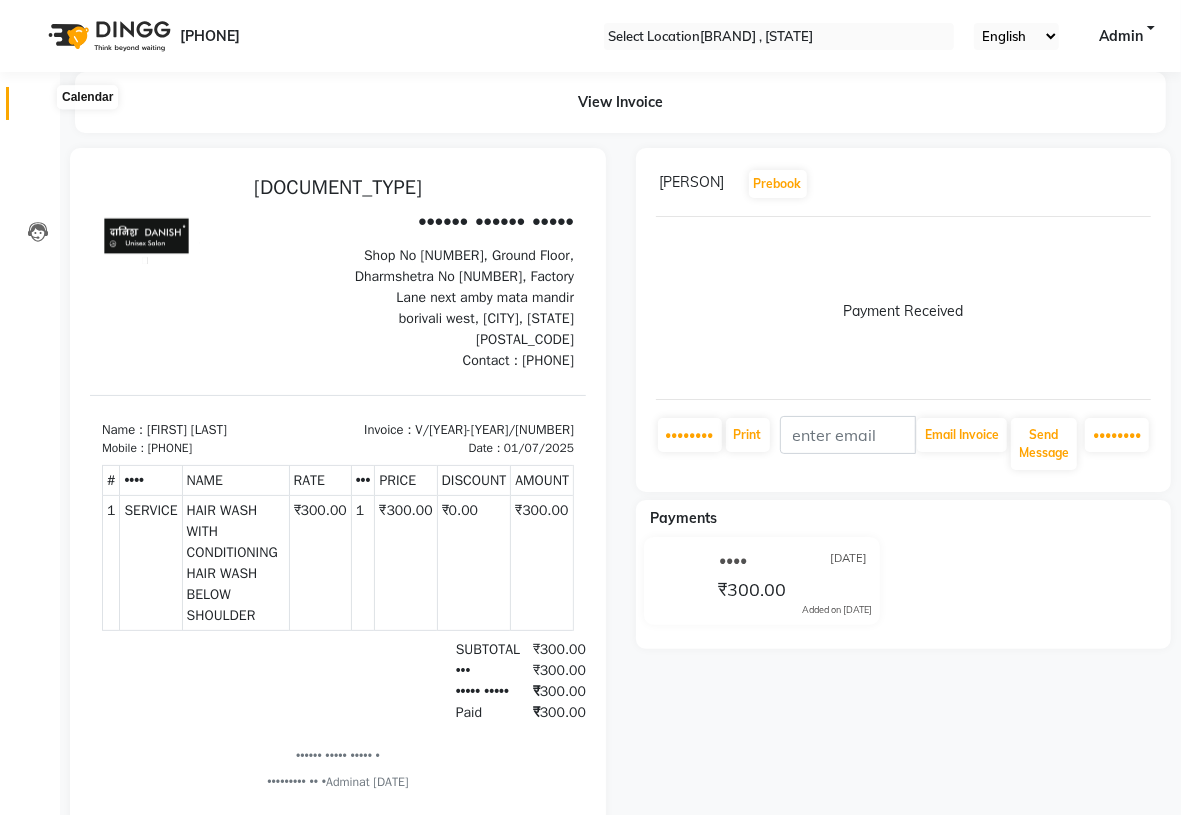 click at bounding box center [37, 108] 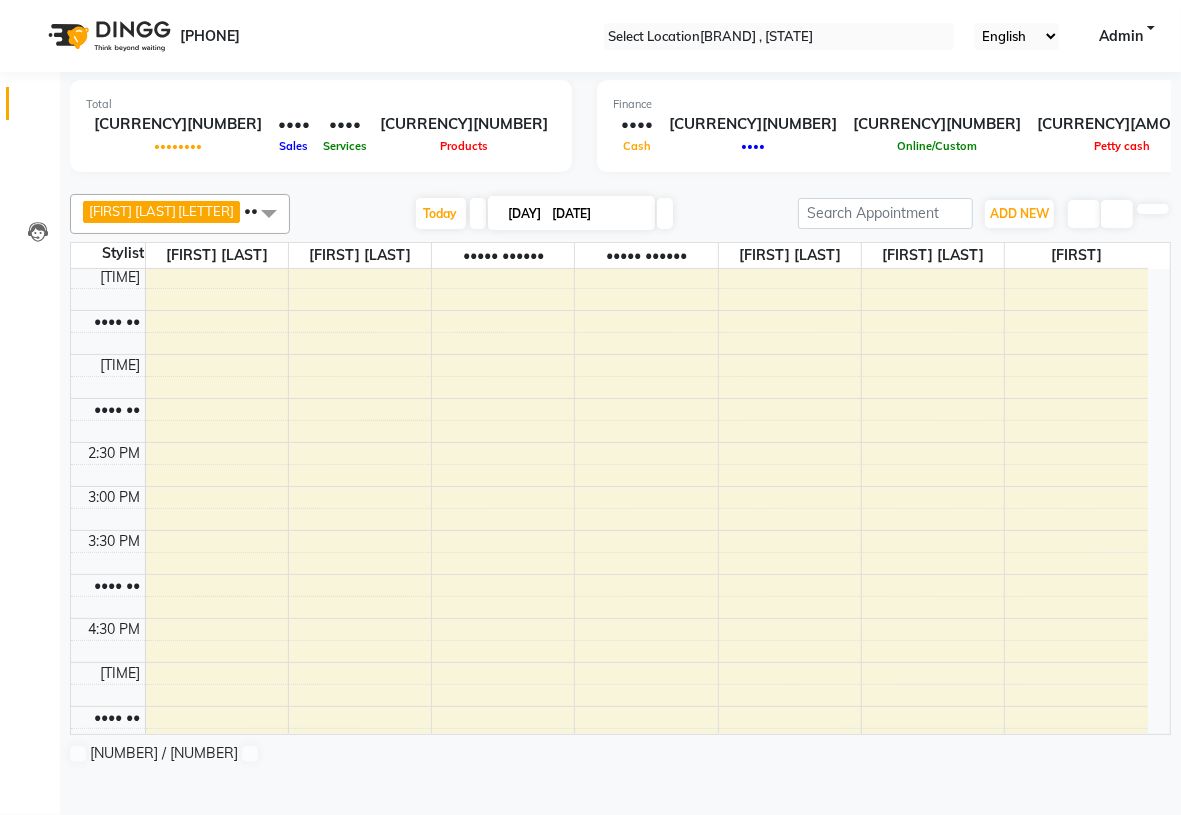 scroll, scrollTop: 691, scrollLeft: 0, axis: vertical 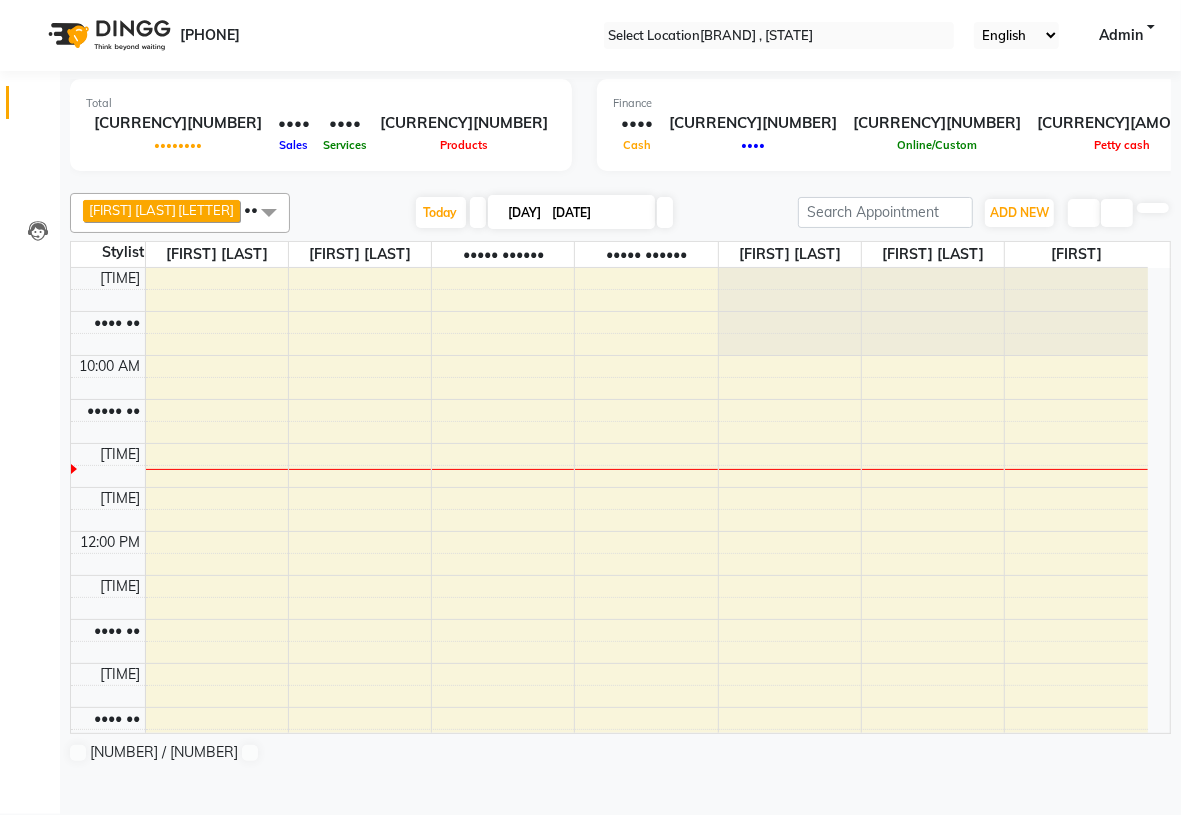 click on "[FIRST] [LAST]" at bounding box center [132, 210] 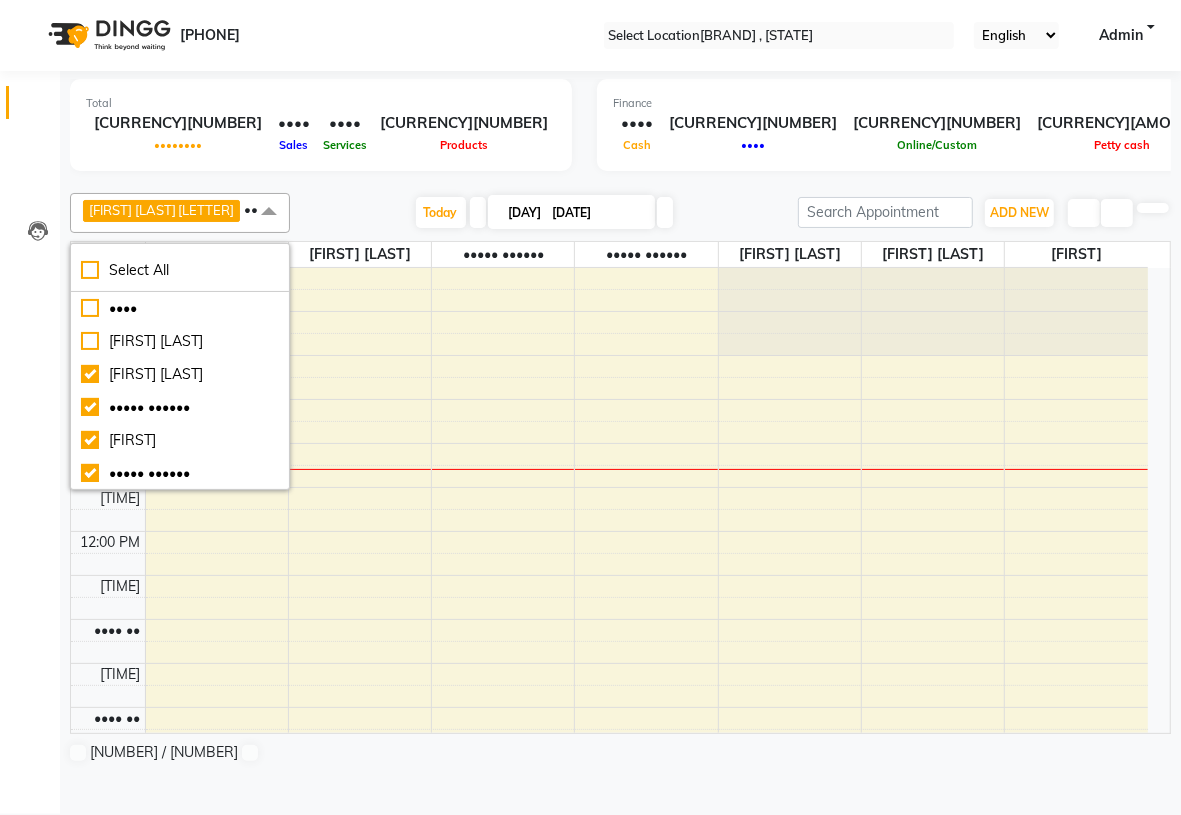 scroll, scrollTop: 0, scrollLeft: 0, axis: both 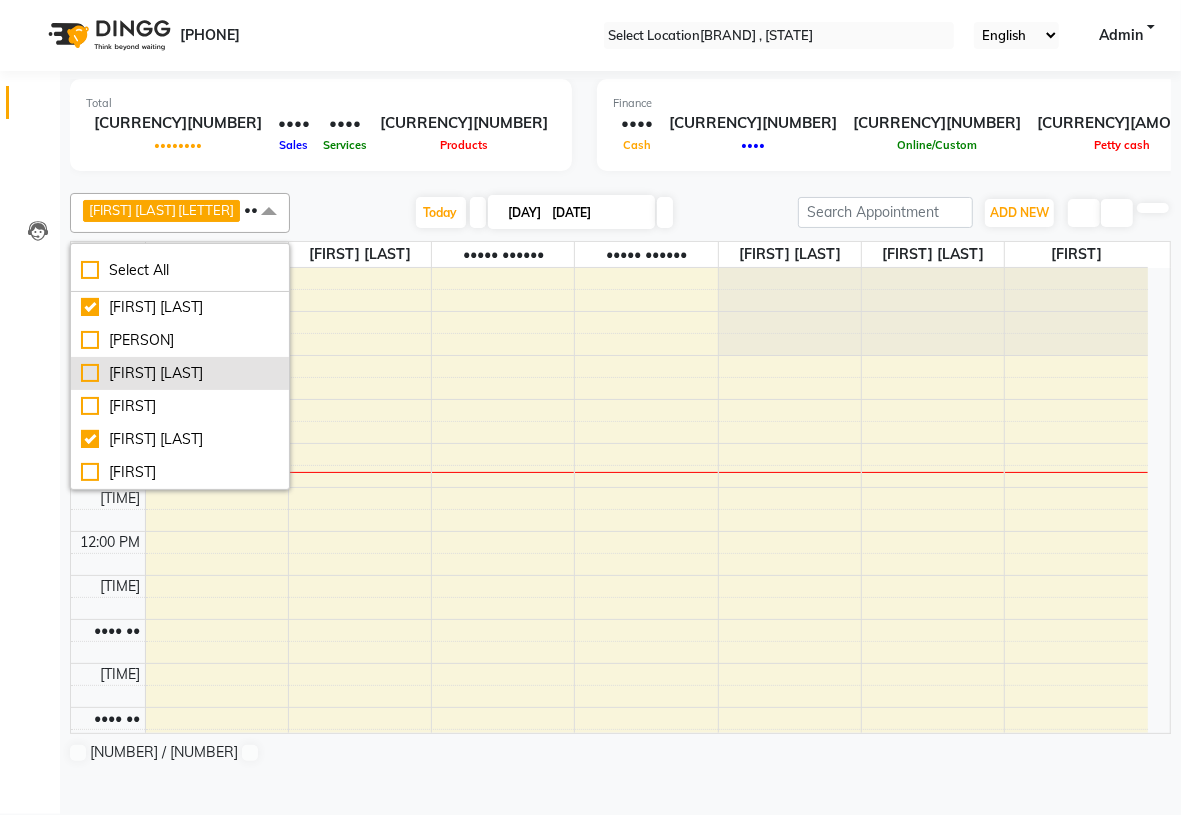 click on "[FIRST] [LAST]" at bounding box center (180, 76) 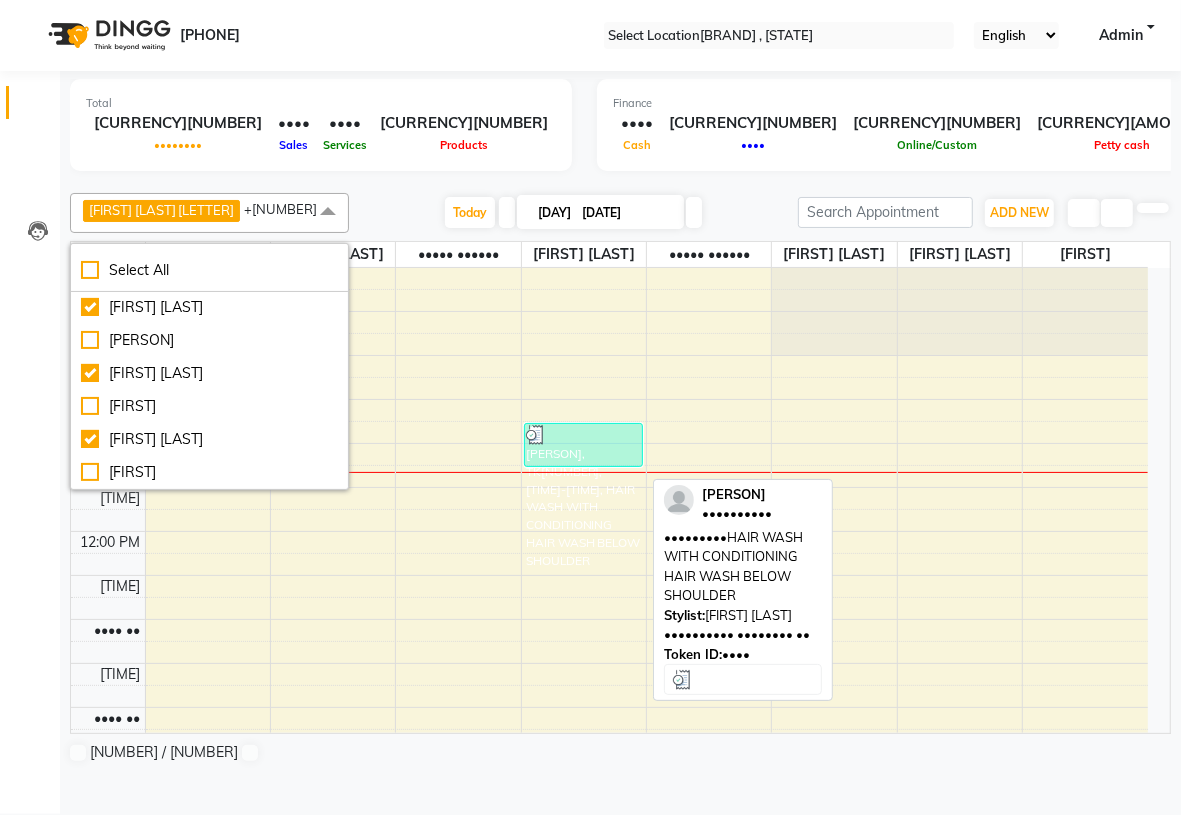 click at bounding box center [583, 435] 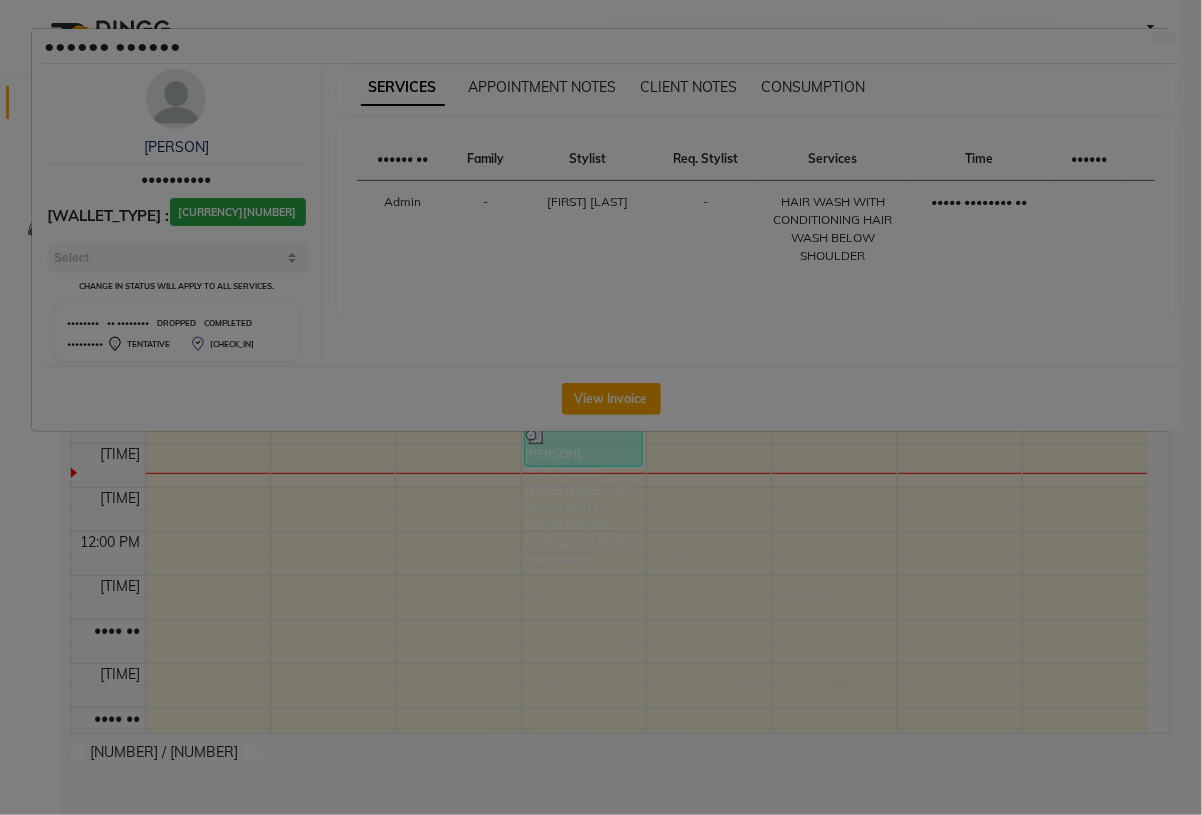 click on "View Invoice" at bounding box center [611, 398] 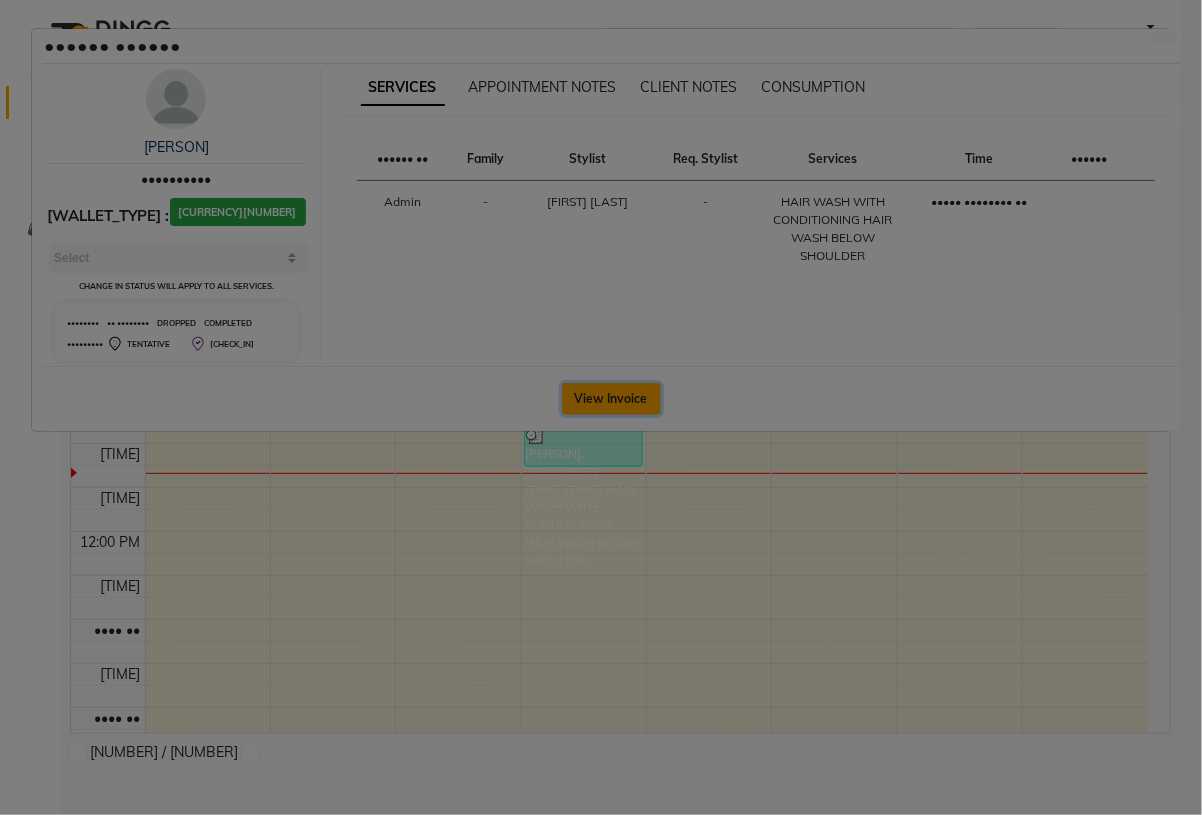 click on "View Invoice" at bounding box center [611, 399] 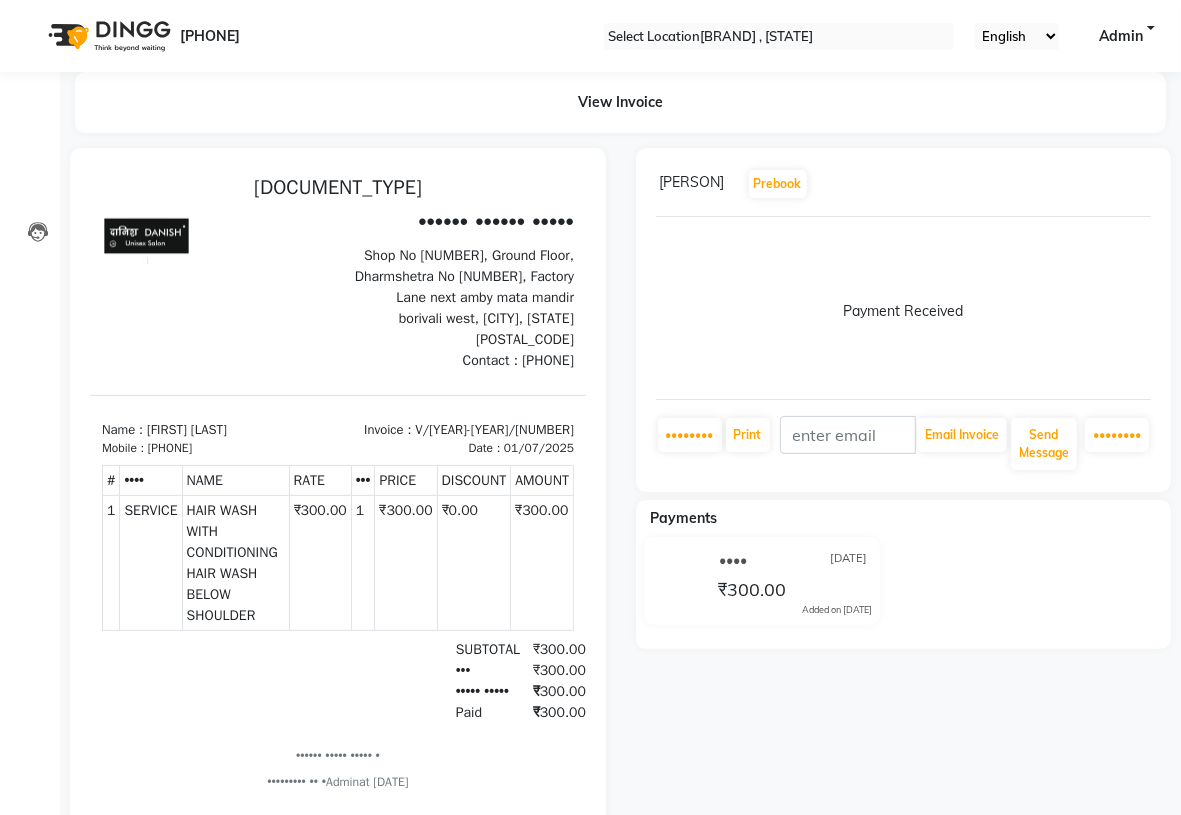 scroll, scrollTop: 0, scrollLeft: 0, axis: both 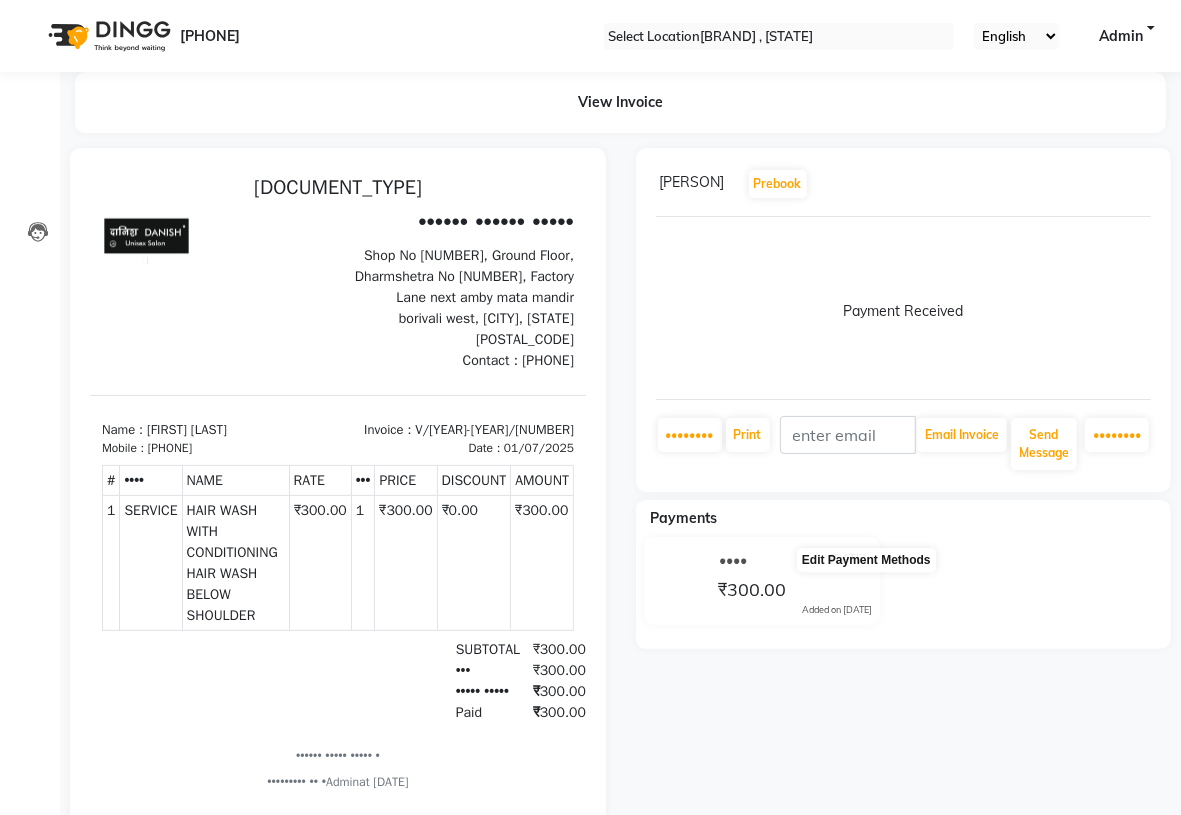 click at bounding box center [872, 576] 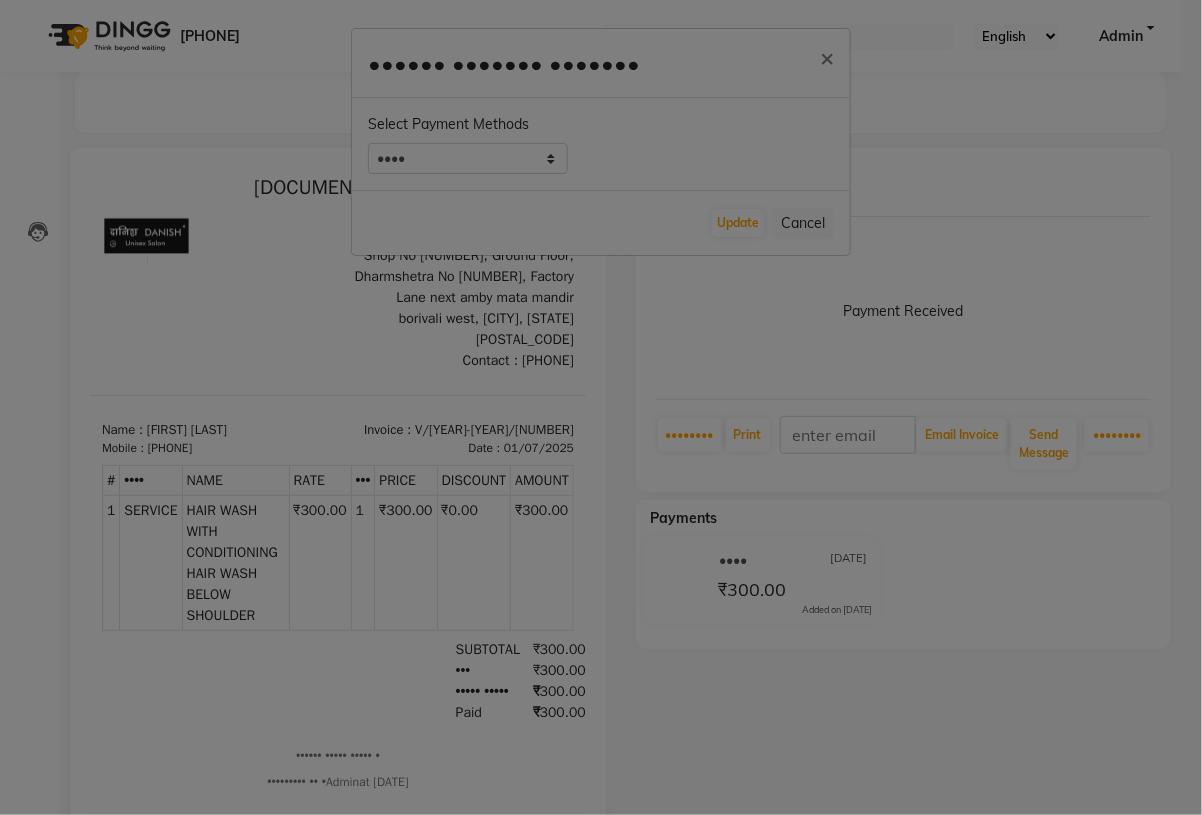 click on "•••••• ••••••• ••••••• • •••••• ••••••• •••••••  ••••   •••   ••••   ••••••   ••••••" at bounding box center [601, 407] 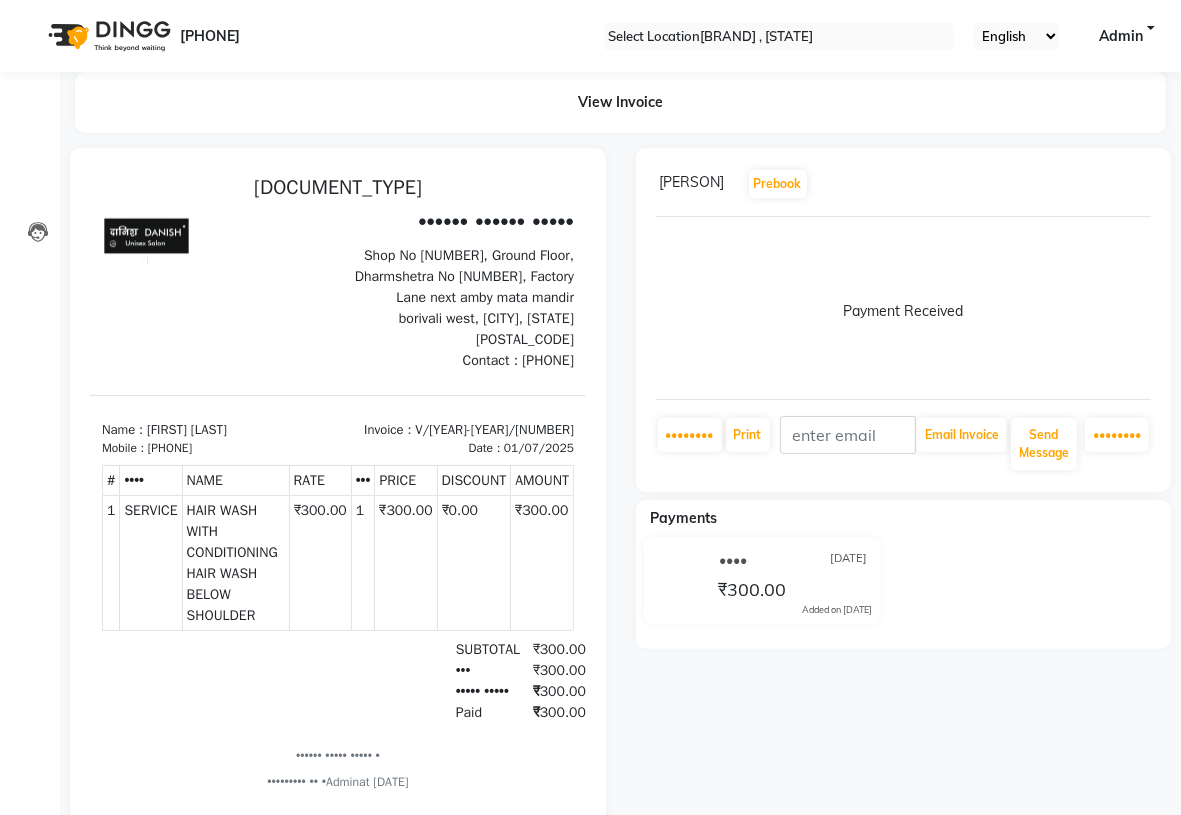 click on "[PERSON]" at bounding box center (692, 186) 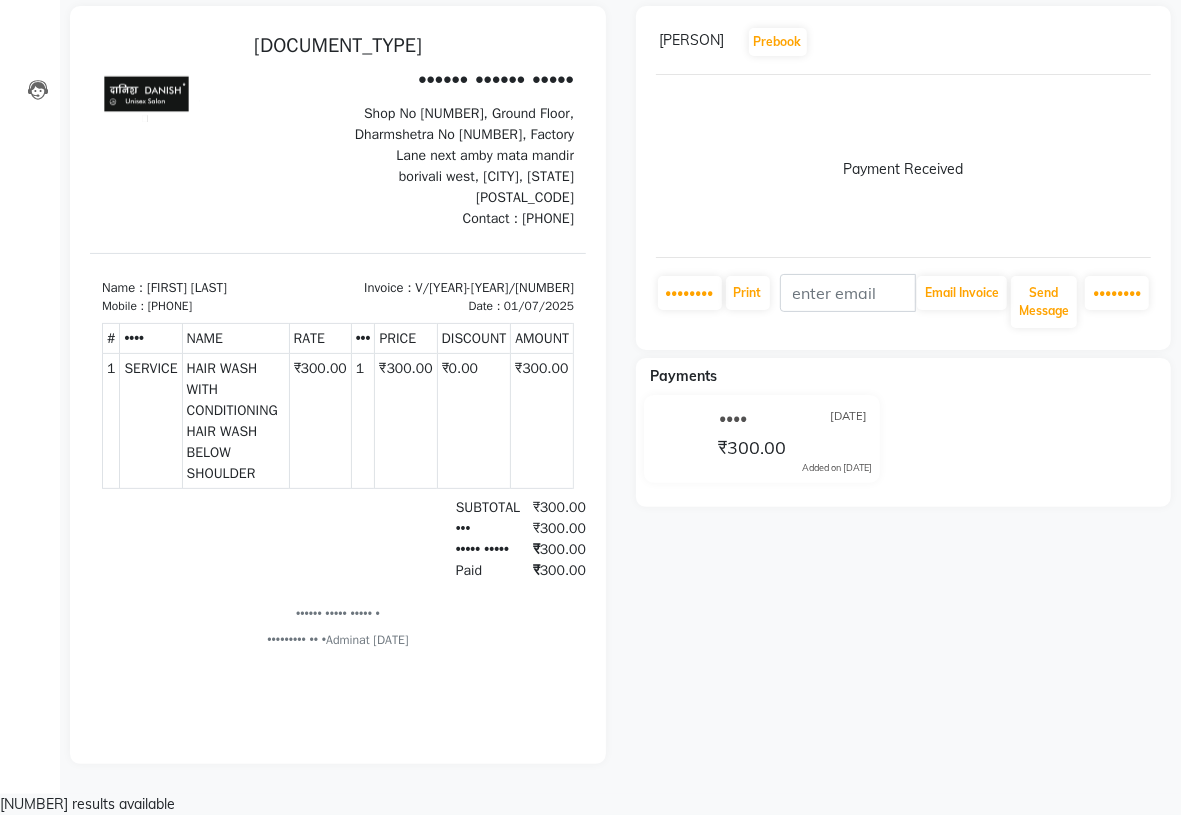 click at bounding box center [667, 431] 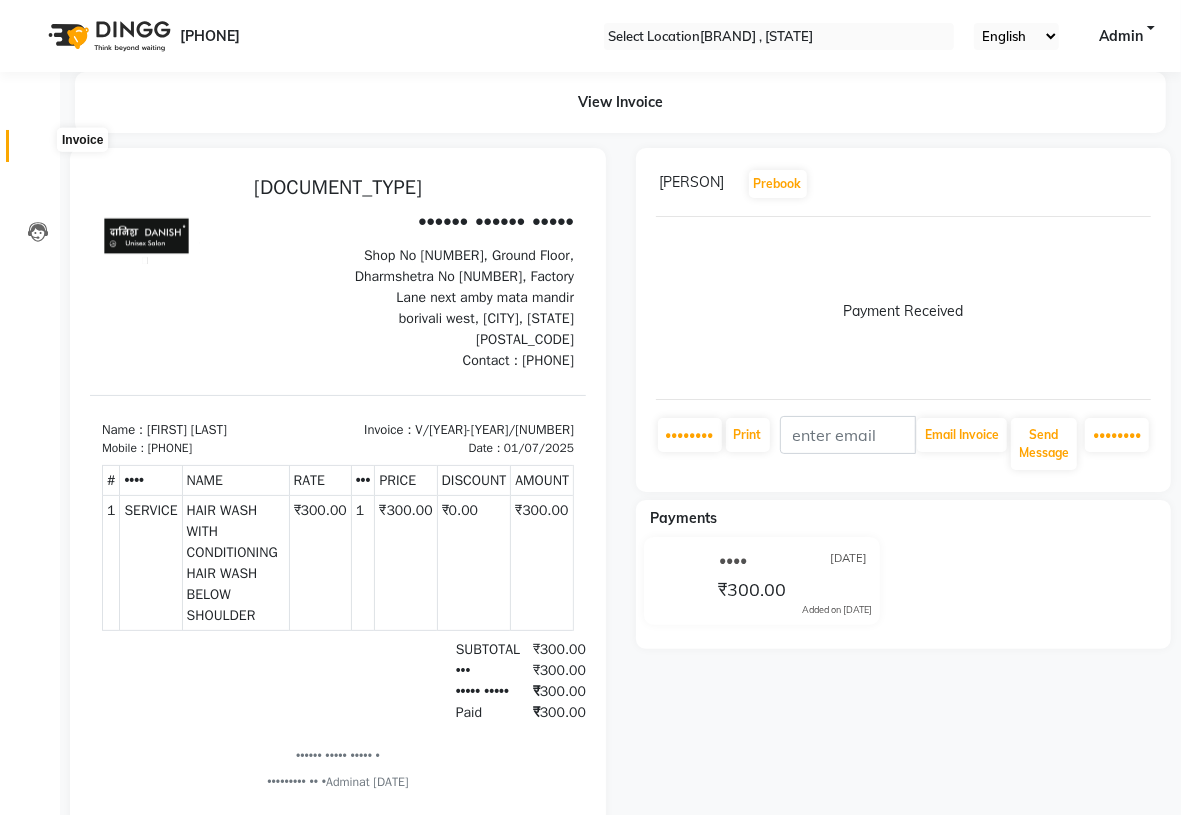 click at bounding box center (37, 151) 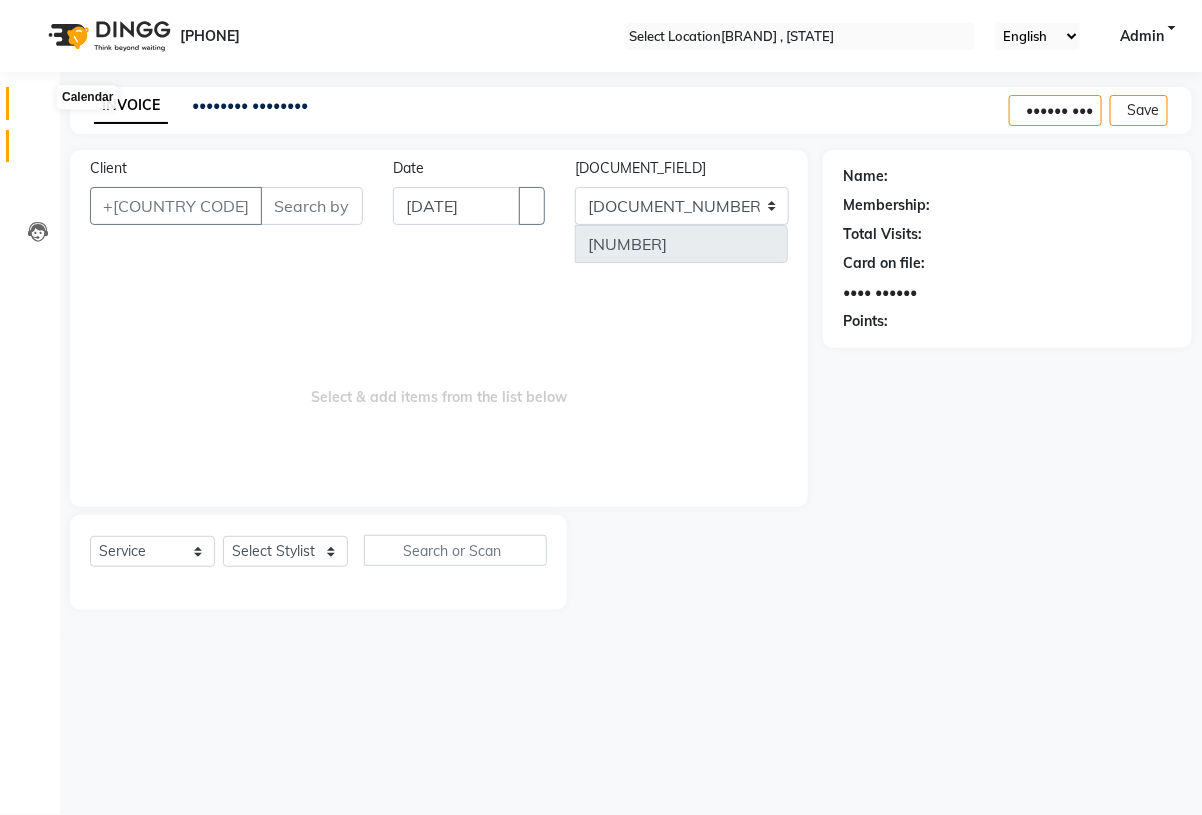 click at bounding box center [38, 108] 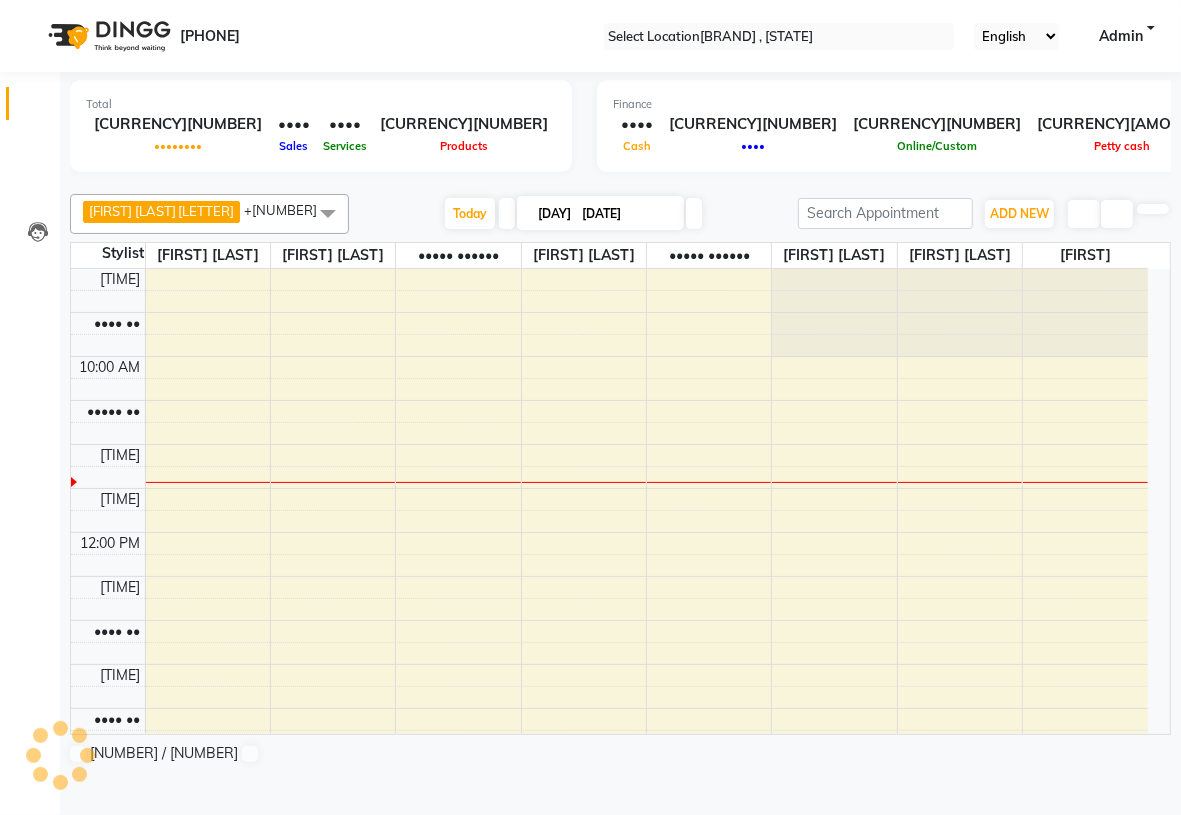 scroll, scrollTop: 0, scrollLeft: 0, axis: both 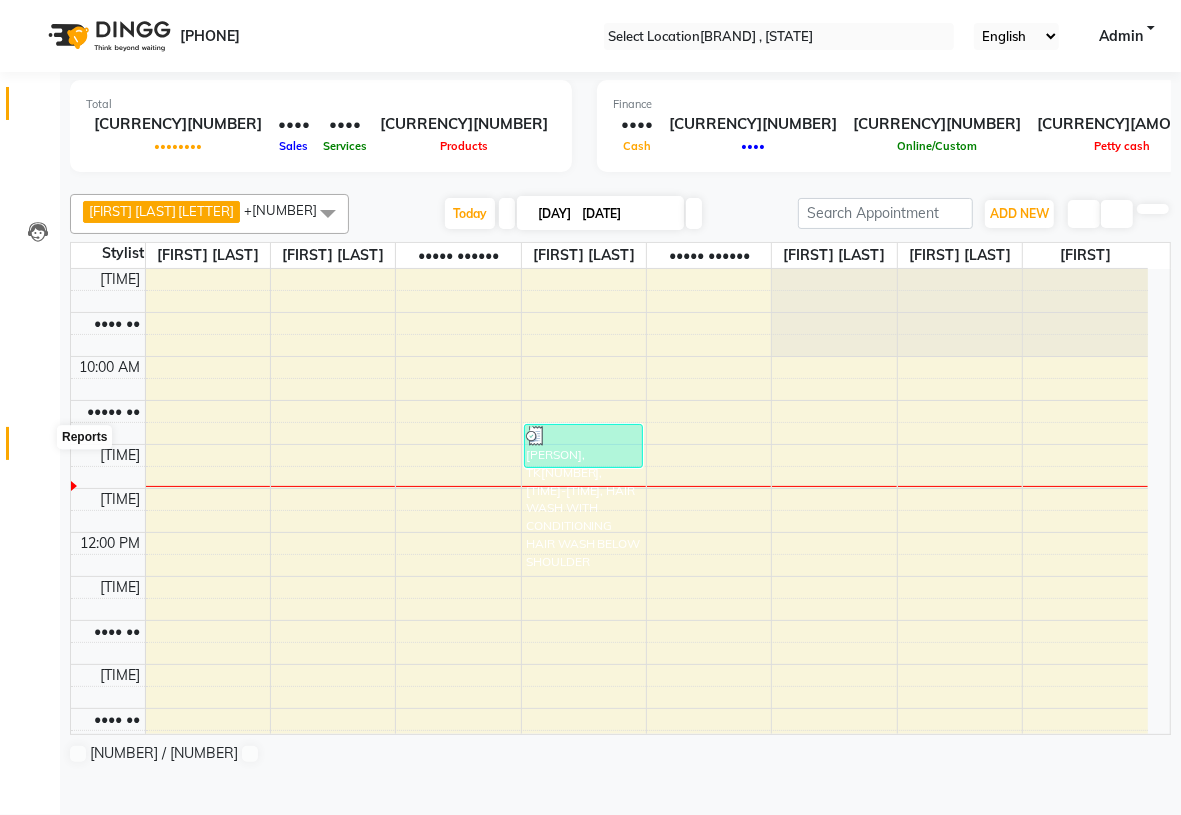 click at bounding box center (38, 448) 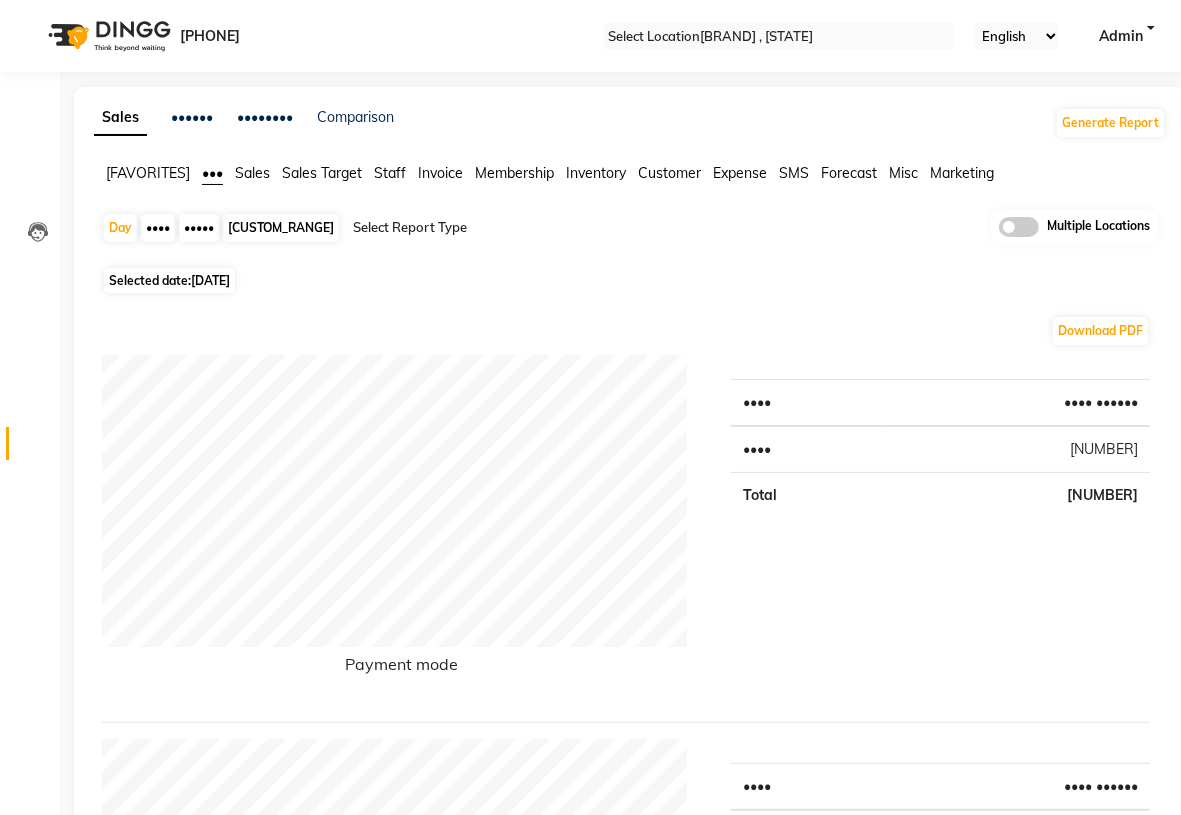 click on "•••••" at bounding box center (199, 228) 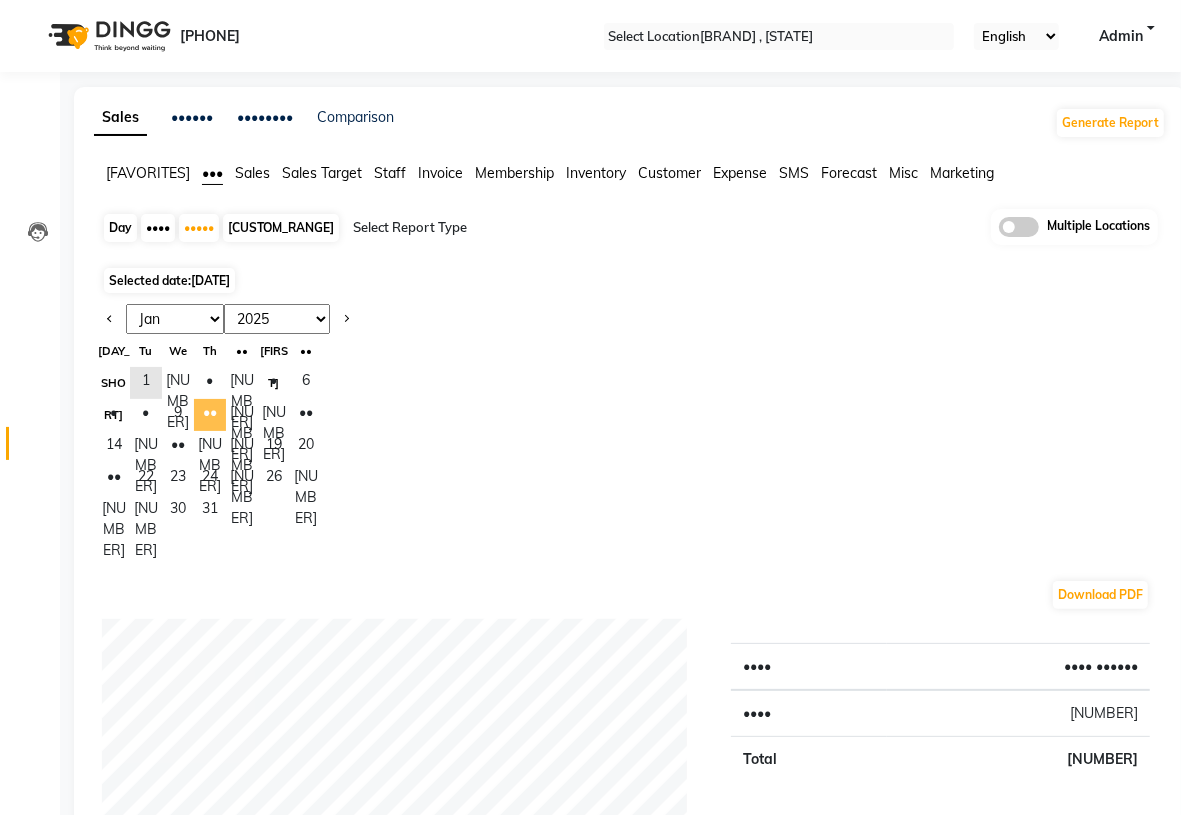 click on "••" at bounding box center [210, 415] 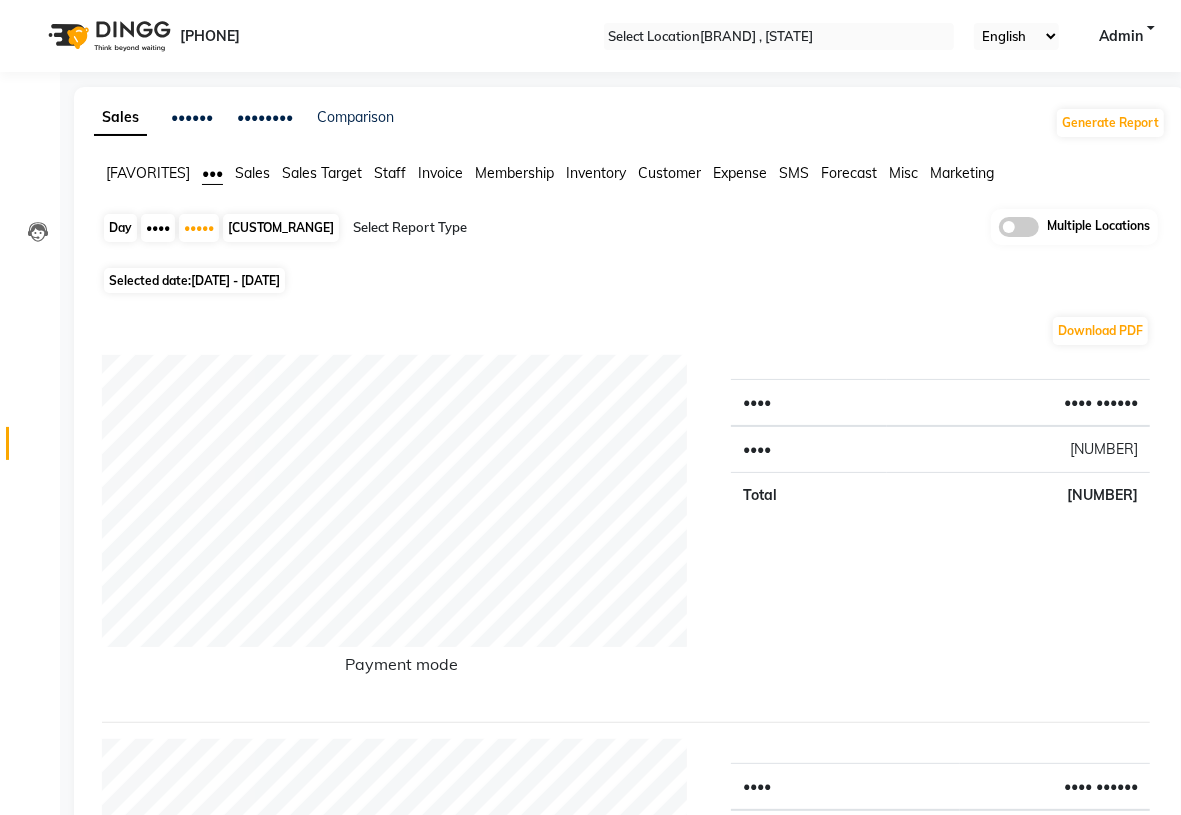 click on "Staff" at bounding box center (148, 173) 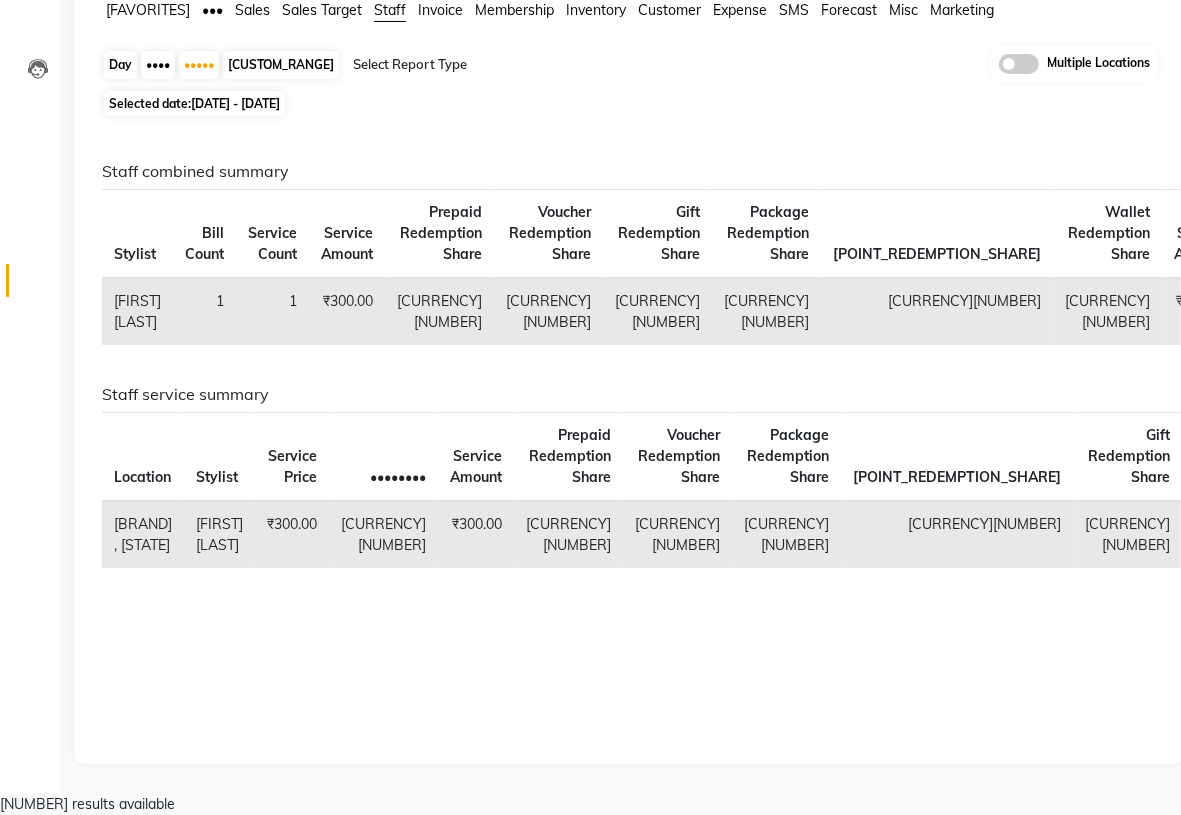 scroll, scrollTop: 0, scrollLeft: 0, axis: both 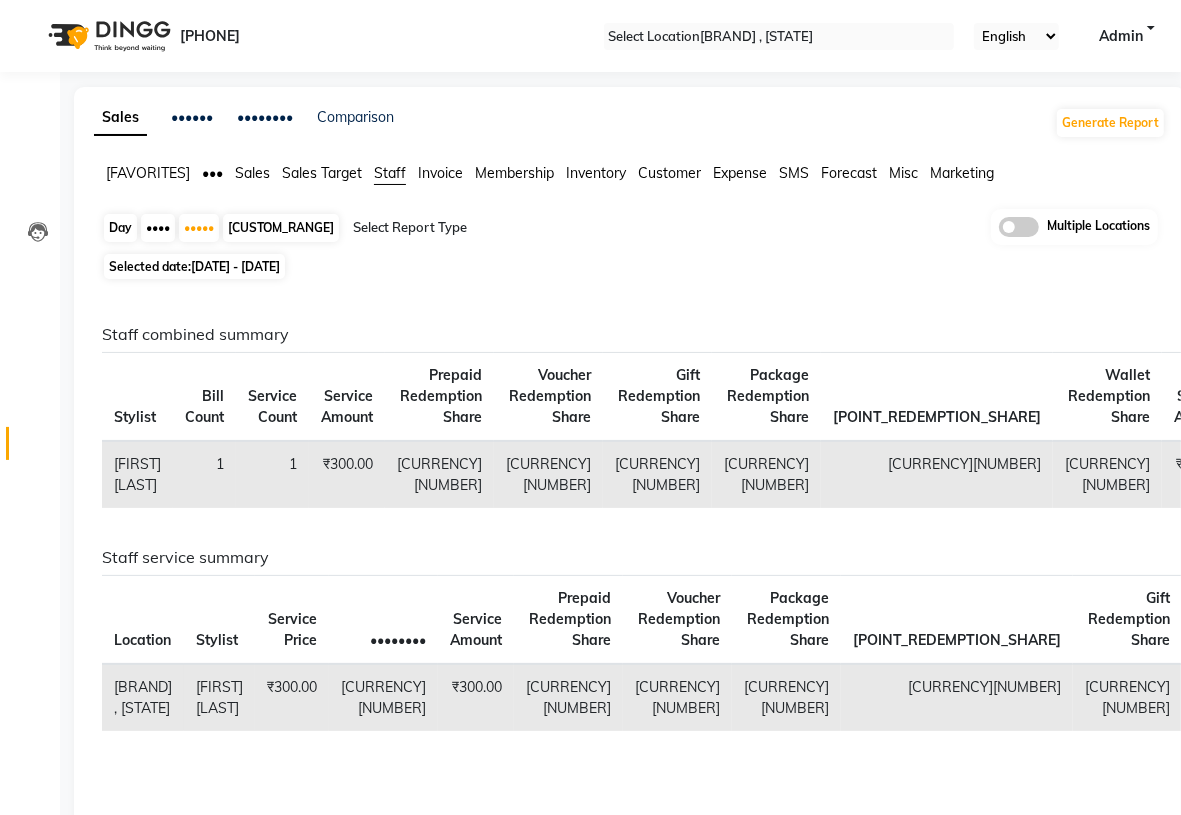 click on "Staff" at bounding box center [390, 173] 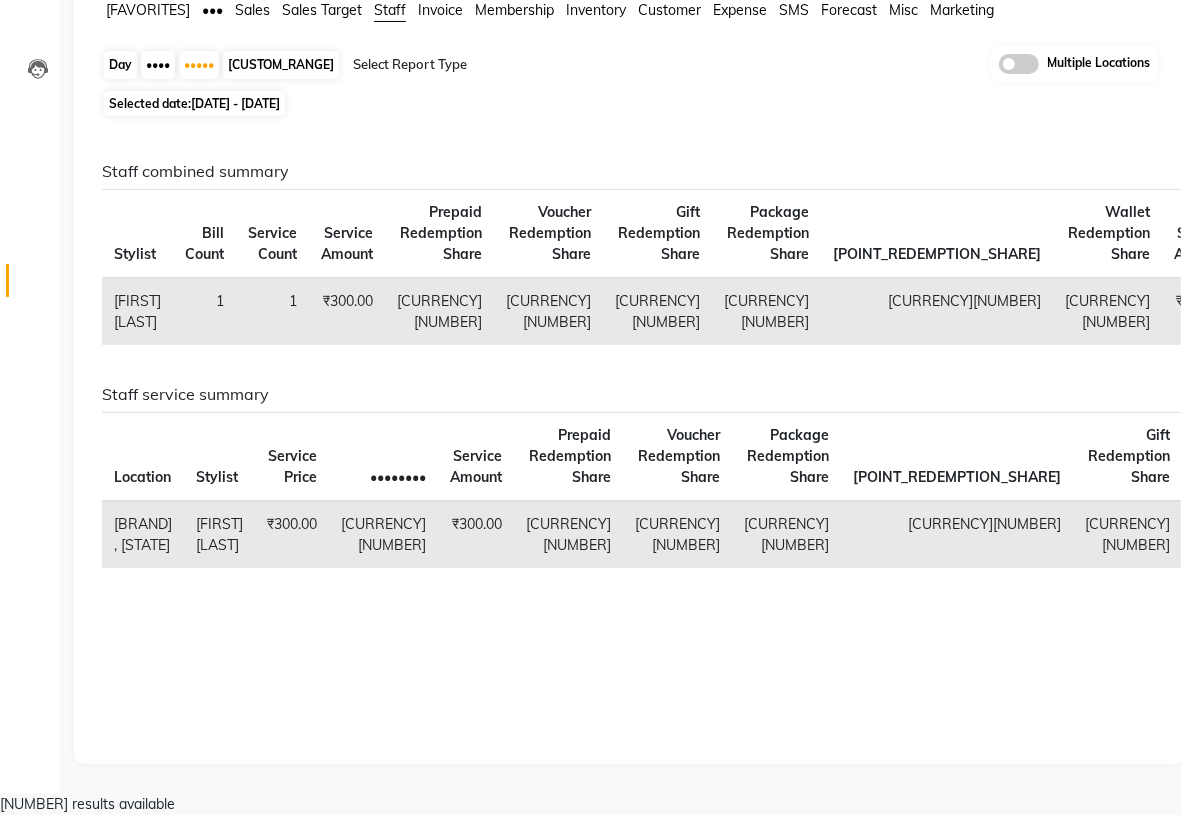 scroll, scrollTop: 0, scrollLeft: 0, axis: both 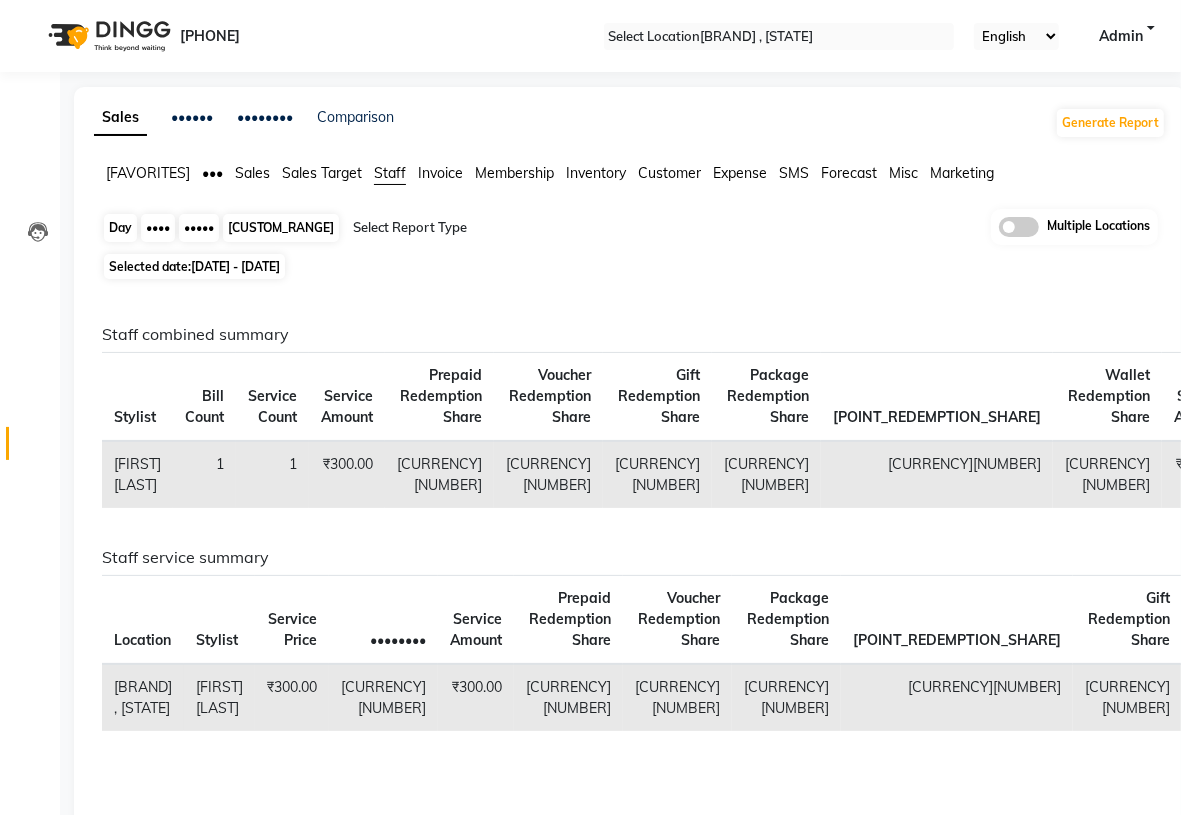 click on "•••••" at bounding box center [199, 228] 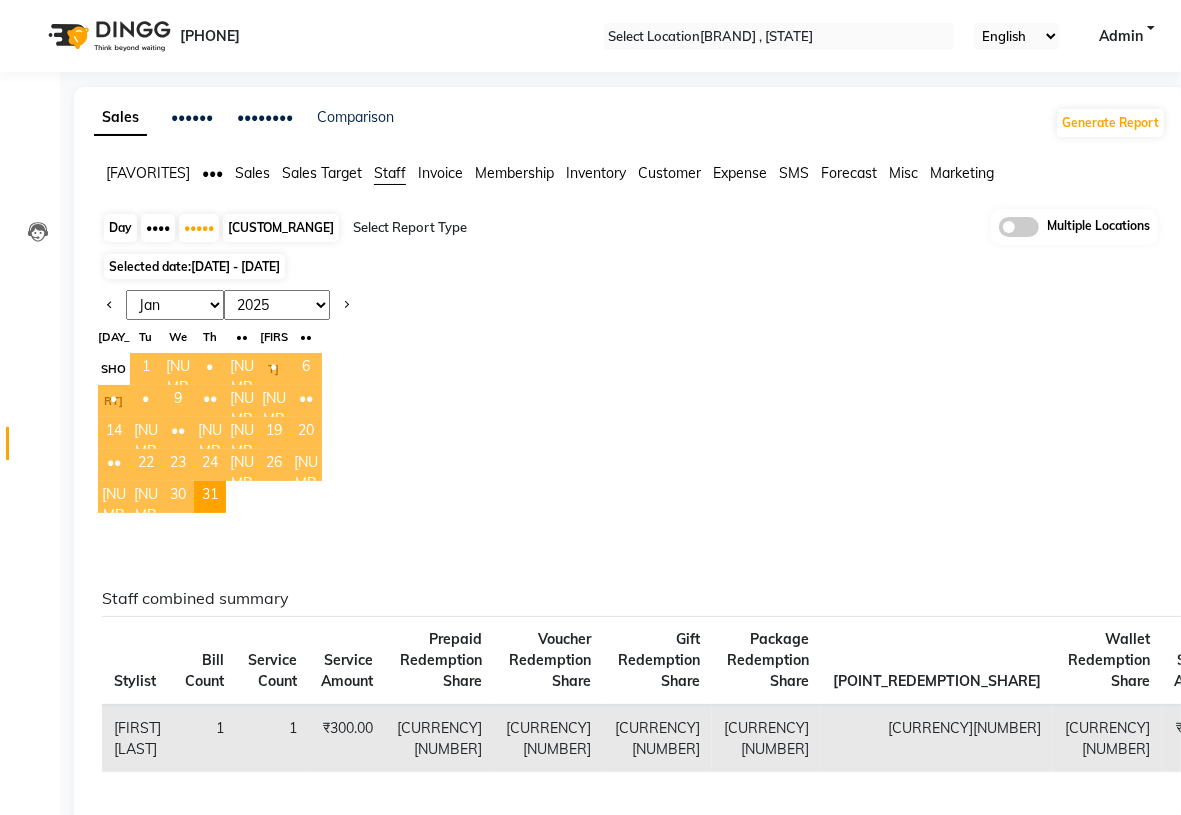 click on "1" at bounding box center (146, 369) 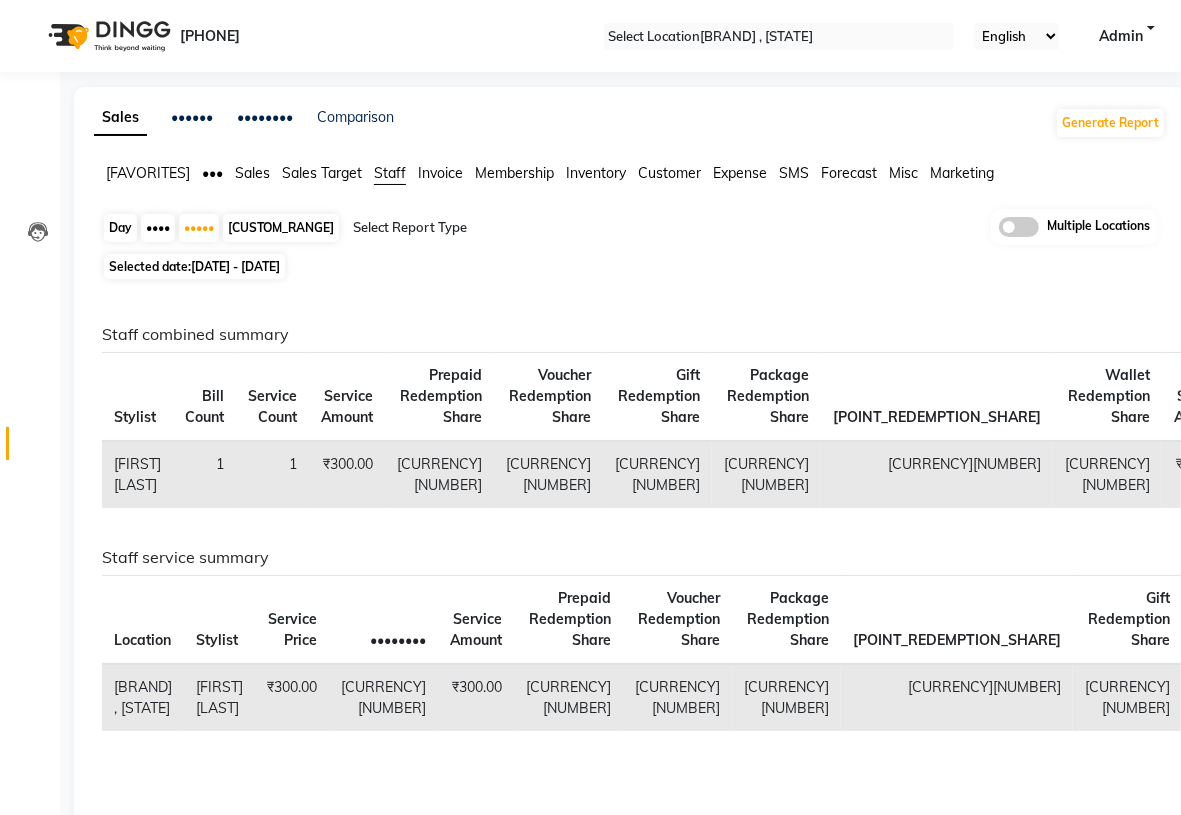 scroll, scrollTop: 205, scrollLeft: 0, axis: vertical 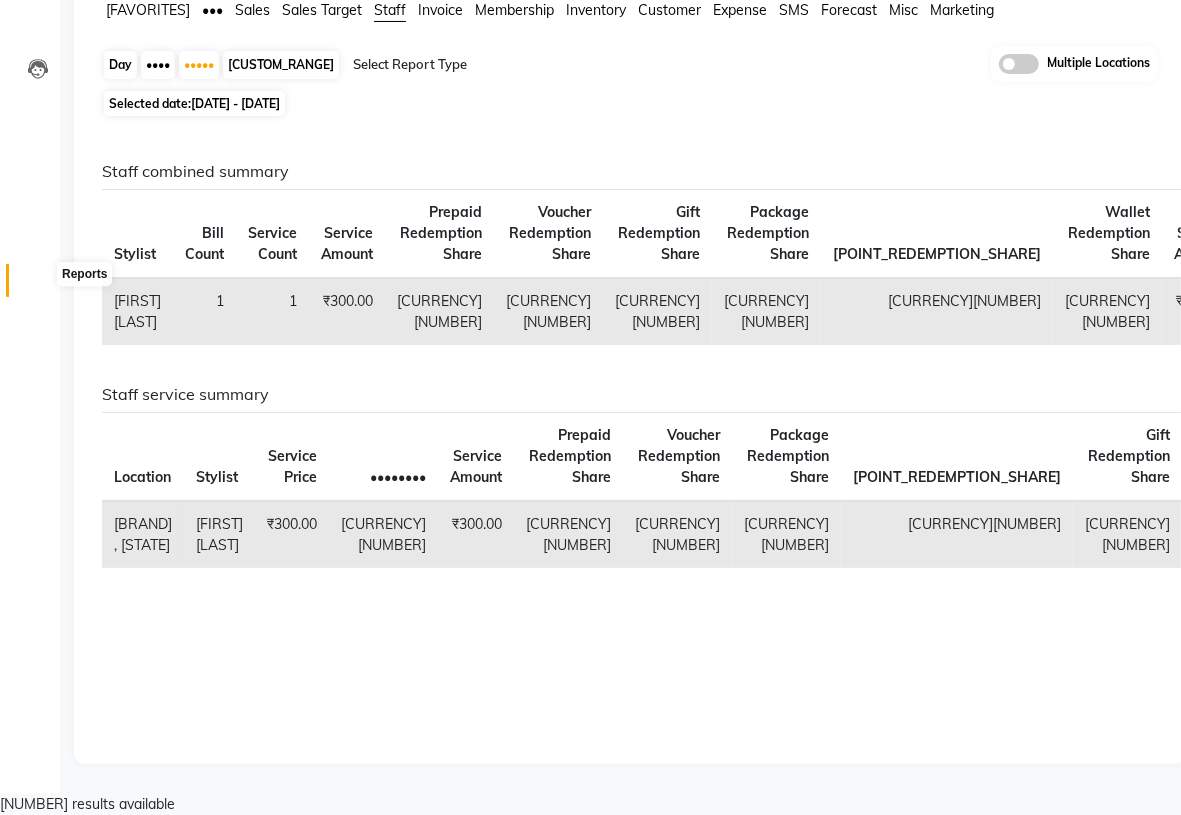 click at bounding box center [38, 285] 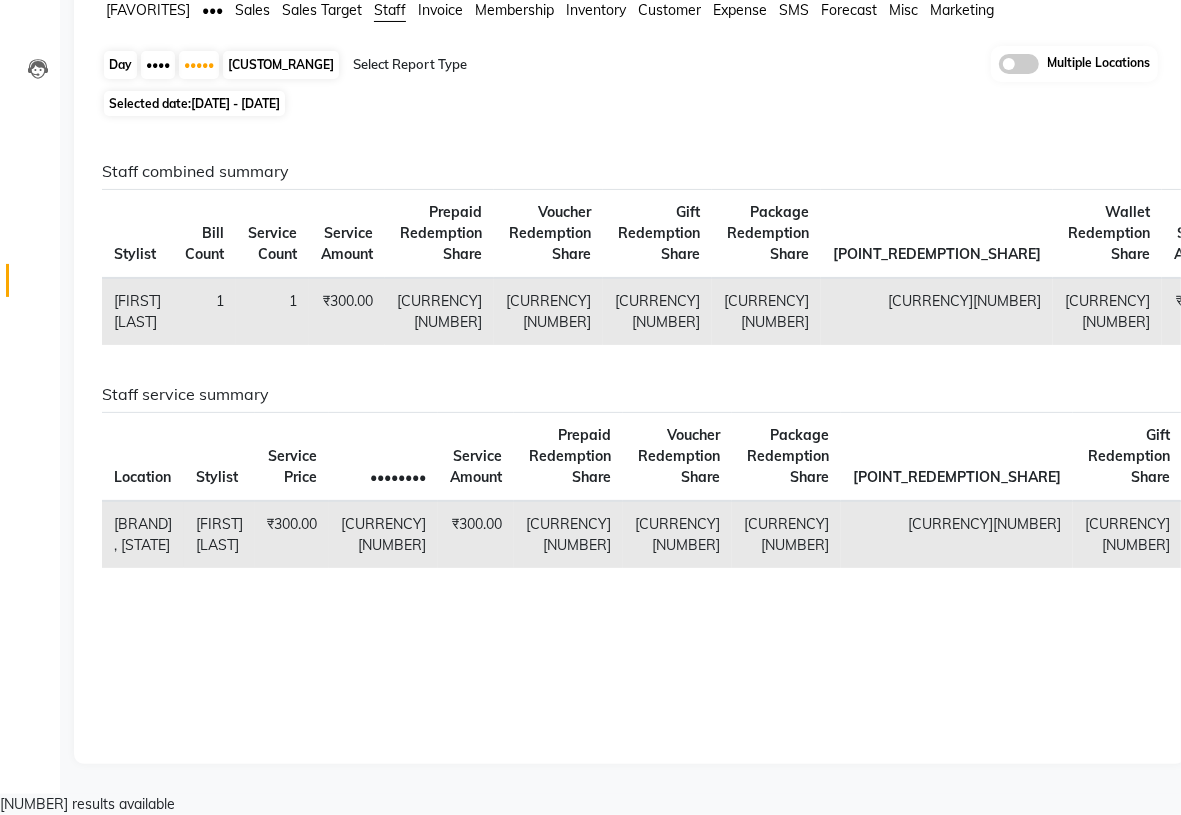 scroll, scrollTop: 0, scrollLeft: 0, axis: both 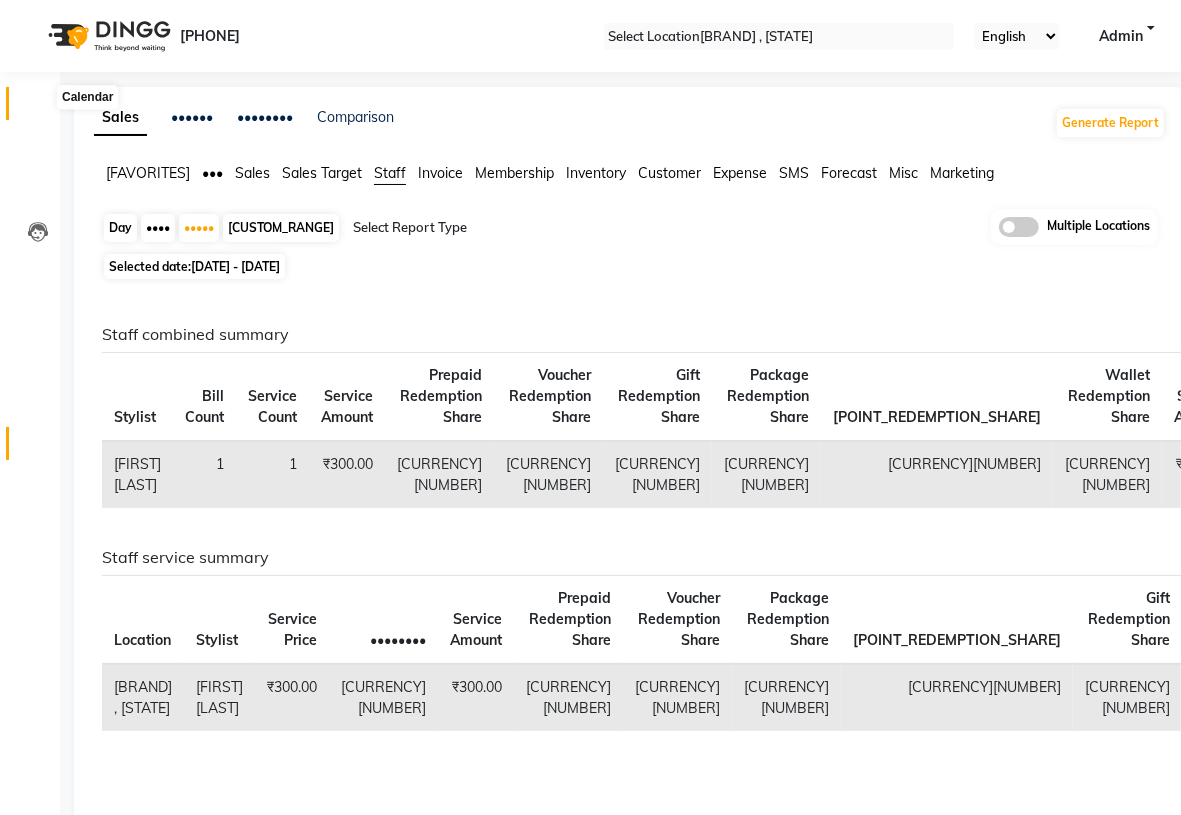 click at bounding box center [37, 108] 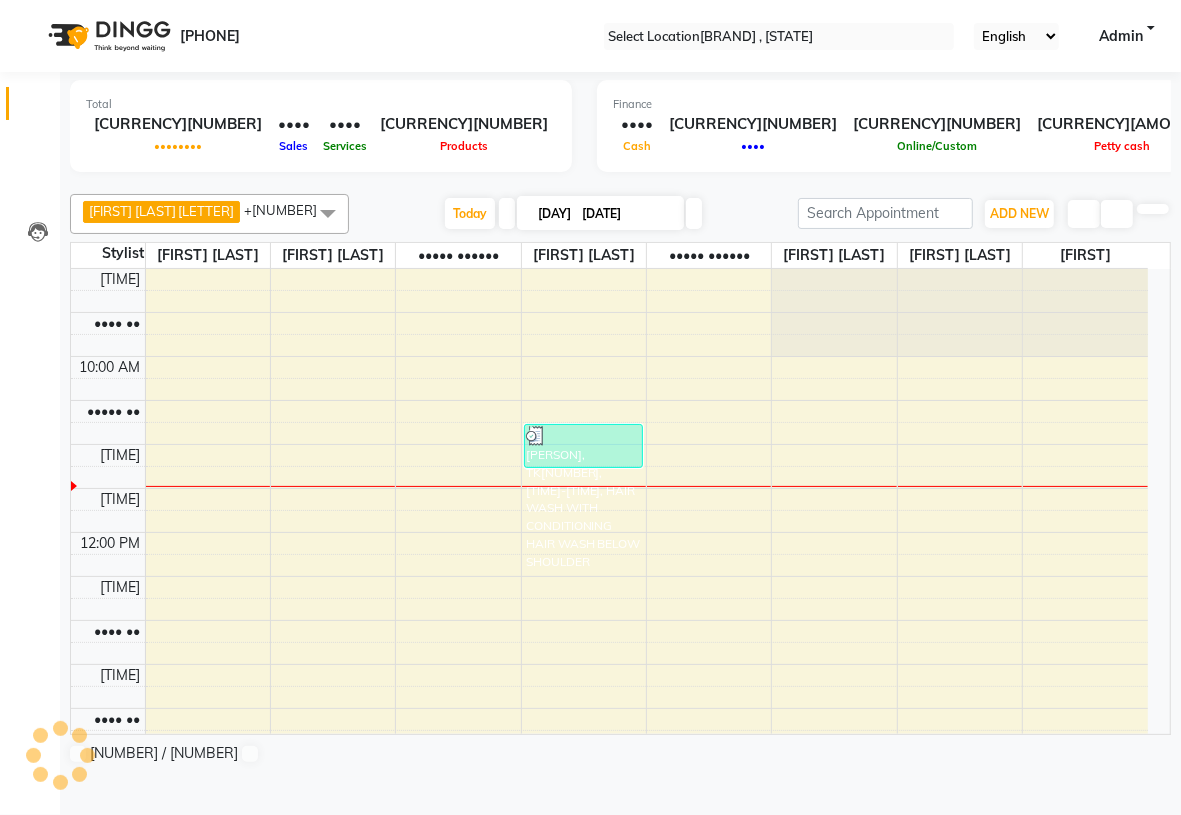 scroll, scrollTop: 0, scrollLeft: 0, axis: both 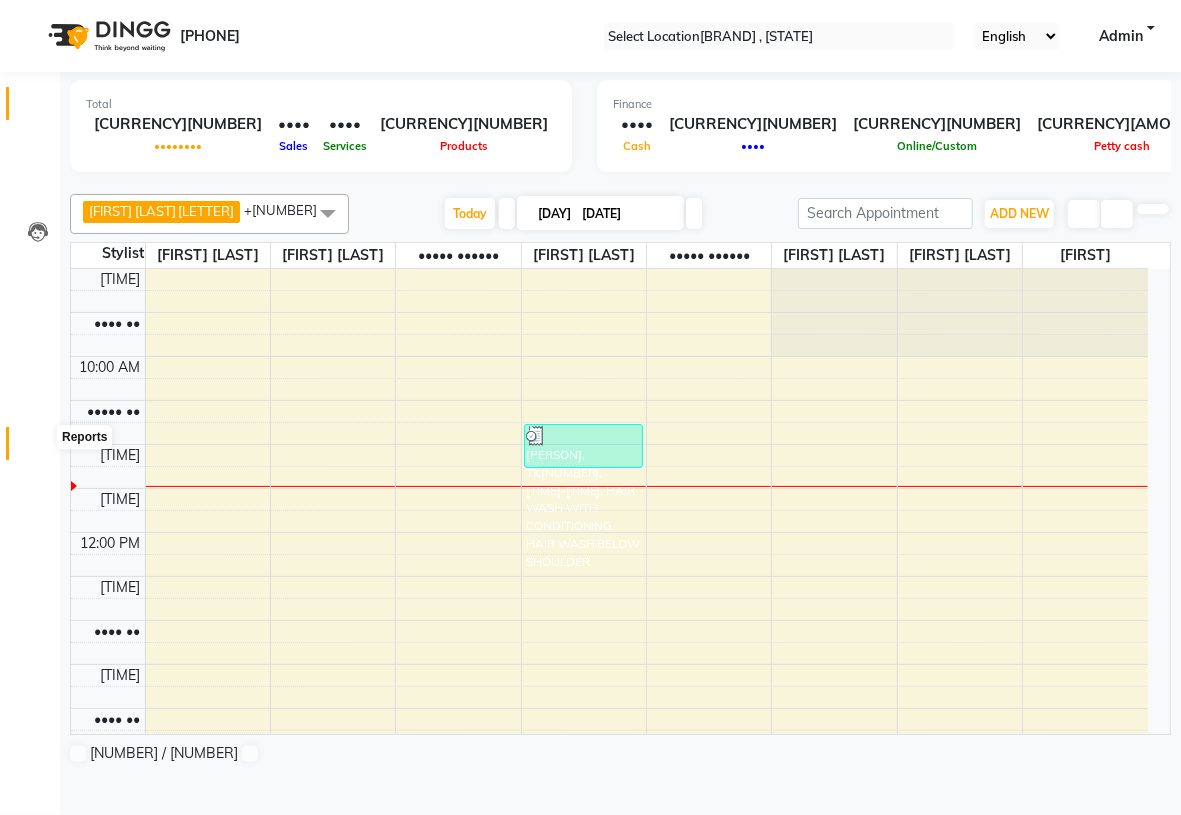 click at bounding box center (38, 448) 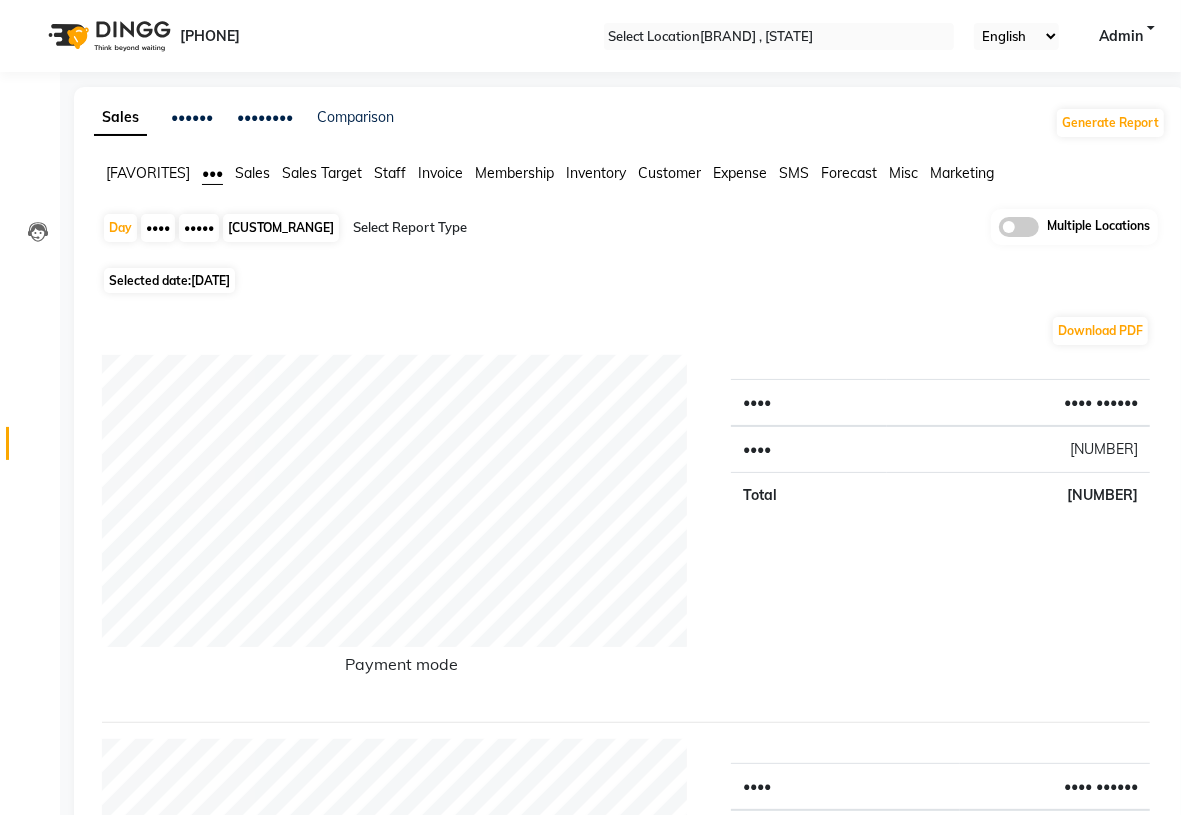 click on "•••••" at bounding box center (199, 228) 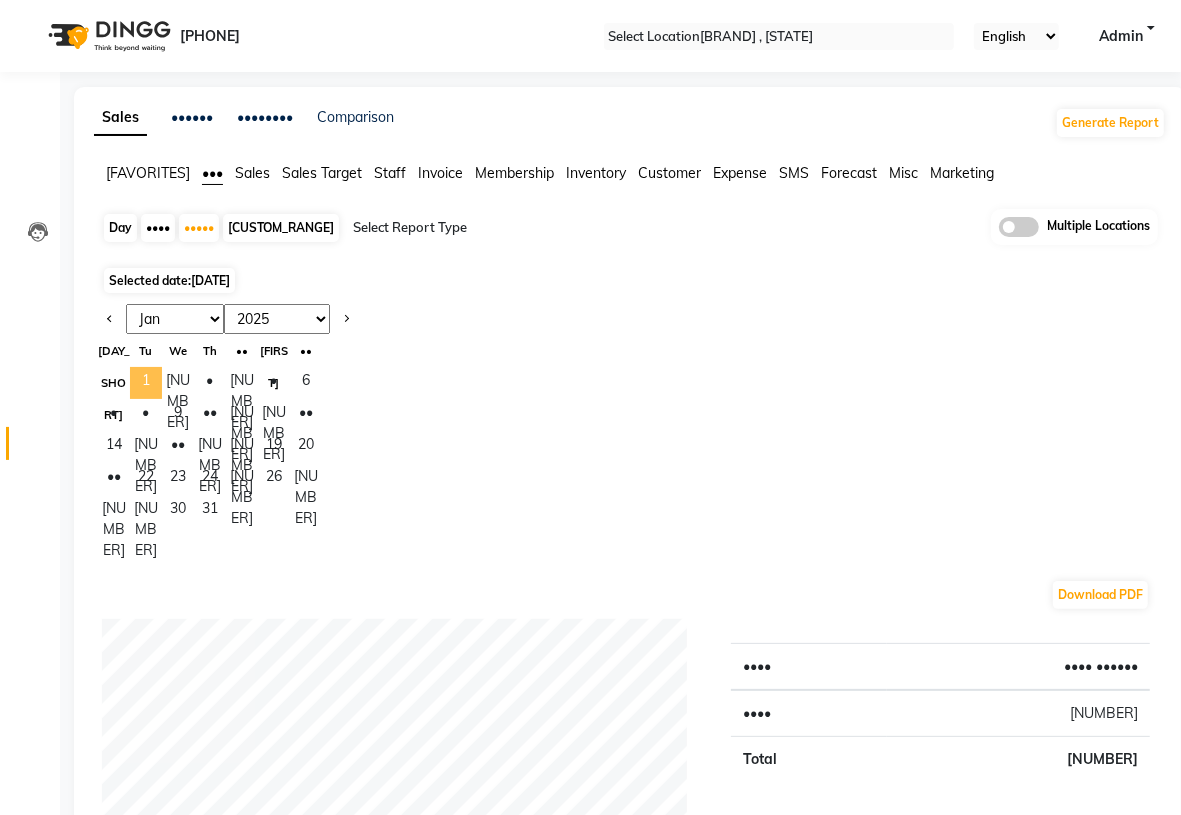 click on "1" at bounding box center (146, 383) 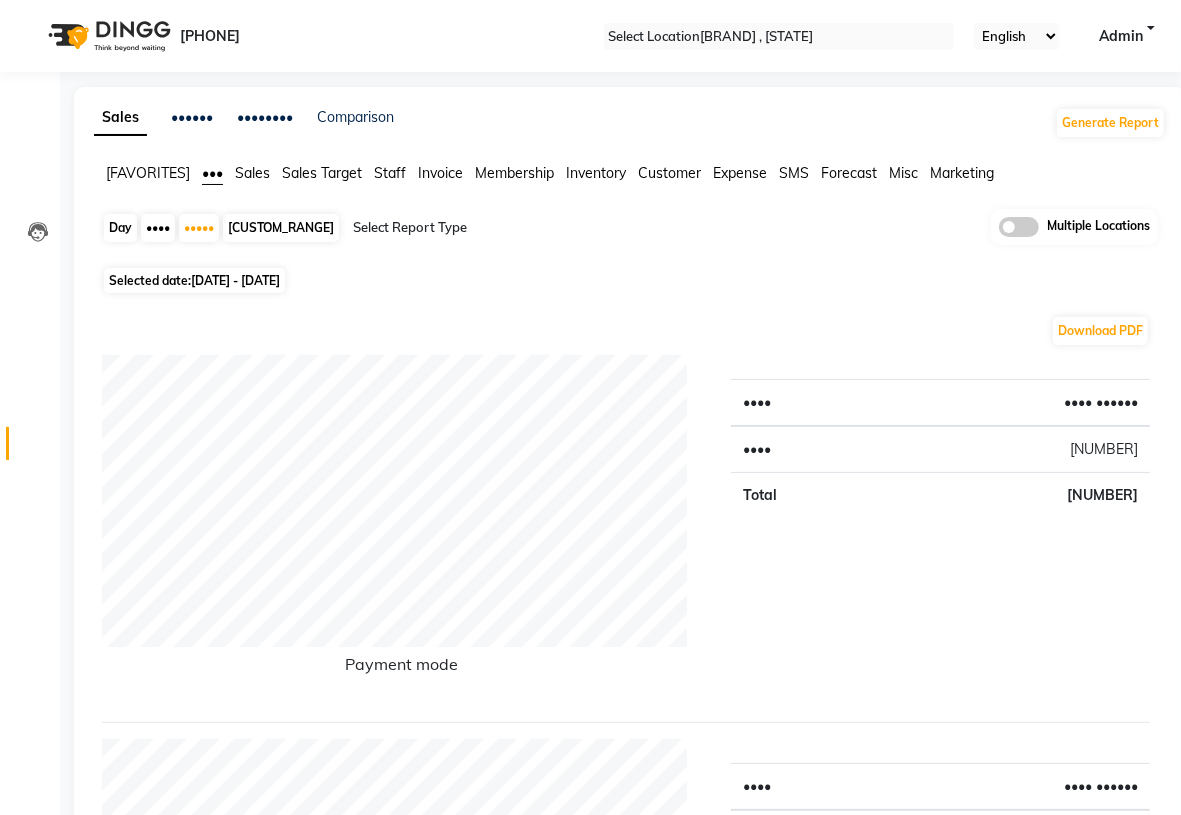 click on "Staff" at bounding box center [148, 173] 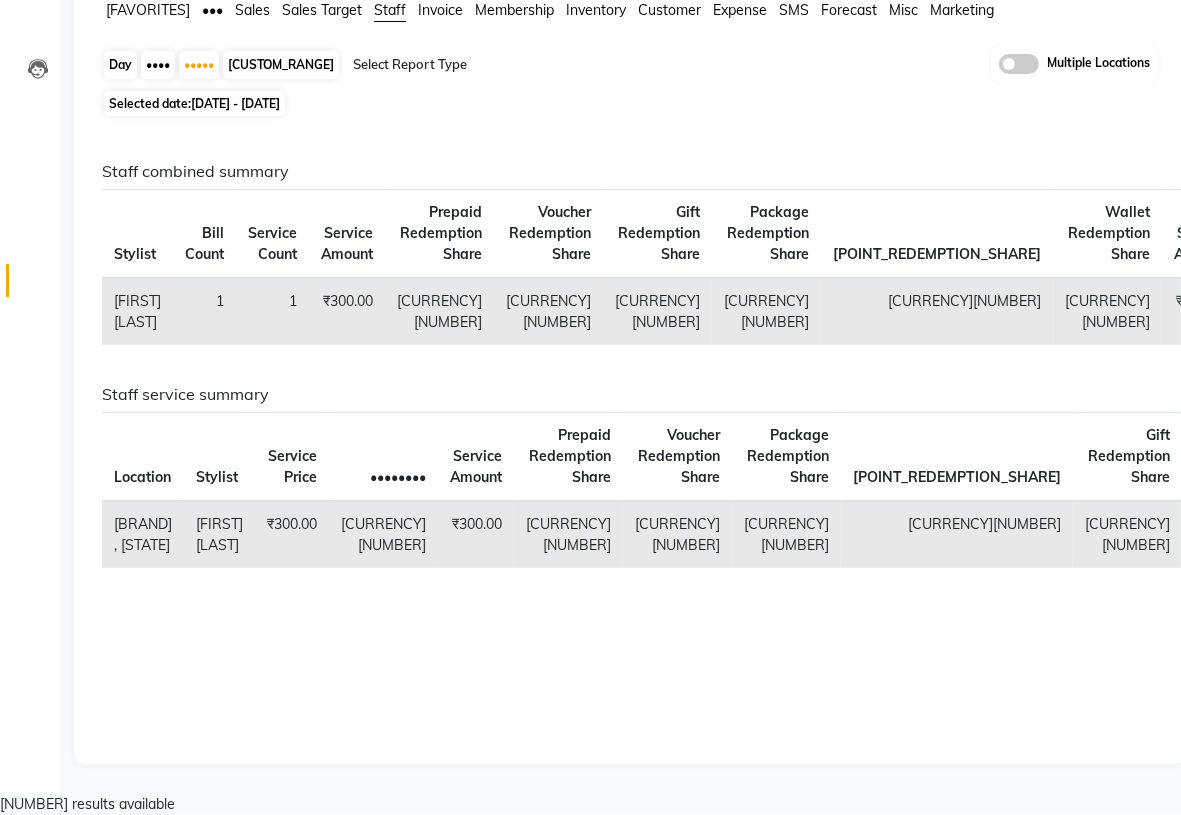 scroll, scrollTop: 0, scrollLeft: 0, axis: both 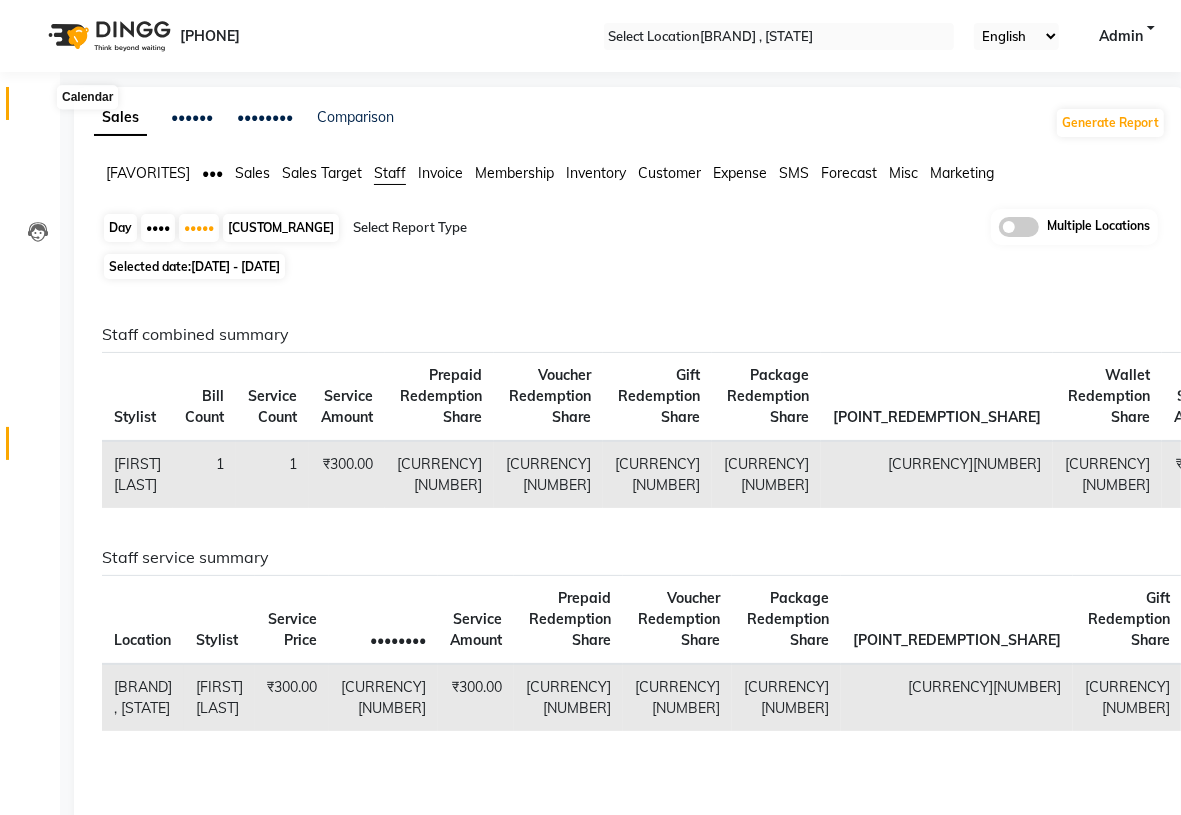 click at bounding box center [37, 108] 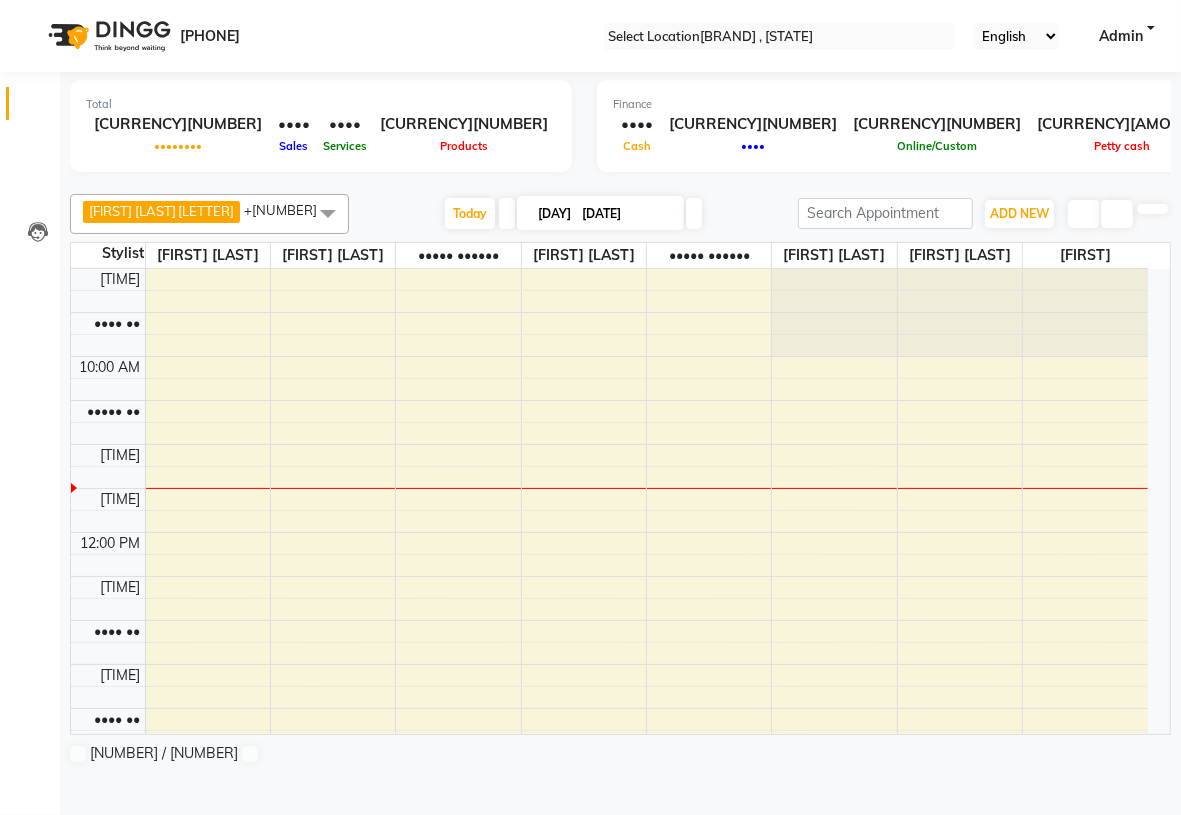 scroll, scrollTop: 0, scrollLeft: 0, axis: both 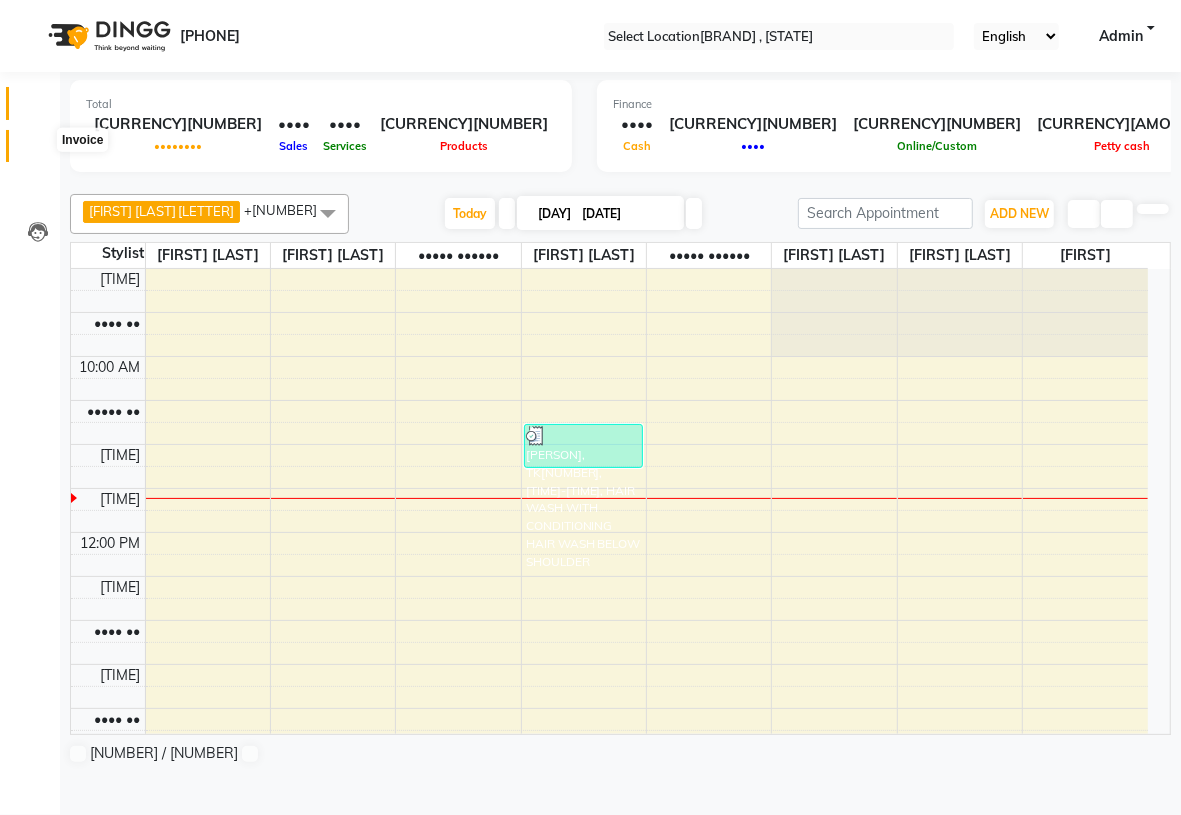 click at bounding box center (37, 151) 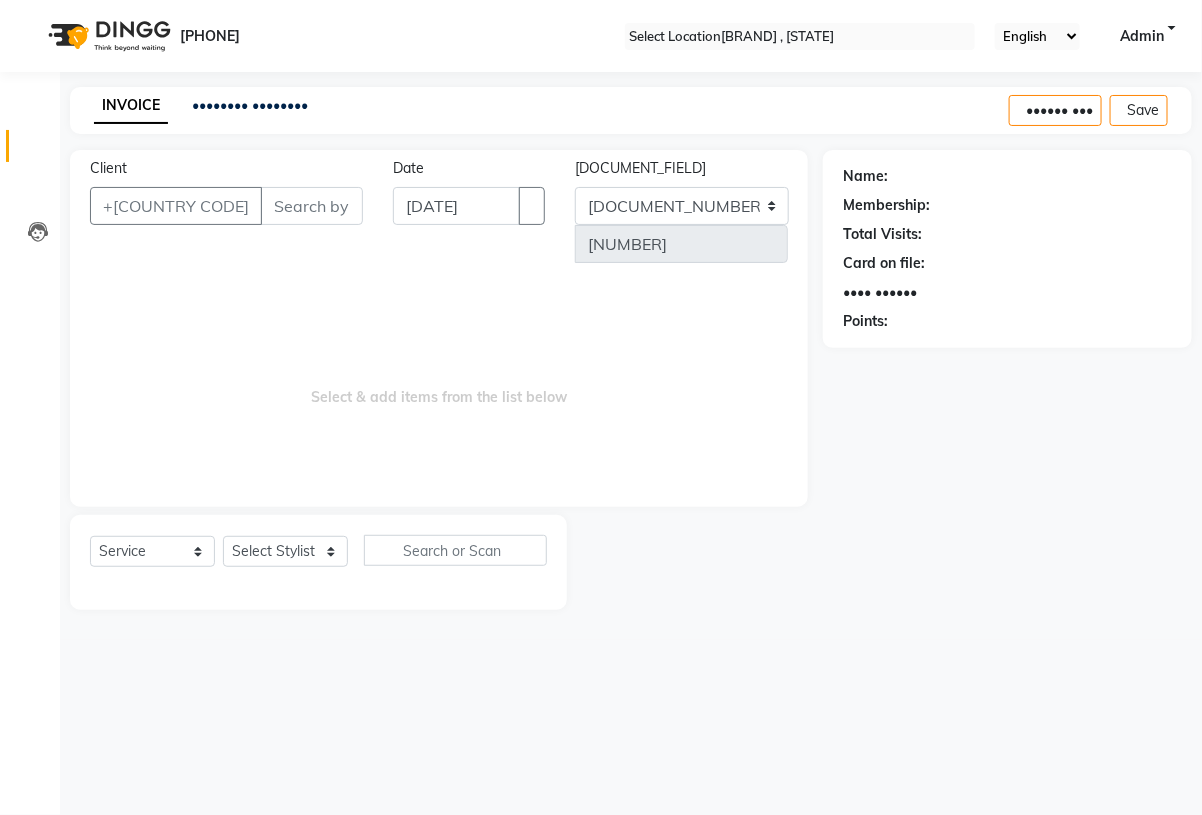 drag, startPoint x: 302, startPoint y: 185, endPoint x: 298, endPoint y: 200, distance: 15.524175 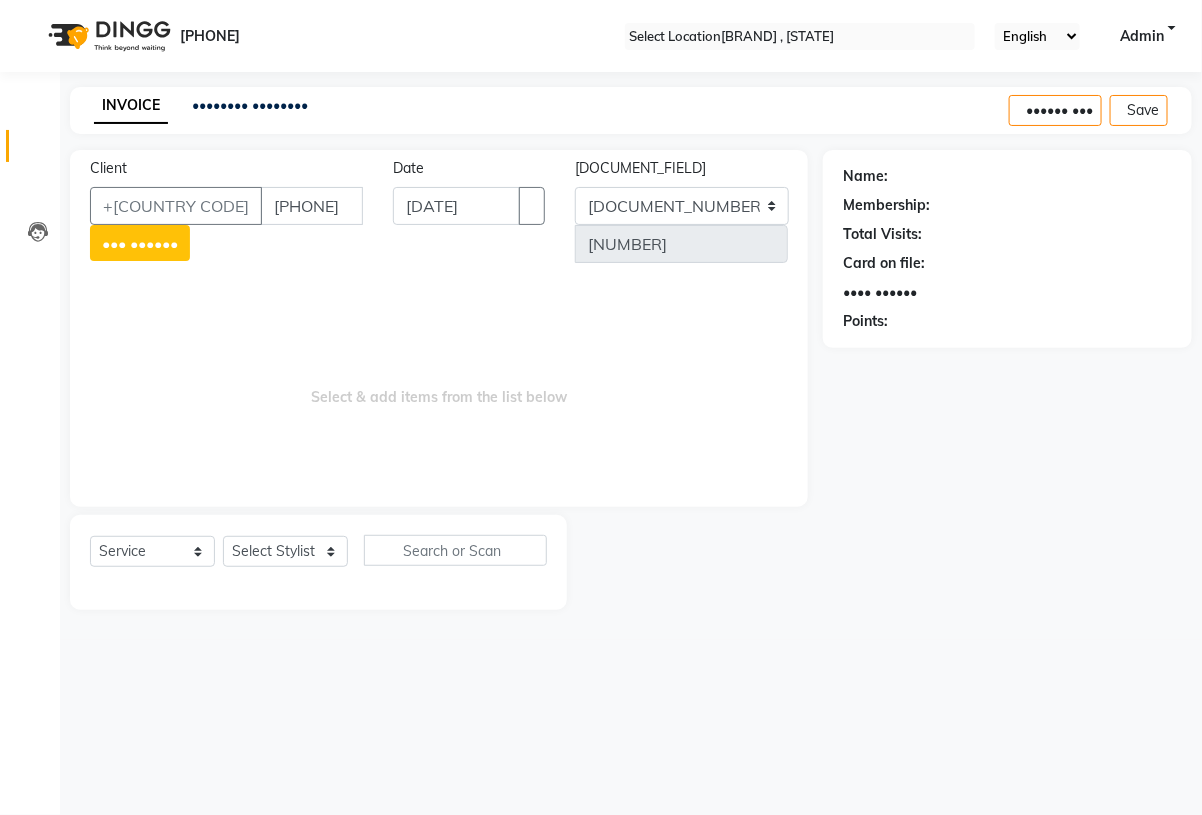 type on "[PHONE]" 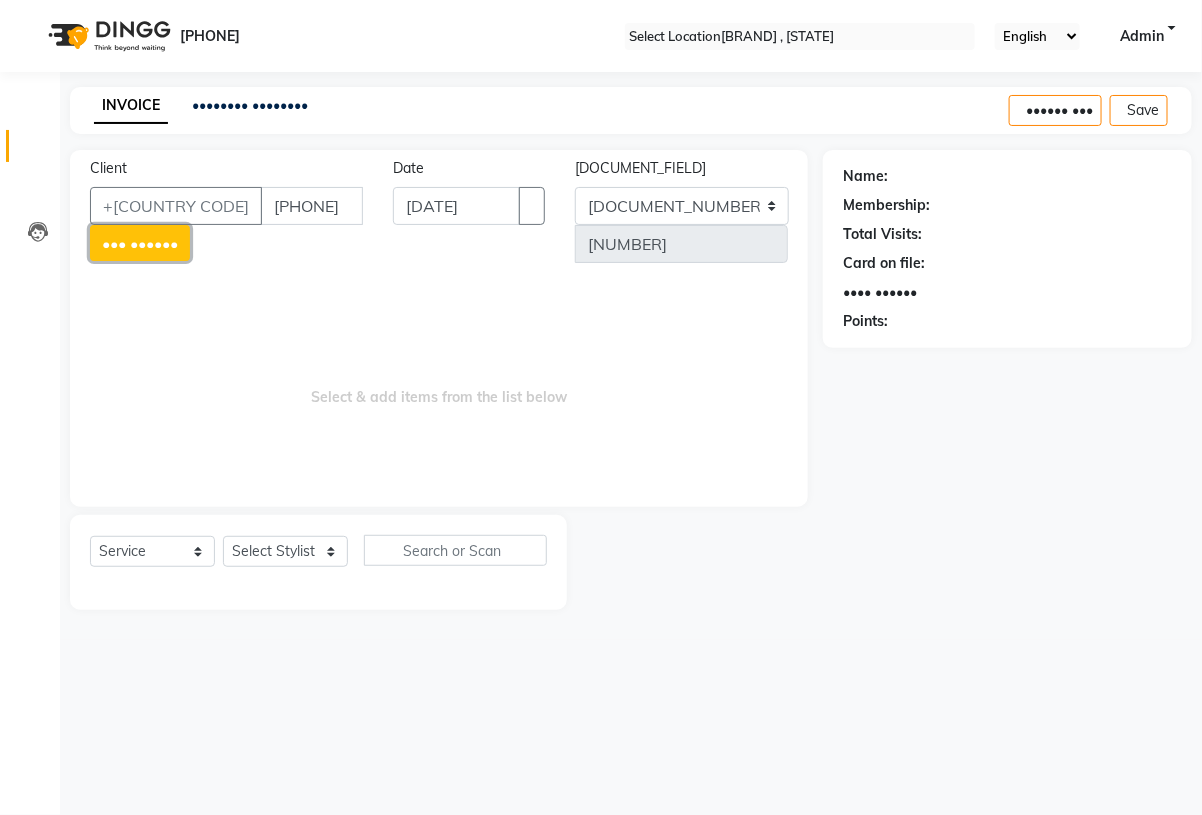 click on "••• ••••••" at bounding box center (140, 243) 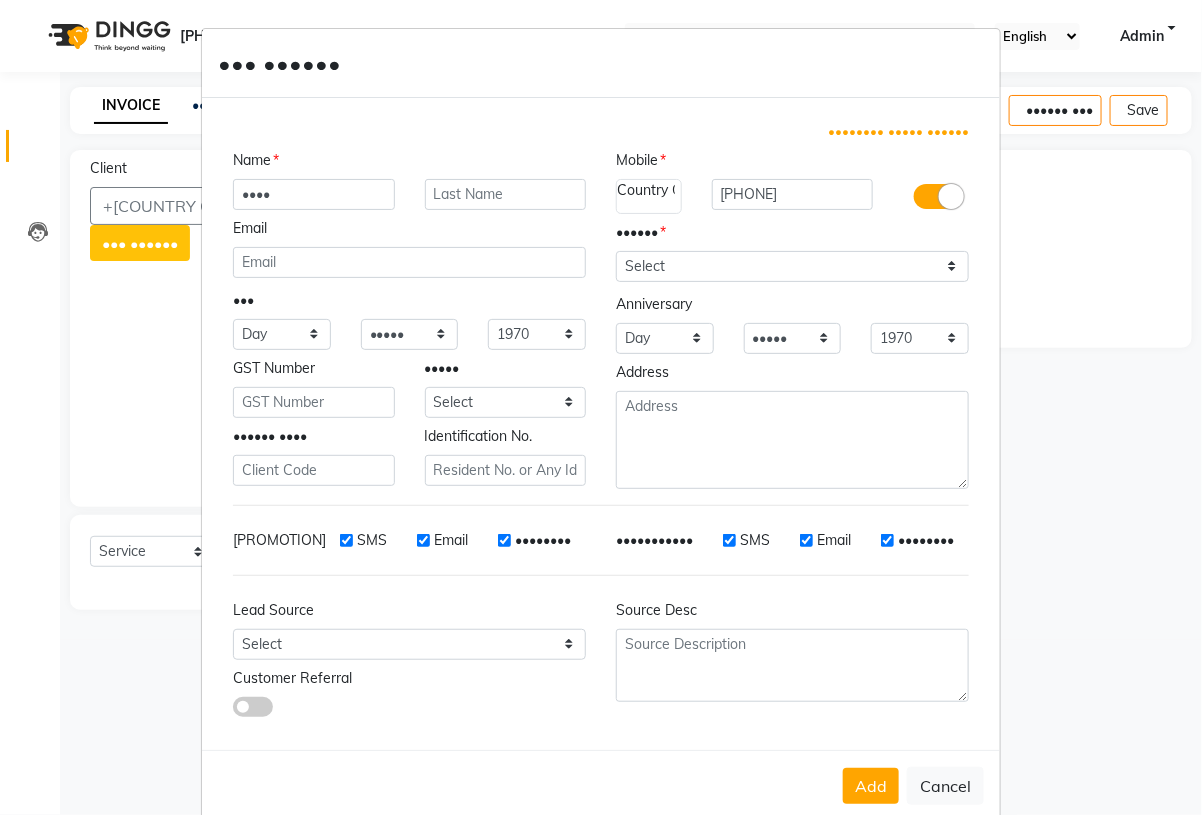 type on "••••" 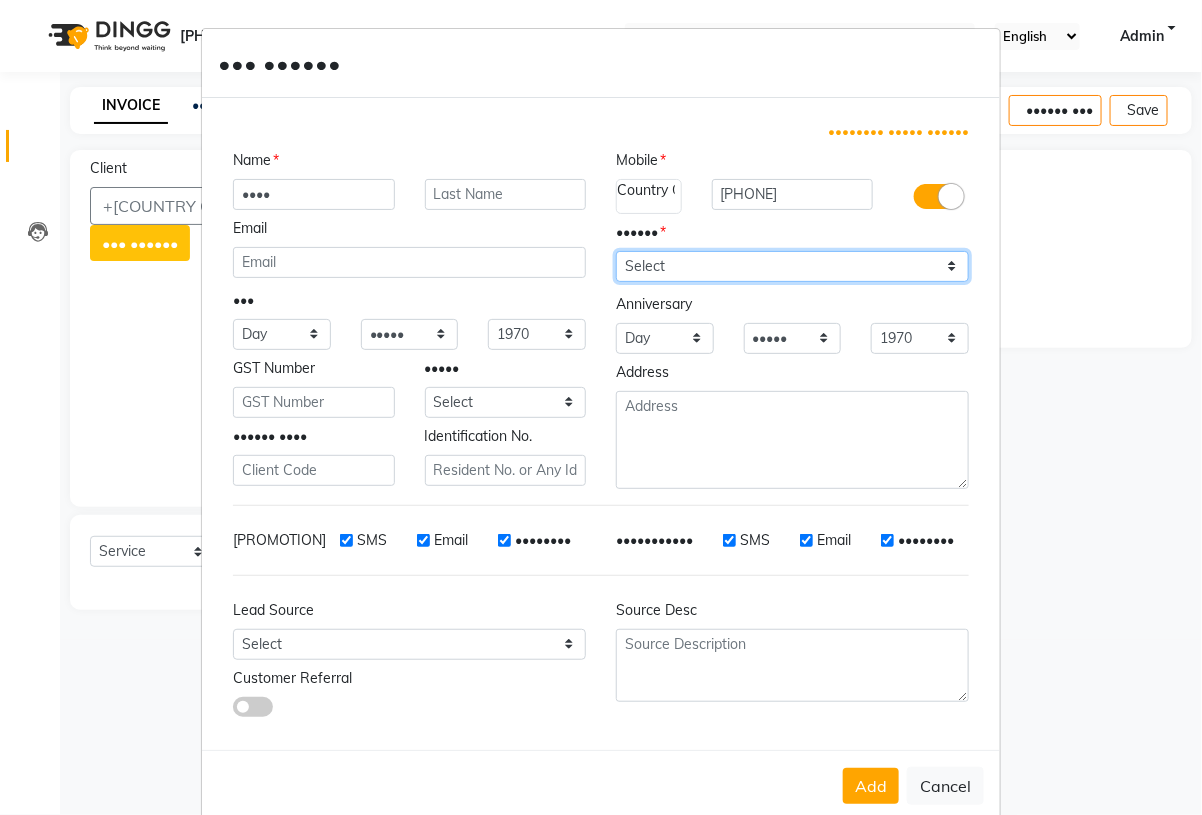 click on "Select Male Female Other Prefer Not To Say" at bounding box center [792, 266] 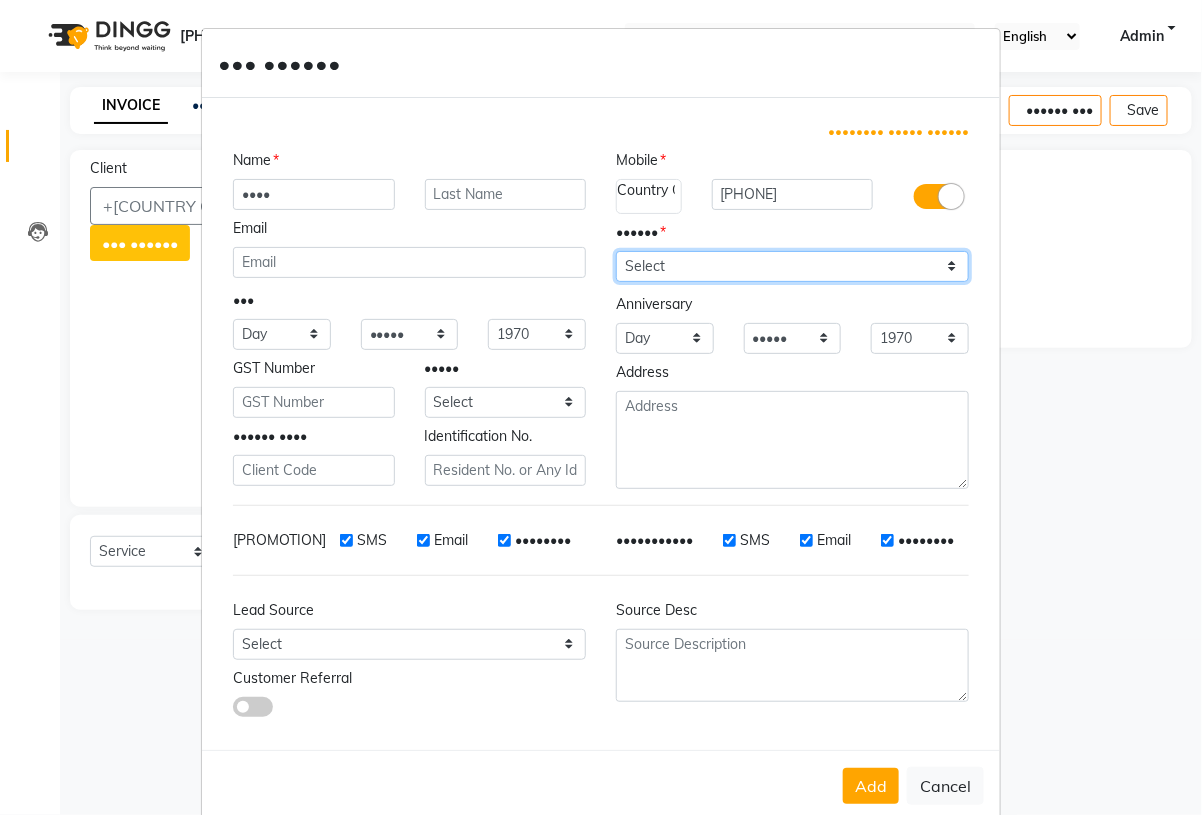 select on "[GENDER]" 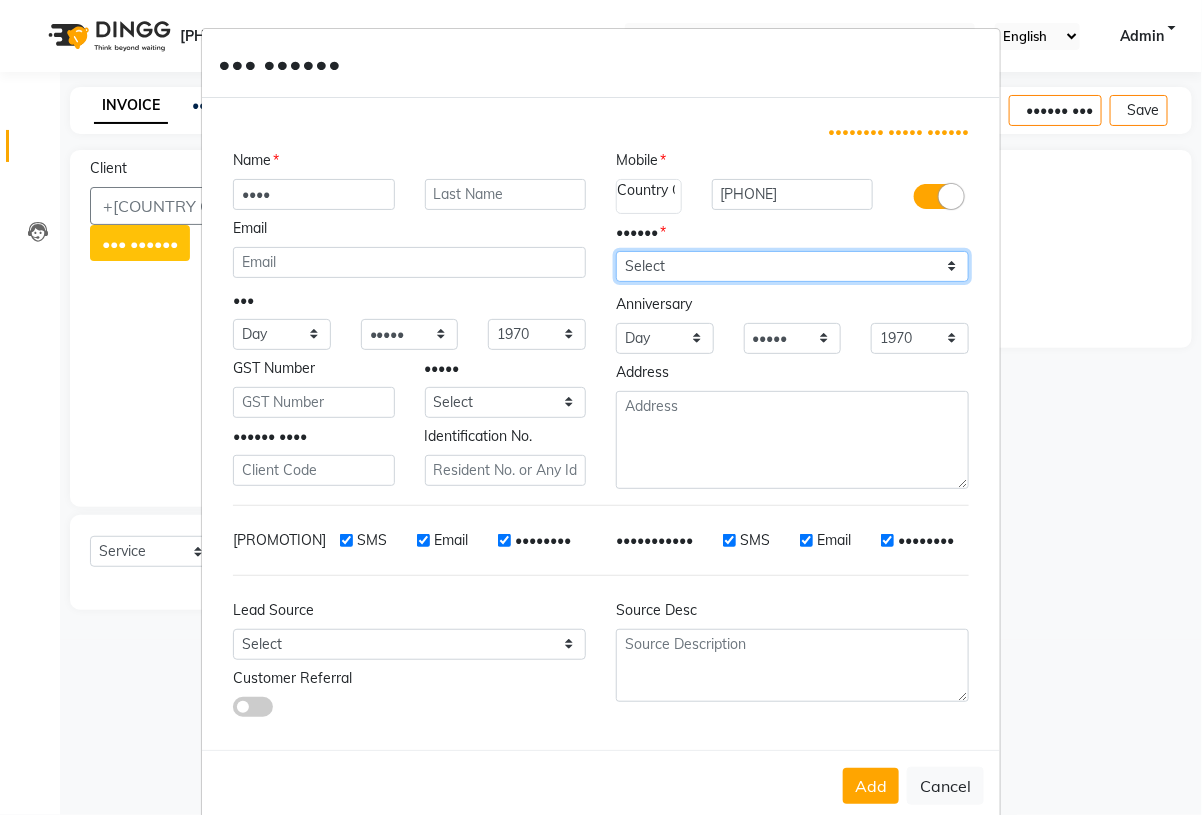 click on "Select Male Female Other Prefer Not To Say" at bounding box center [792, 266] 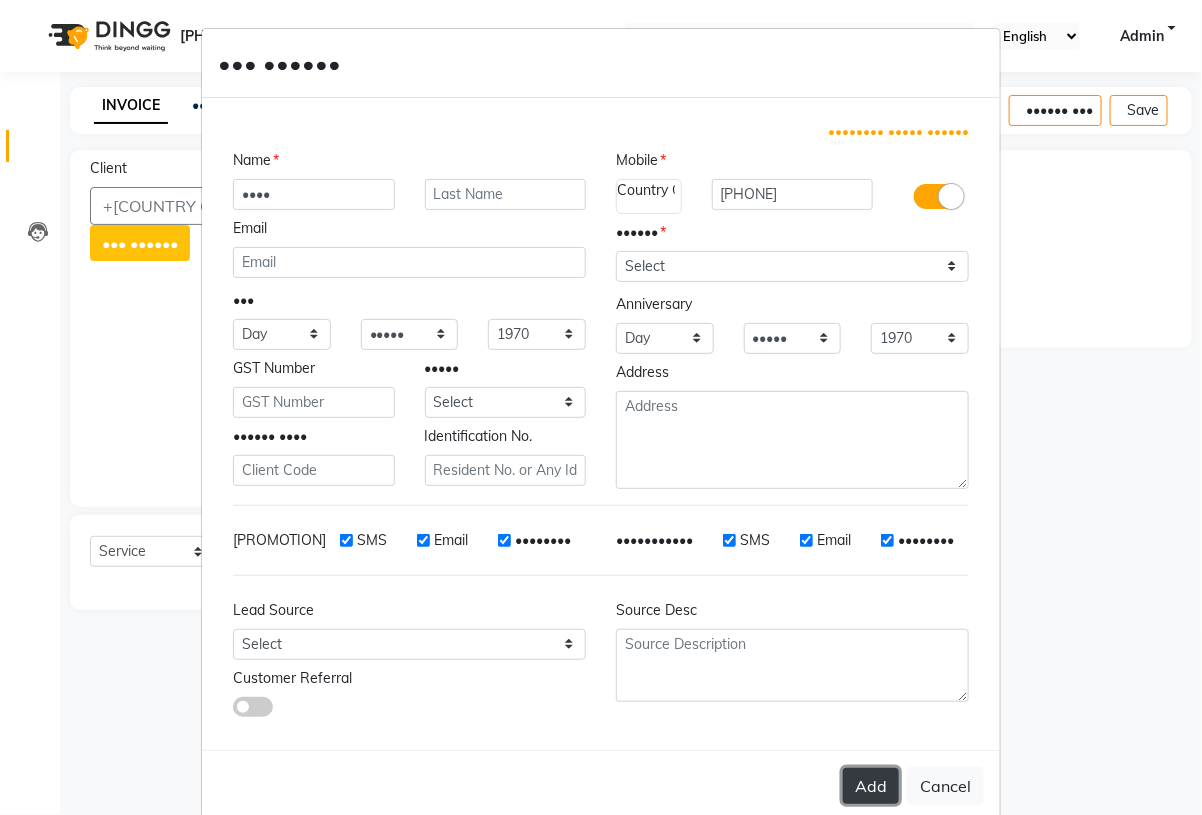 click on "Add" at bounding box center (871, 786) 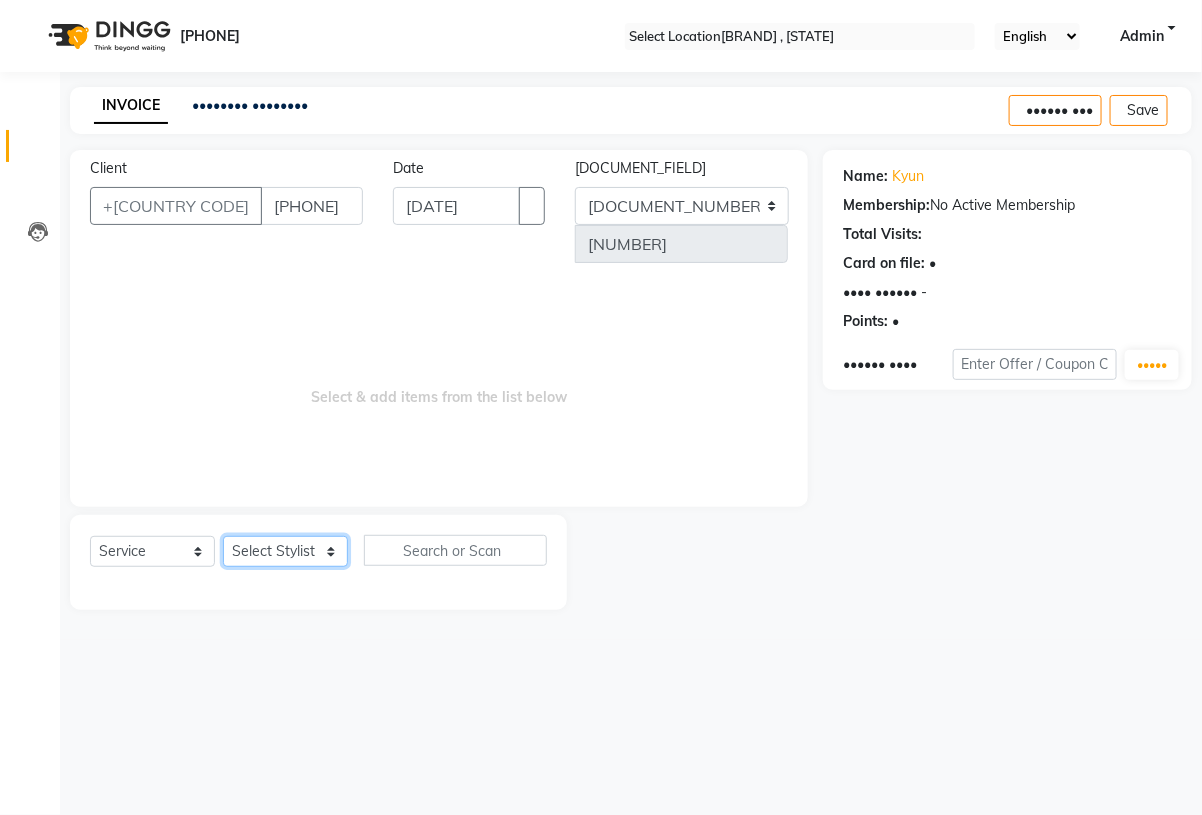 click on "Select Stylist [FIRST] [LAST] [FIRST] [LAST] [FIRST] [LAST] [FIRST] [LAST] [FIRST] [LAST] [FIRST] [LAST] [FIRST] [LAST] [FIRST] [LAST] [FIRST] [LAST] [FIRST] [LAST]" at bounding box center [285, 551] 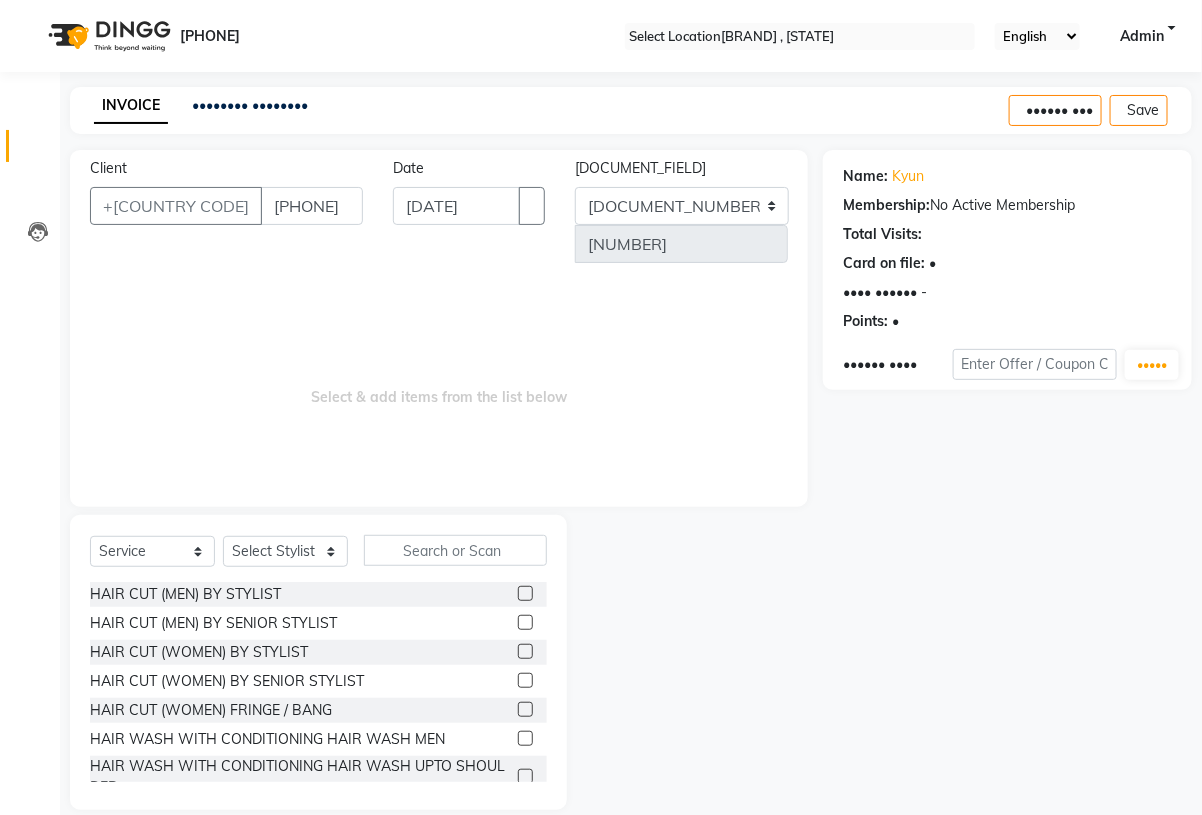 click at bounding box center [525, 593] 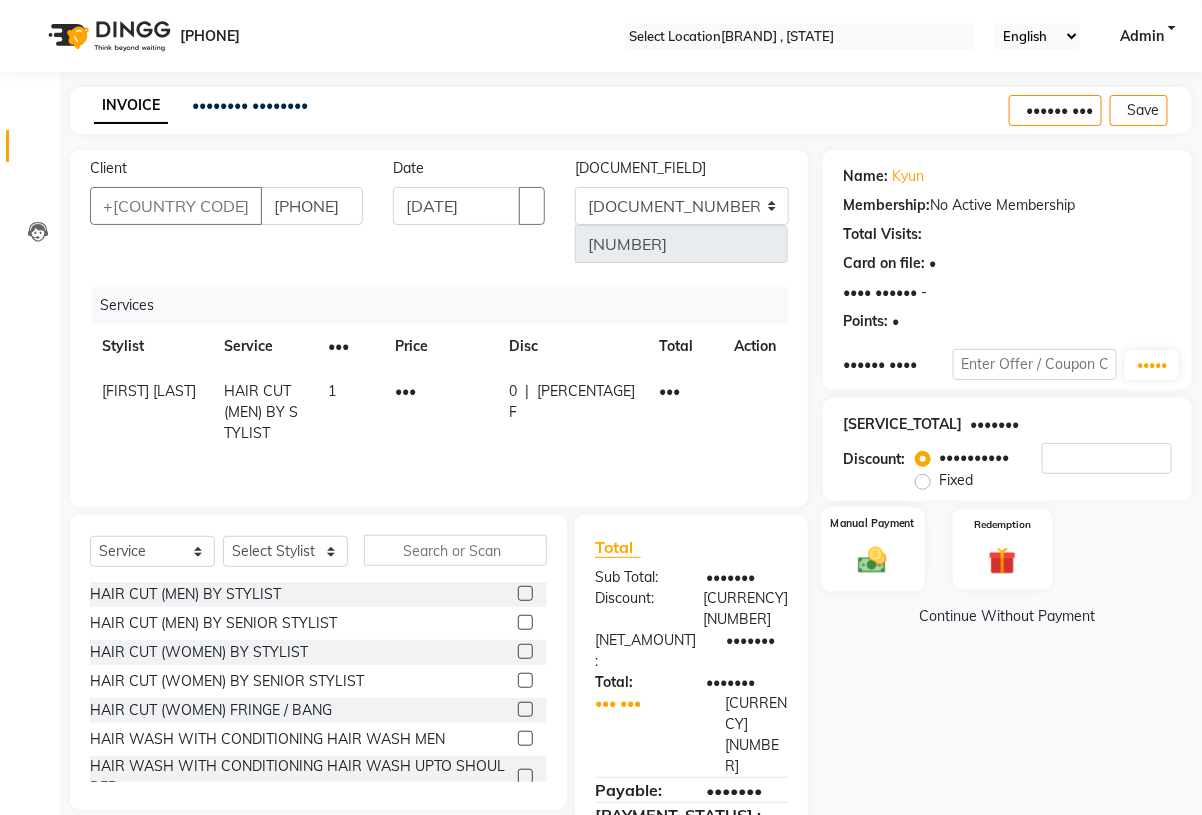 click at bounding box center [873, 559] 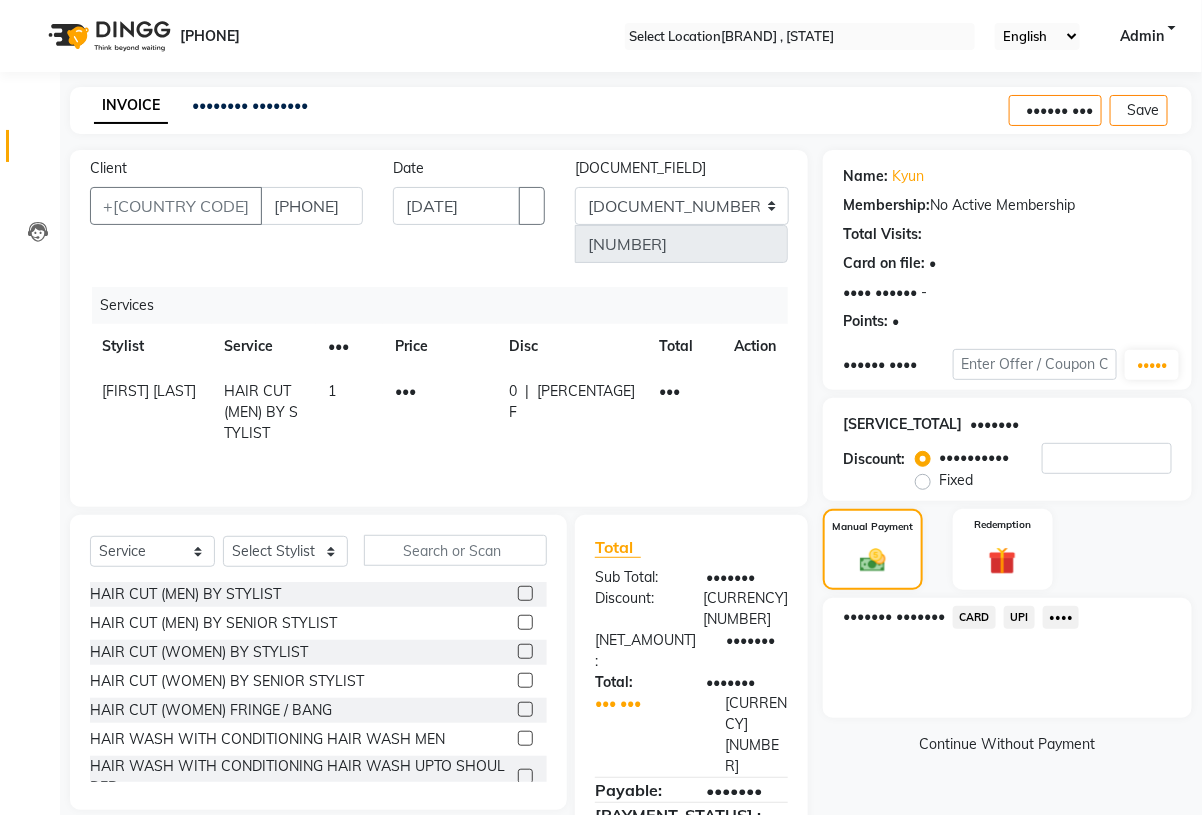 click on "•••••• ••••••• ••••••••••" at bounding box center [1007, 549] 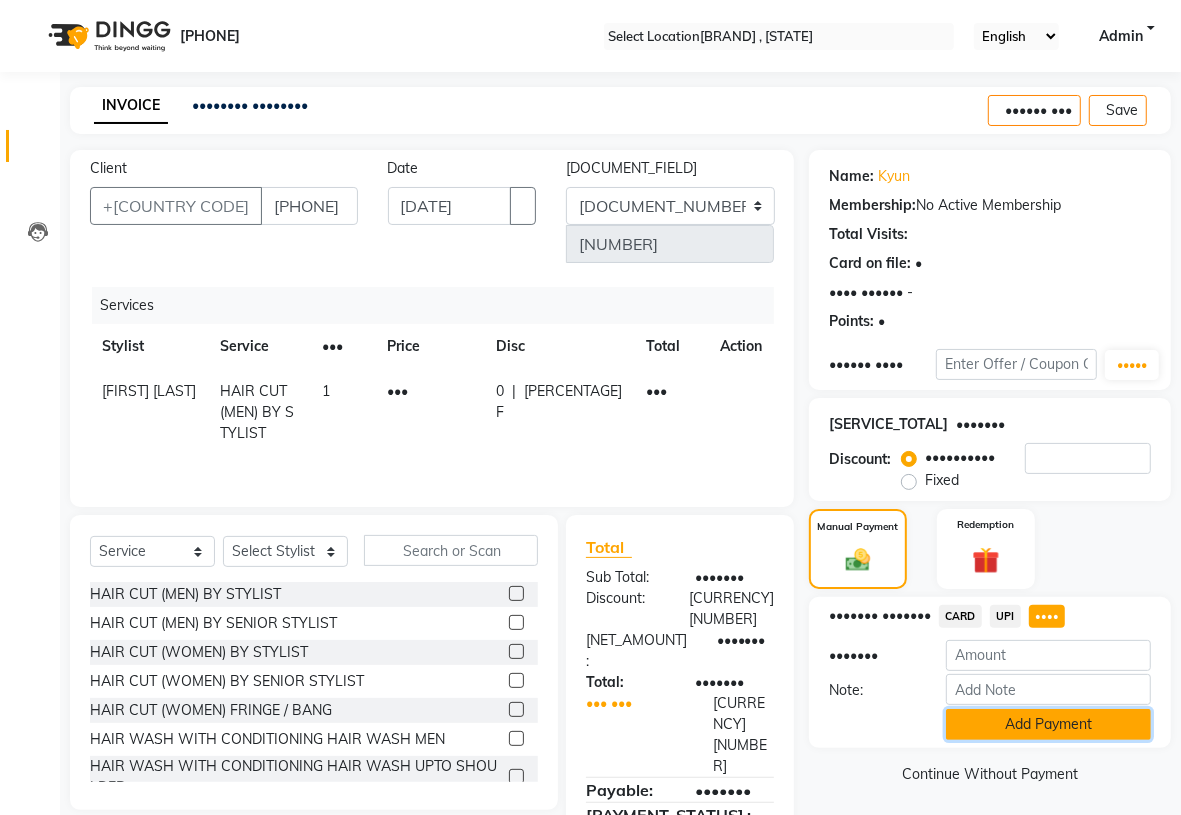 click on "Add Payment" at bounding box center (1048, 724) 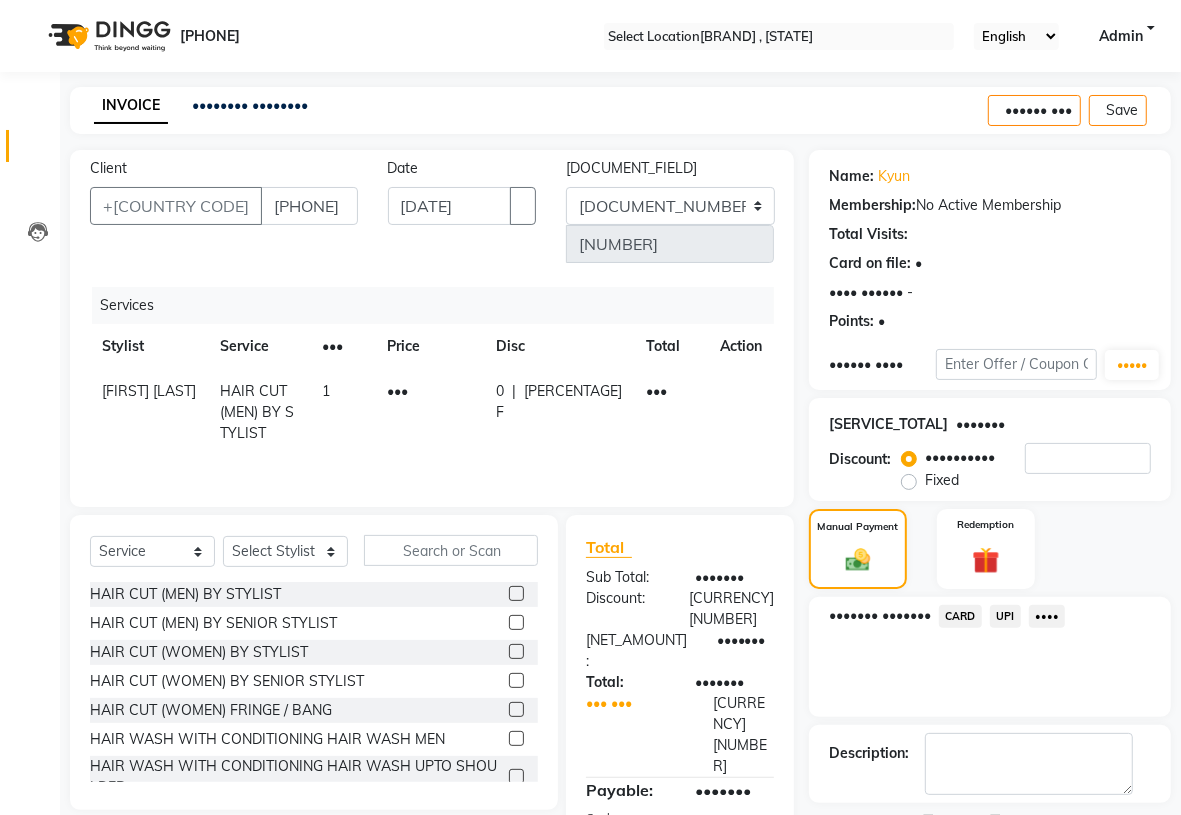 scroll, scrollTop: 93, scrollLeft: 0, axis: vertical 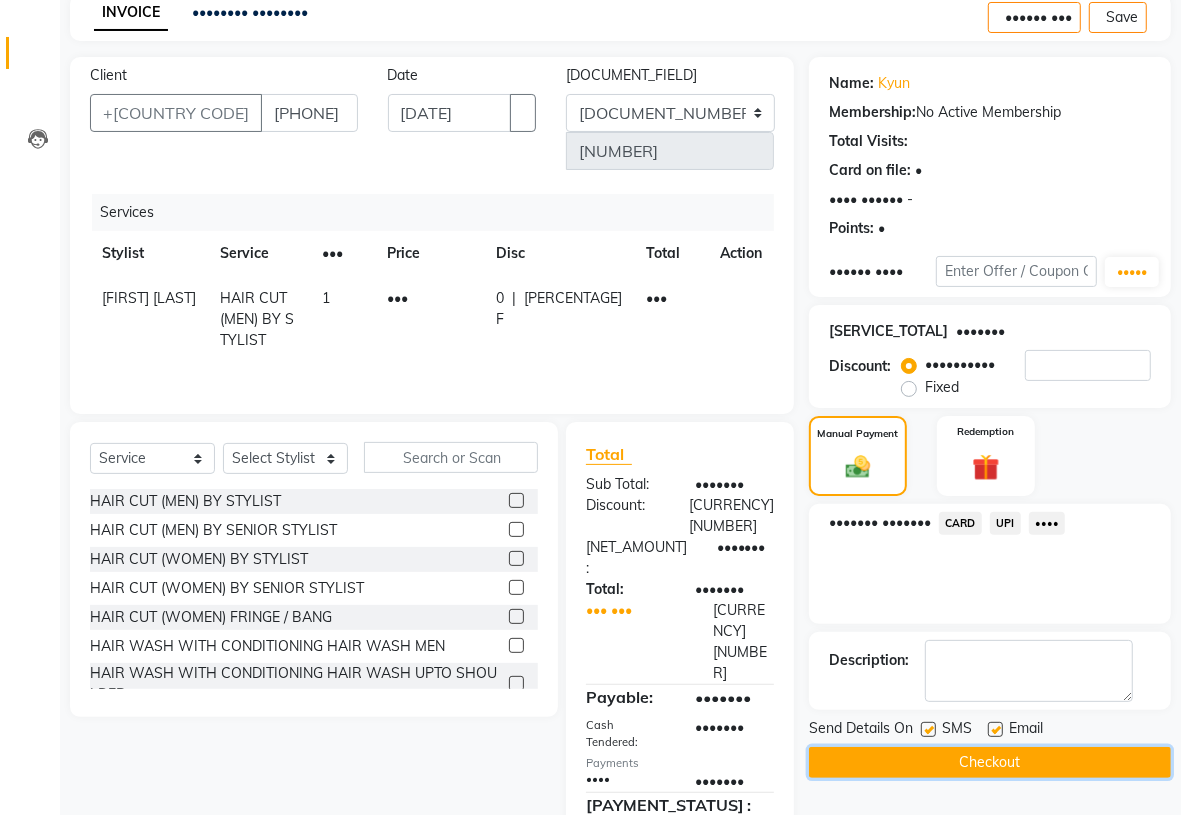 click on "Checkout" at bounding box center (990, 762) 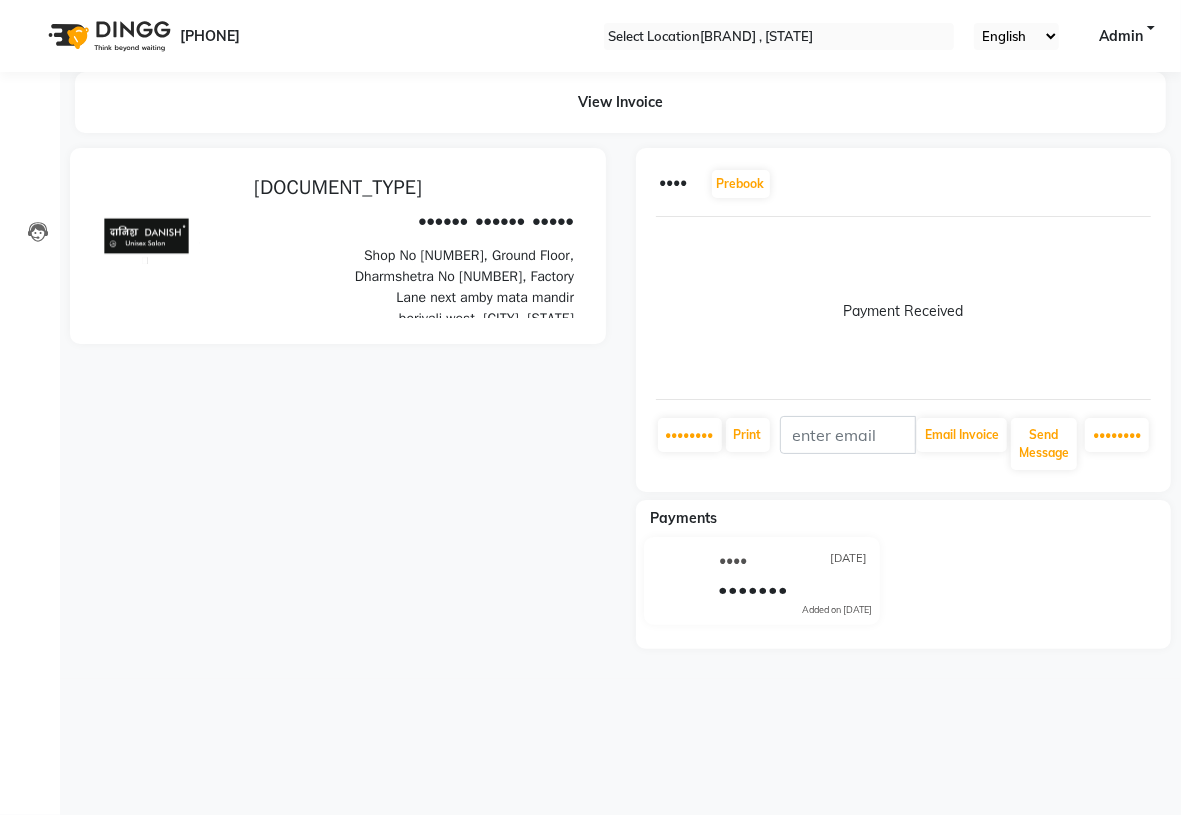 scroll, scrollTop: 0, scrollLeft: 0, axis: both 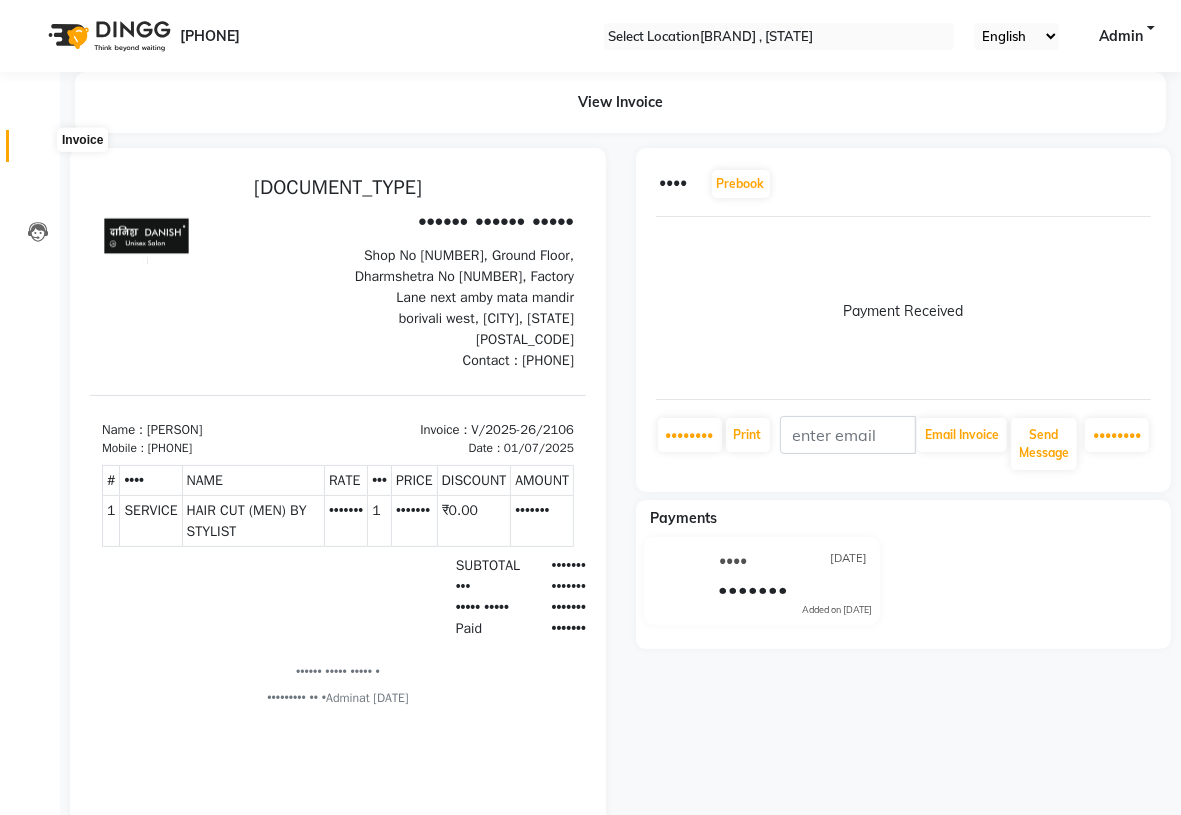 click at bounding box center (37, 151) 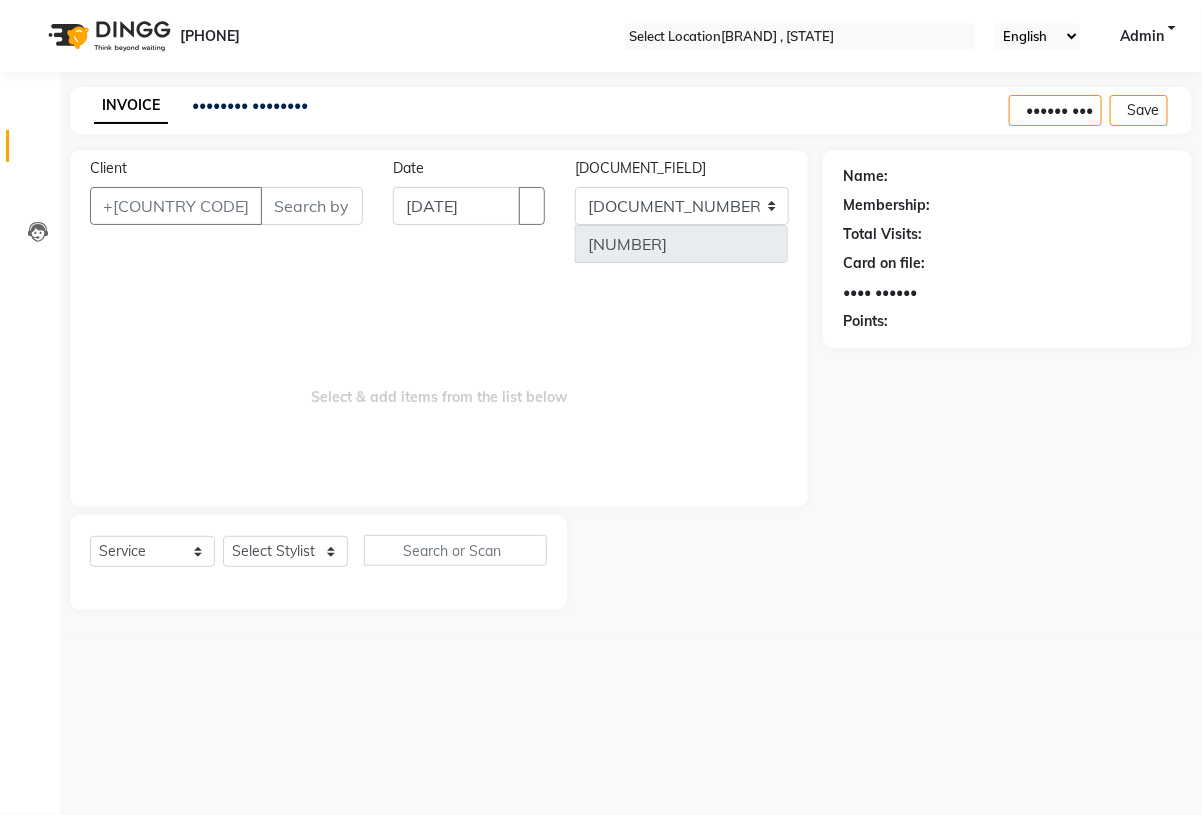 click on "Reports" at bounding box center [30, 443] 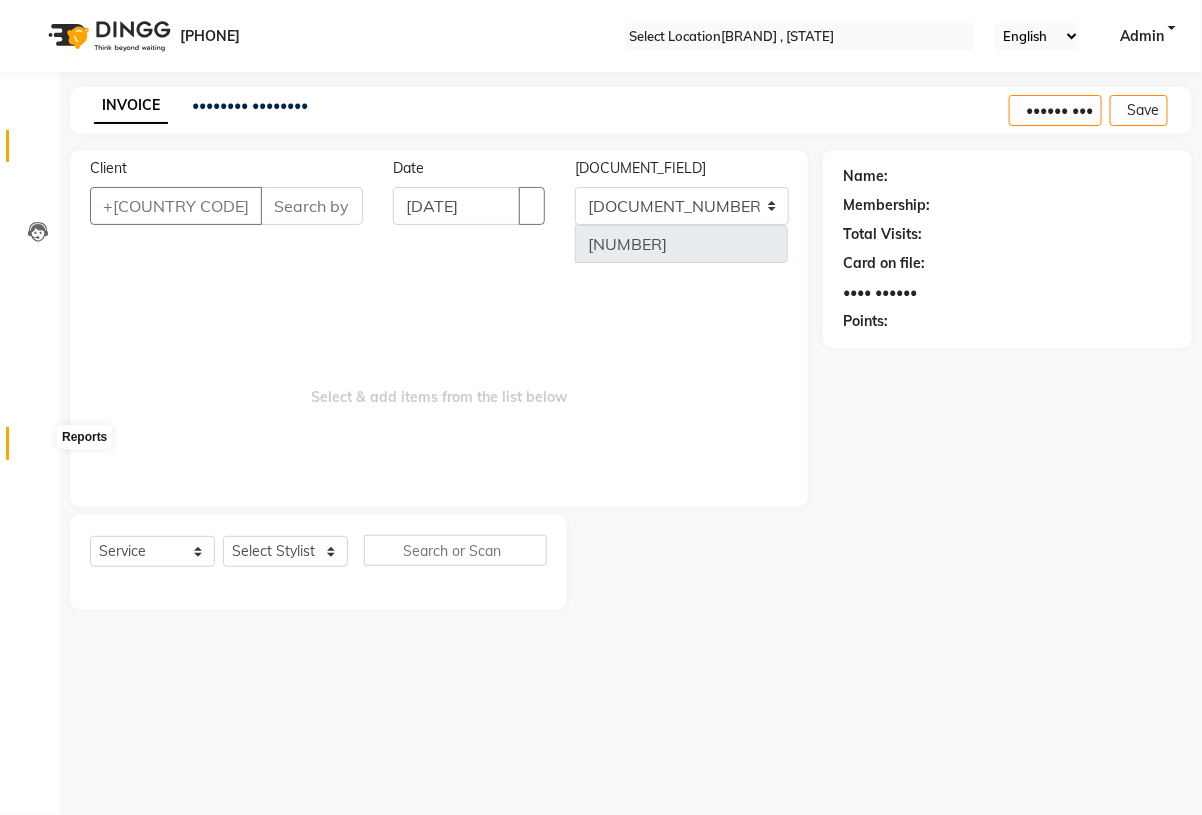 click at bounding box center [38, 448] 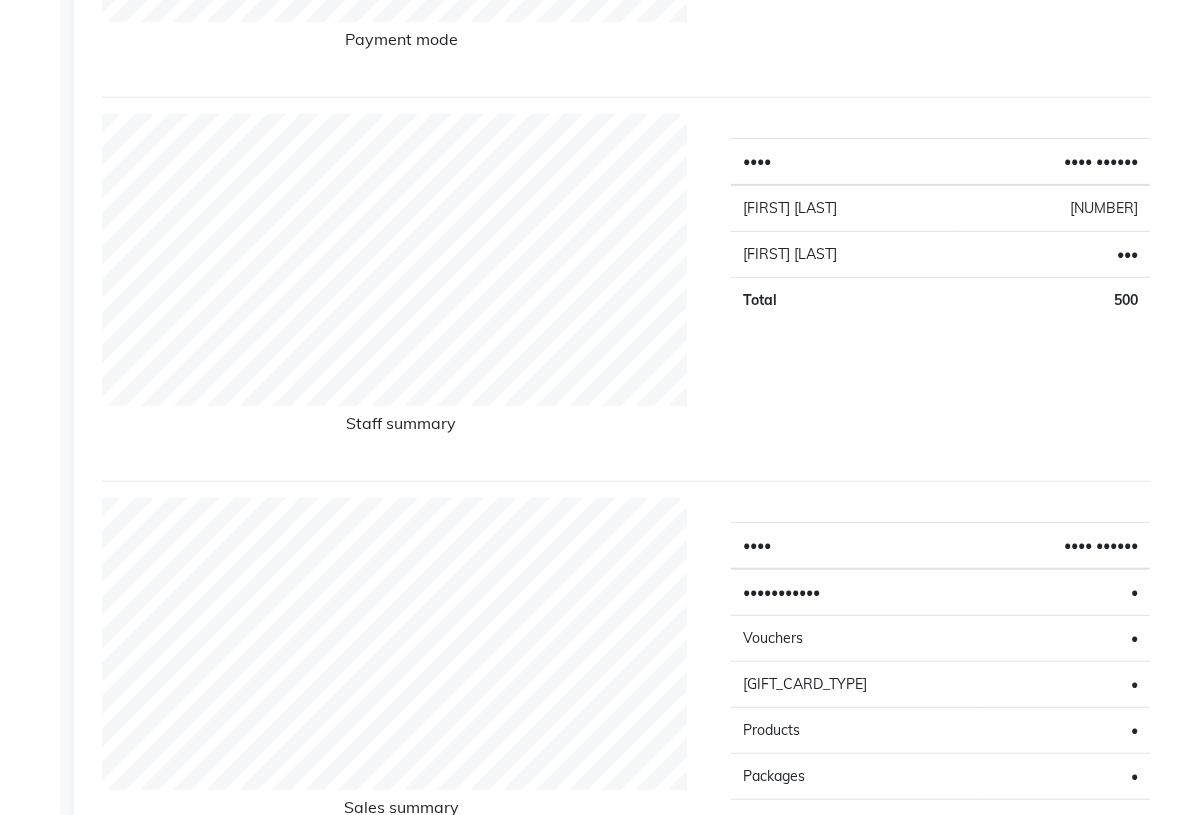 scroll, scrollTop: 0, scrollLeft: 0, axis: both 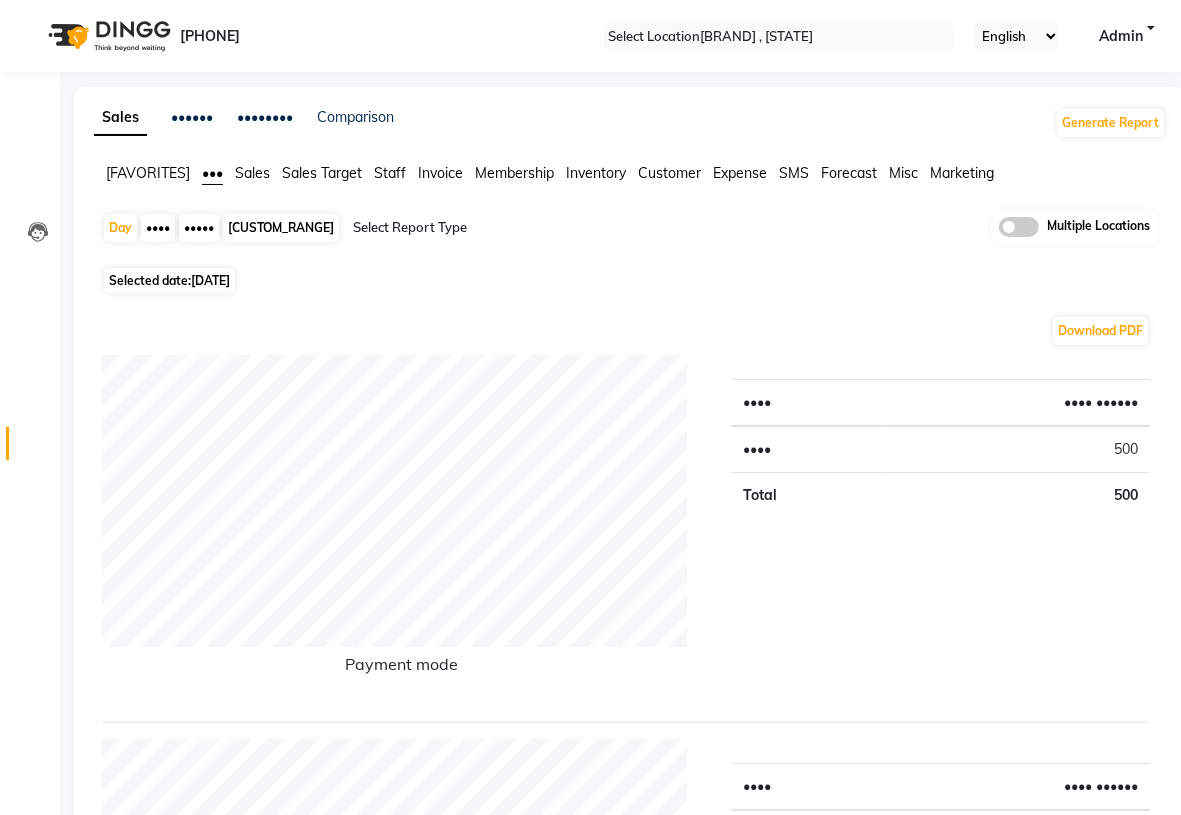 click on "Selected date:  [DATE]" at bounding box center [169, 280] 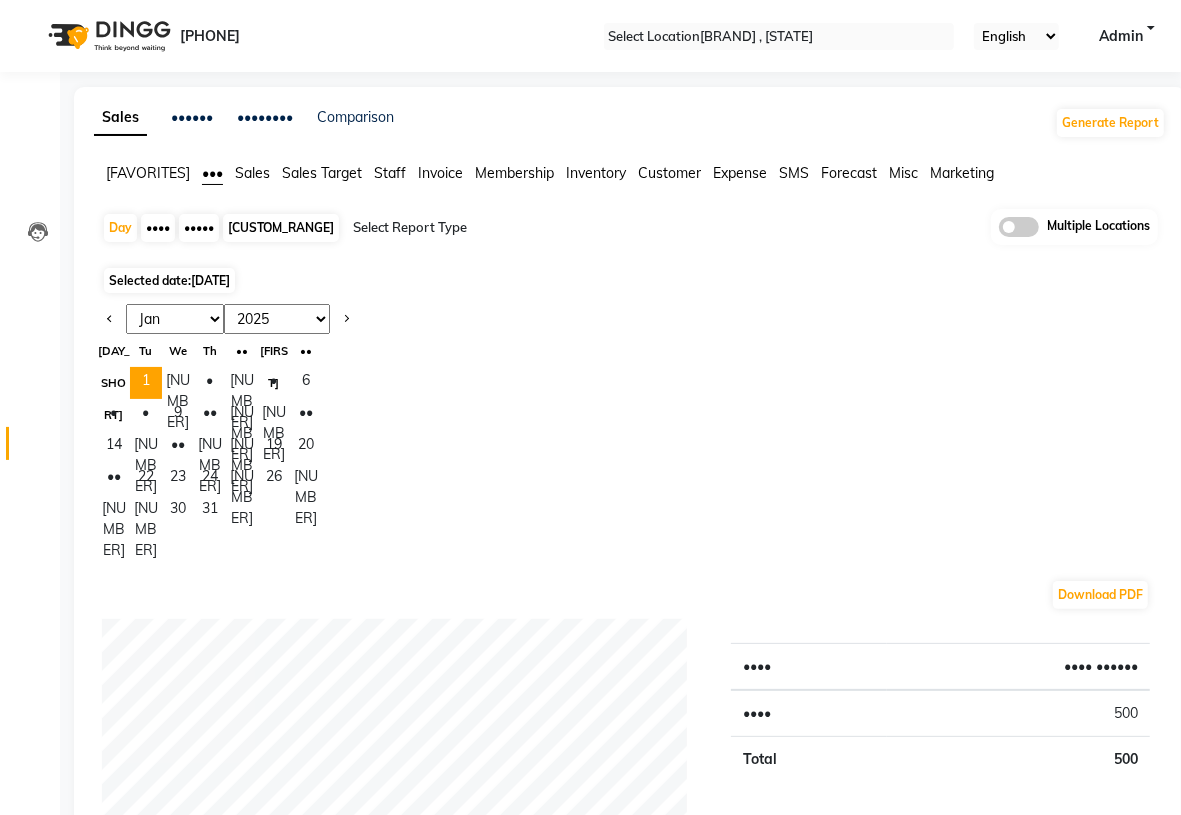 click on "Jan Feb Mar Apr May Jun Jul Aug Sep Oct Nov Dec" at bounding box center (175, 319) 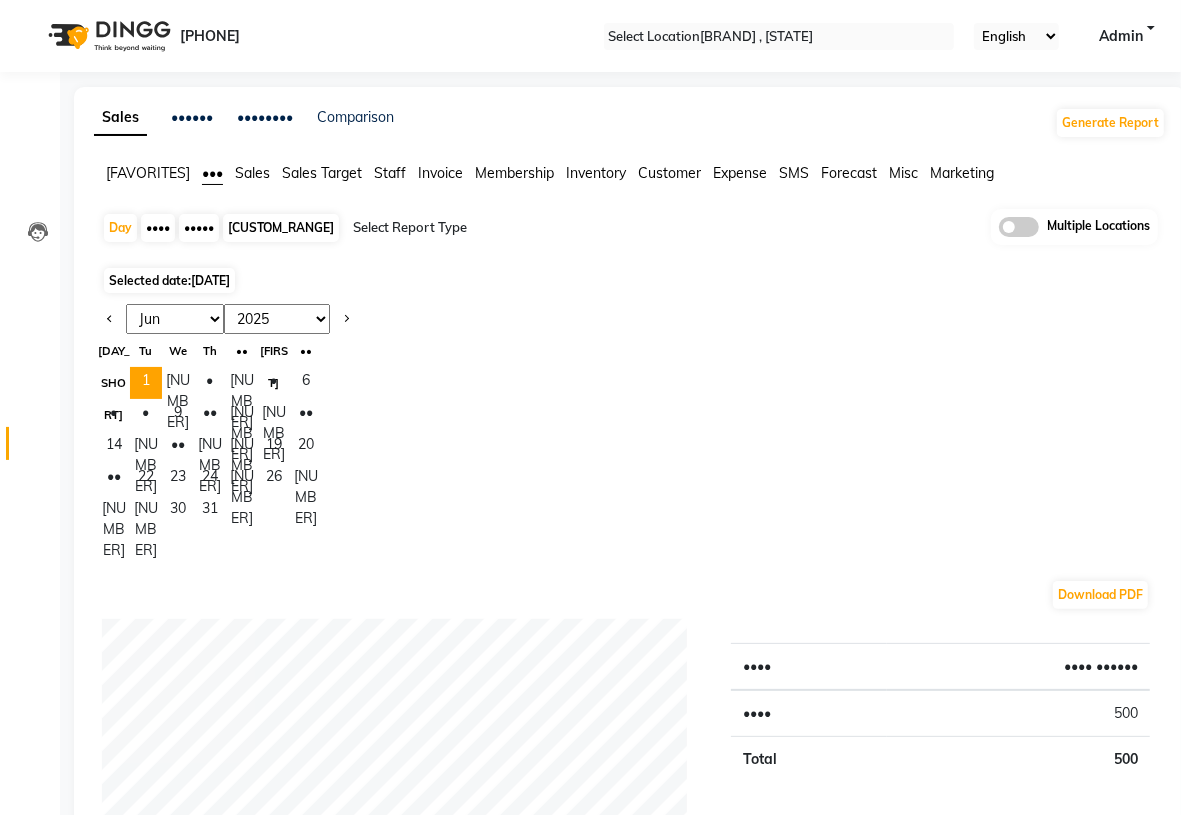 click on "Jan Feb Mar Apr May Jun Jul Aug Sep Oct Nov Dec" at bounding box center [175, 319] 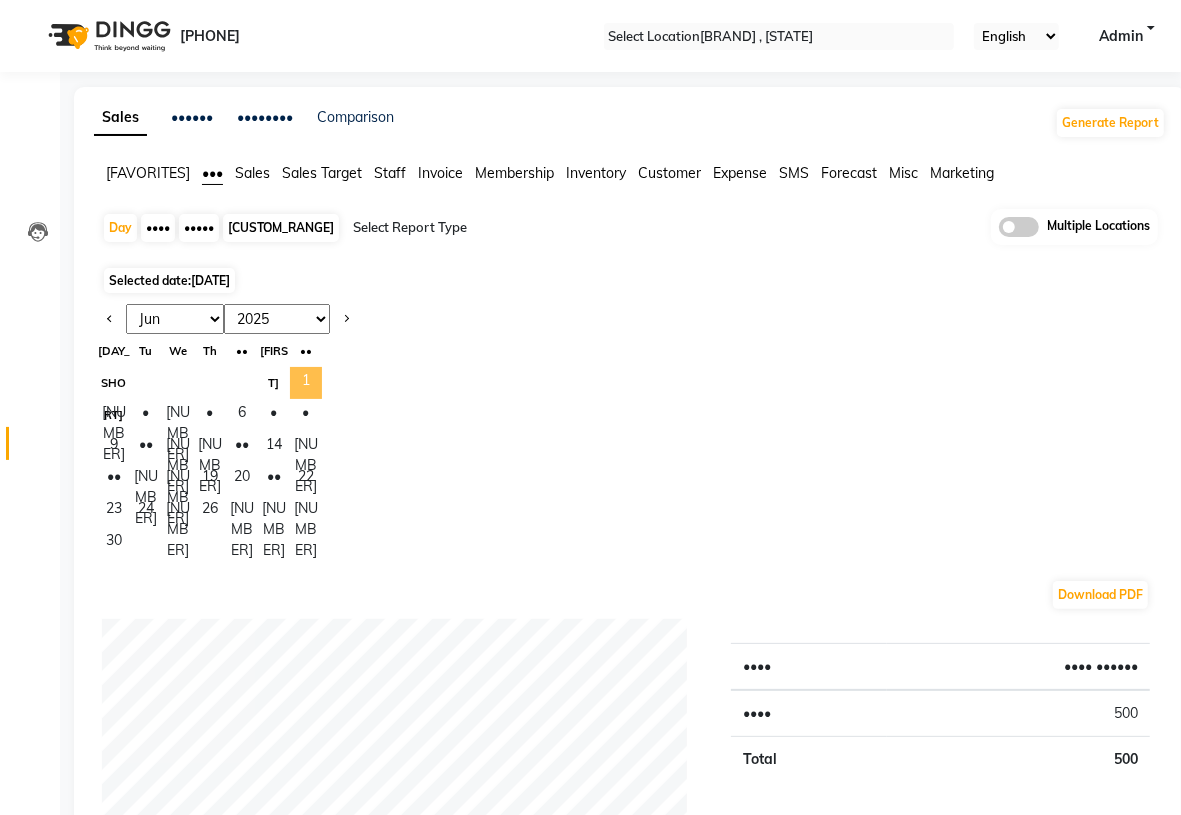 click on "1" at bounding box center (306, 383) 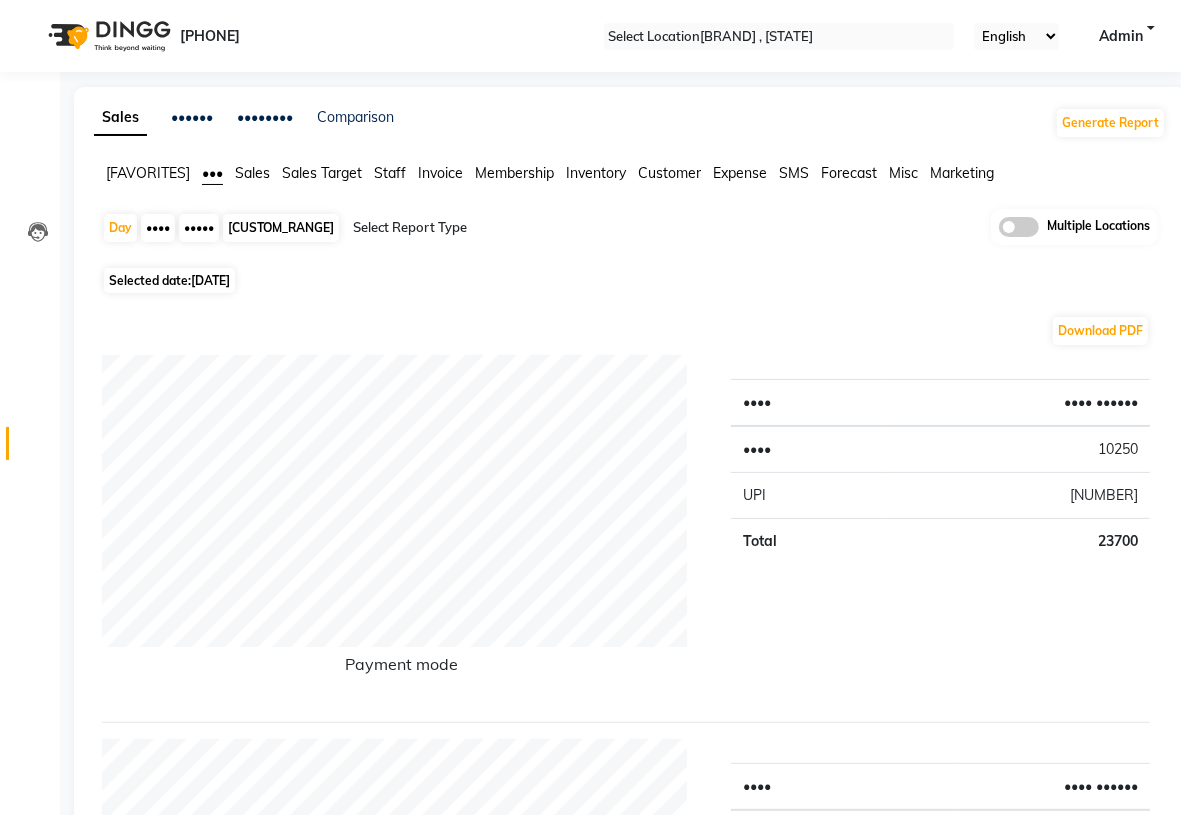 click on "Staff" at bounding box center [148, 173] 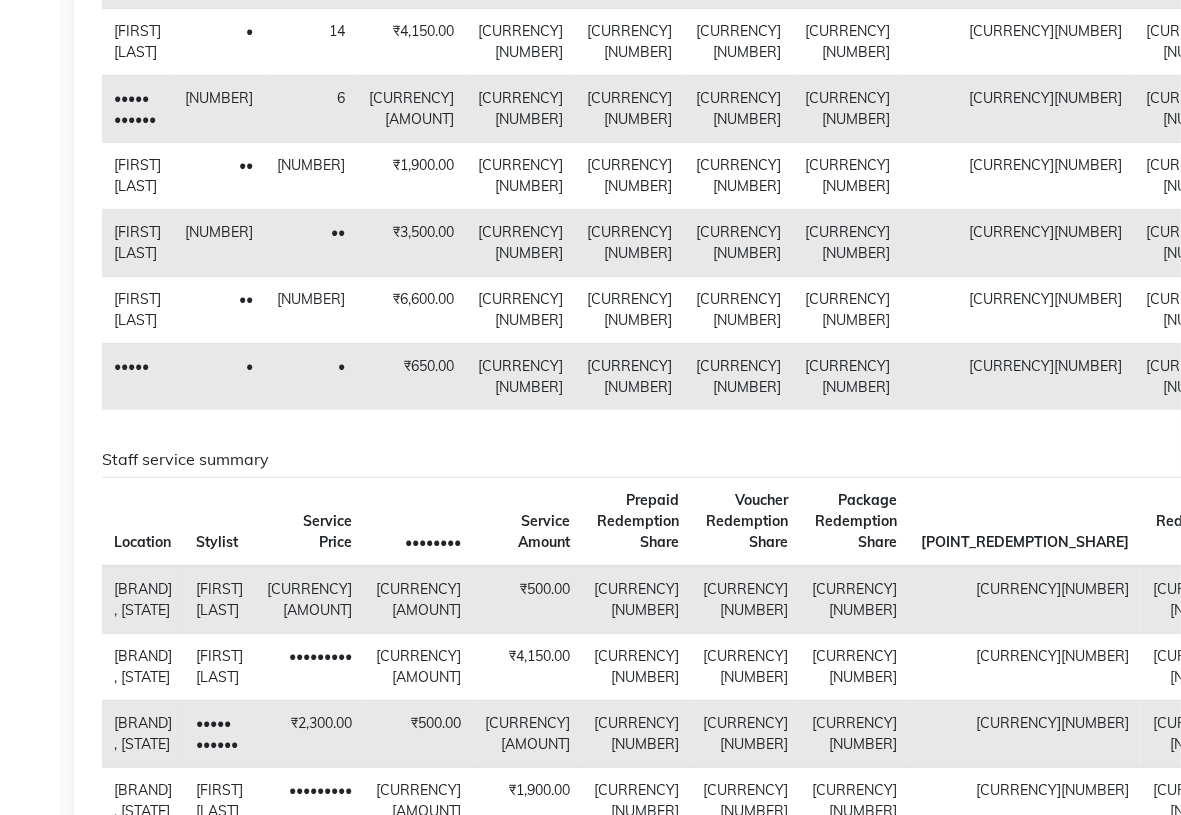 scroll, scrollTop: 0, scrollLeft: 0, axis: both 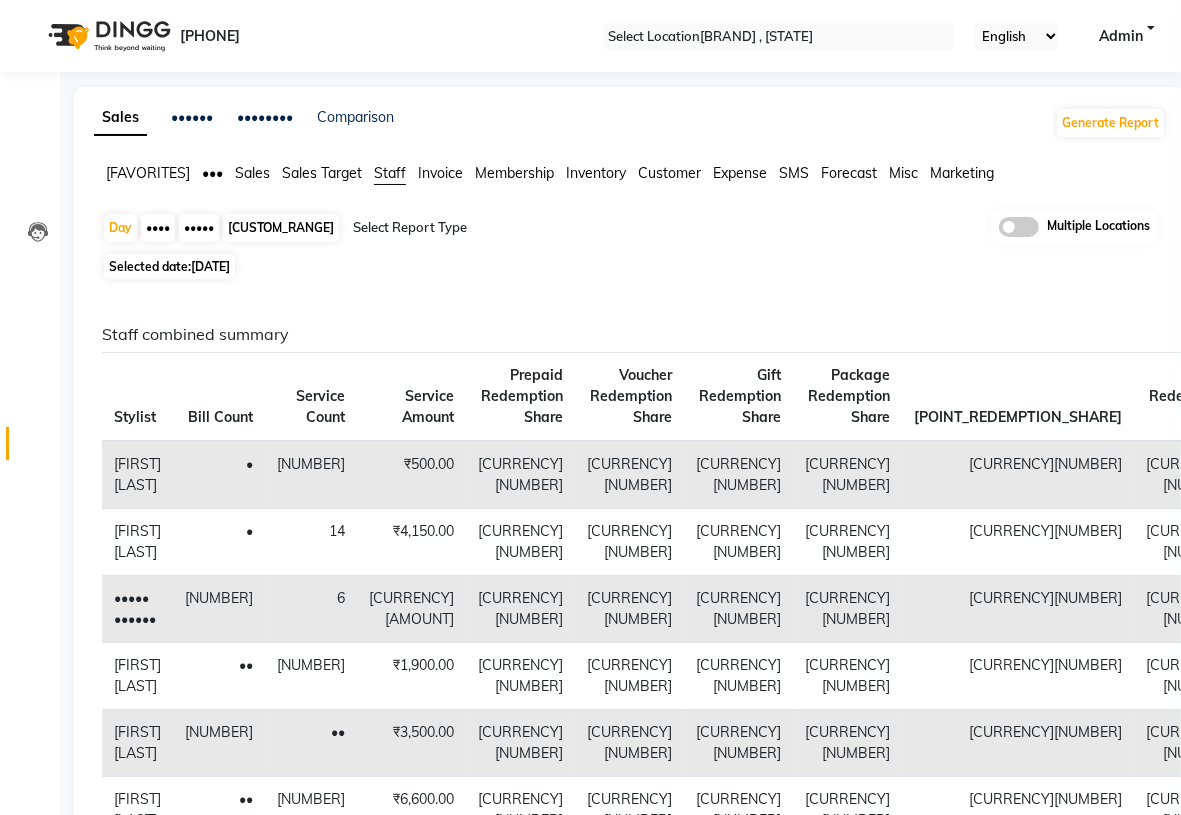 click on "•••••" at bounding box center [199, 228] 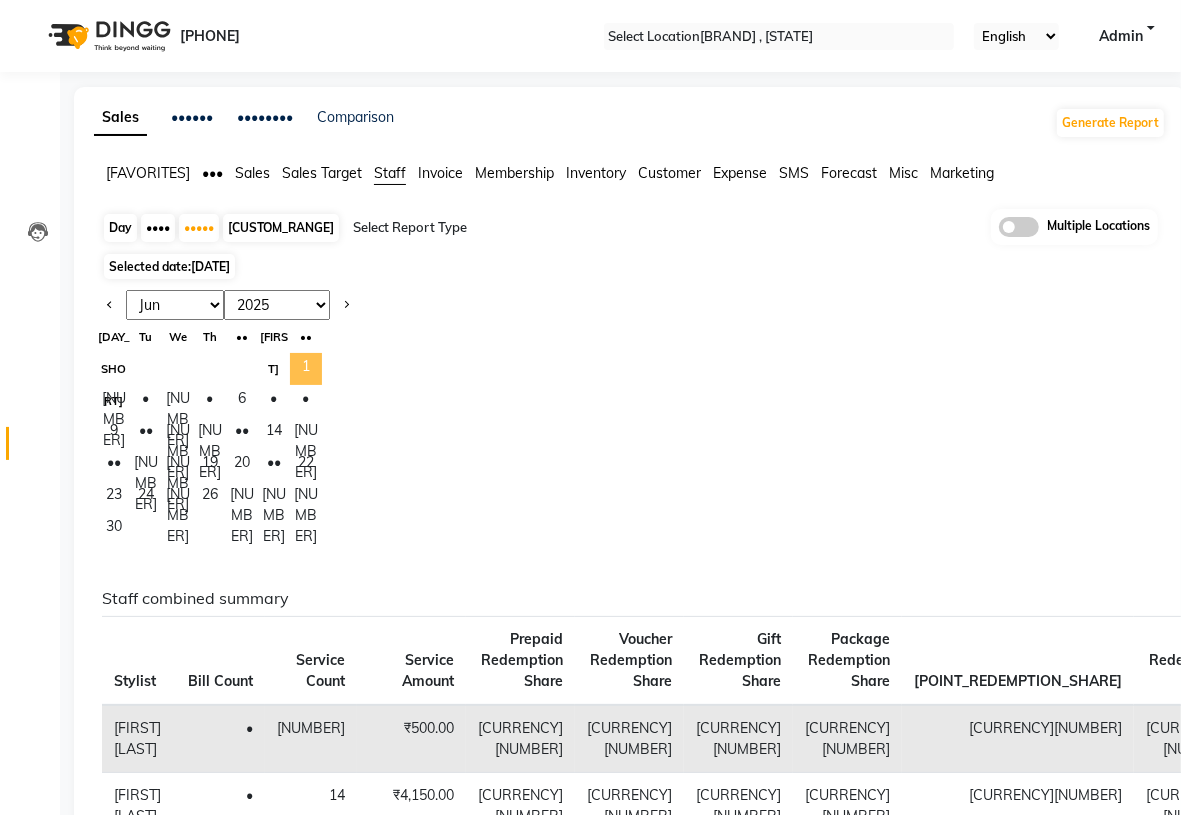 click on "1" at bounding box center [306, 369] 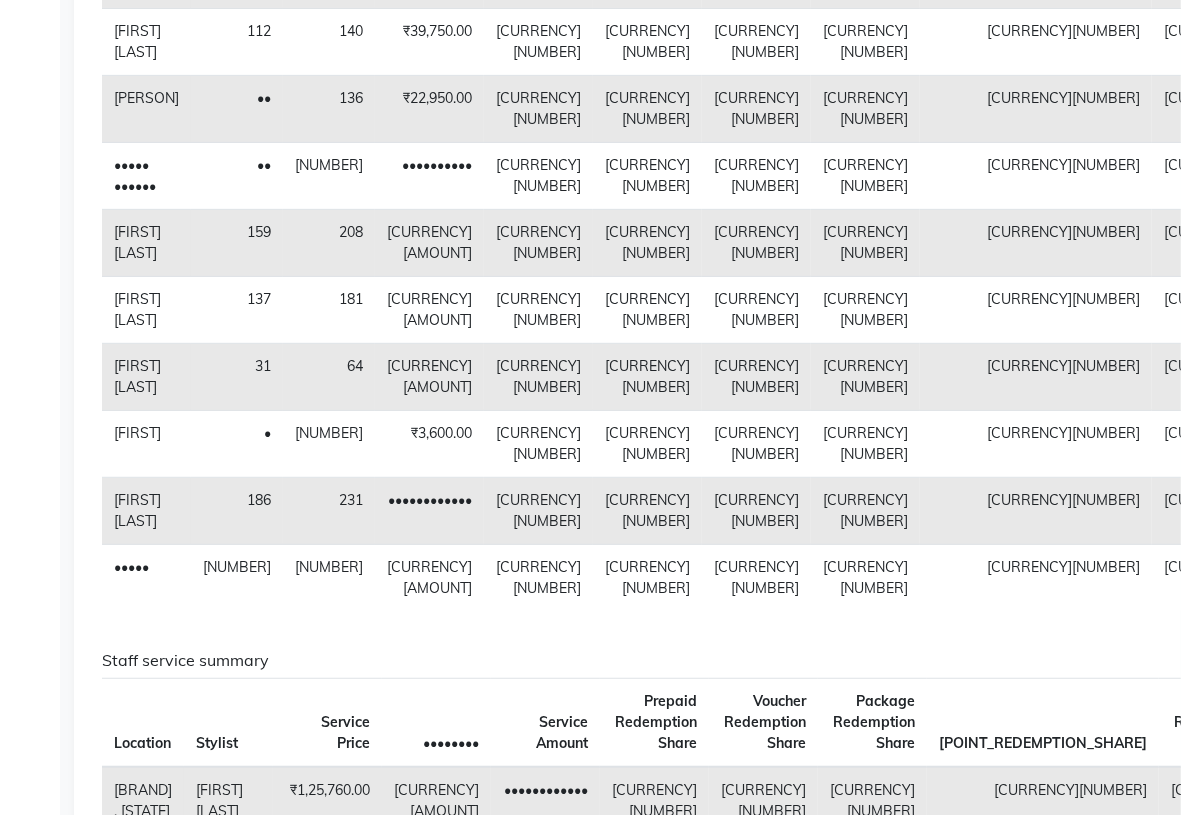 scroll, scrollTop: 0, scrollLeft: 0, axis: both 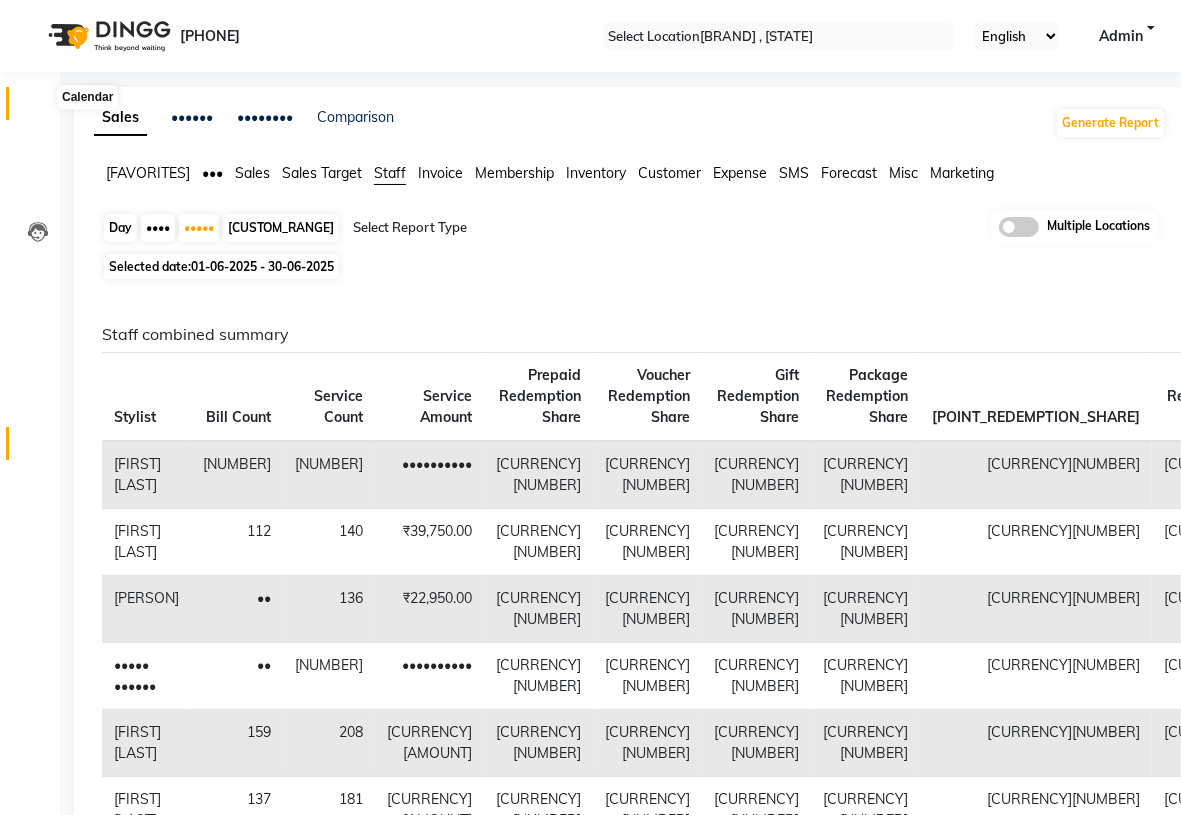 click at bounding box center [38, 108] 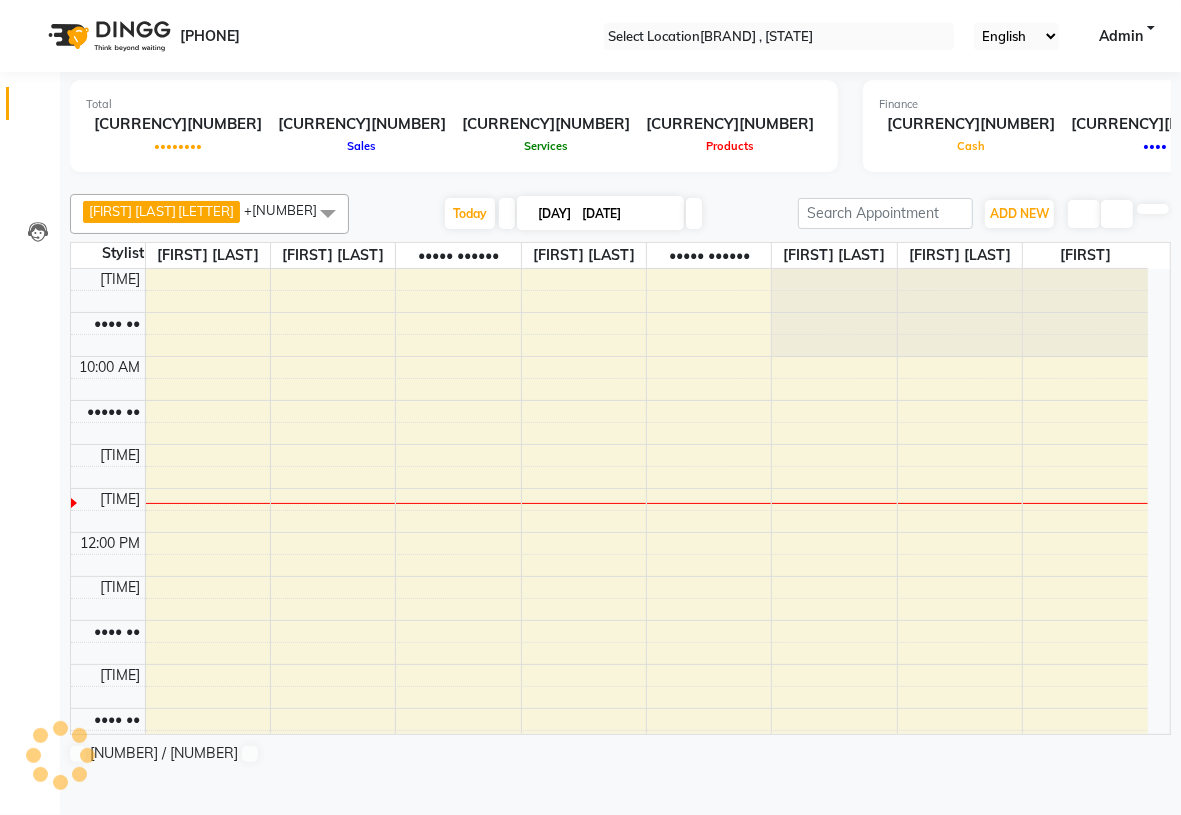 scroll, scrollTop: 0, scrollLeft: 0, axis: both 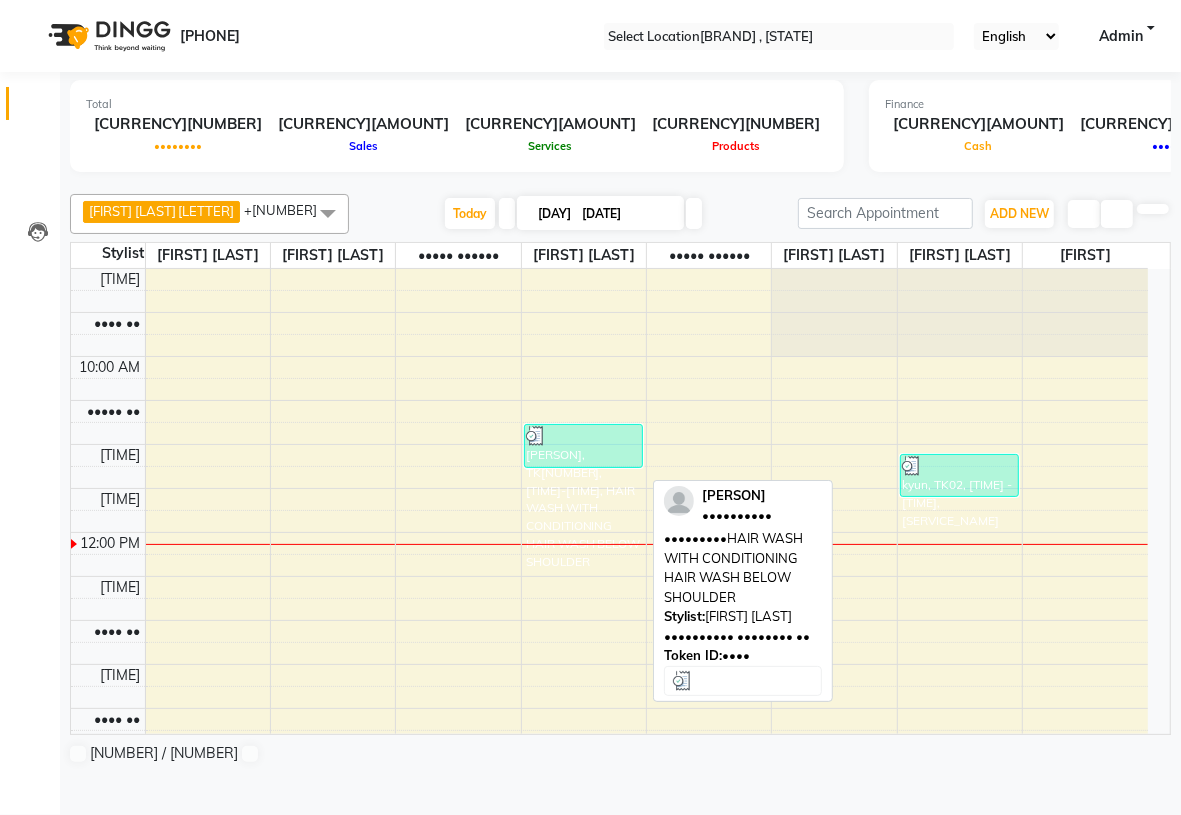click on "[PERSON], TK[NUMBER], [TIME]-[TIME], HAIR WASH WITH CONDITIONING HAIR WASH BELOW SHOULDER" at bounding box center (583, 446) 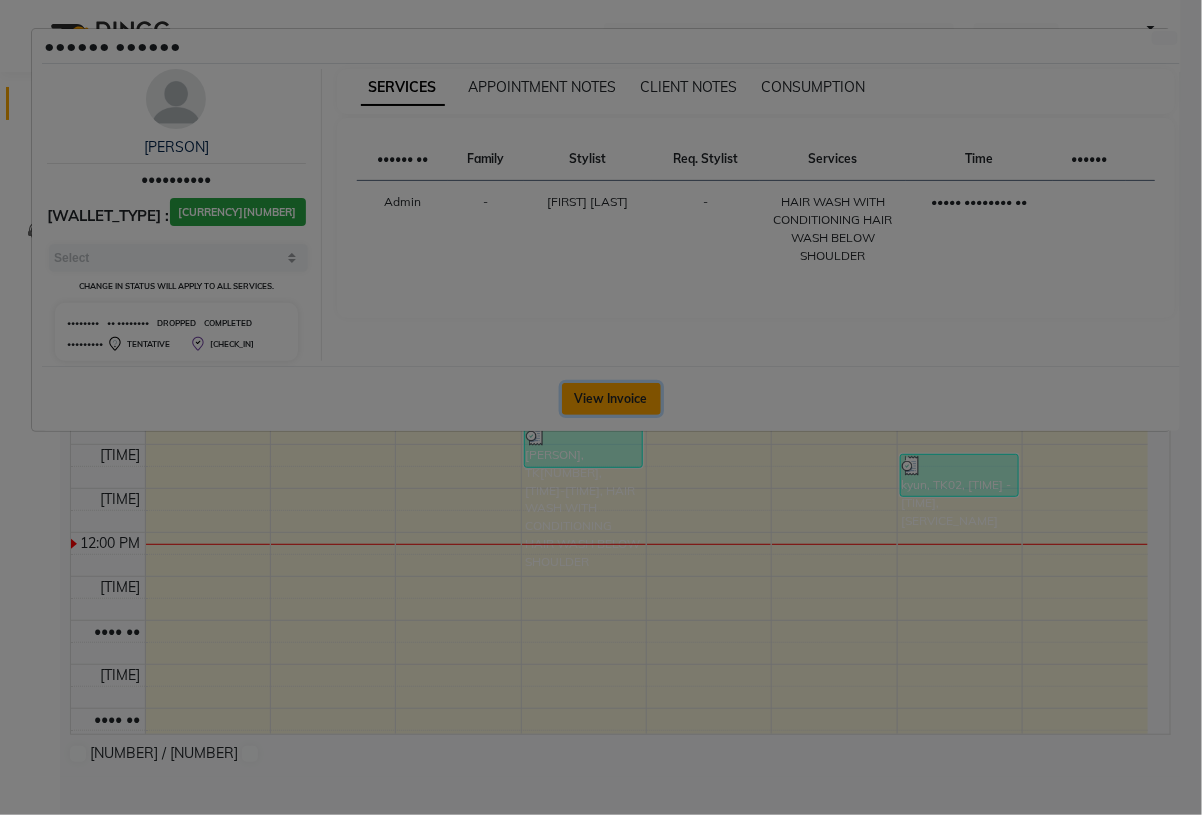 click on "View Invoice" at bounding box center (611, 399) 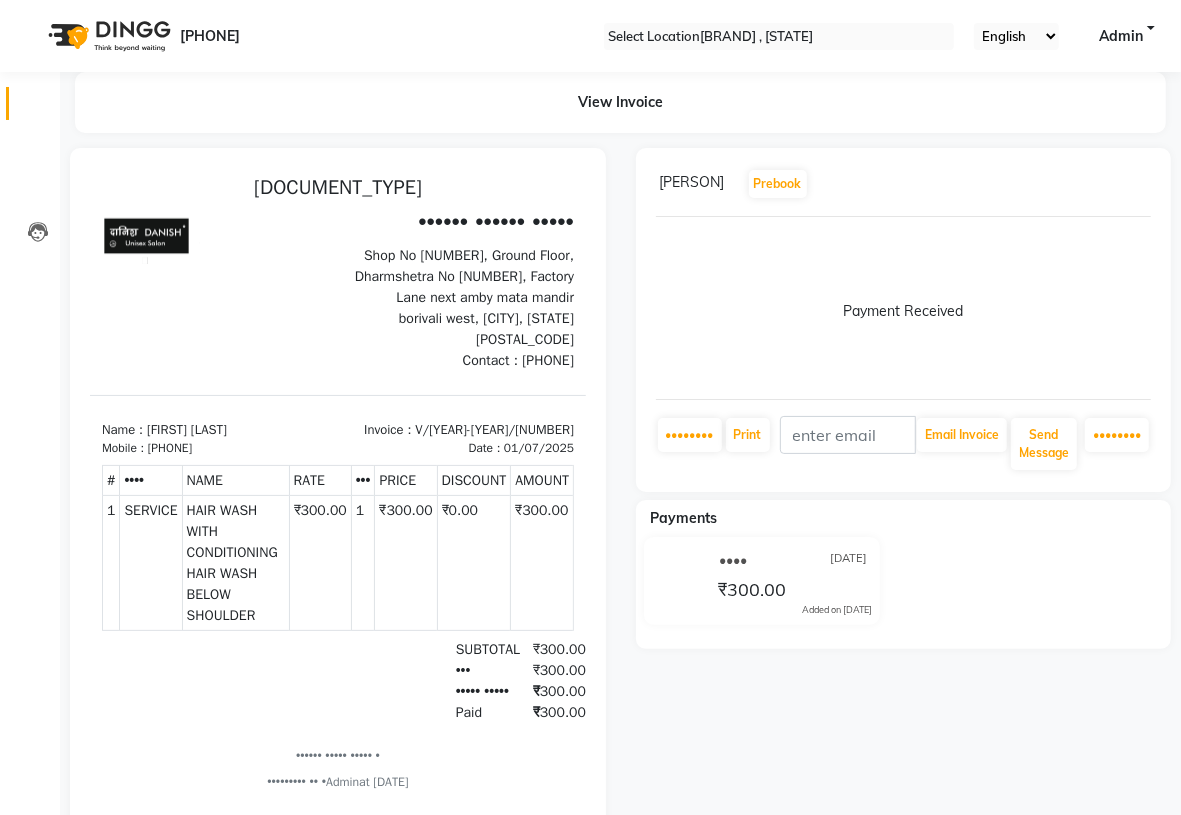 scroll, scrollTop: 0, scrollLeft: 0, axis: both 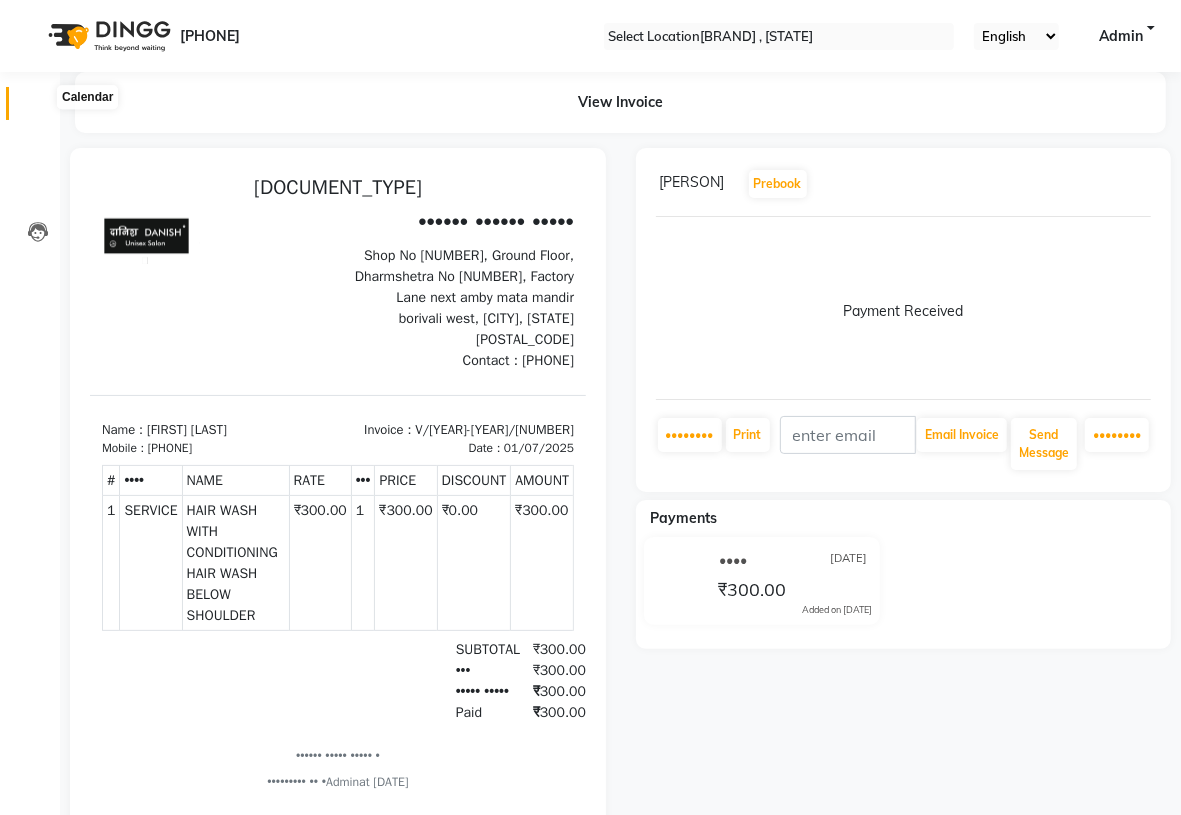 click at bounding box center (38, 108) 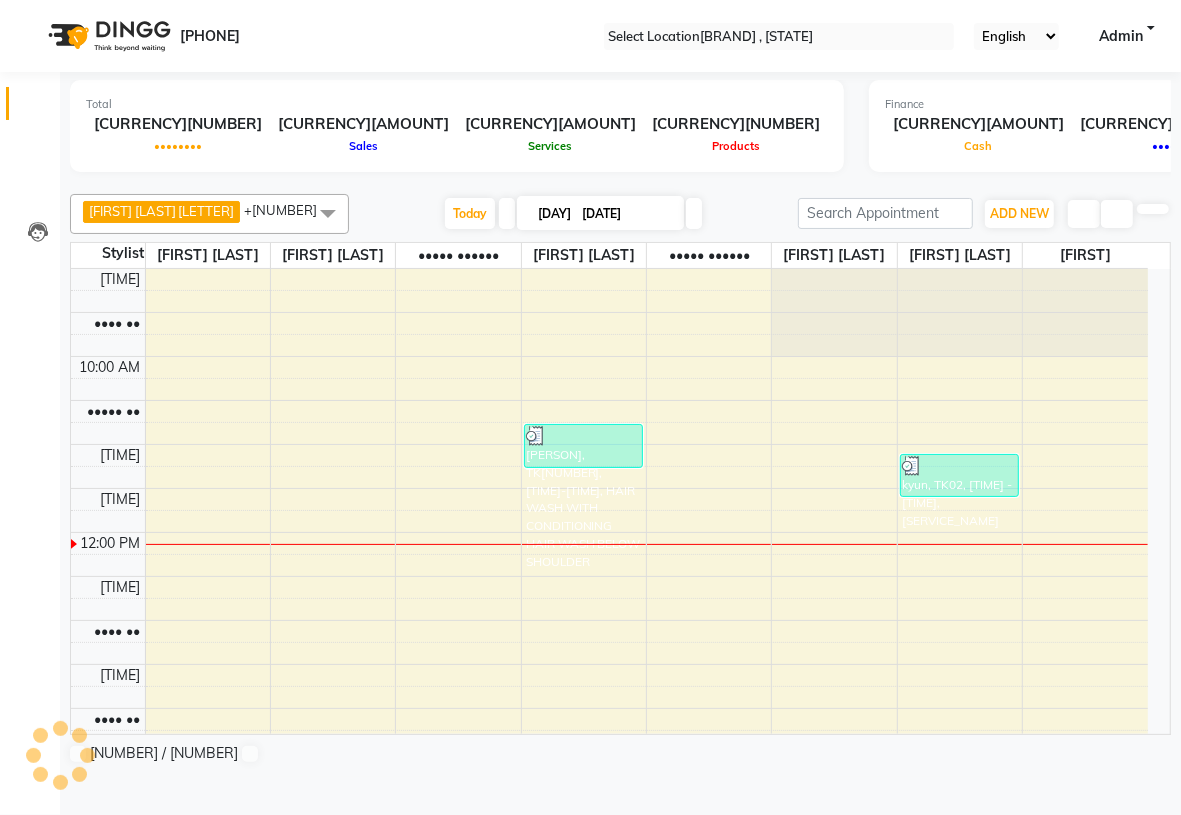 scroll, scrollTop: 0, scrollLeft: 0, axis: both 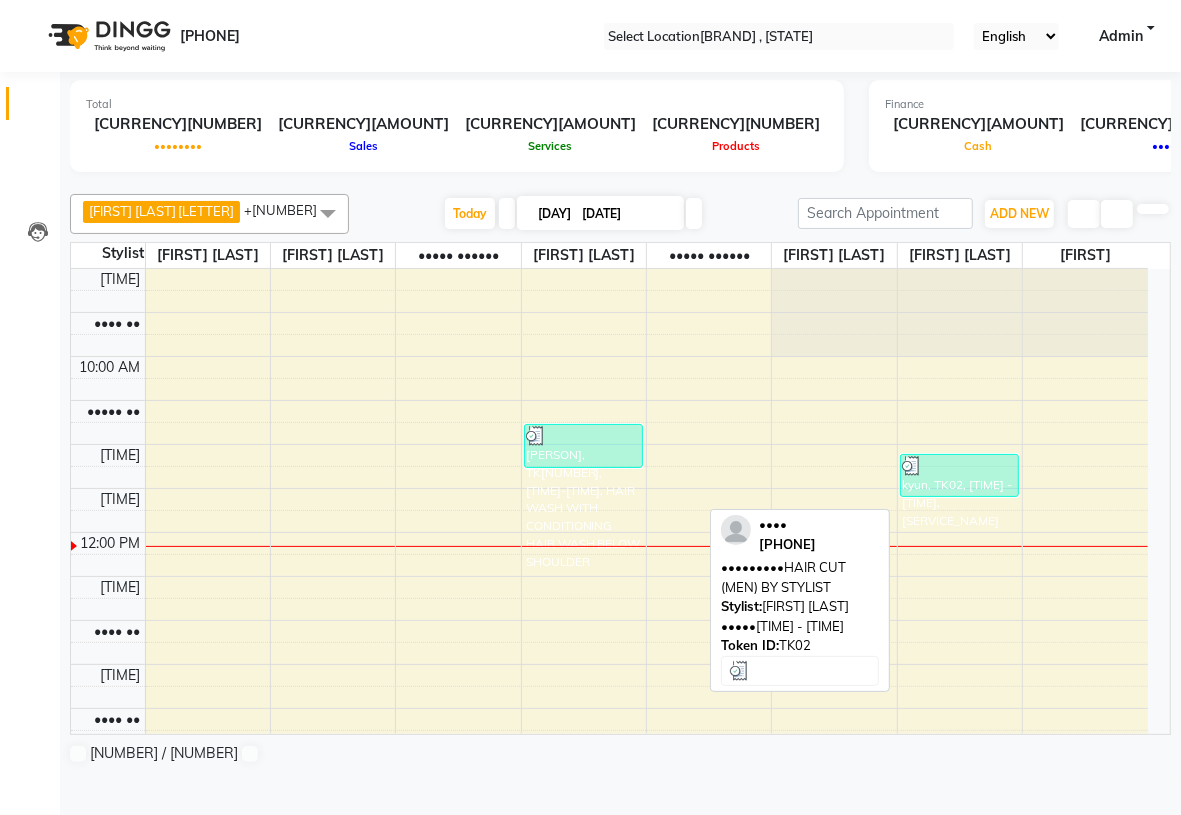 click on "kyun, TK02, [TIME] - [TIME], [SERVICE_NAME]" at bounding box center (583, 446) 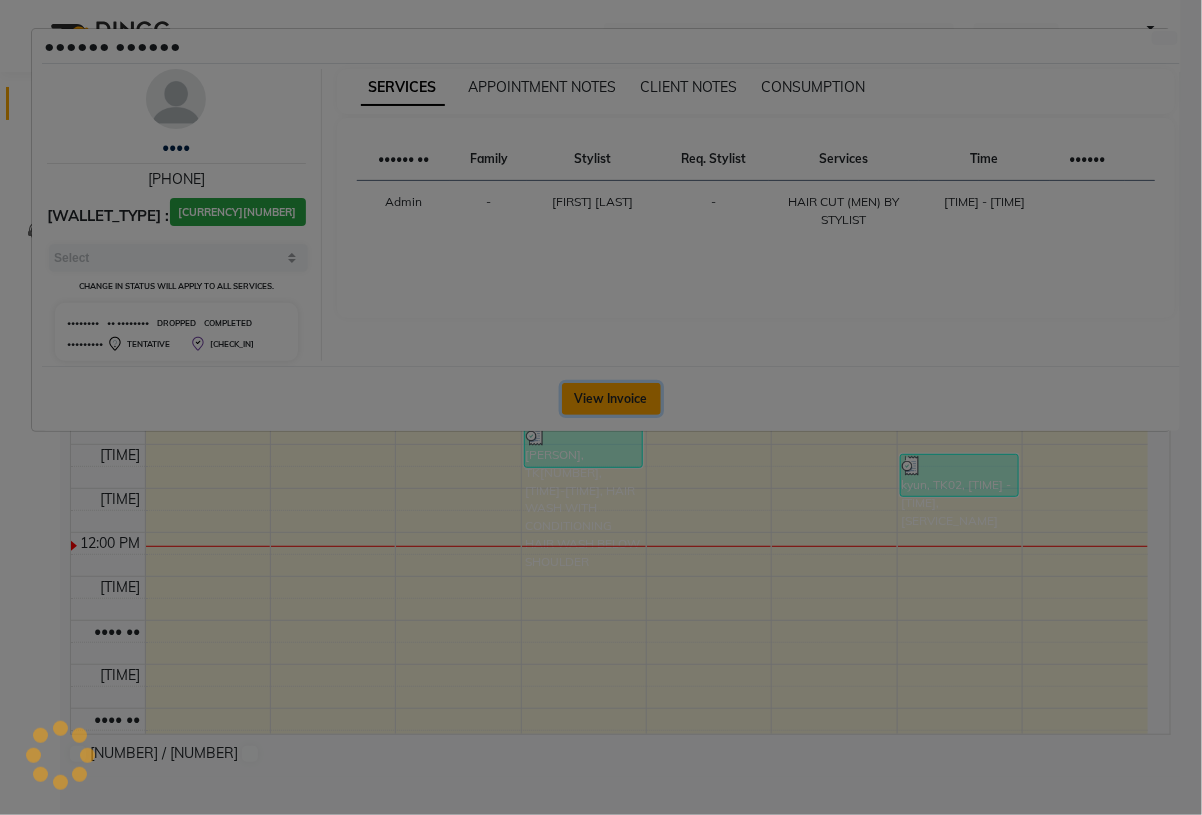 click on "View Invoice" at bounding box center (611, 399) 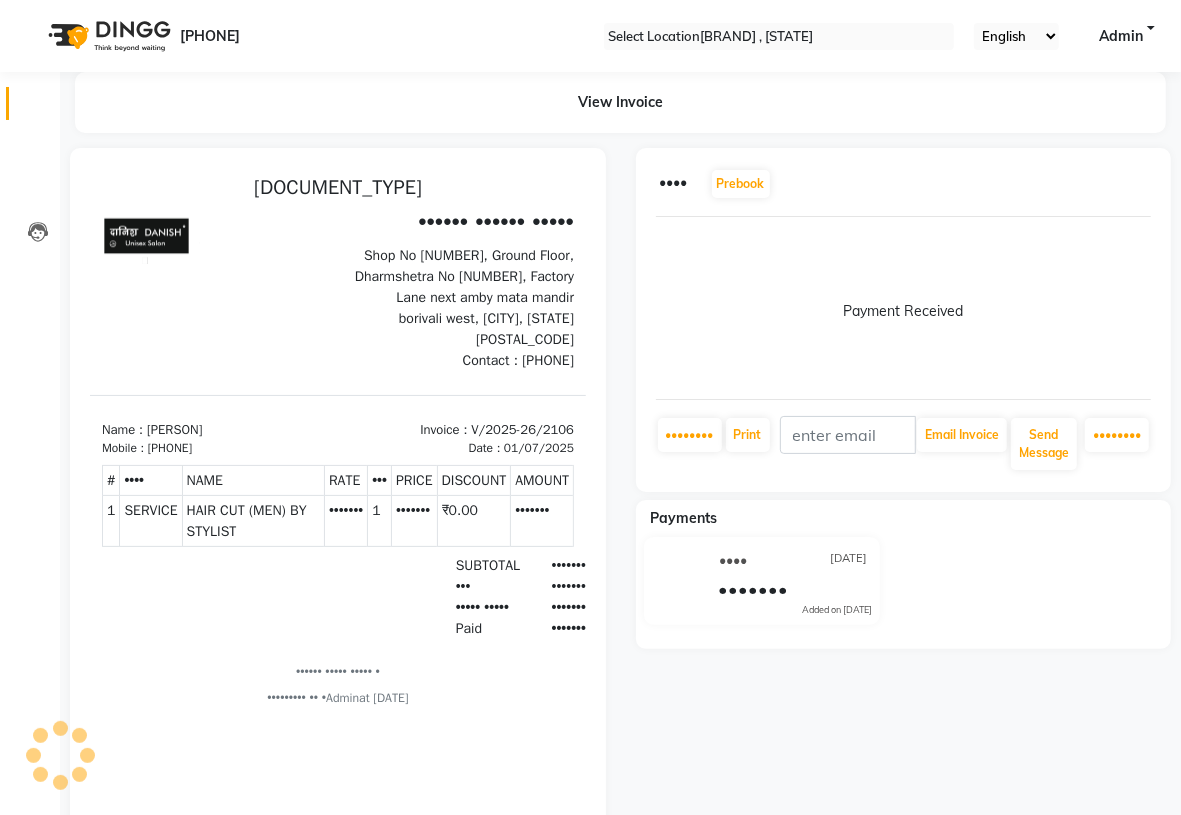 scroll, scrollTop: 0, scrollLeft: 0, axis: both 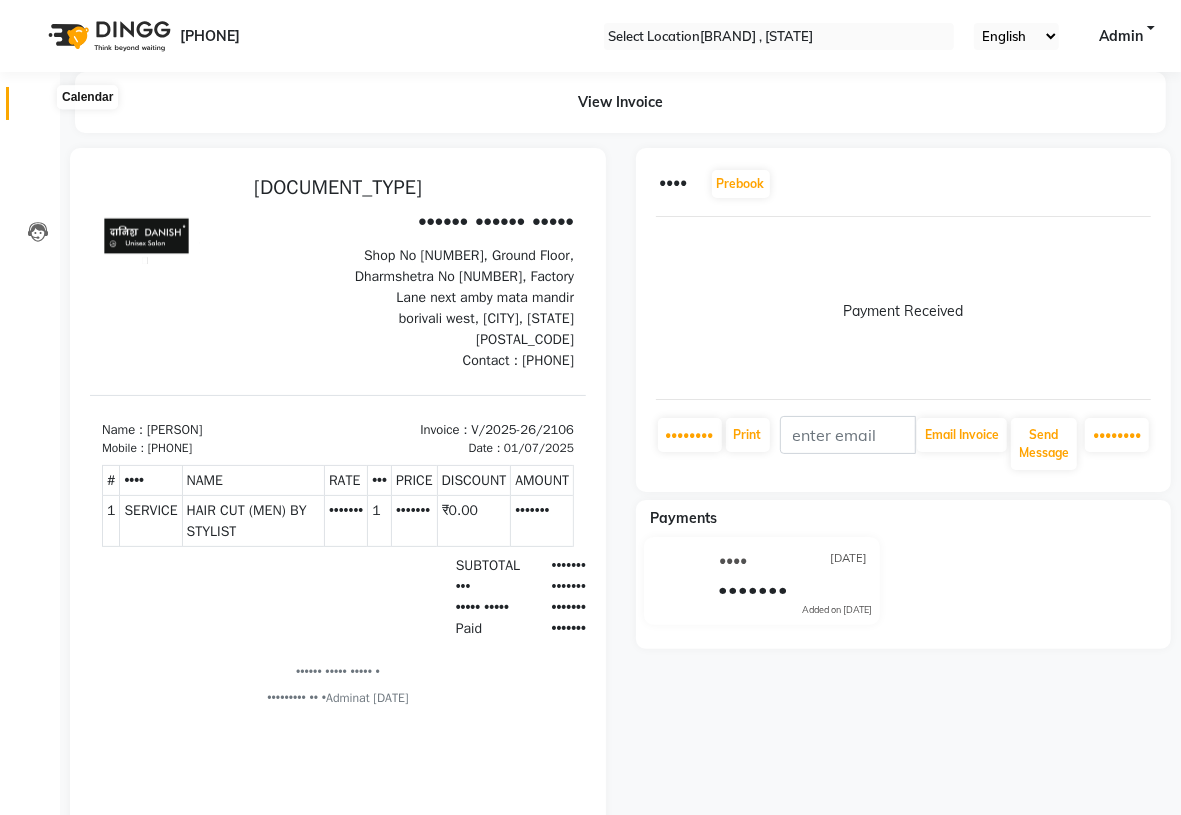 click at bounding box center (38, 108) 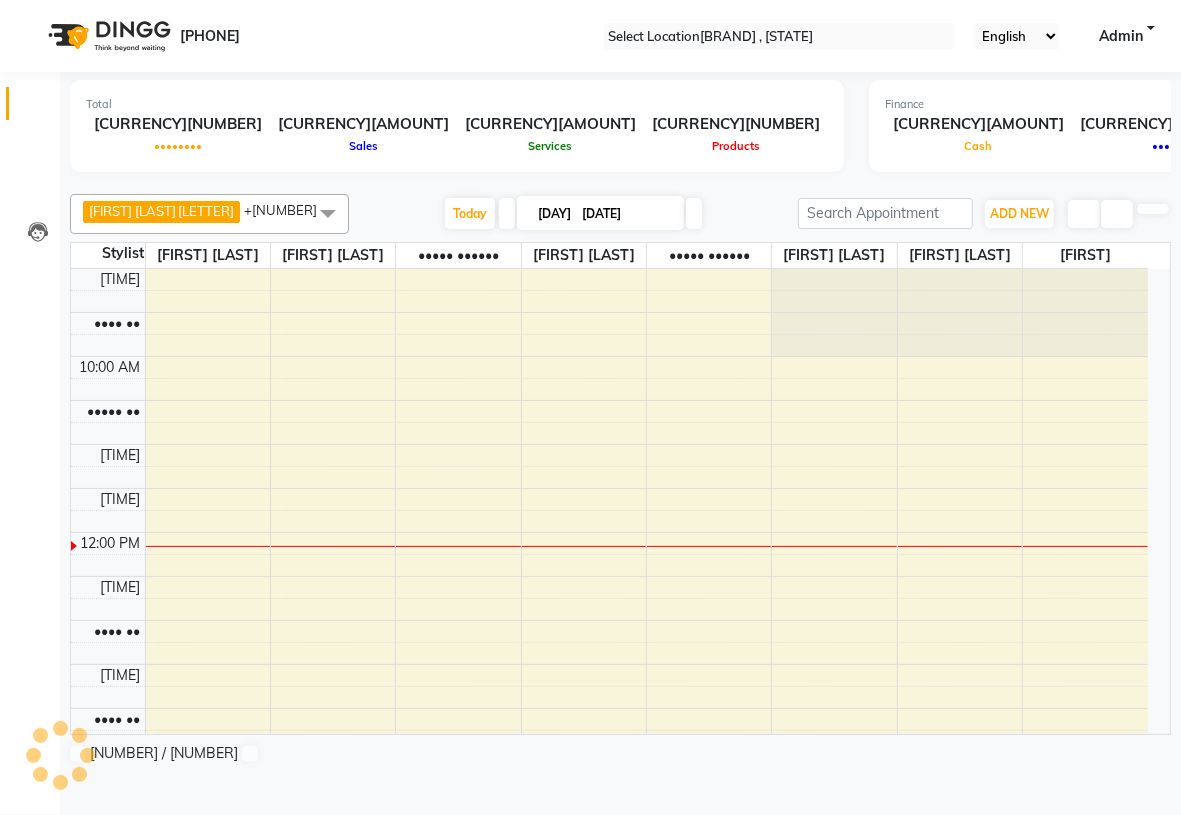scroll, scrollTop: 0, scrollLeft: 0, axis: both 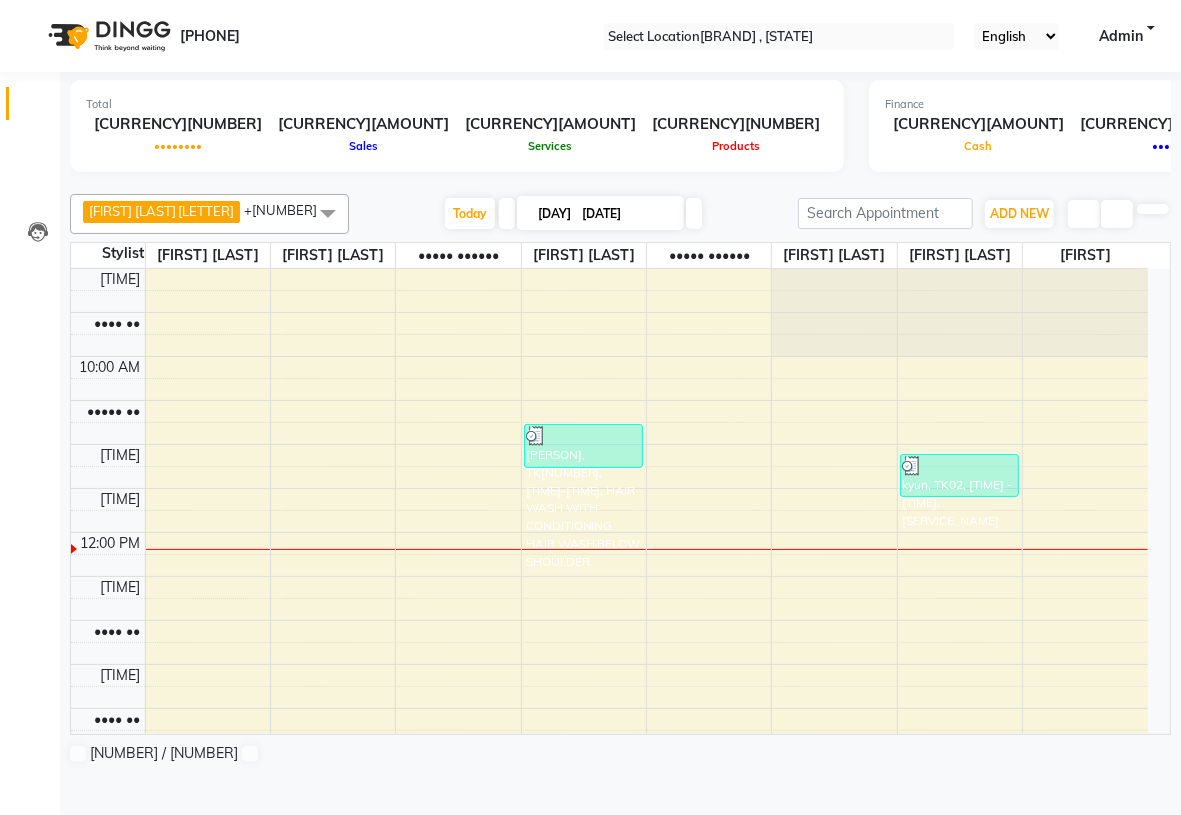 click at bounding box center (328, 213) 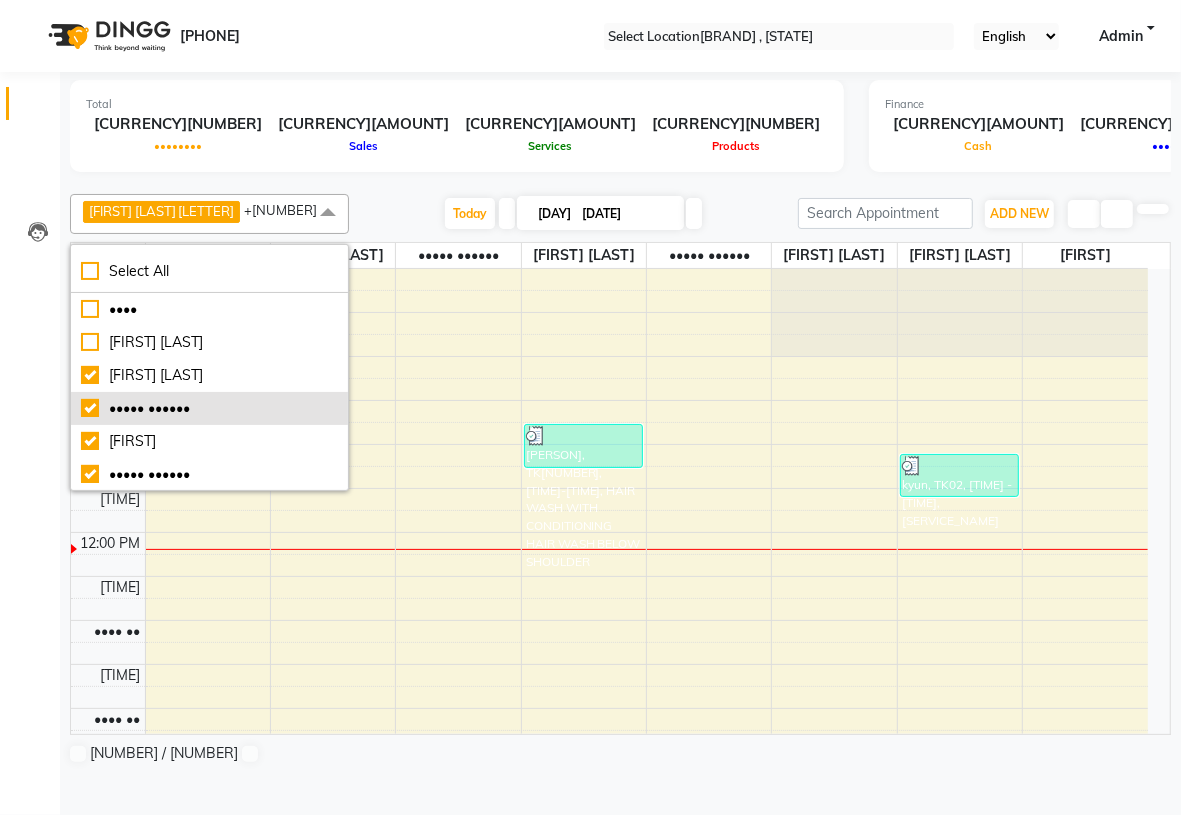 click on "••••• ••••••" at bounding box center (209, 309) 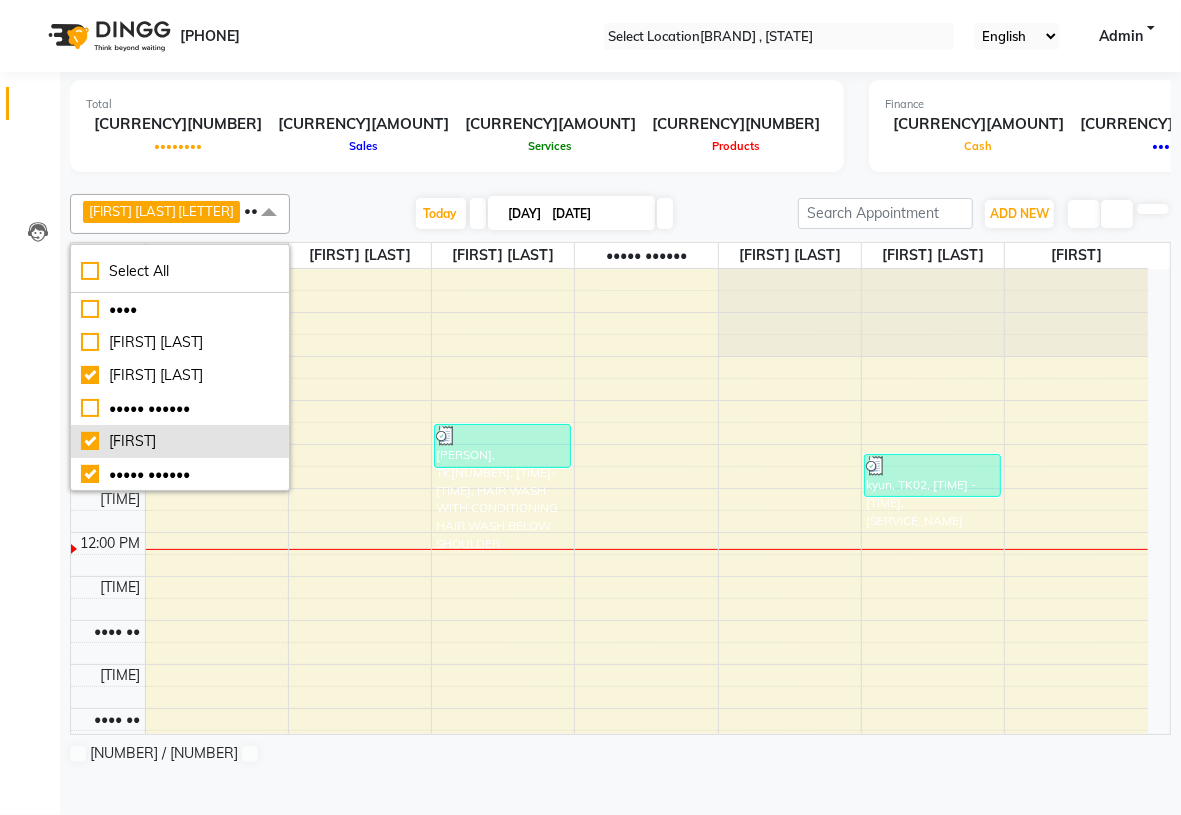 click on "[FIRST]" at bounding box center (180, 309) 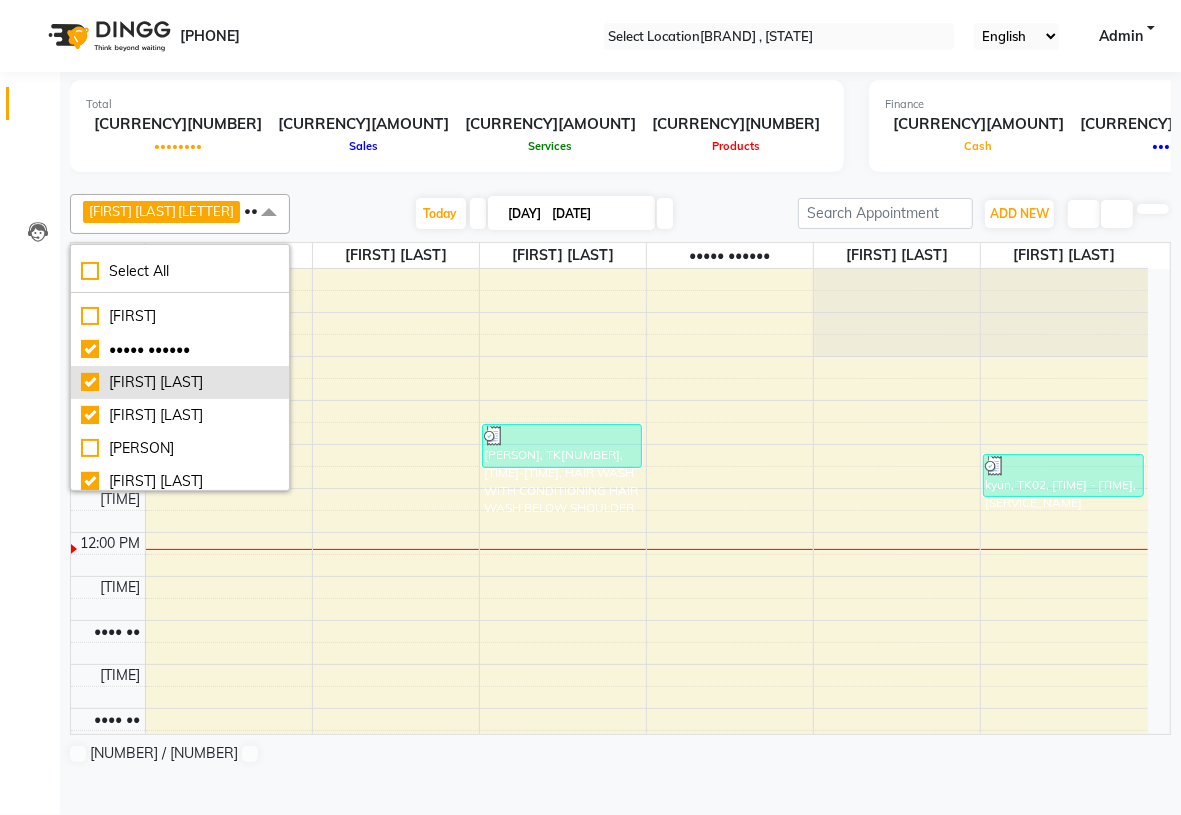 scroll, scrollTop: 250, scrollLeft: 0, axis: vertical 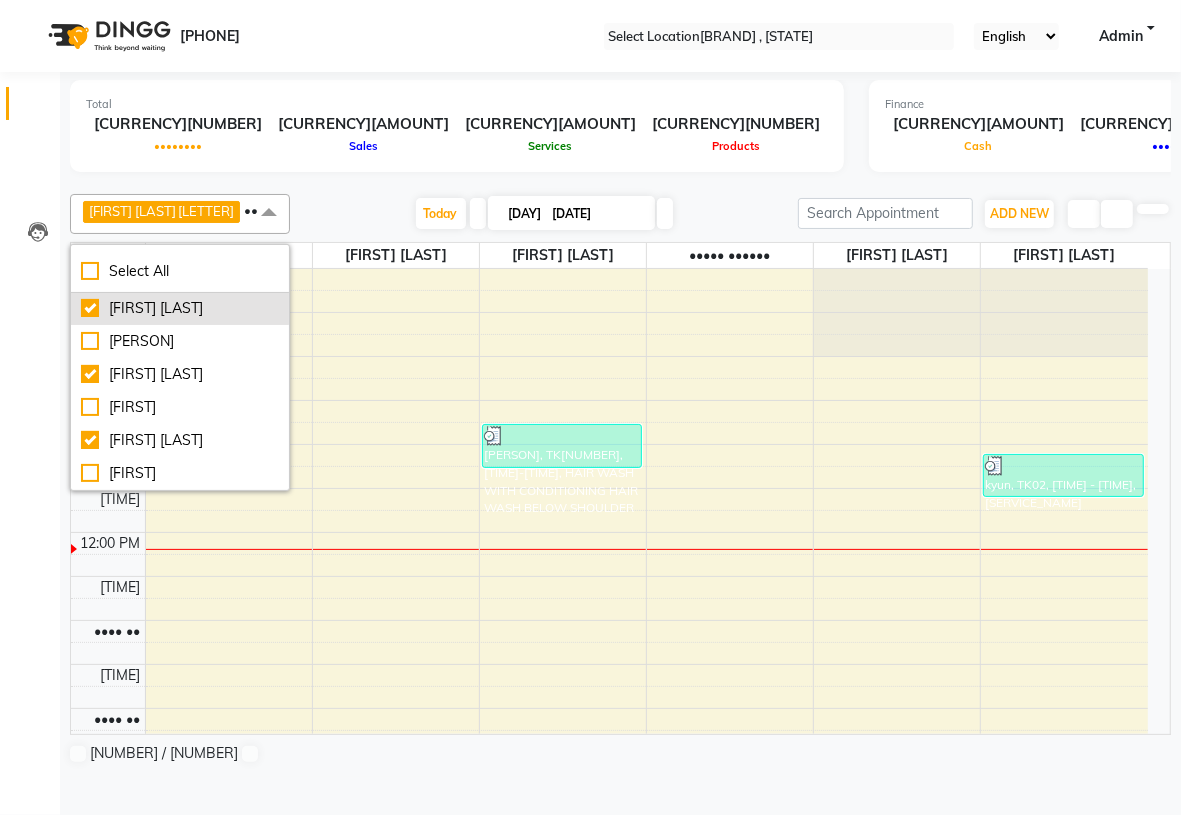 click on "[FIRST] [LAST]" at bounding box center (180, 77) 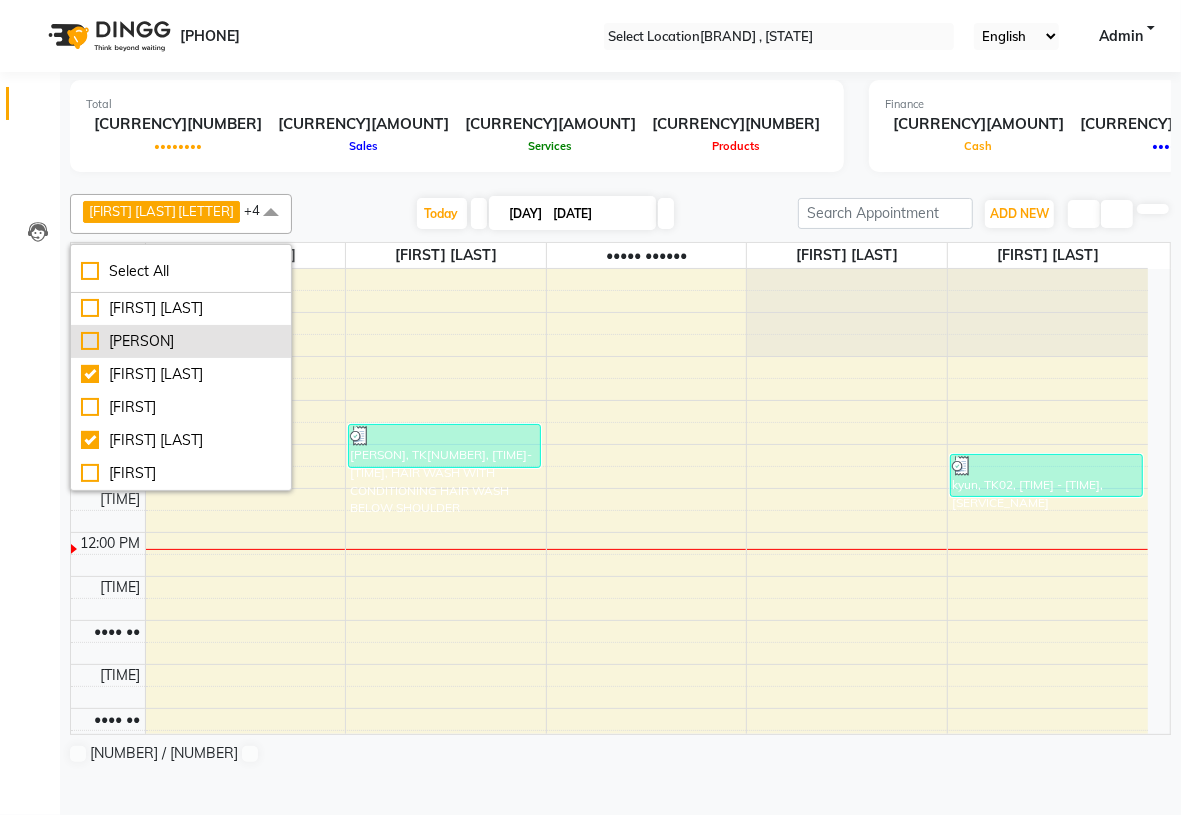 scroll, scrollTop: 375, scrollLeft: 0, axis: vertical 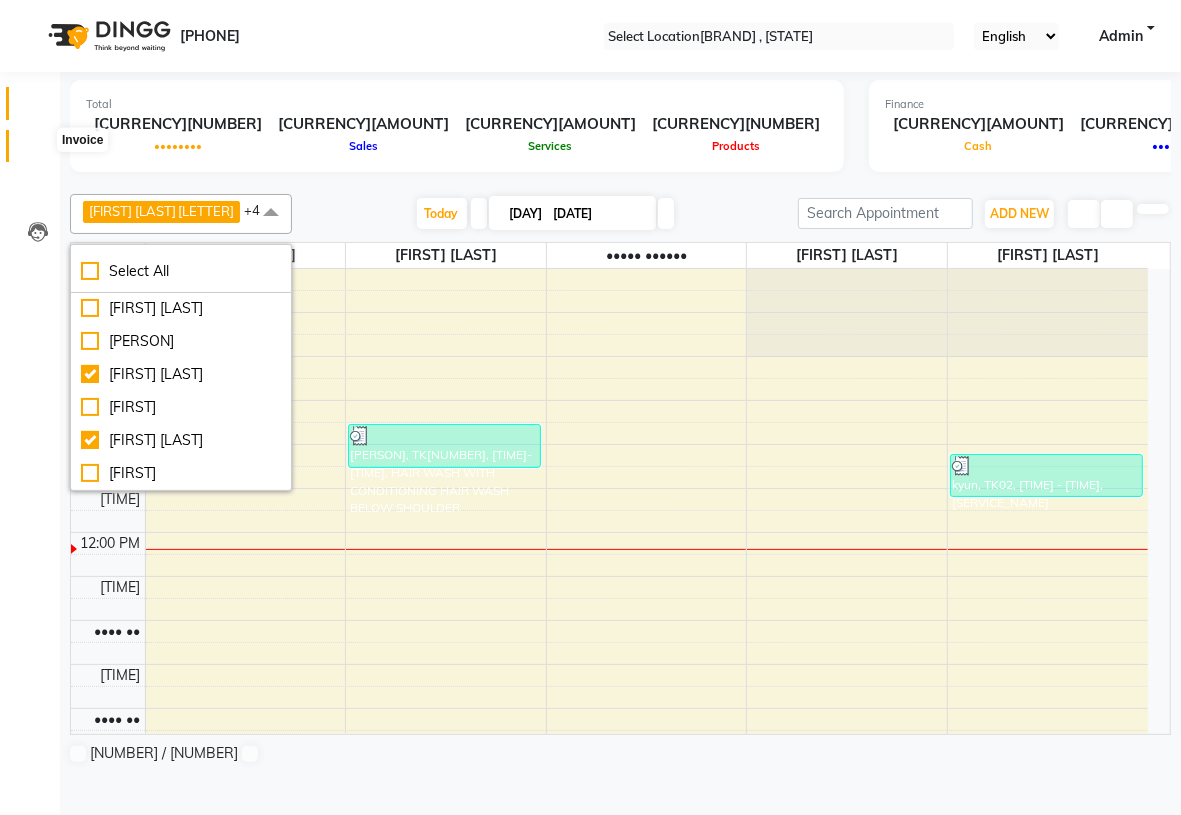 click at bounding box center (38, 151) 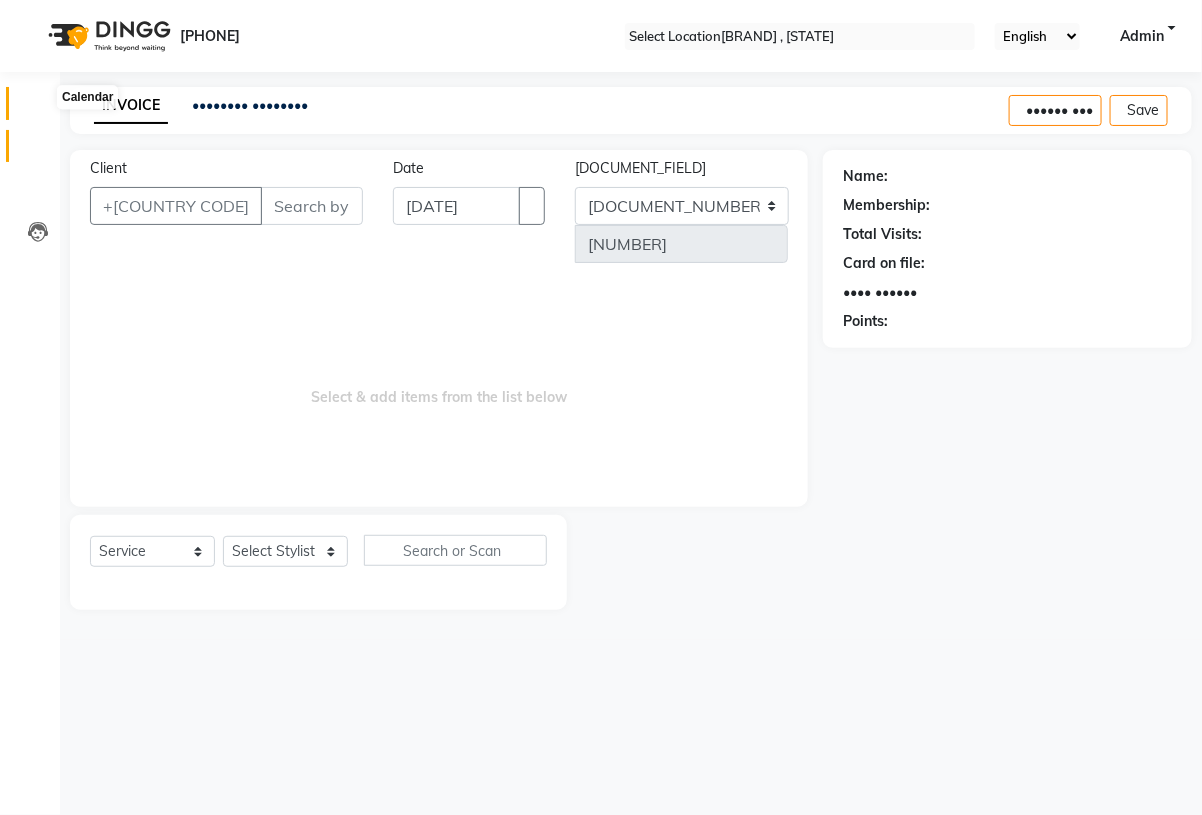 click at bounding box center [38, 108] 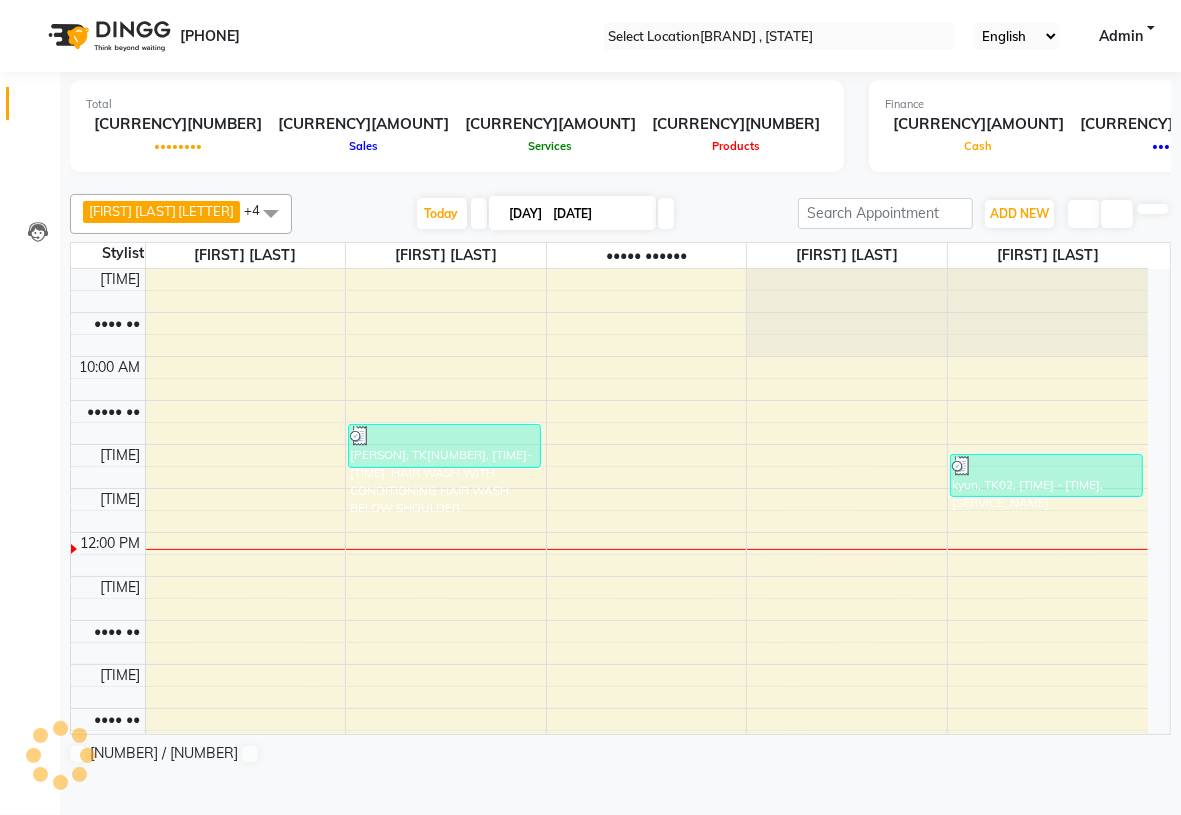 scroll, scrollTop: 0, scrollLeft: 0, axis: both 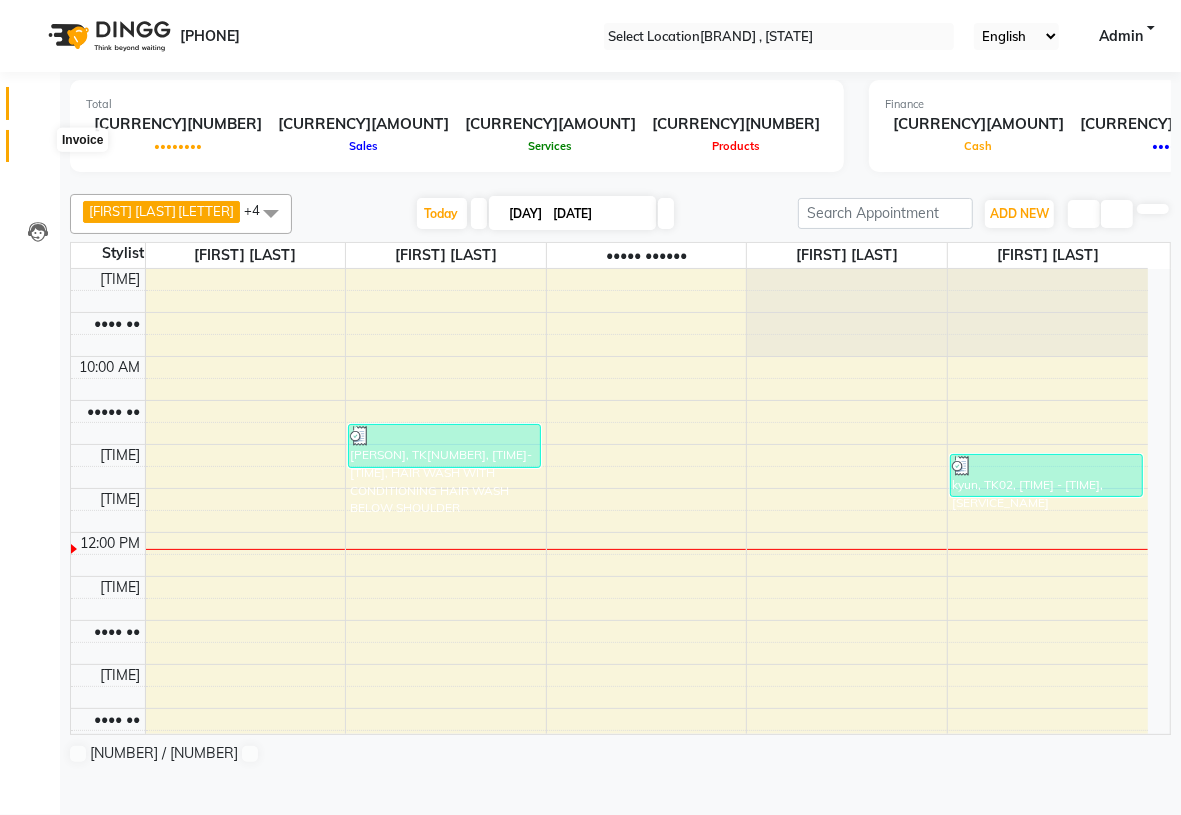 click at bounding box center (38, 151) 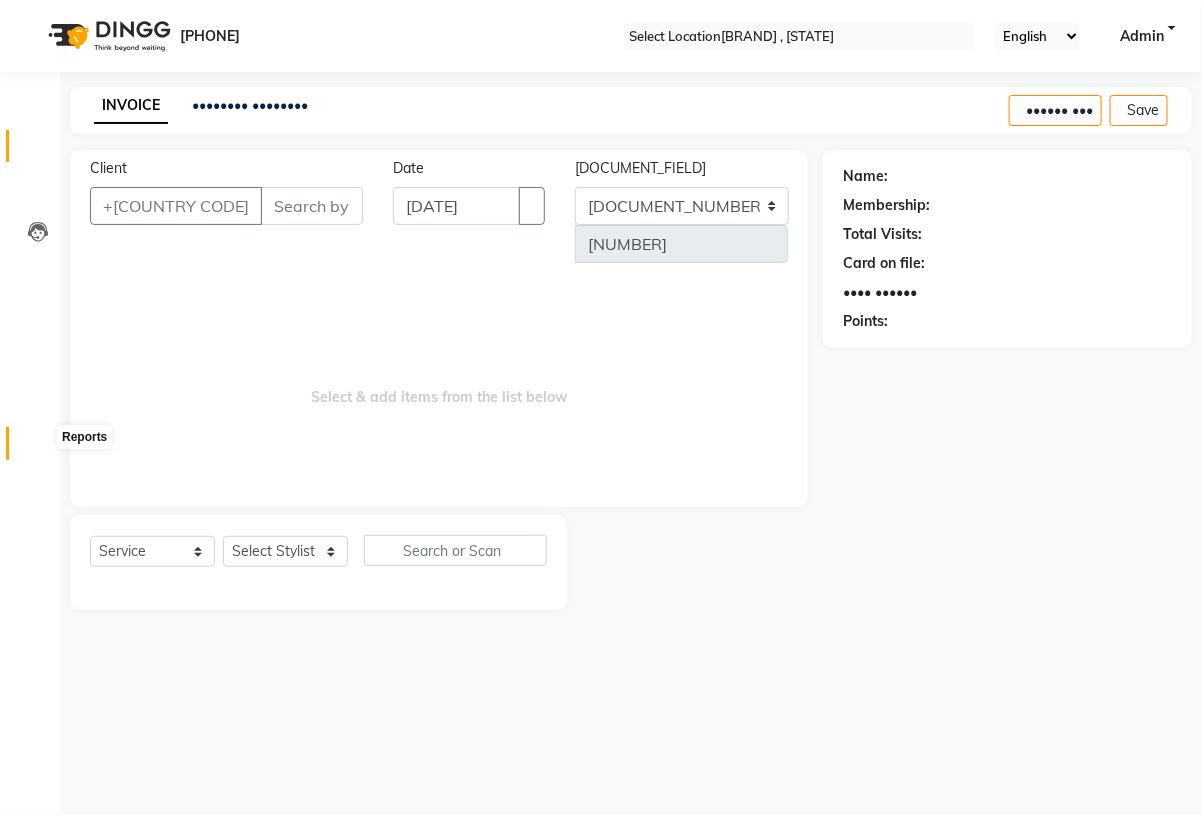 click at bounding box center (37, 448) 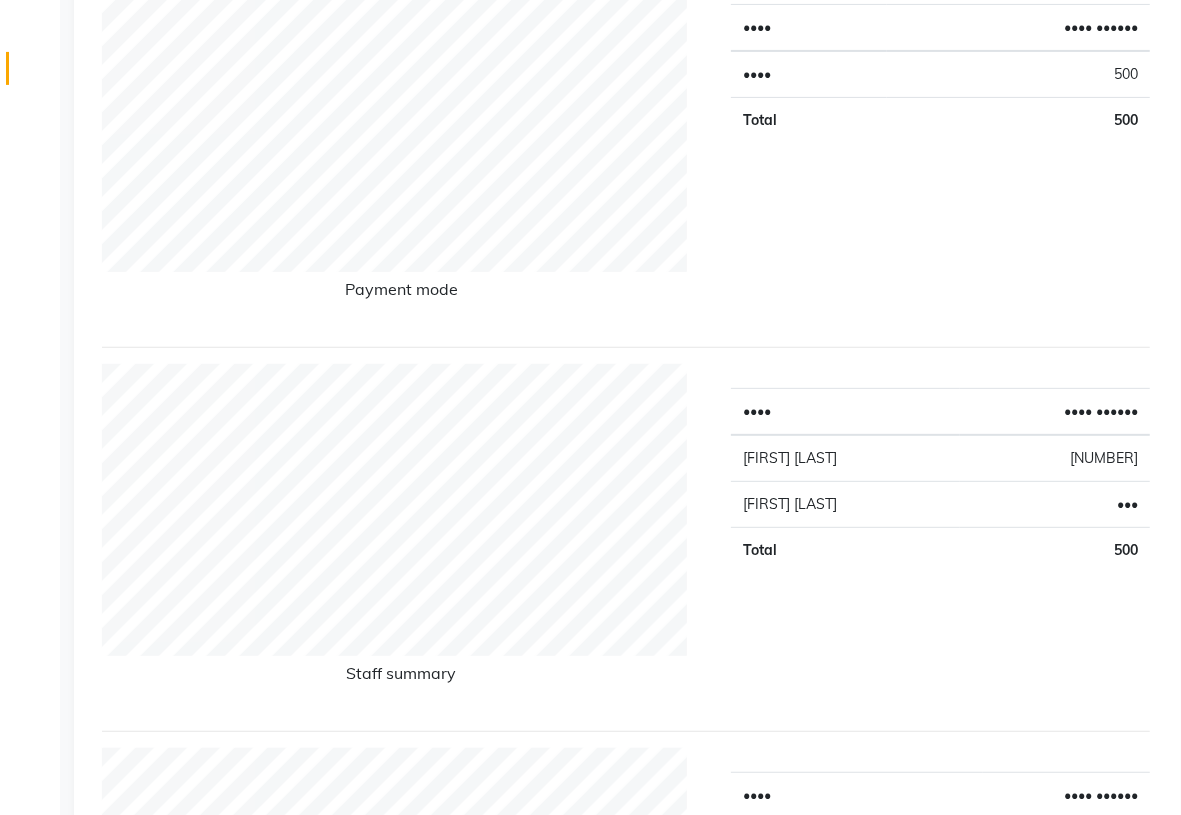 scroll, scrollTop: 0, scrollLeft: 0, axis: both 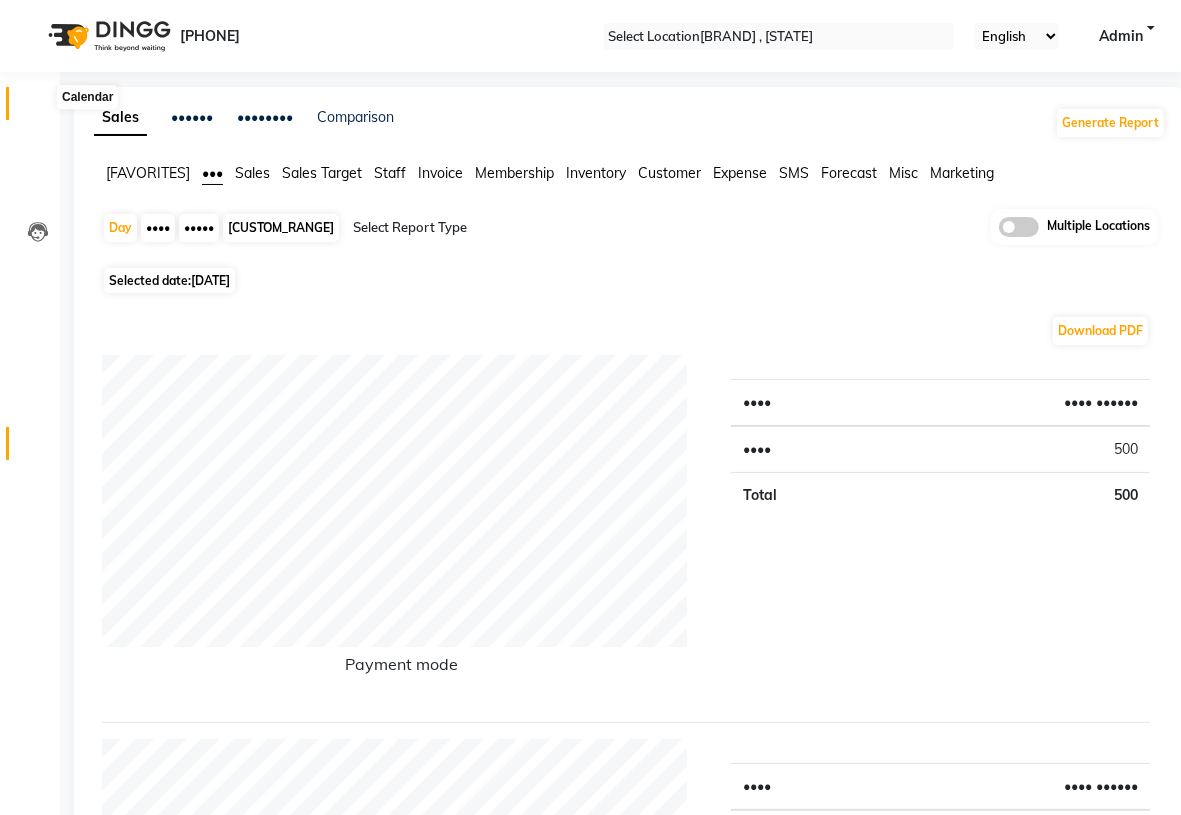 click at bounding box center [38, 108] 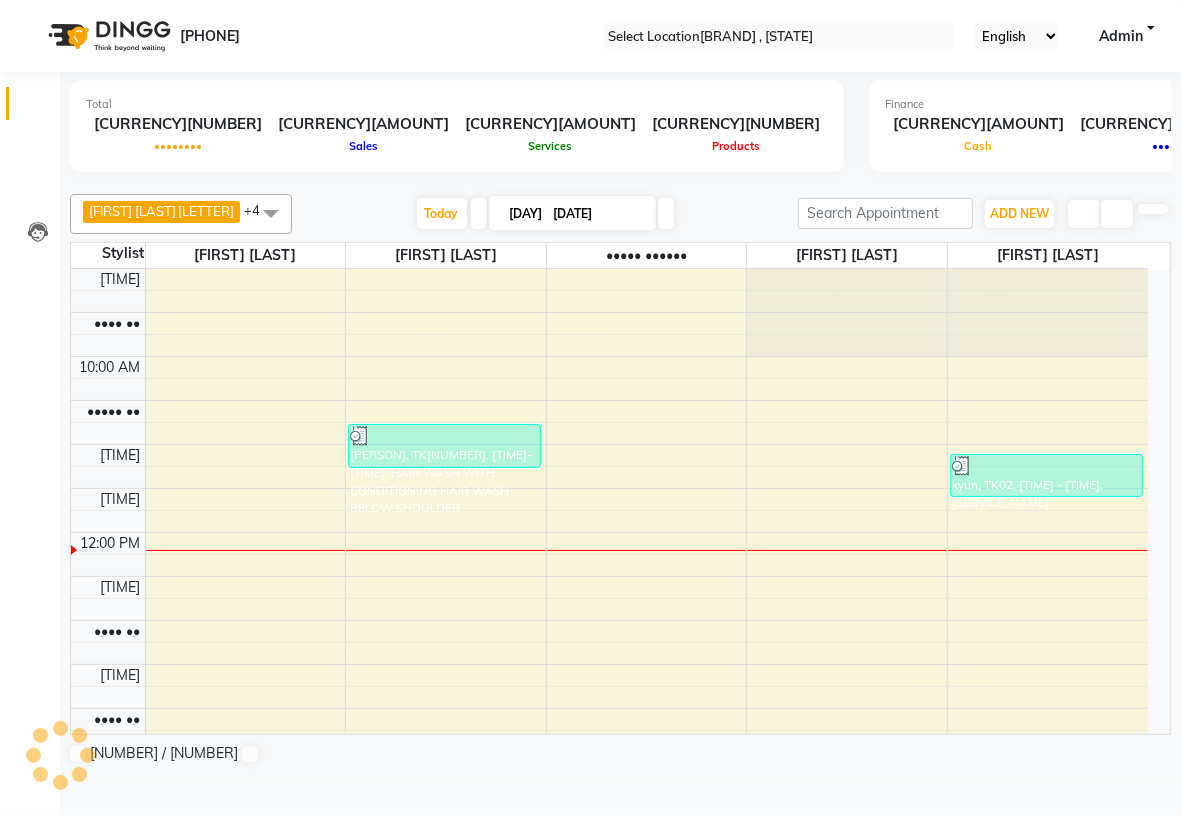 scroll, scrollTop: 0, scrollLeft: 0, axis: both 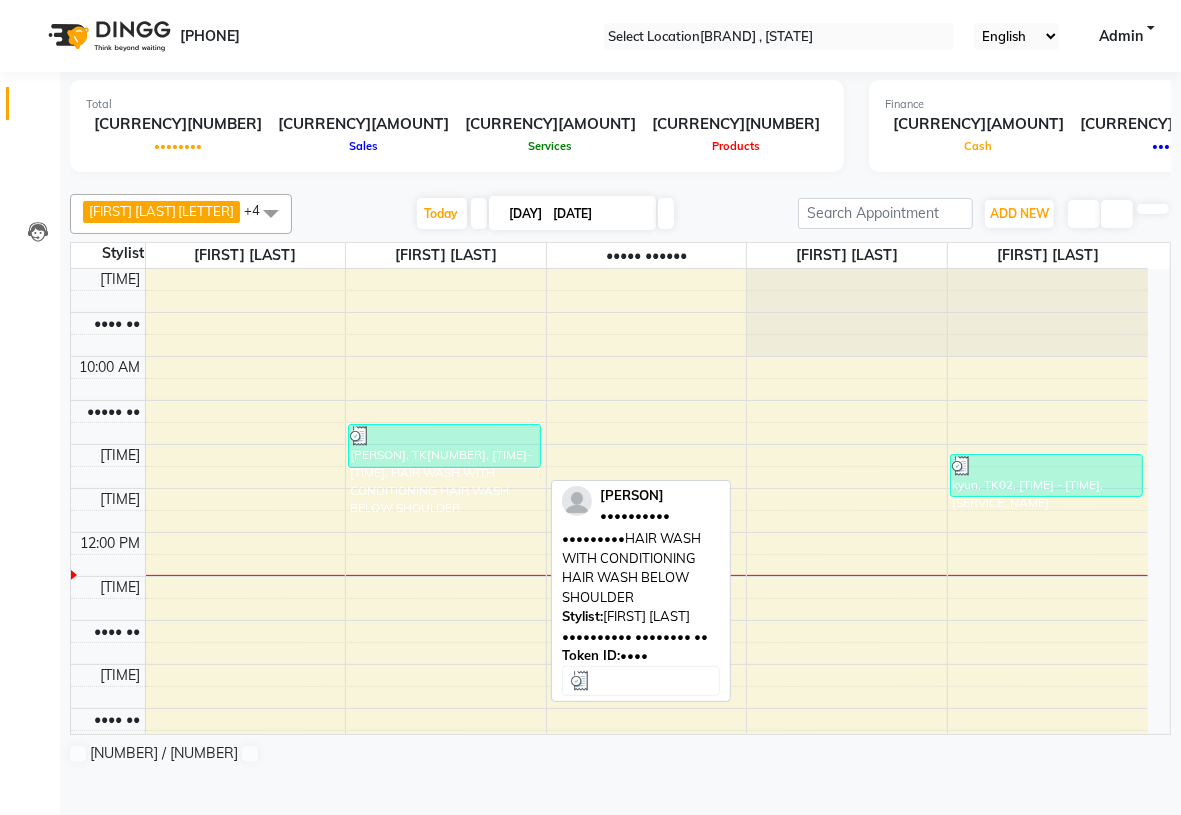 click at bounding box center [444, 436] 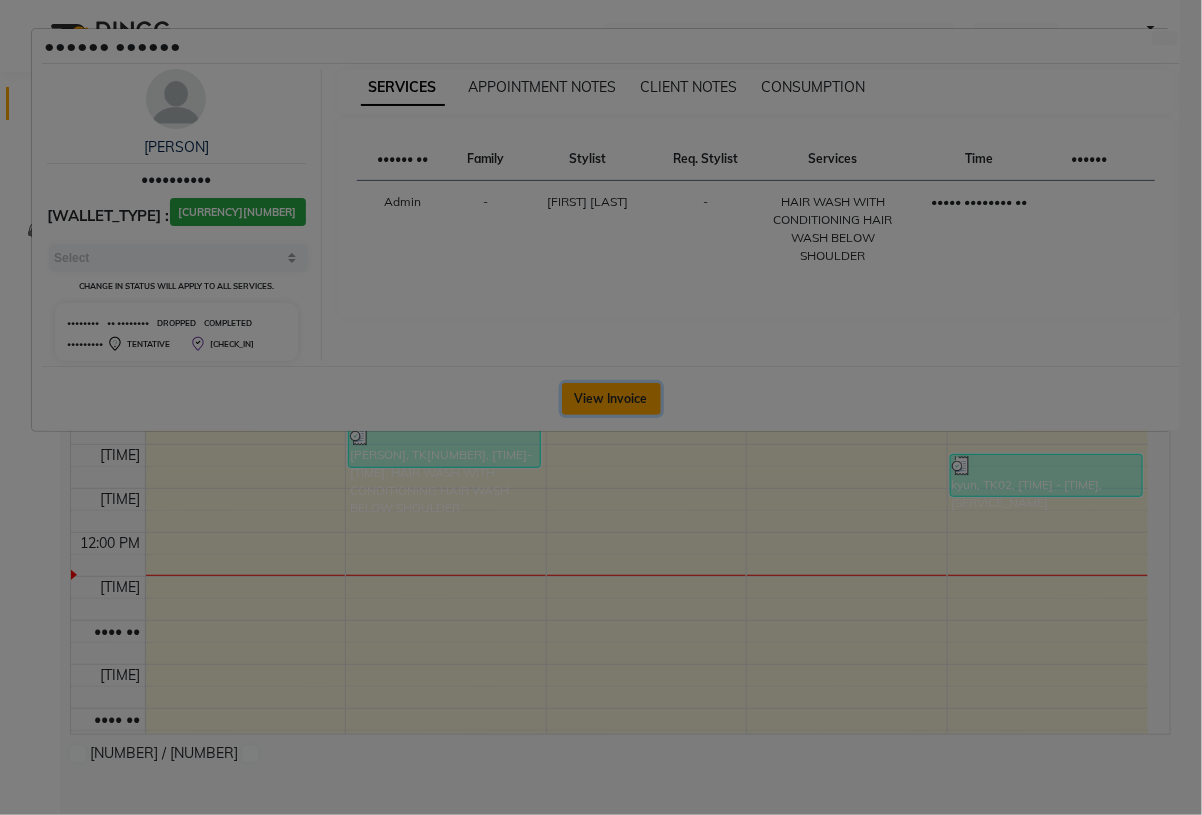 click on "View Invoice" at bounding box center [611, 399] 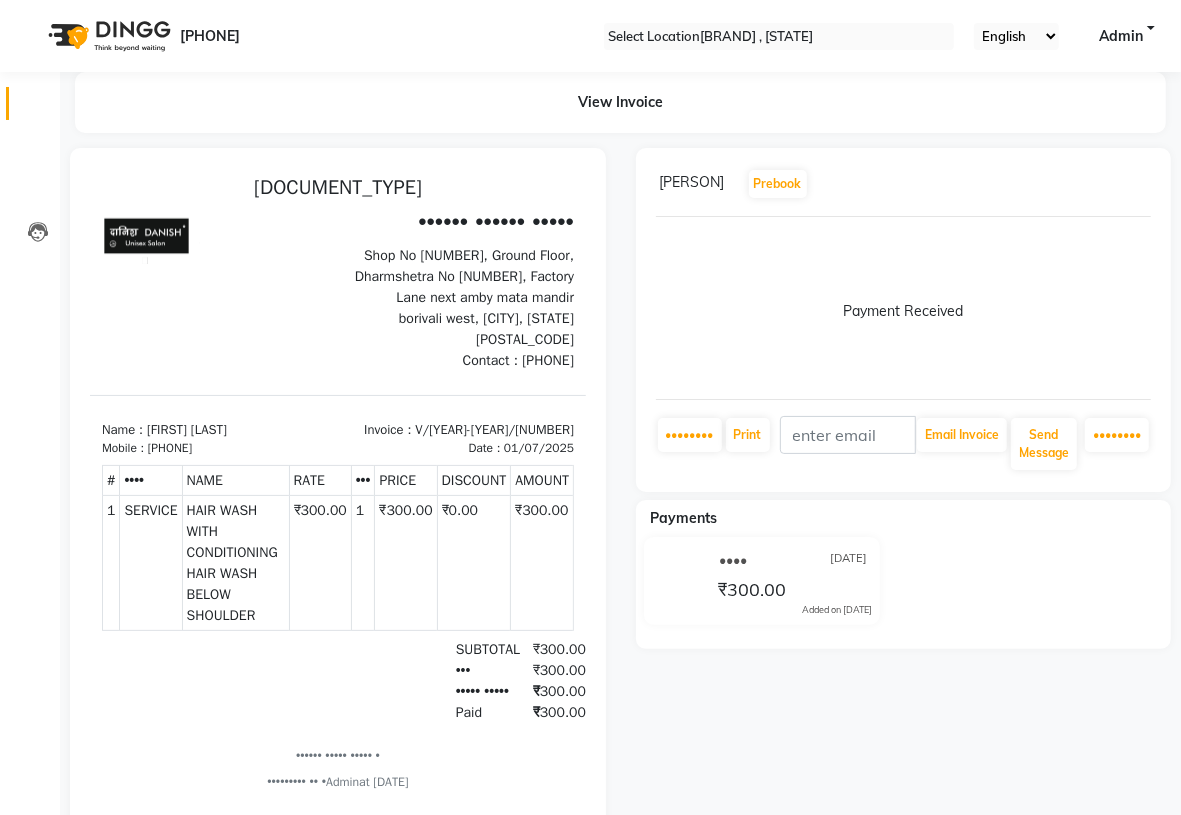 scroll, scrollTop: 0, scrollLeft: 0, axis: both 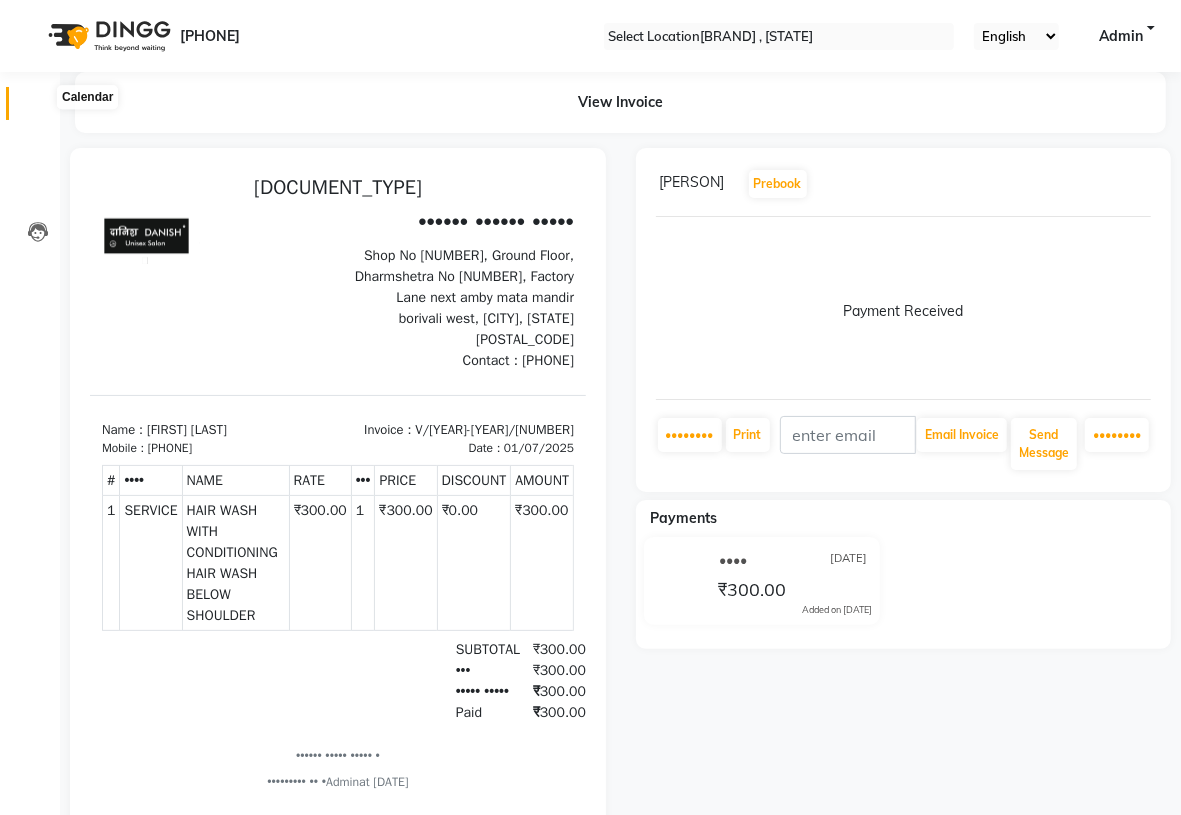 click at bounding box center [38, 108] 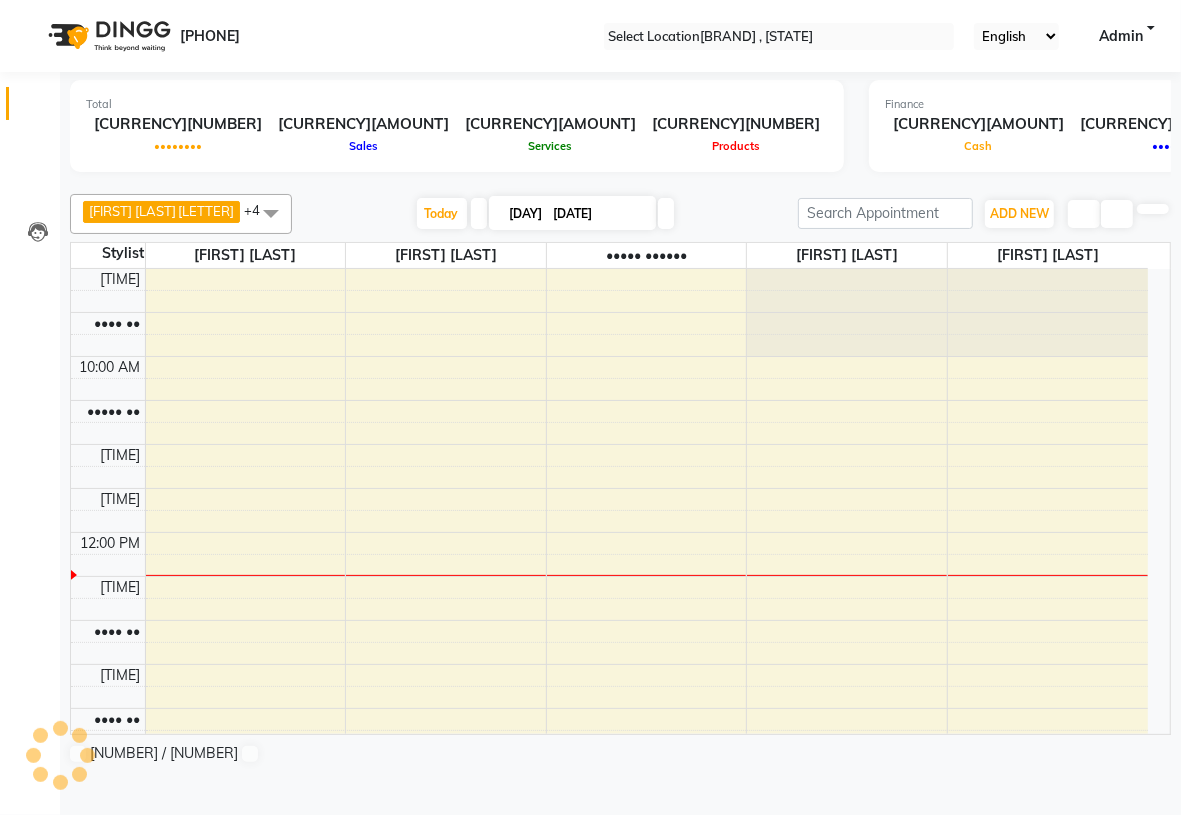 scroll, scrollTop: 0, scrollLeft: 0, axis: both 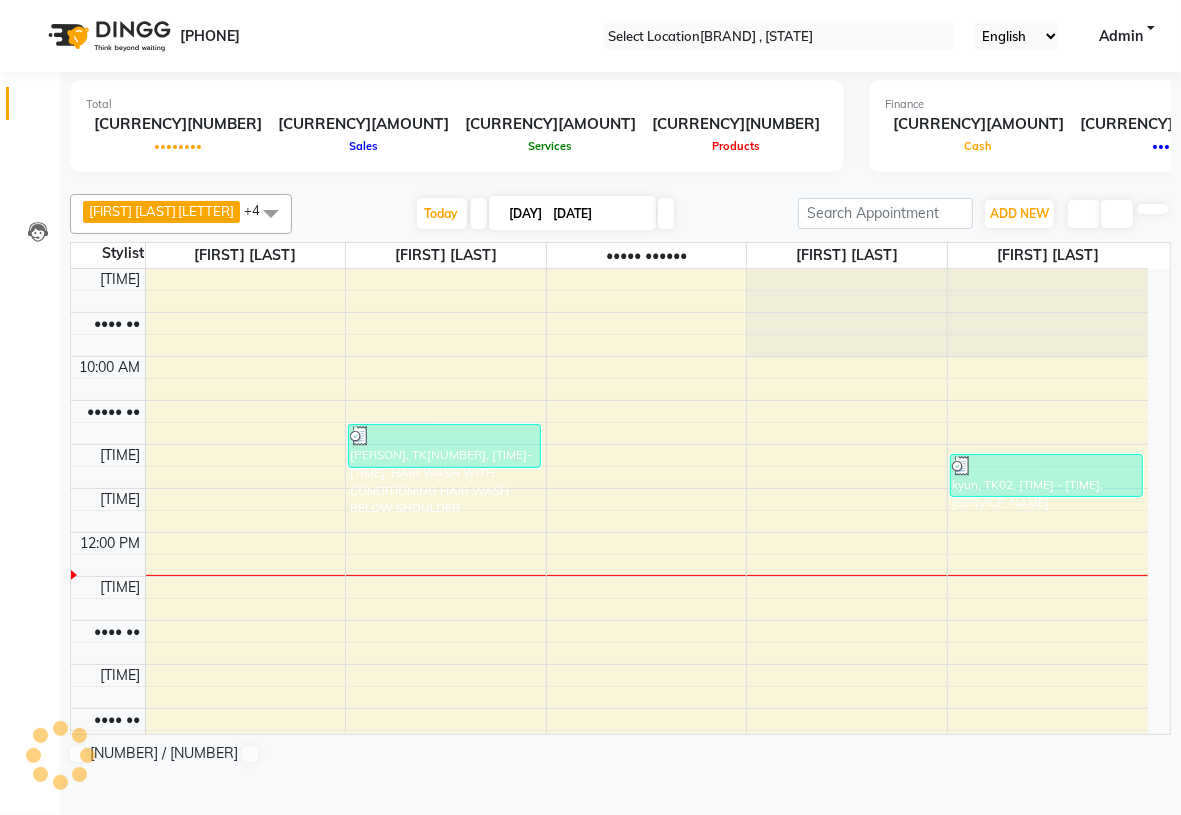 click at bounding box center (271, 213) 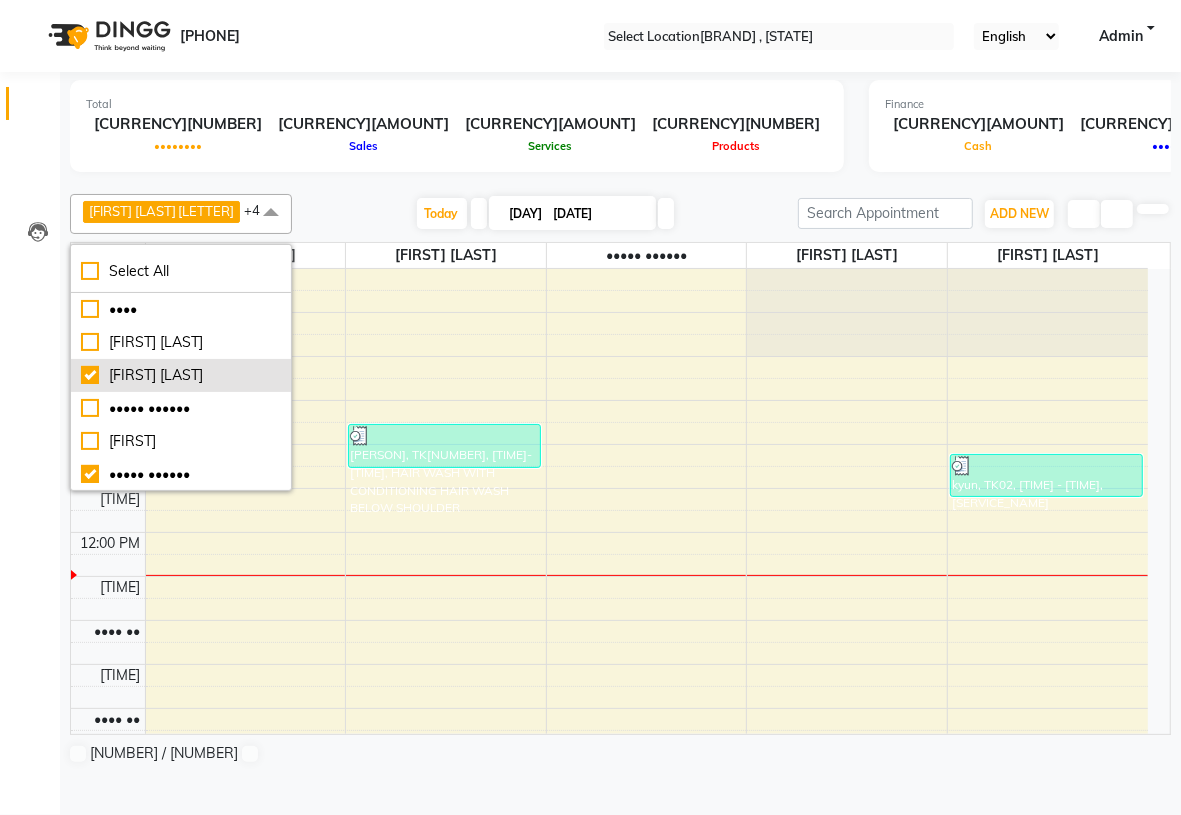 scroll, scrollTop: 250, scrollLeft: 0, axis: vertical 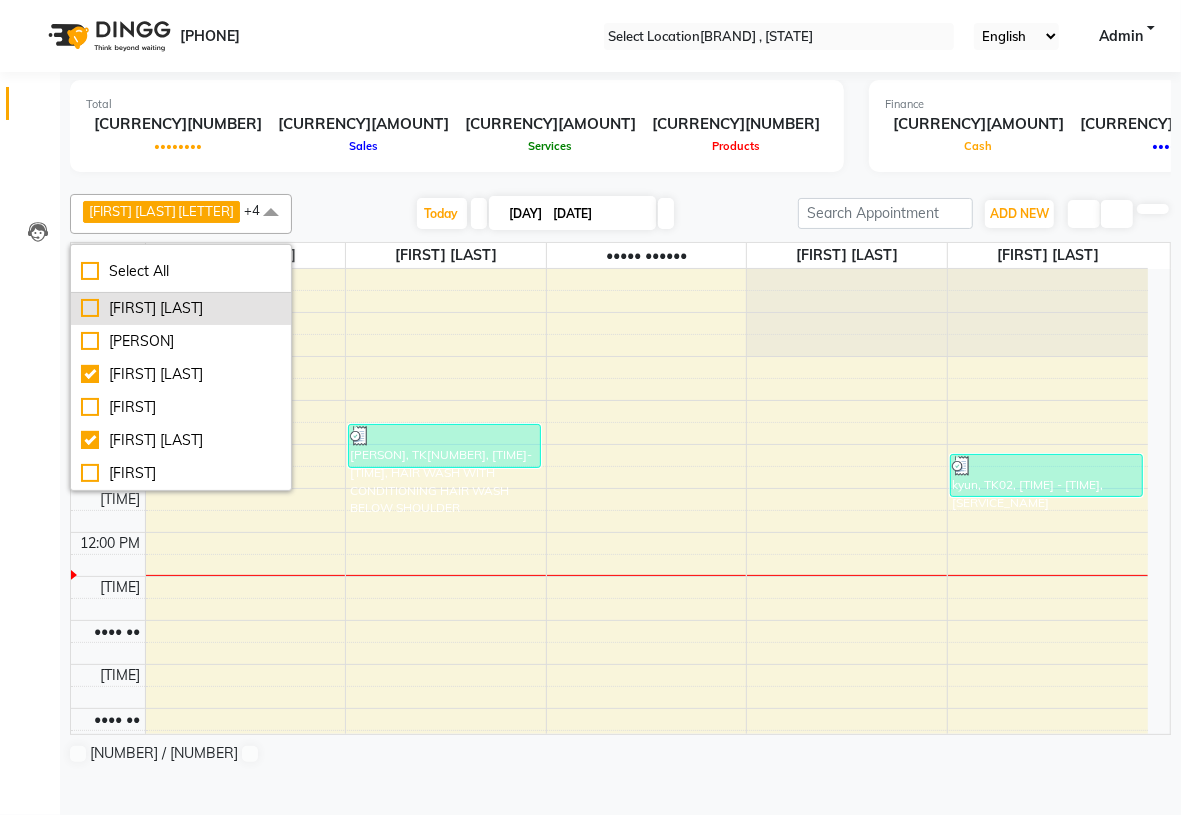 click on "[FIRST] [LAST]" at bounding box center (181, 77) 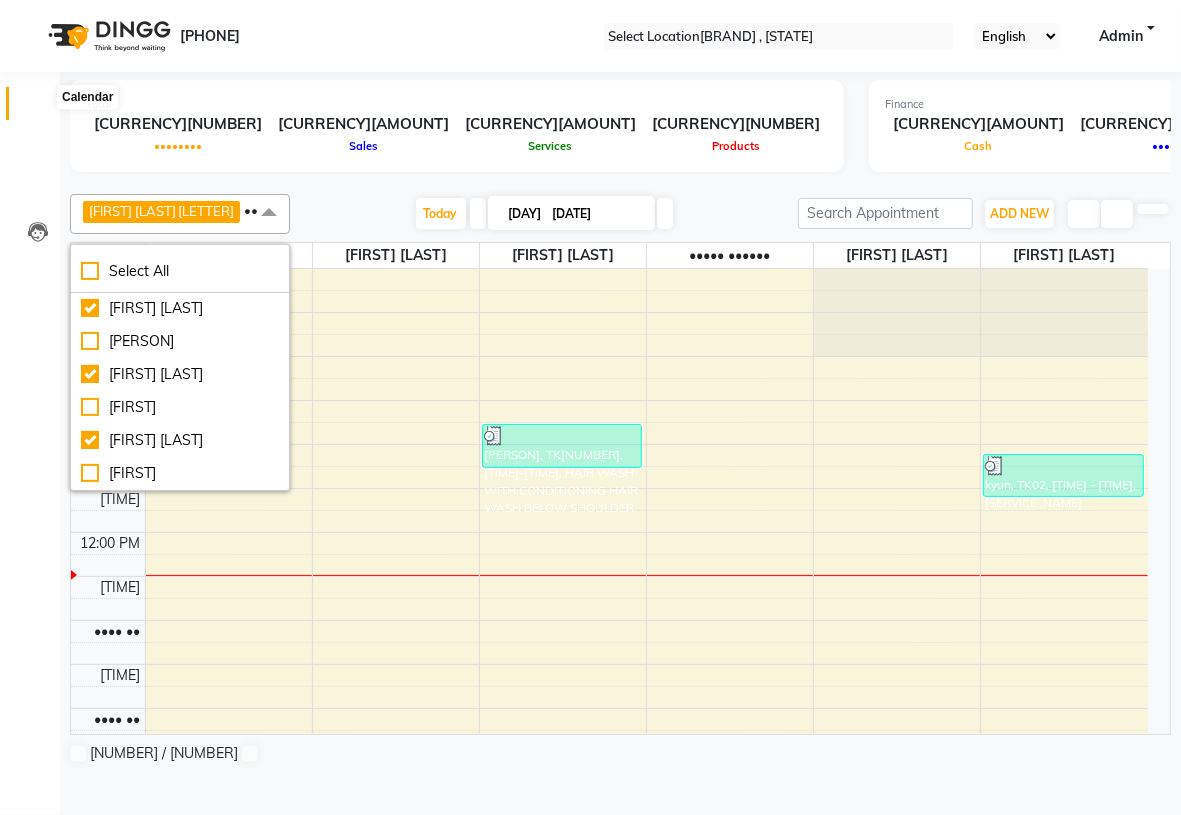 click at bounding box center (38, 108) 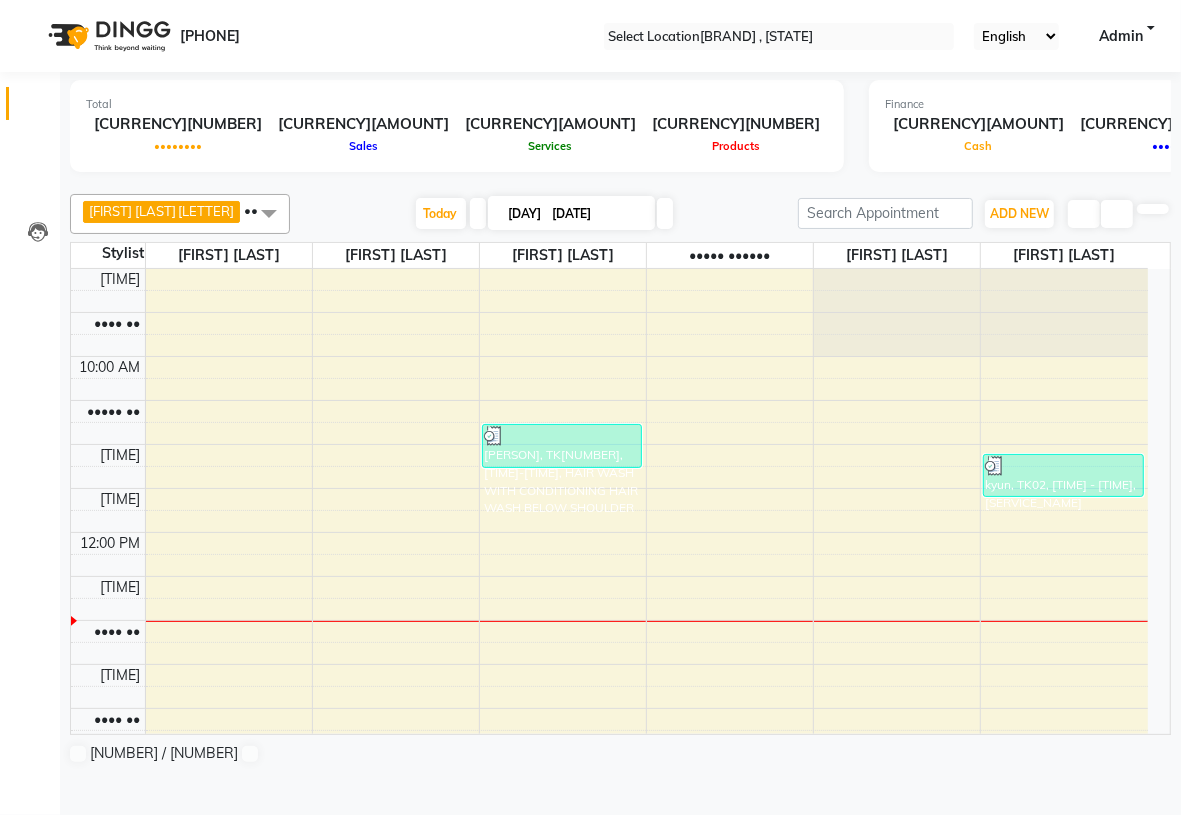 click on "Total  [CURRENCY][AMOUNT]  Expenses [CURRENCY][AMOUNT]  Sales [CURRENCY][AMOUNT]  Services [CURRENCY][AMOUNT]  Products Finance  [CURRENCY][AMOUNT]  Cash [CURRENCY][AMOUNT]  Card [CURRENCY][AMOUNT]  Online/Custom [CURRENCY][AMOUNT] Petty cash [CURRENCY][AMOUNT] Due  Redemption  [CURRENCY][AMOUNT] Voucher [CURRENCY][AMOUNT] Prepaid [CURRENCY][AMOUNT] Package [CURRENCY][AMOUNT]  Gift Cards [CURRENCY][AMOUNT]  Wallet  Appointment  [NUMBER] Completed [NUMBER] Upcoming [NUMBER] Ongoing [NUMBER] No show  Other sales  [CURRENCY][AMOUNT]  Packages [CURRENCY][AMOUNT]  Memberships [CURRENCY][AMOUNT]  Vouchers [CURRENCY][AMOUNT]  Prepaids [CURRENCY][AMOUNT]  Gift Cards [FIRST] [LAST]  x [FIRST] [LAST]  x [FIRST] [LAST]  x [FIRST] [LAST]  x x +[NUMBER] Select All [FIRST] [LAST] [FIRST] [LAST] [FIRST] [LAST] [FIRST] [LAST] [FIRST] [LAST] [FIRST] [LAST] [FIRST] [LAST] [FIRST] [LAST] [FIRST] [LAST] [FIRST] [LAST] [FIRST] [LAST] [FIRST] [LAST] Today  [DATE] Toggle Dropdown Add Appointment Add Invoice Add Expense Add Attendance Add Client Add Transaction Toggle Dropdown Add Appointment Add Invoice Add Expense Add Attendance Add Client ADD NEW Toggle Dropdown Add Appointment Add Invoice Add Expense Add Attendance Add Client Add Transaction [FIRST] [LAST]  x [FIRST] [LAST]  x [FIRST] [LAST]  x [FIRST] [LAST]  x x +[NUMBER]" at bounding box center [620, 424] 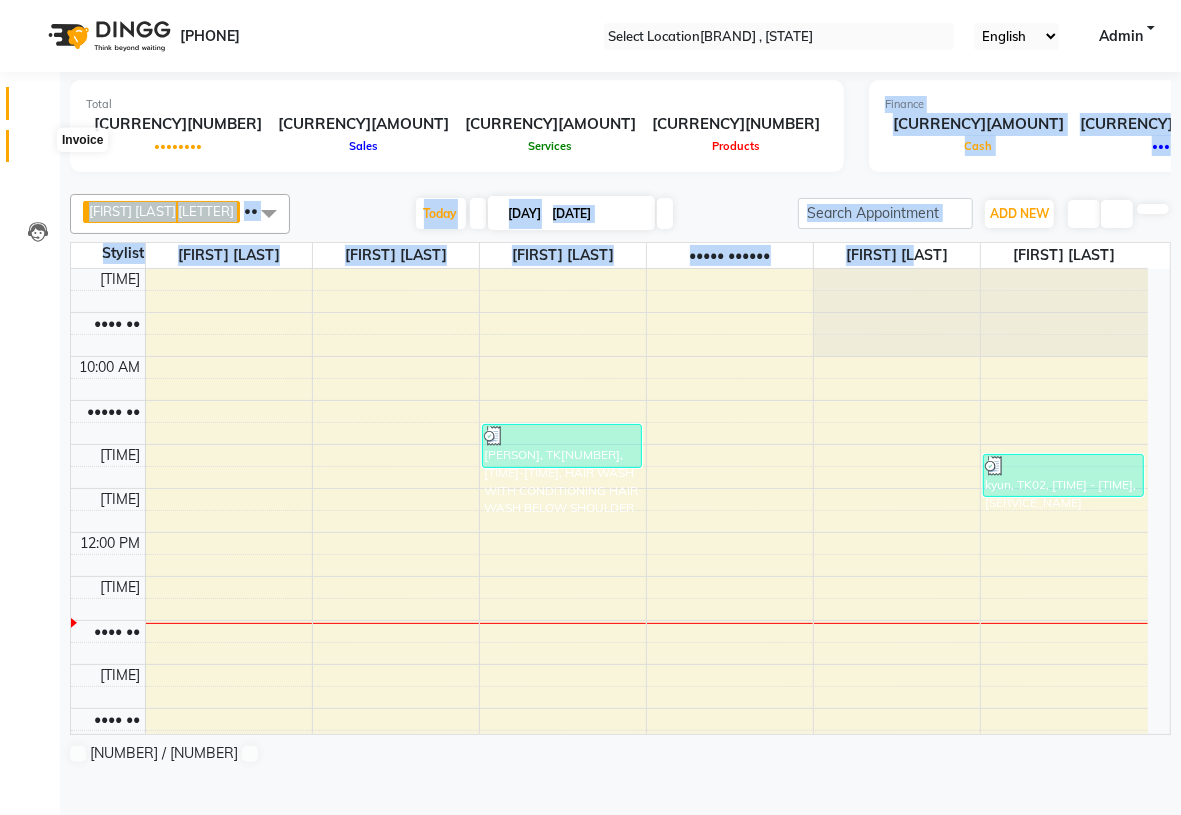 click at bounding box center [38, 151] 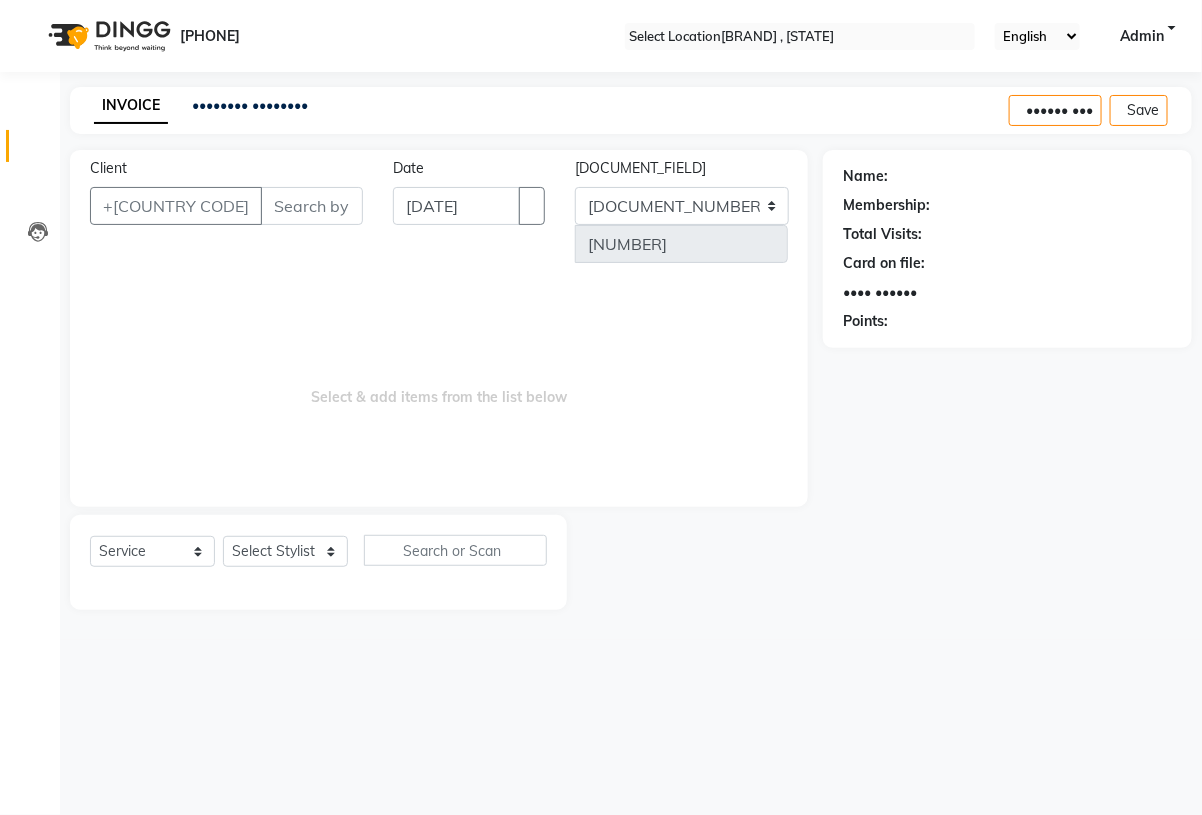 click on "Client" at bounding box center (312, 206) 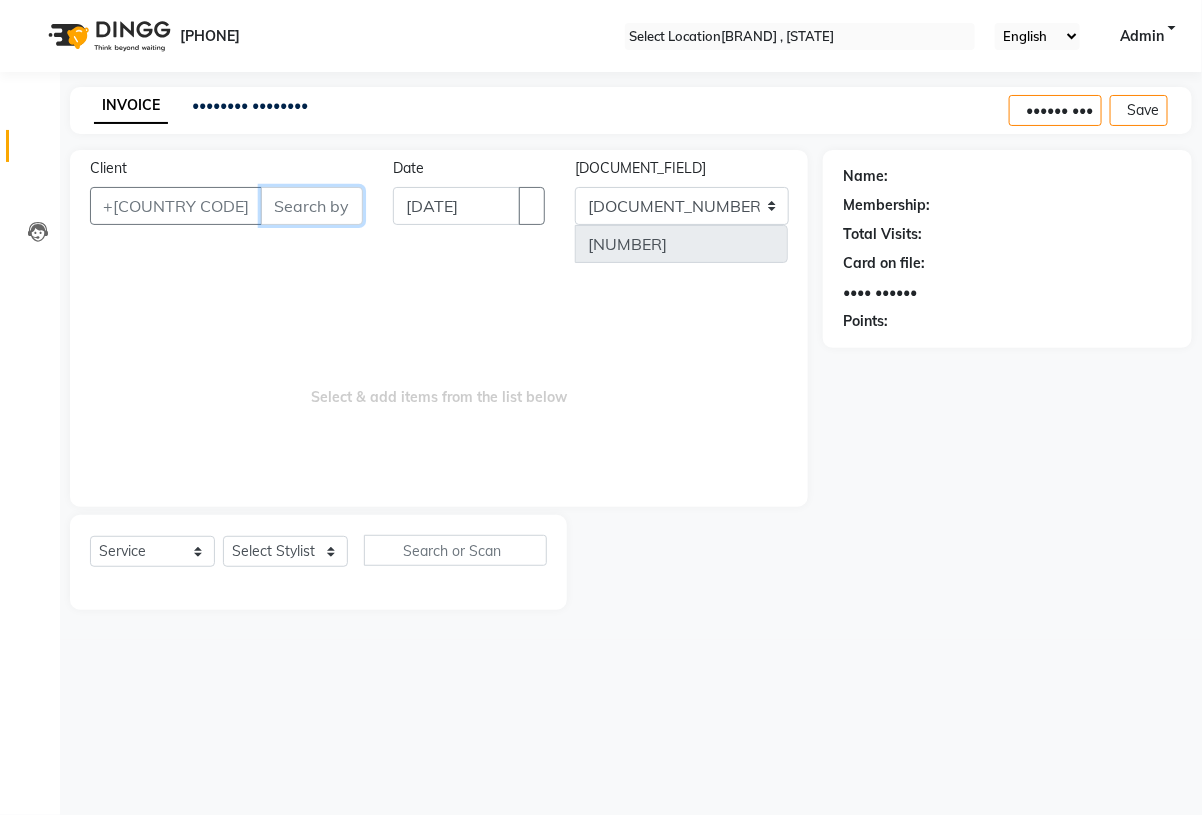click on "Client" at bounding box center (312, 206) 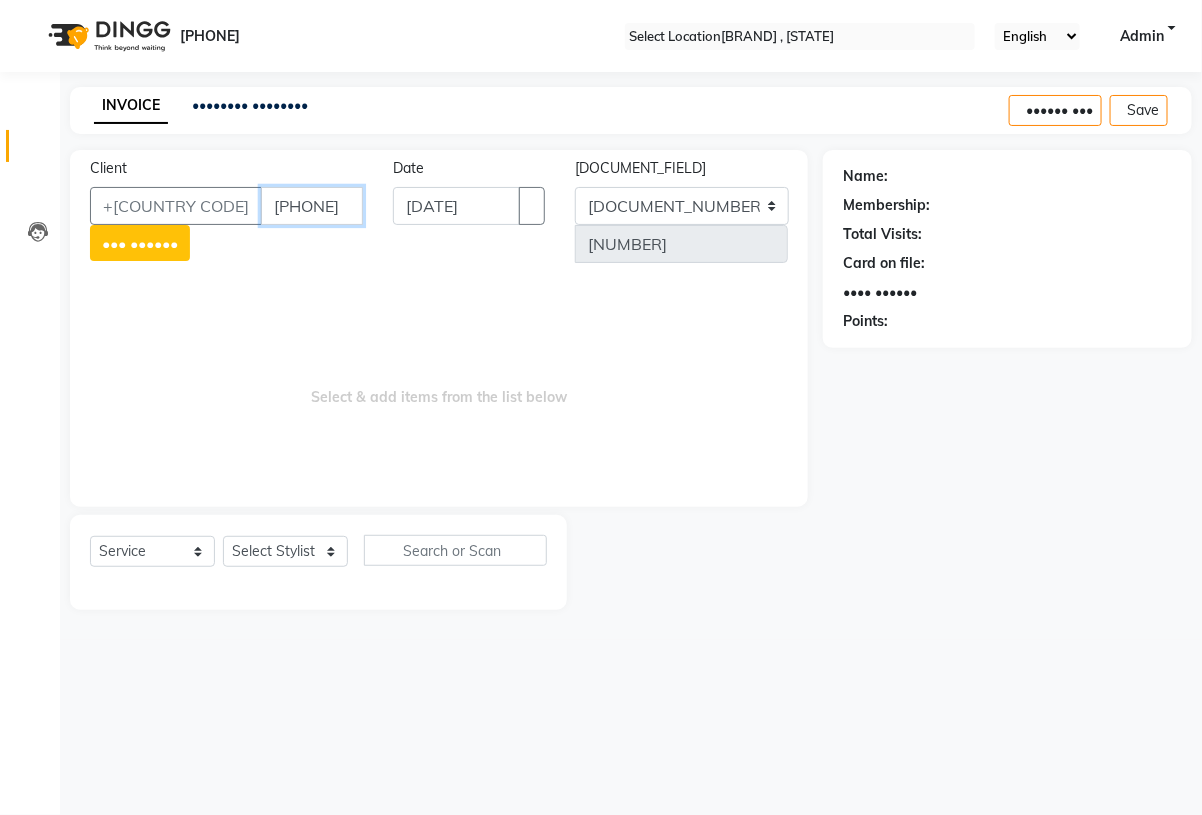 type on "[PHONE]" 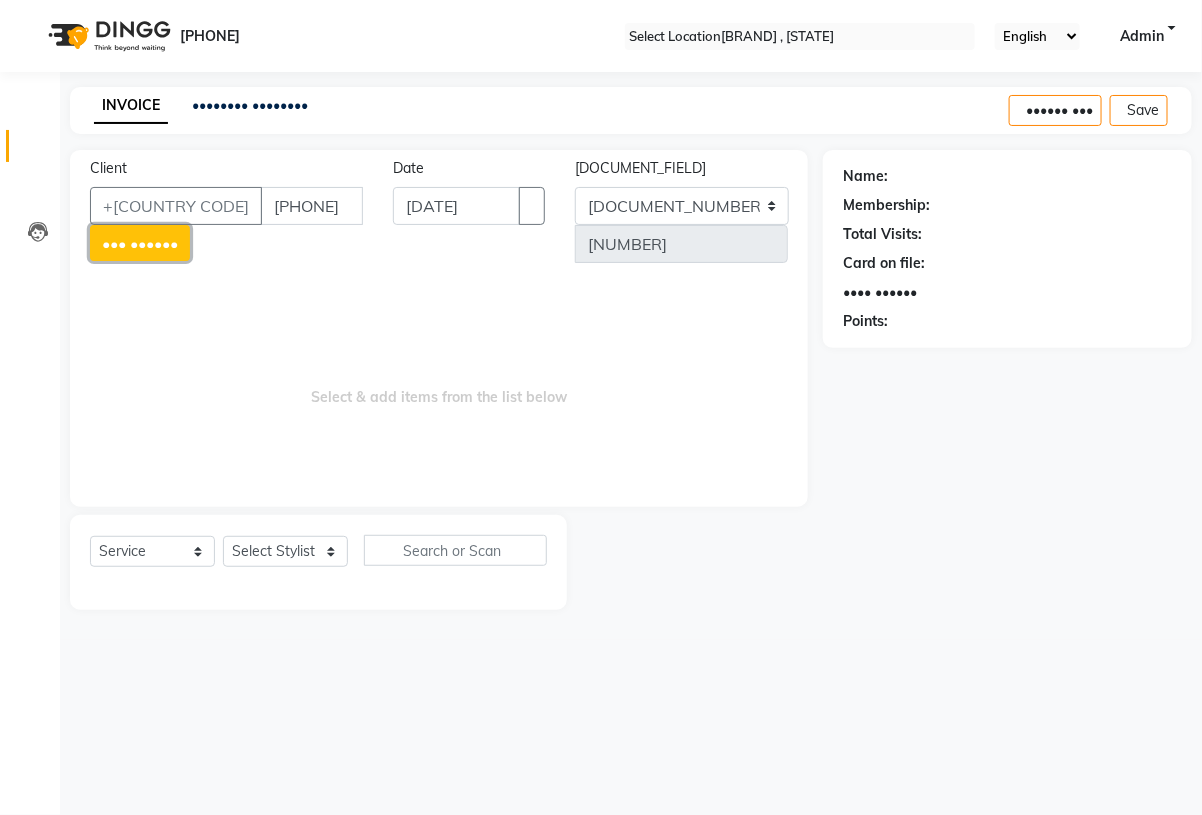click on "••• ••••••" at bounding box center [140, 243] 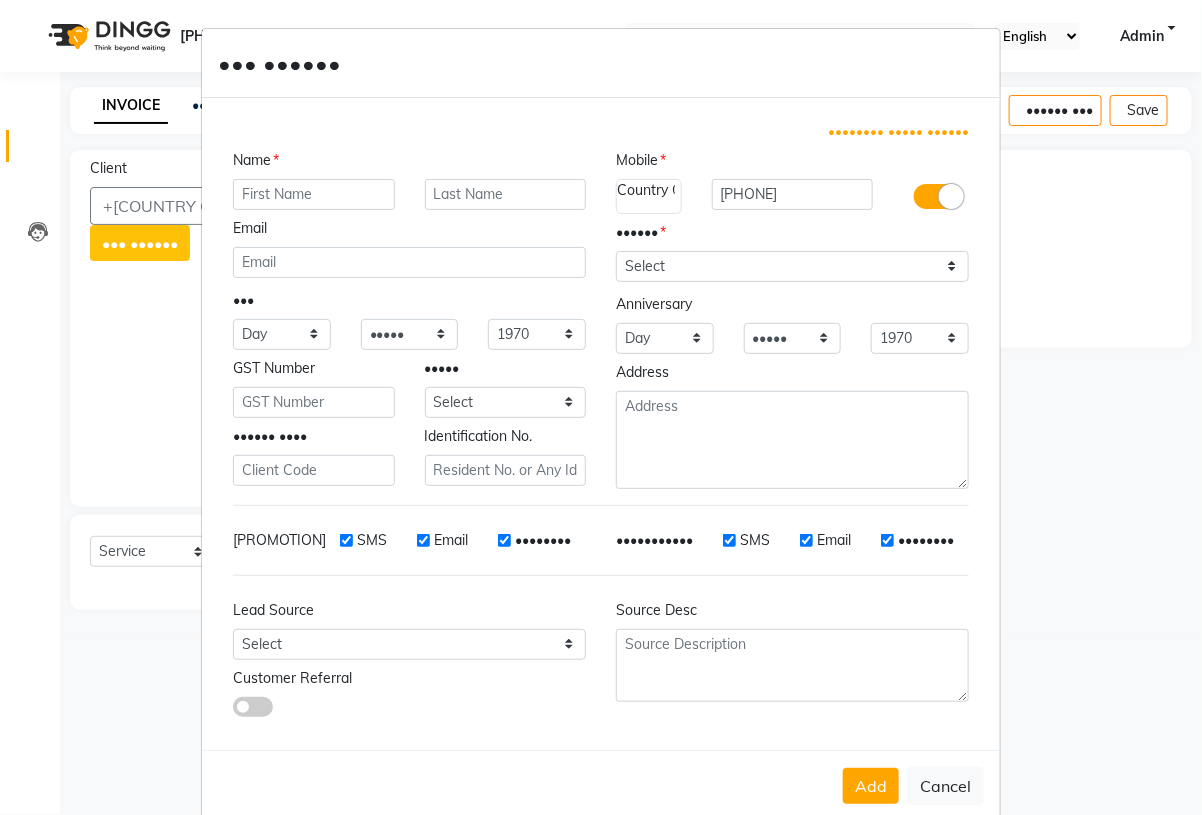 click at bounding box center [314, 194] 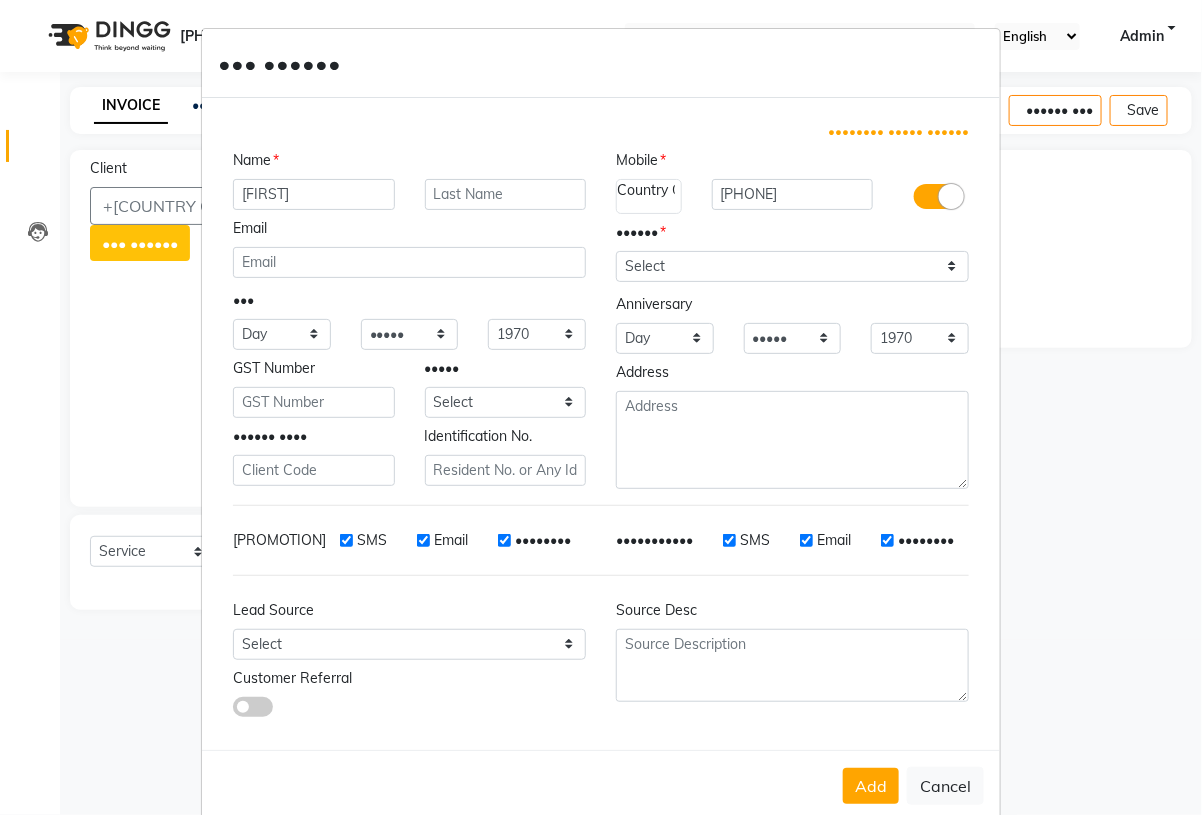 type on "[FIRST]" 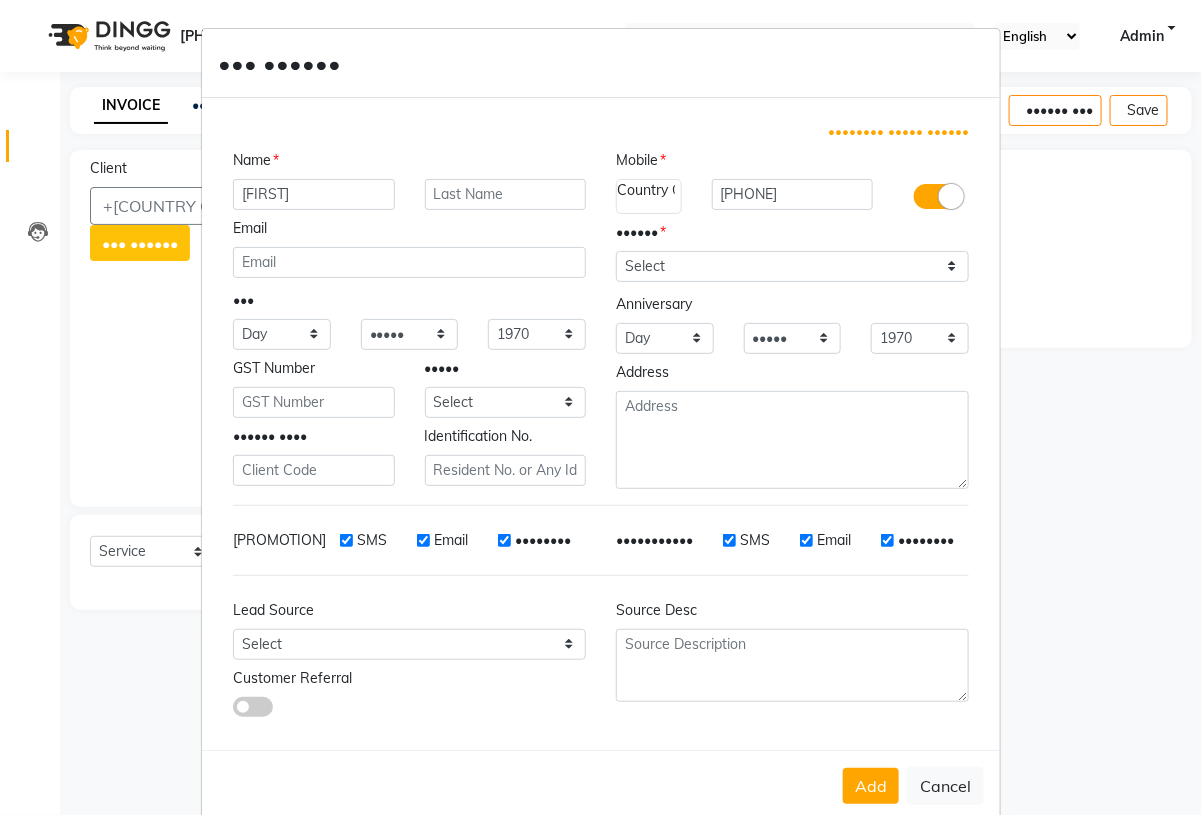 drag, startPoint x: 663, startPoint y: 233, endPoint x: 647, endPoint y: 257, distance: 28.84441 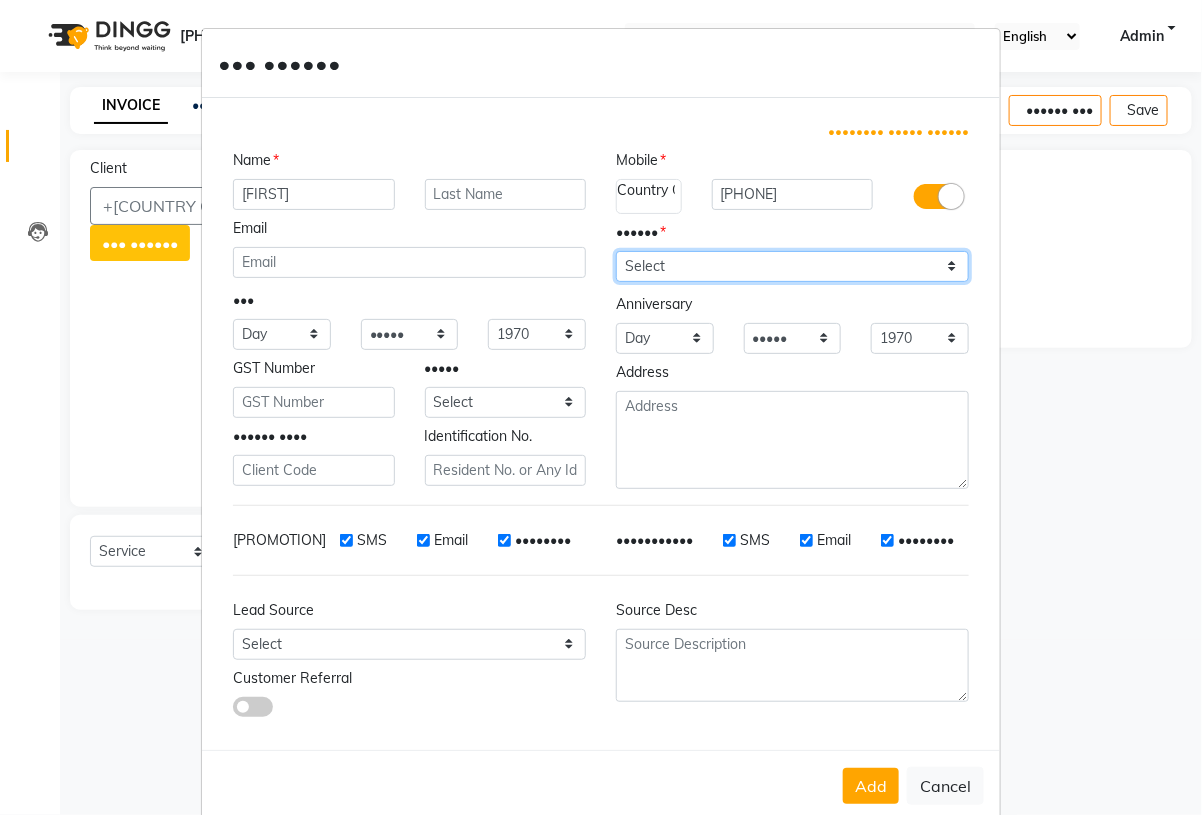 click on "Select Male Female Other Prefer Not To Say" at bounding box center [792, 266] 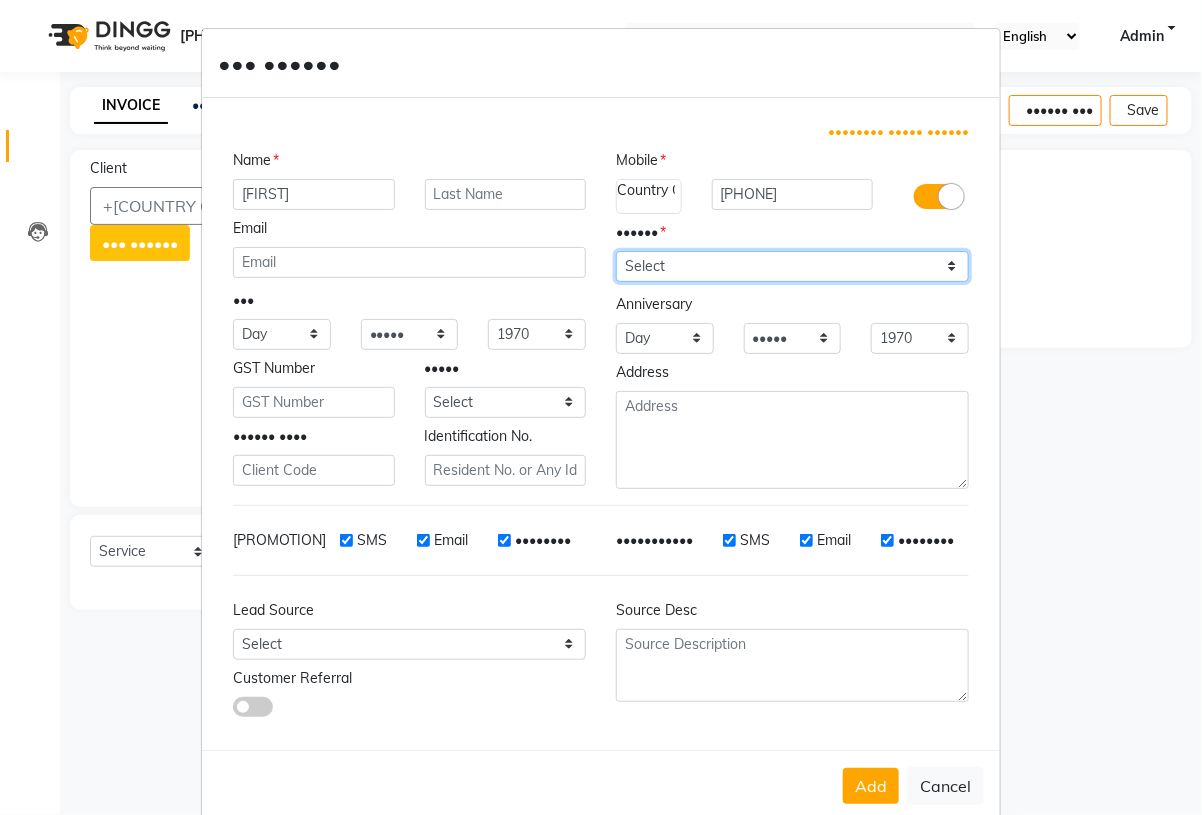 select on "female" 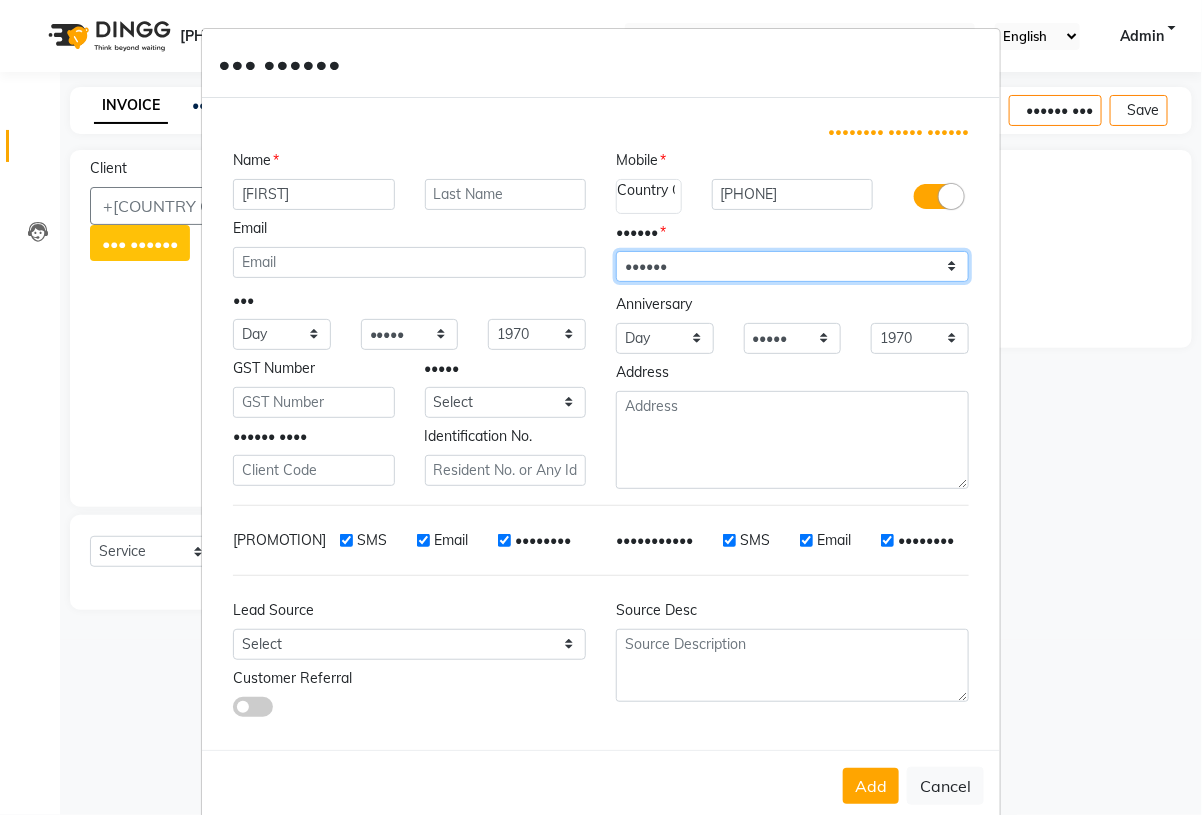 click on "Select Male Female Other Prefer Not To Say" at bounding box center [792, 266] 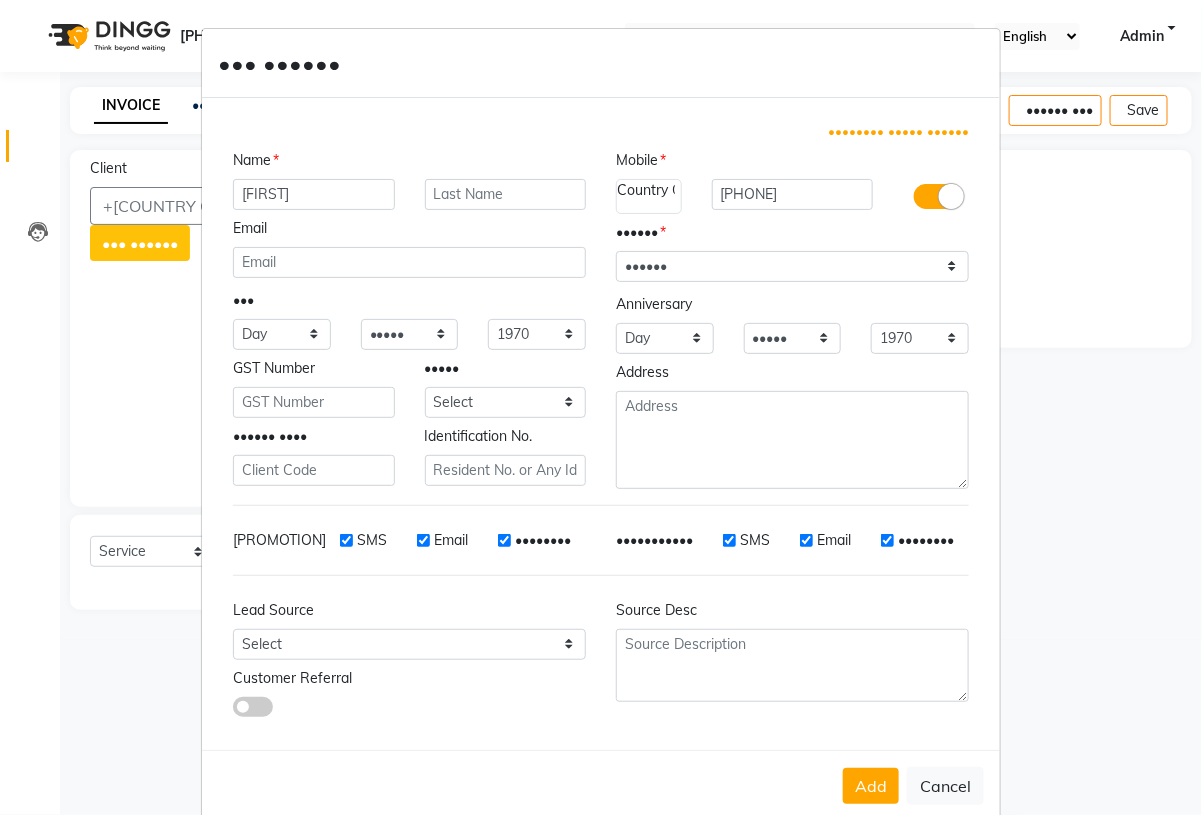 click on "Add   Cancel" at bounding box center [601, 785] 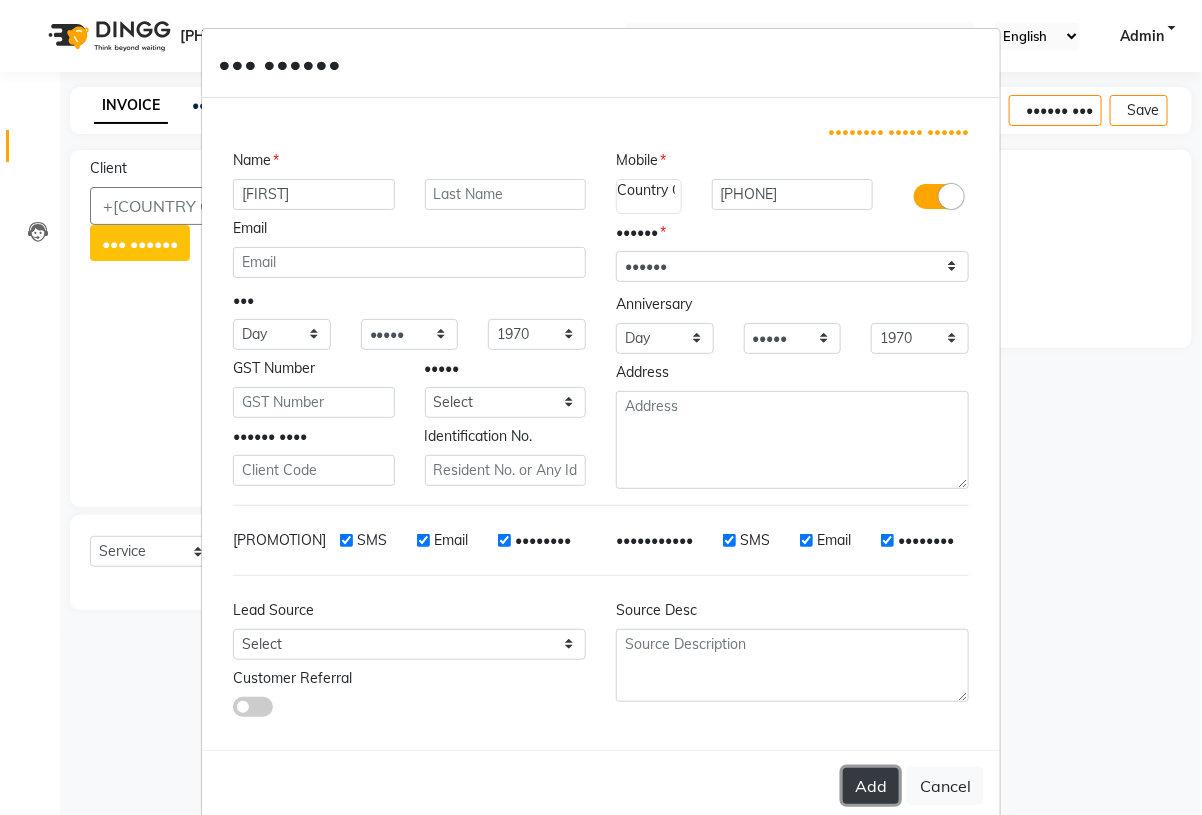 click on "Add" at bounding box center (871, 786) 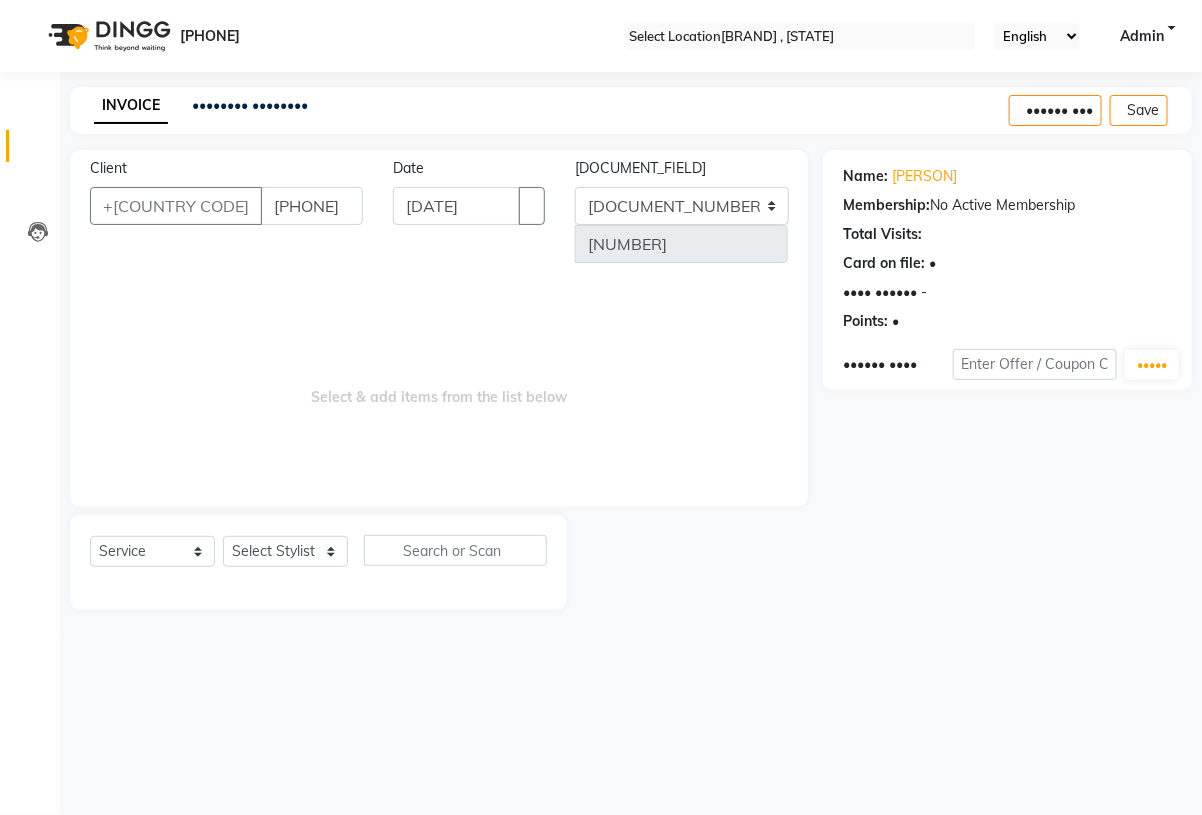 click on "Client +[COUNTRY_CODE] [PHONE] [DATE] Invoice Number V/[YEAR] V/[YEAR]-[YEAR] [NUMBER] Select & add items from the list below" at bounding box center [439, 328] 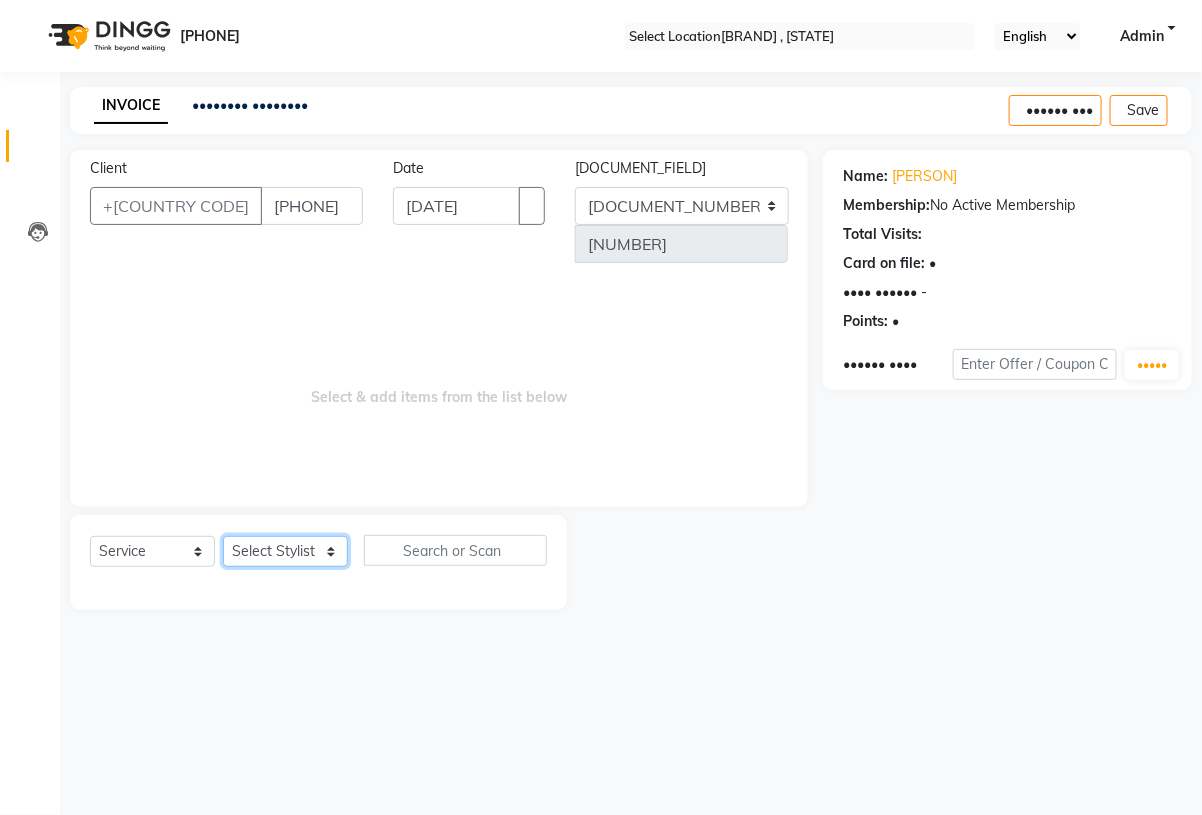 click on "Select Stylist [FIRST] [LAST] [FIRST] [LAST] [FIRST] [LAST] [FIRST] [LAST] [FIRST] [LAST] [FIRST] [LAST] [FIRST] [LAST] [FIRST] [LAST] [FIRST] [LAST] [FIRST] [LAST]" at bounding box center [285, 551] 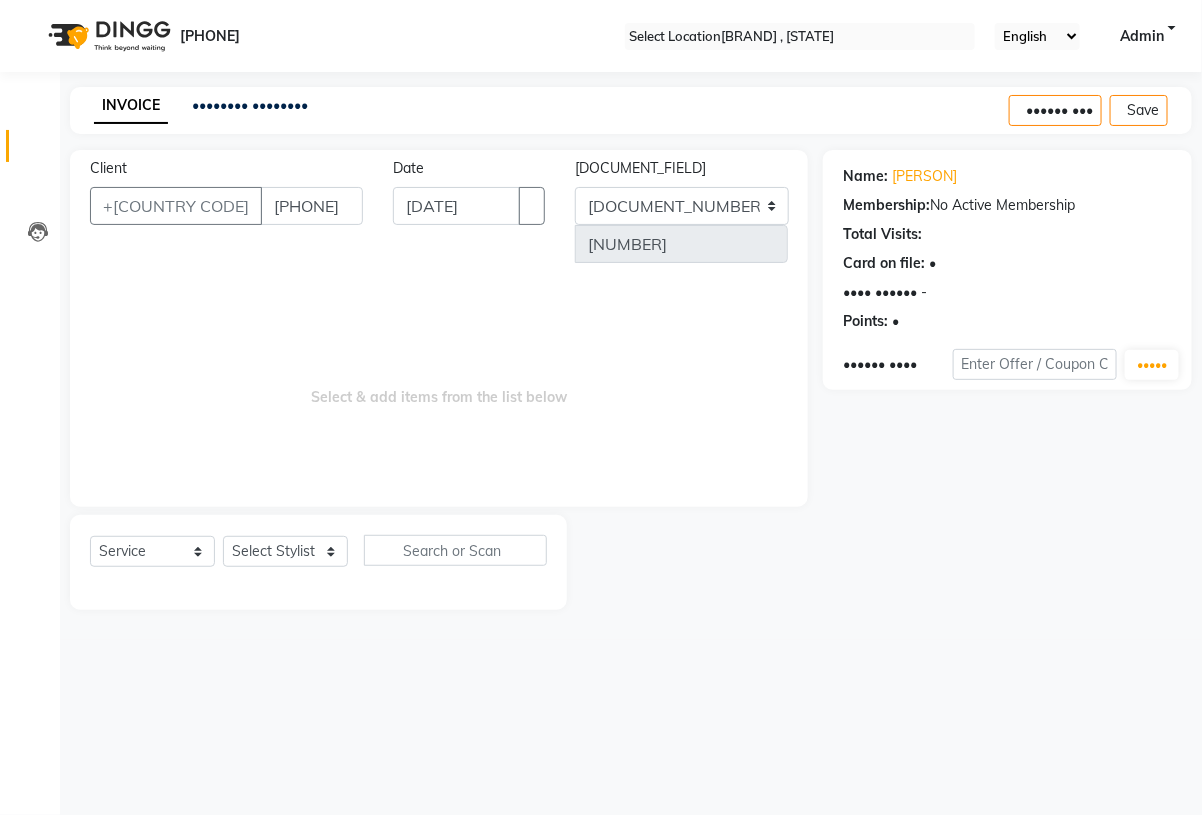click on "Select  Service  Product  Membership  Package Voucher Prepaid Gift Card  Select Stylist [FIRST] [LAST] [FIRST] [LAST] [FIRST] [LAST] [FIRST] x [FIRST] [LAST] x [FIRST] [LAST] x [FIRST] [LAST] x [FIRST] [LAST] x [FIRST] [LAST] x [FIRST] x [FIRST] [LAST] x [FIRST]" at bounding box center (318, 558) 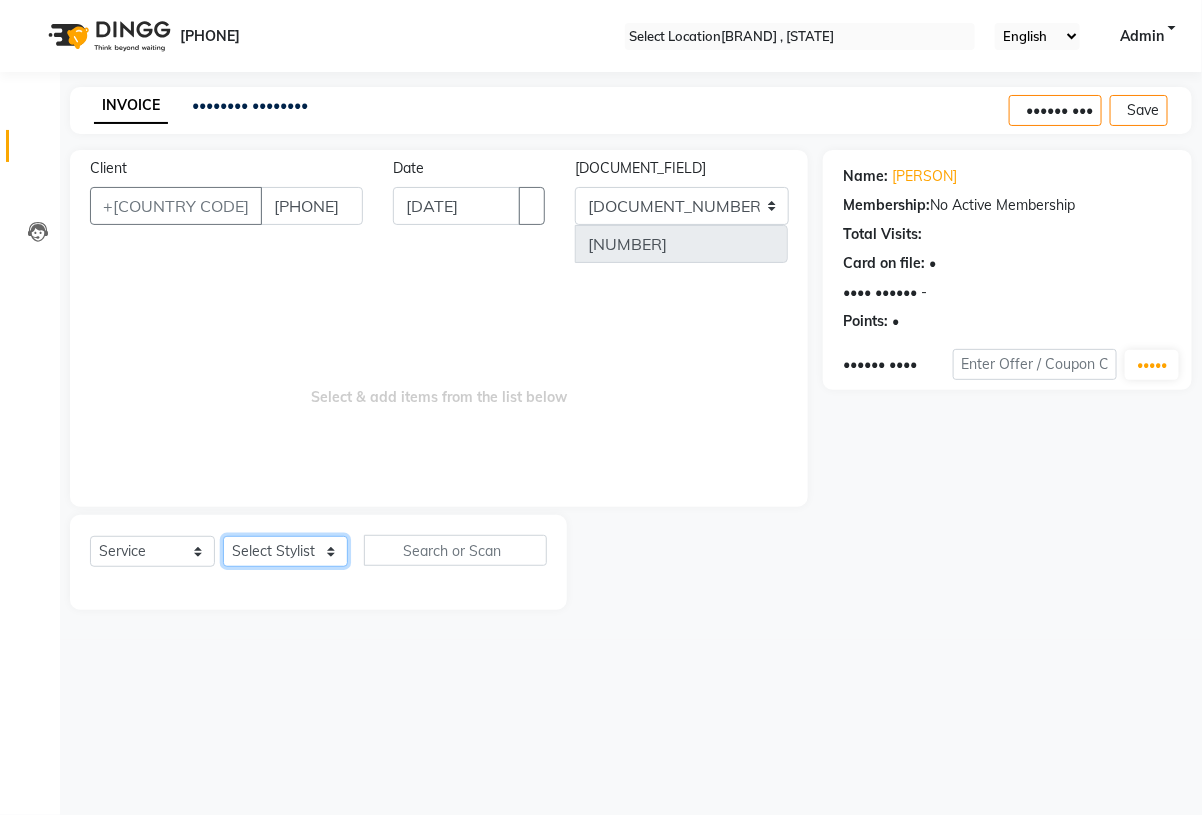 click on "Select Stylist [FIRST] [LAST] [FIRST] [LAST] [FIRST] [LAST] [FIRST] [LAST] [FIRST] [LAST] [FIRST] [LAST] [FIRST] [LAST] [FIRST] [LAST] [FIRST] [LAST] [FIRST] [LAST]" at bounding box center (285, 551) 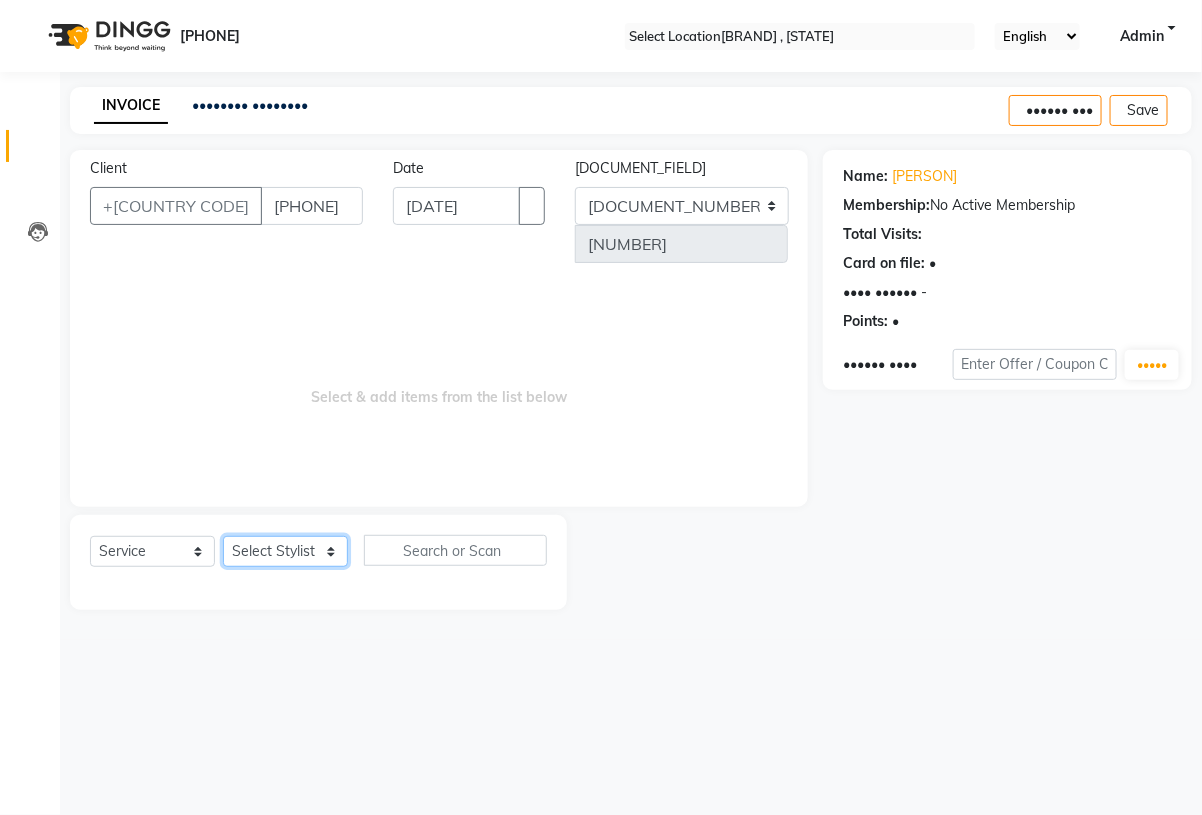 select on "[NUMBER]" 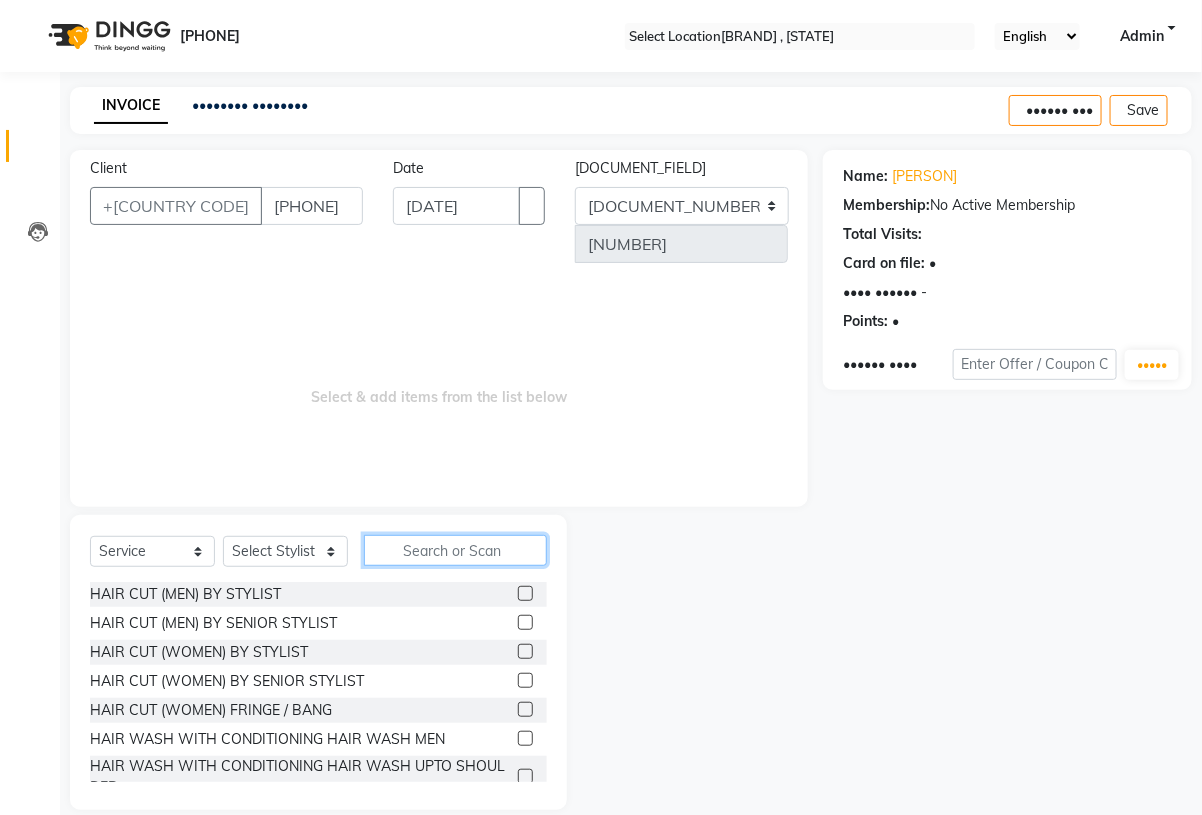 click at bounding box center (455, 550) 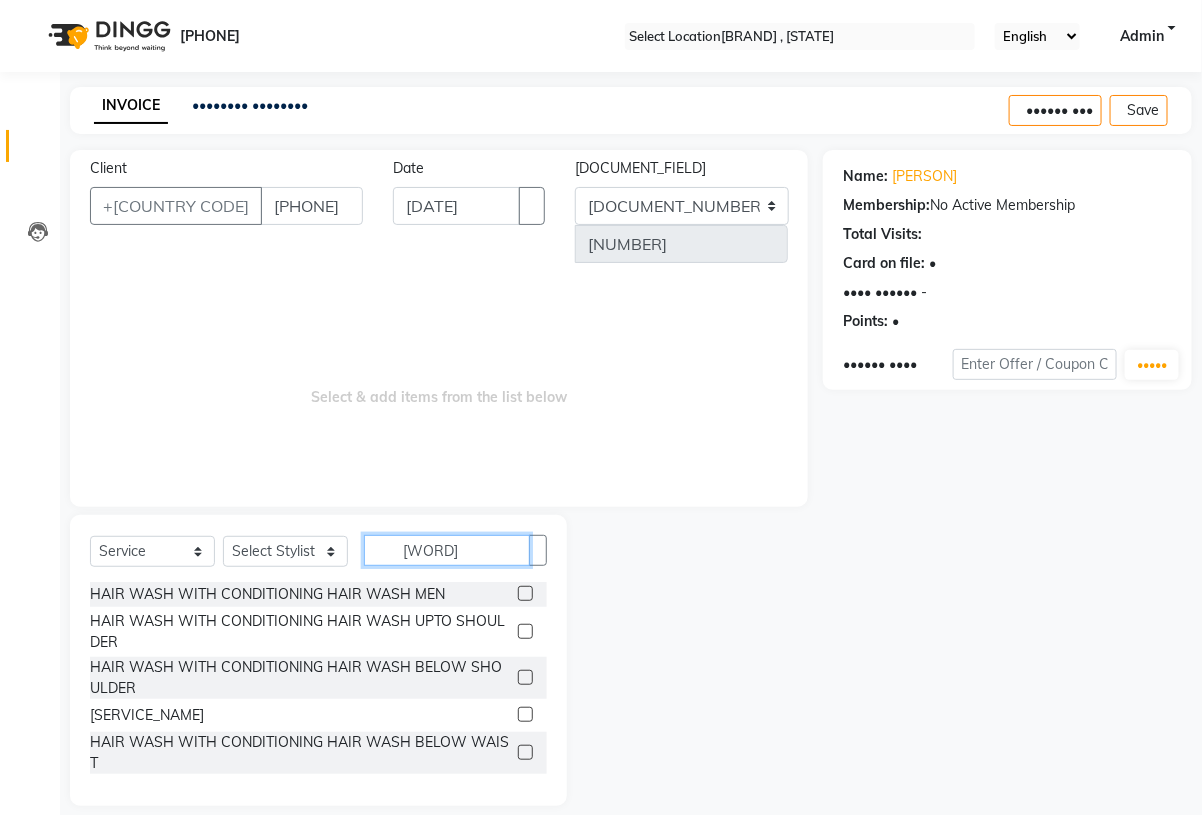 type on "[WORD]" 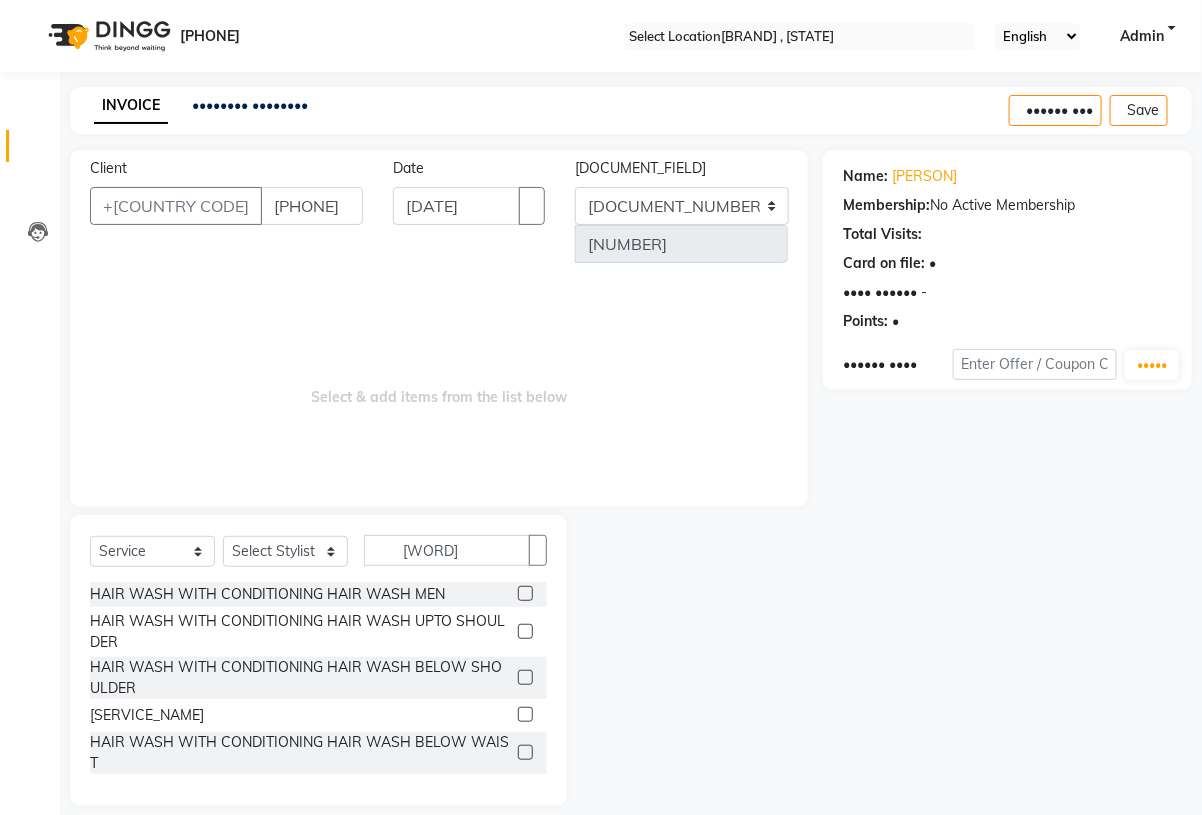 click at bounding box center [525, 593] 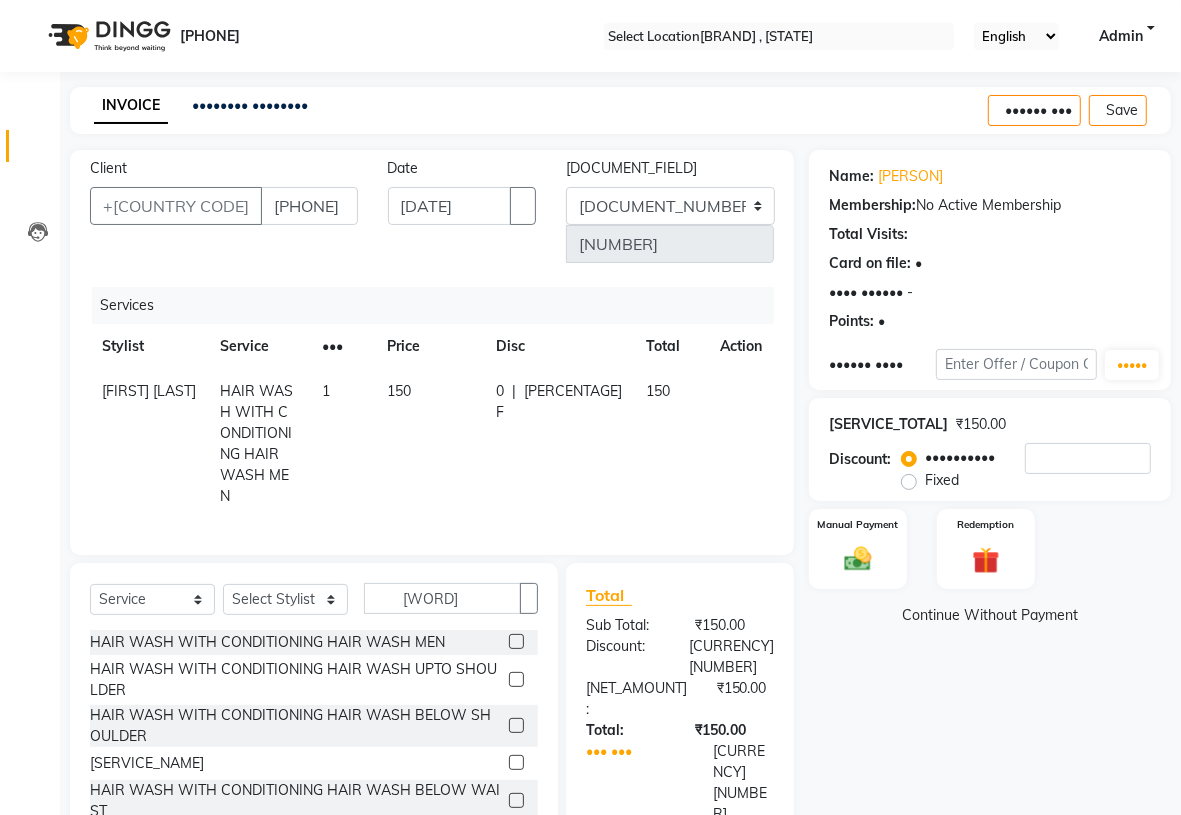 drag, startPoint x: 731, startPoint y: 330, endPoint x: 730, endPoint y: 346, distance: 16.03122 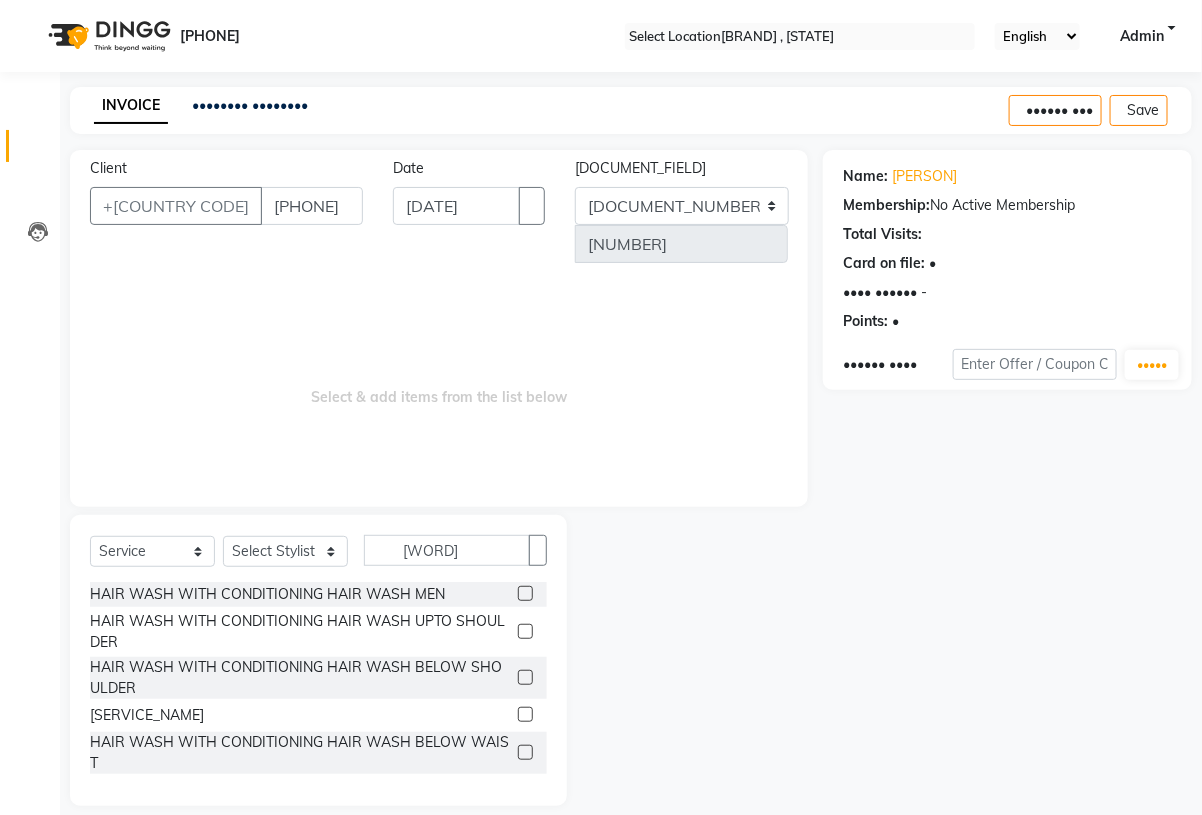 click at bounding box center (532, 594) 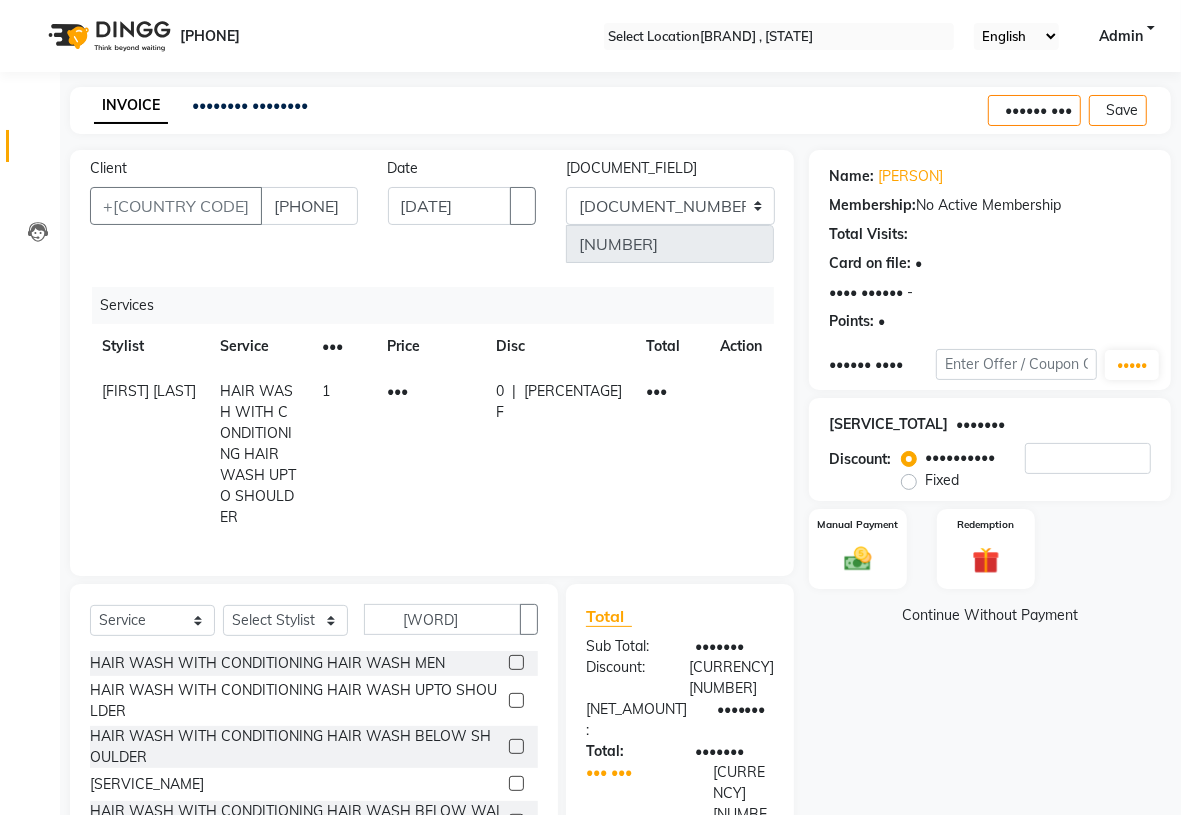 click at bounding box center (728, 381) 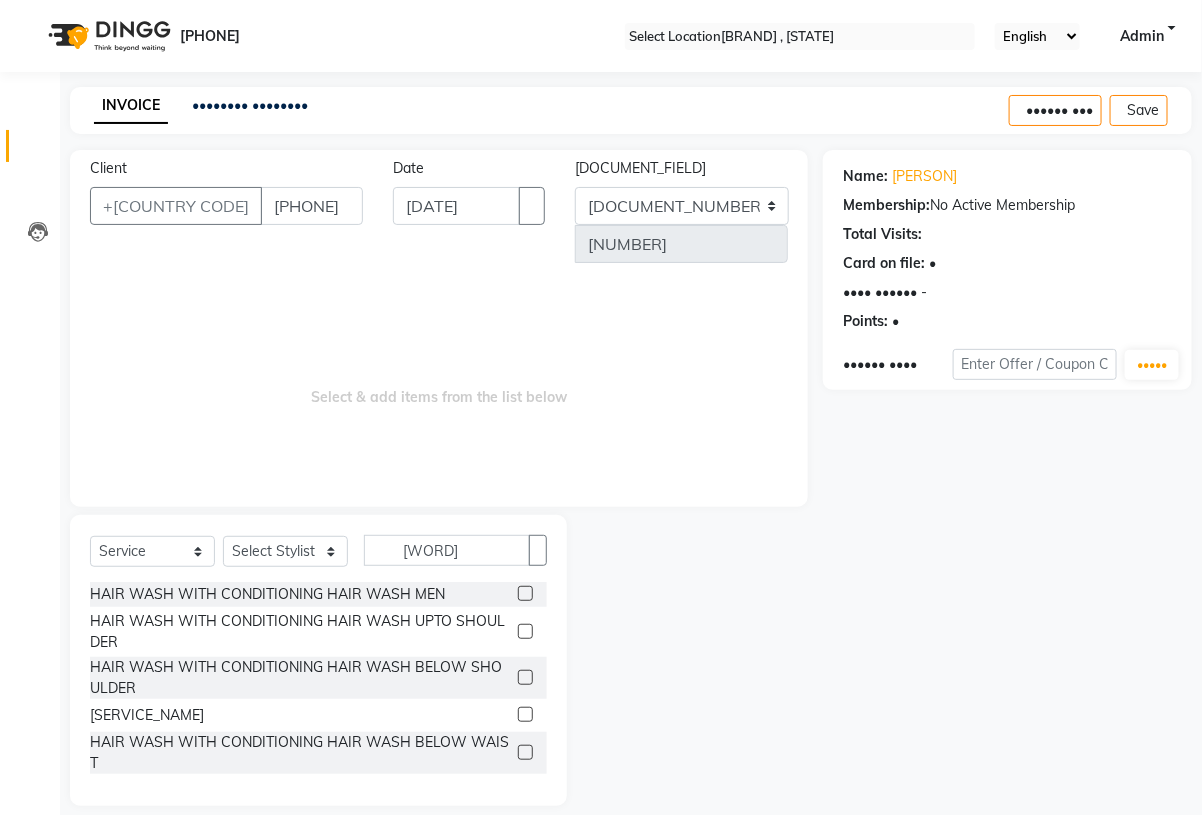 click at bounding box center [525, 677] 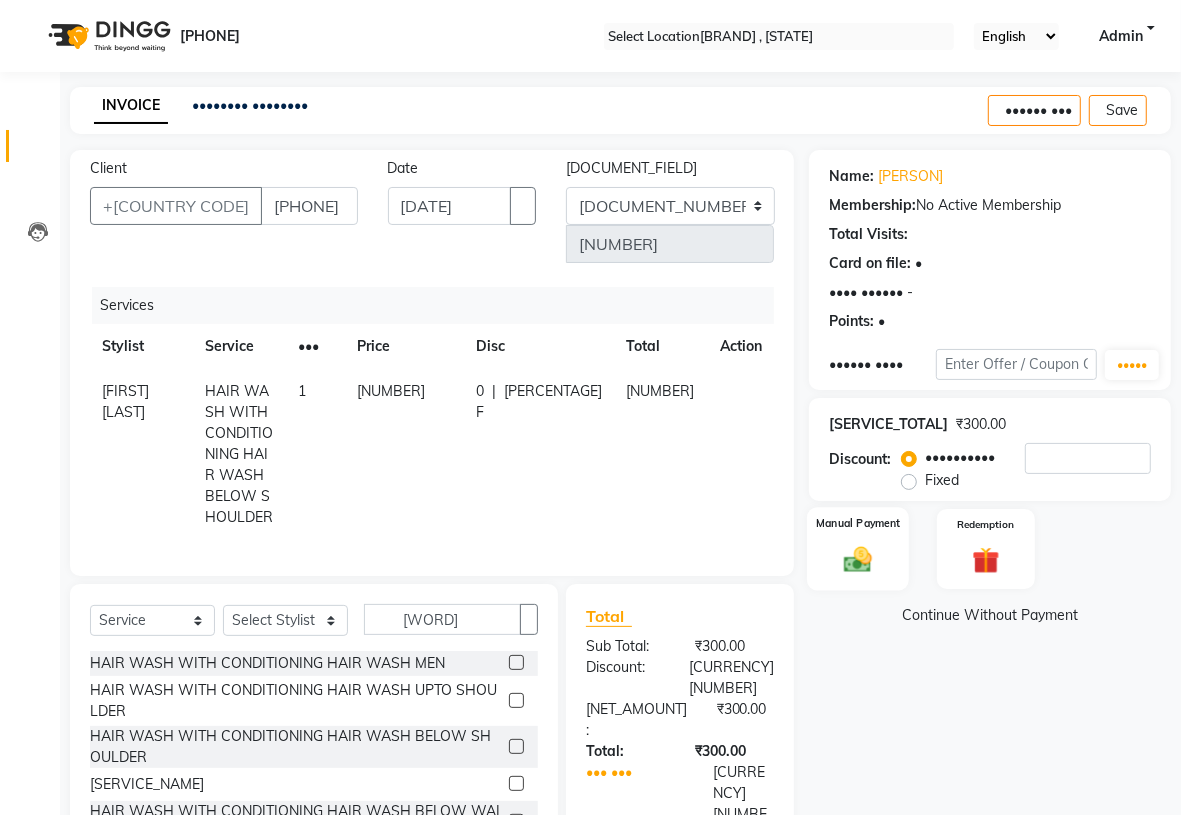 click on "Manual Payment" at bounding box center (858, 548) 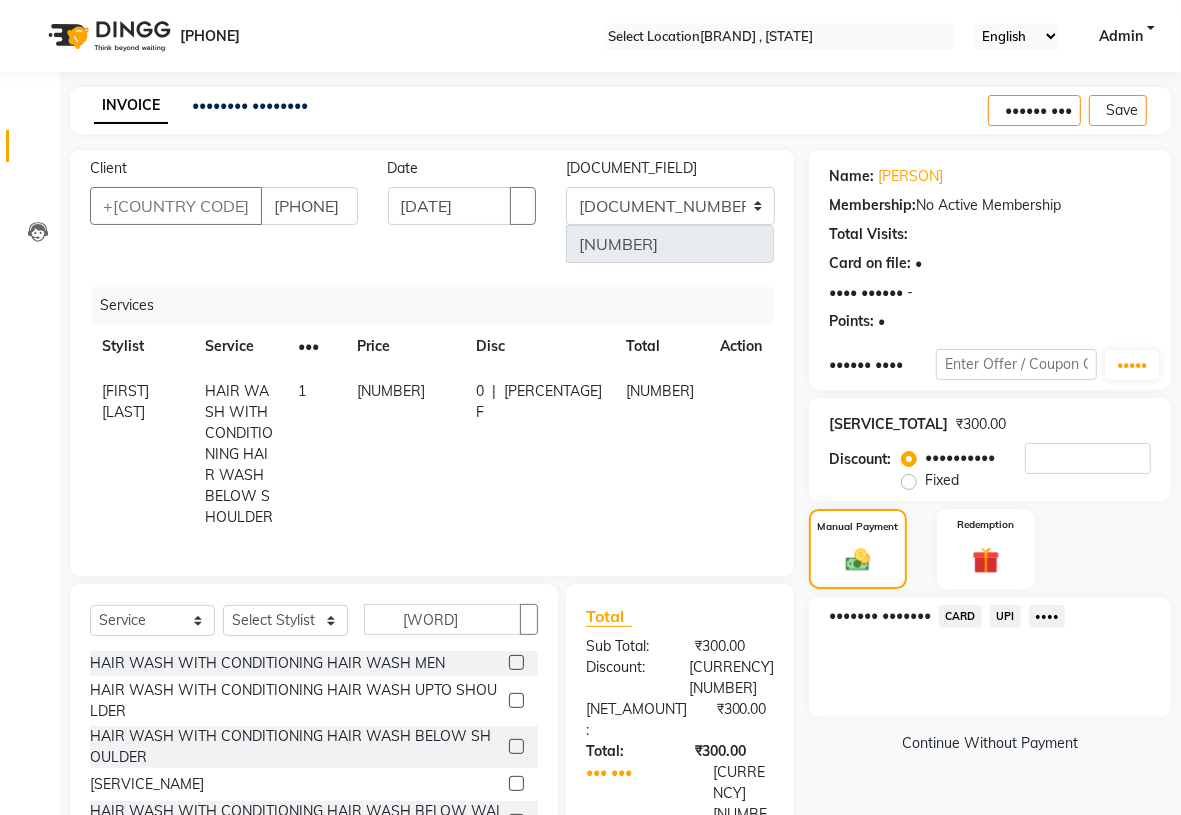 click on "••••" at bounding box center [960, 616] 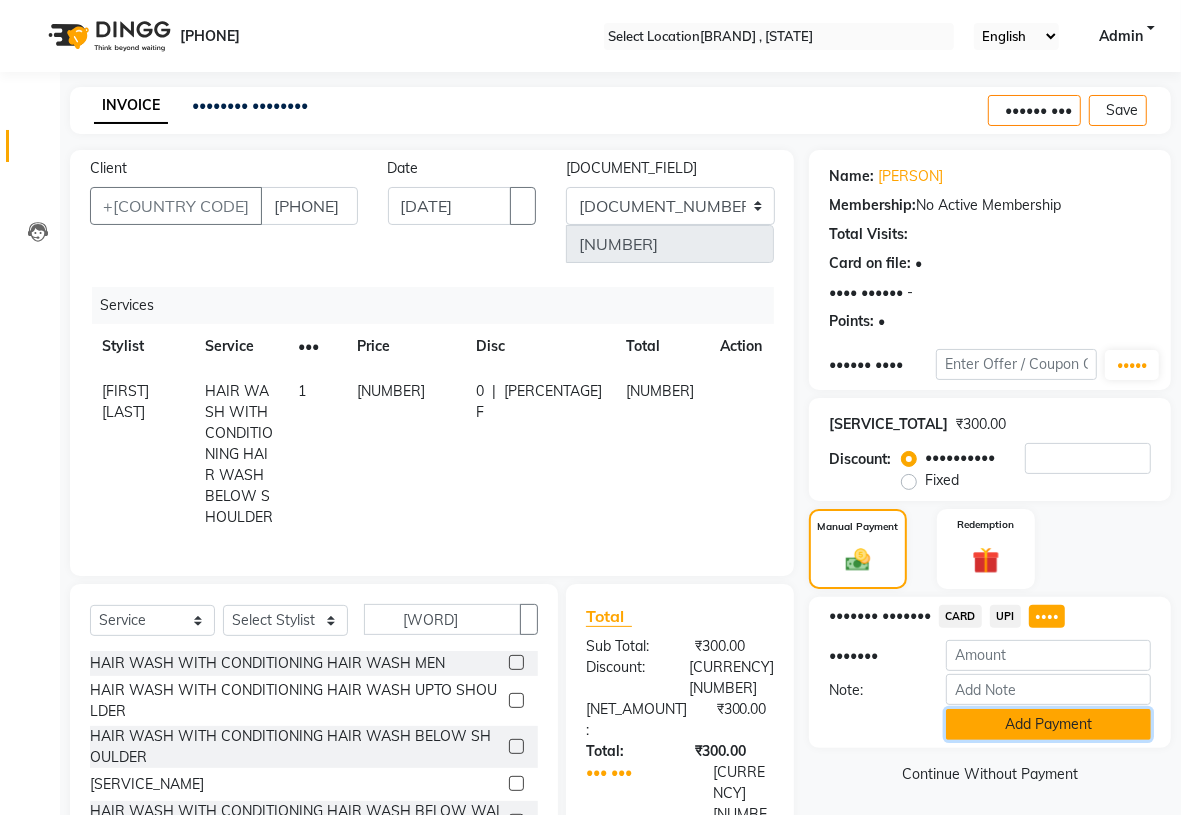 click on "Add Payment" at bounding box center (1048, 724) 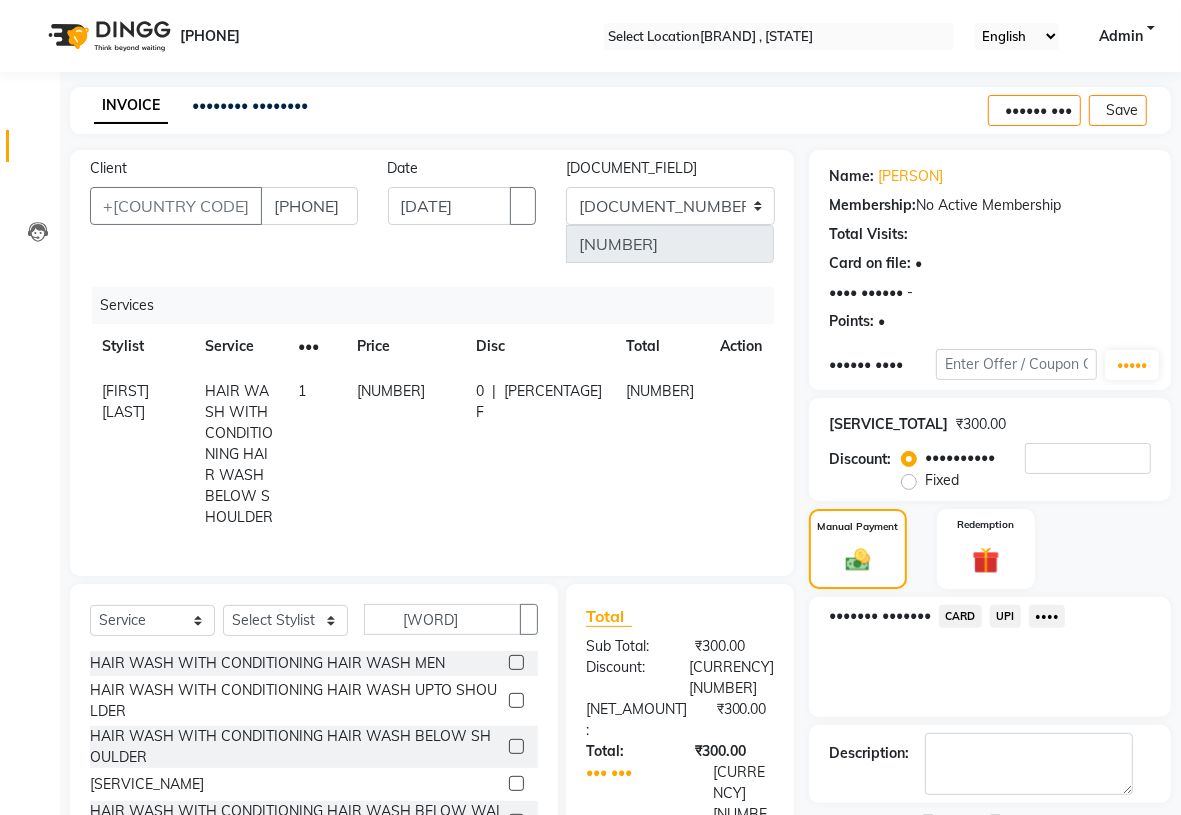 scroll, scrollTop: 93, scrollLeft: 0, axis: vertical 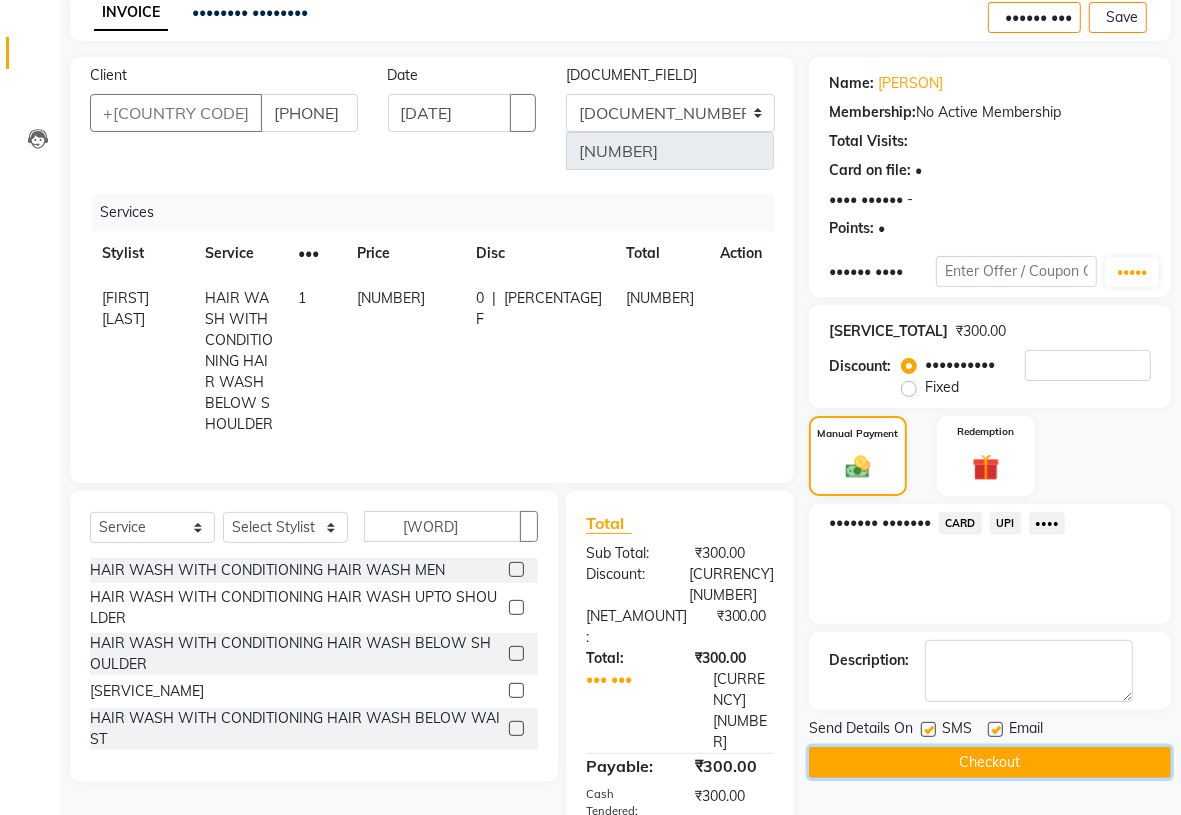 click on "Checkout" at bounding box center (990, 762) 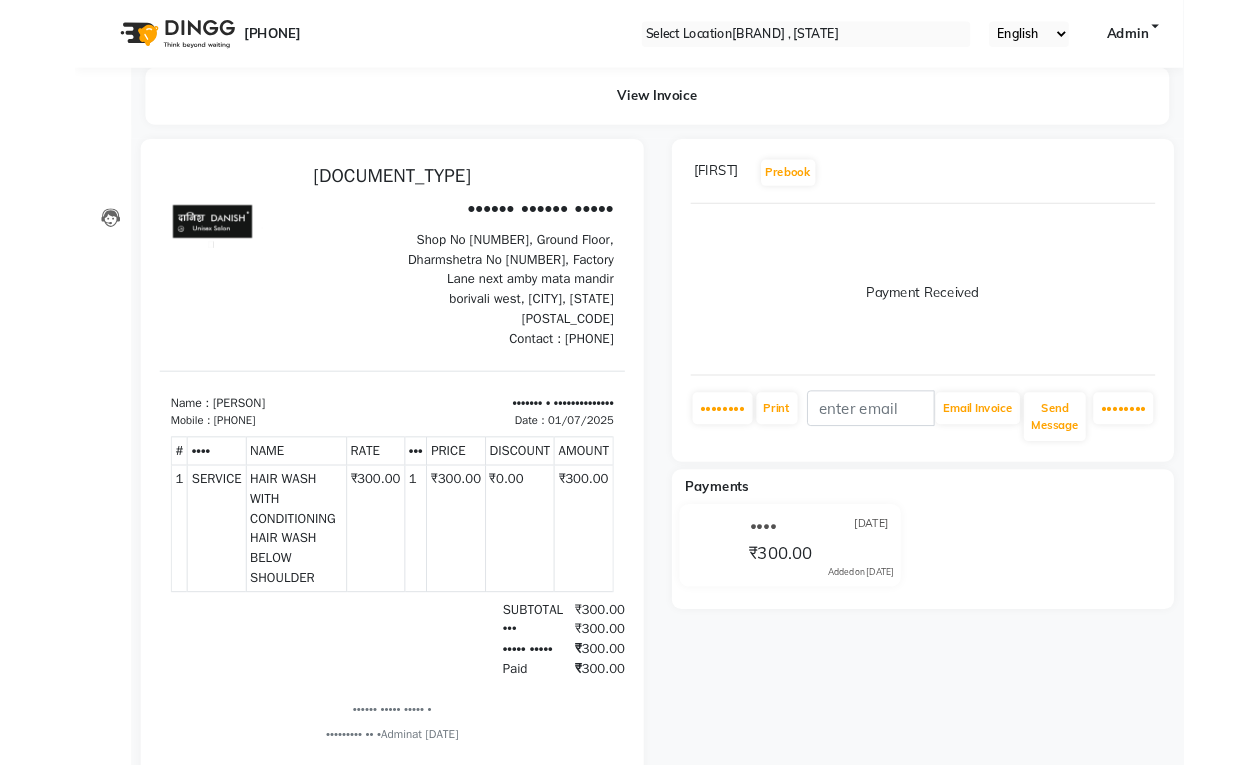 scroll, scrollTop: 0, scrollLeft: 0, axis: both 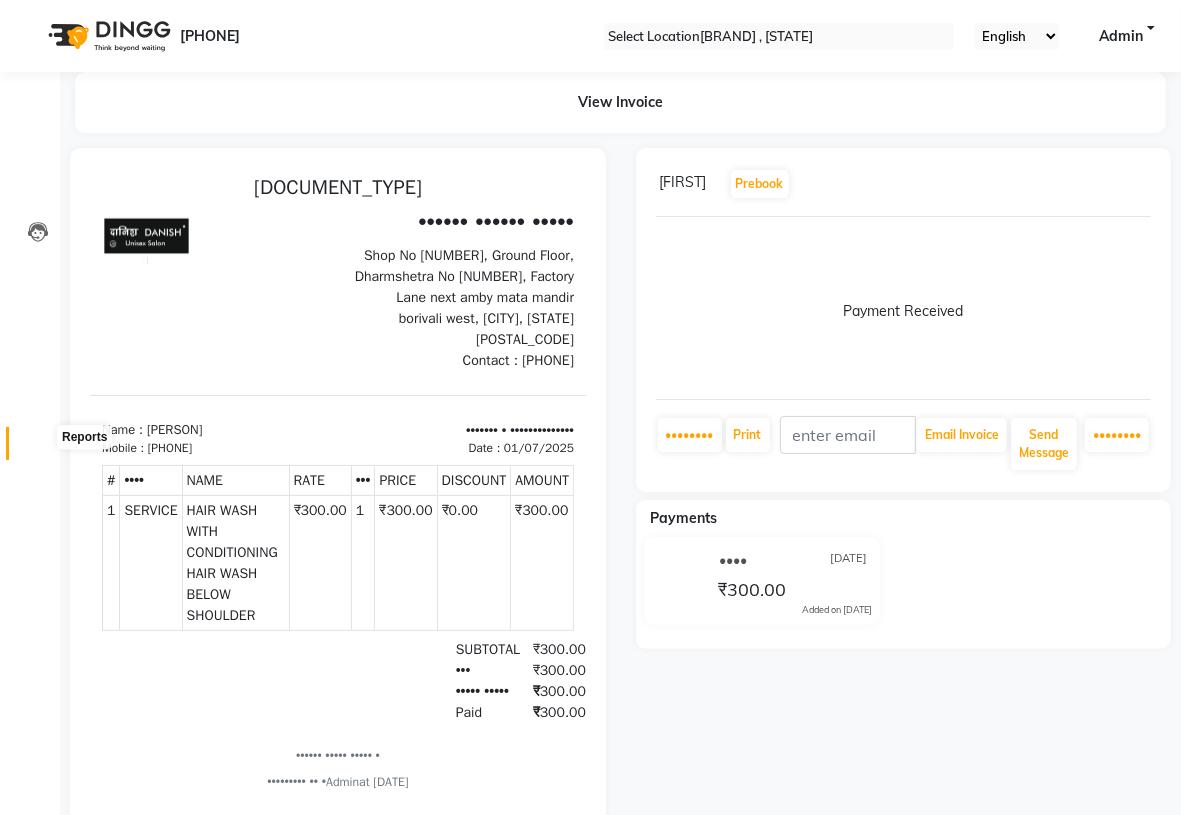 click at bounding box center (38, 448) 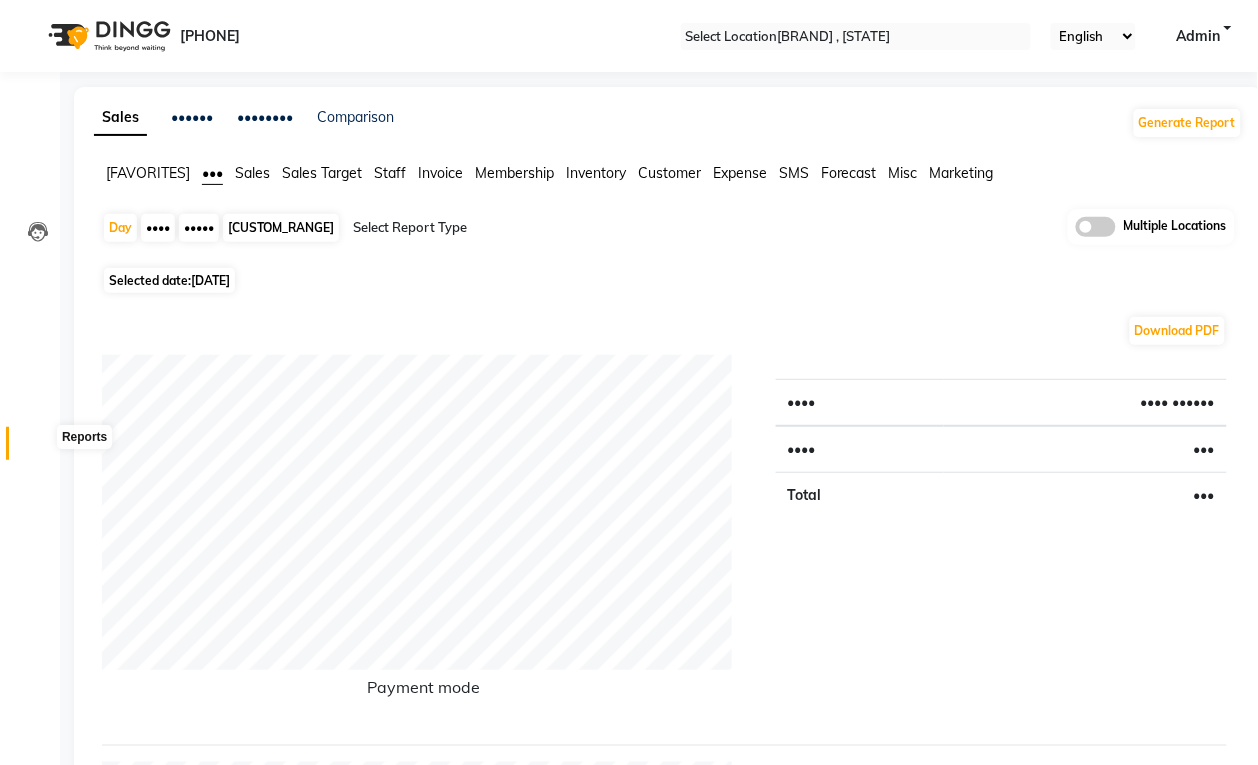 click at bounding box center [37, 448] 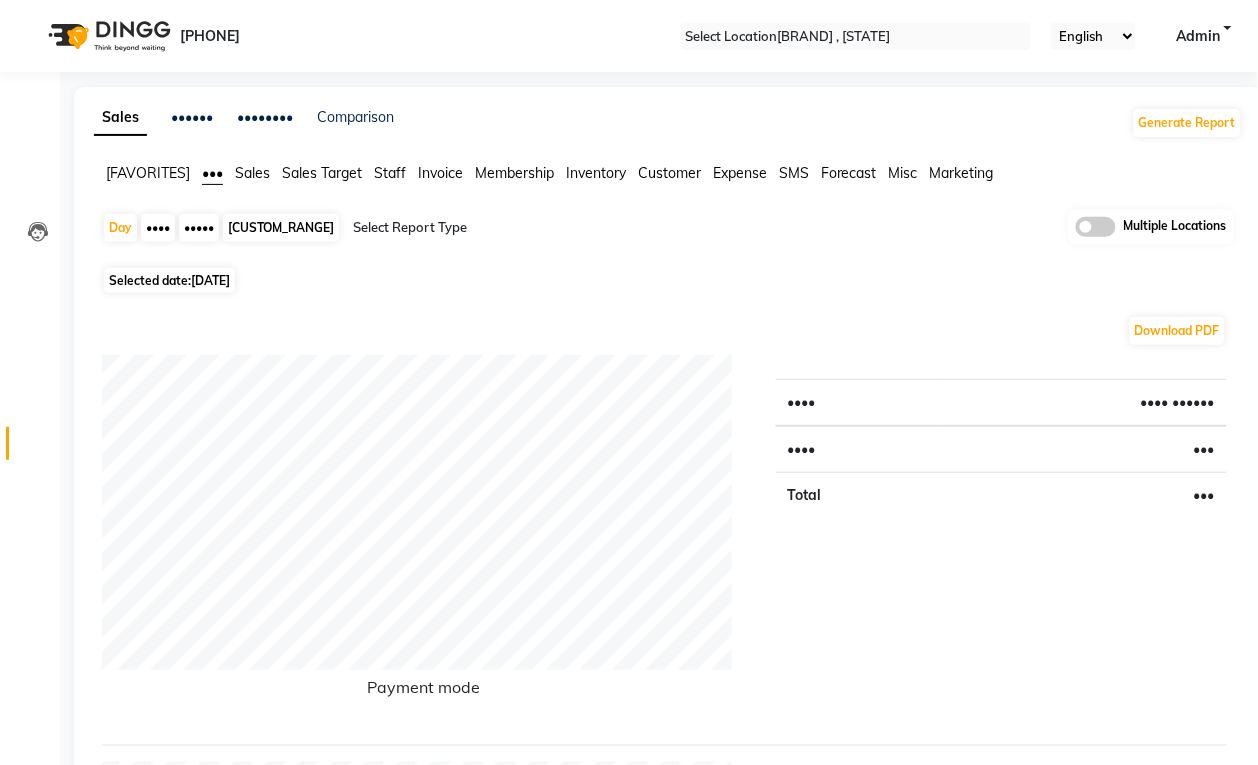 click on "Reports" at bounding box center [30, 443] 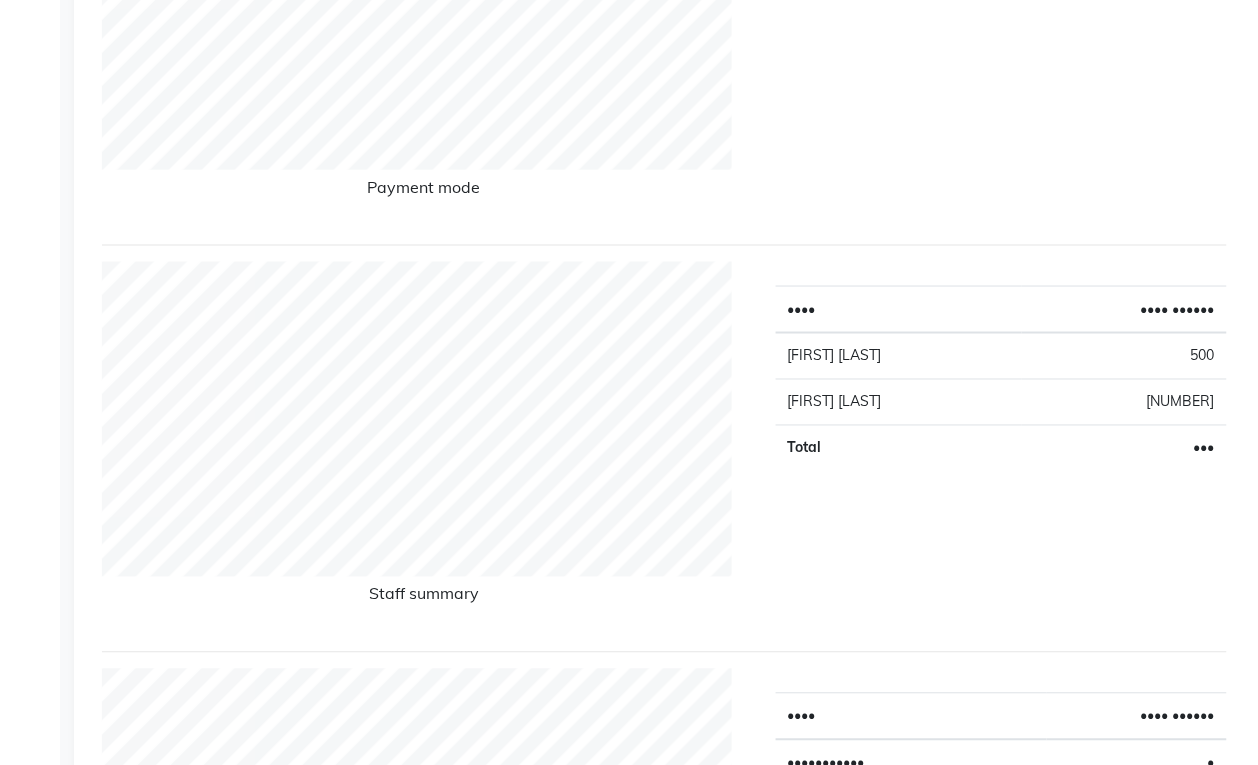 scroll, scrollTop: 0, scrollLeft: 0, axis: both 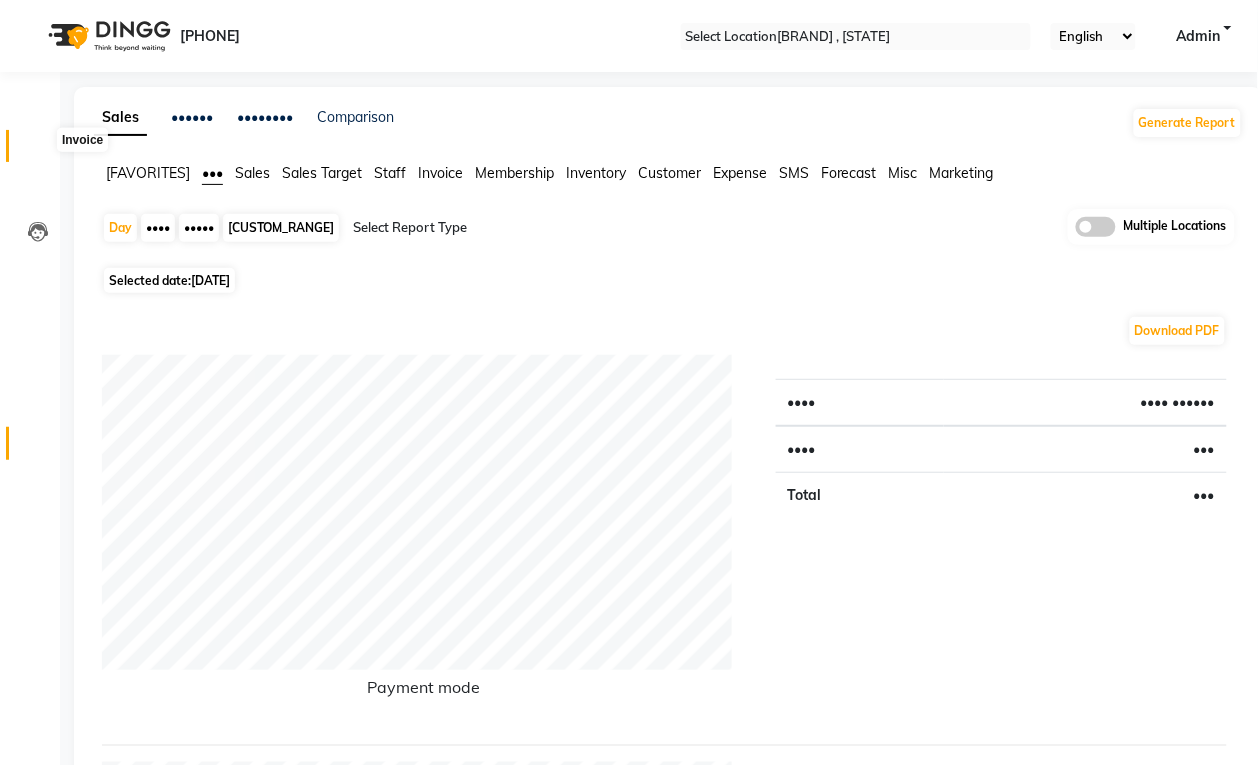 click at bounding box center (38, 151) 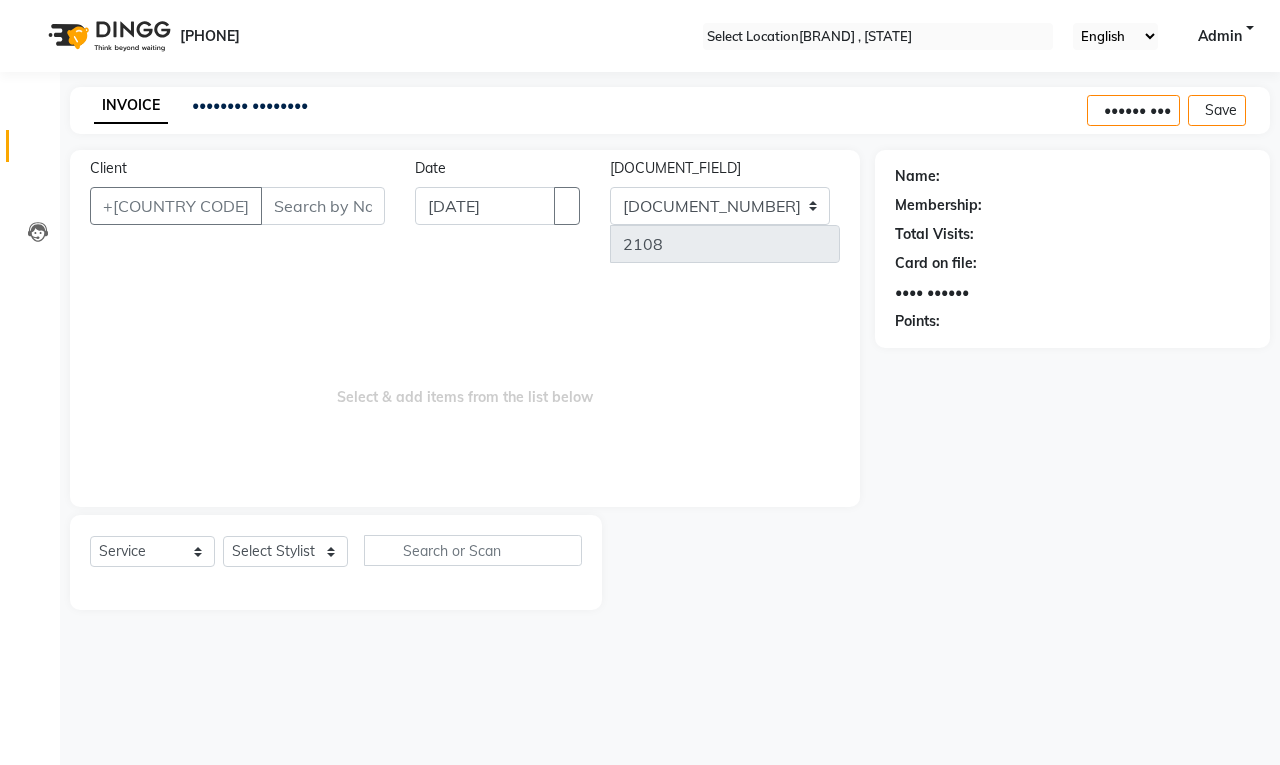 click on "Client" at bounding box center (323, 206) 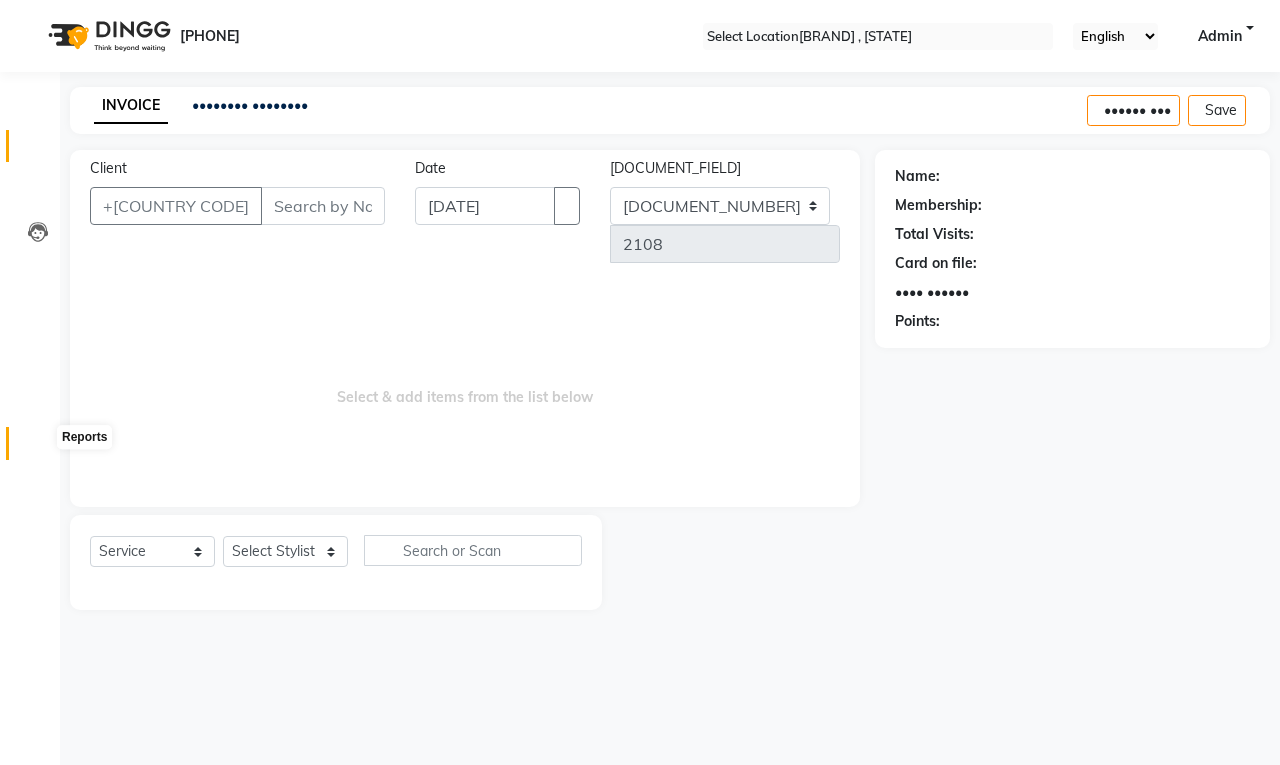 click at bounding box center (38, 448) 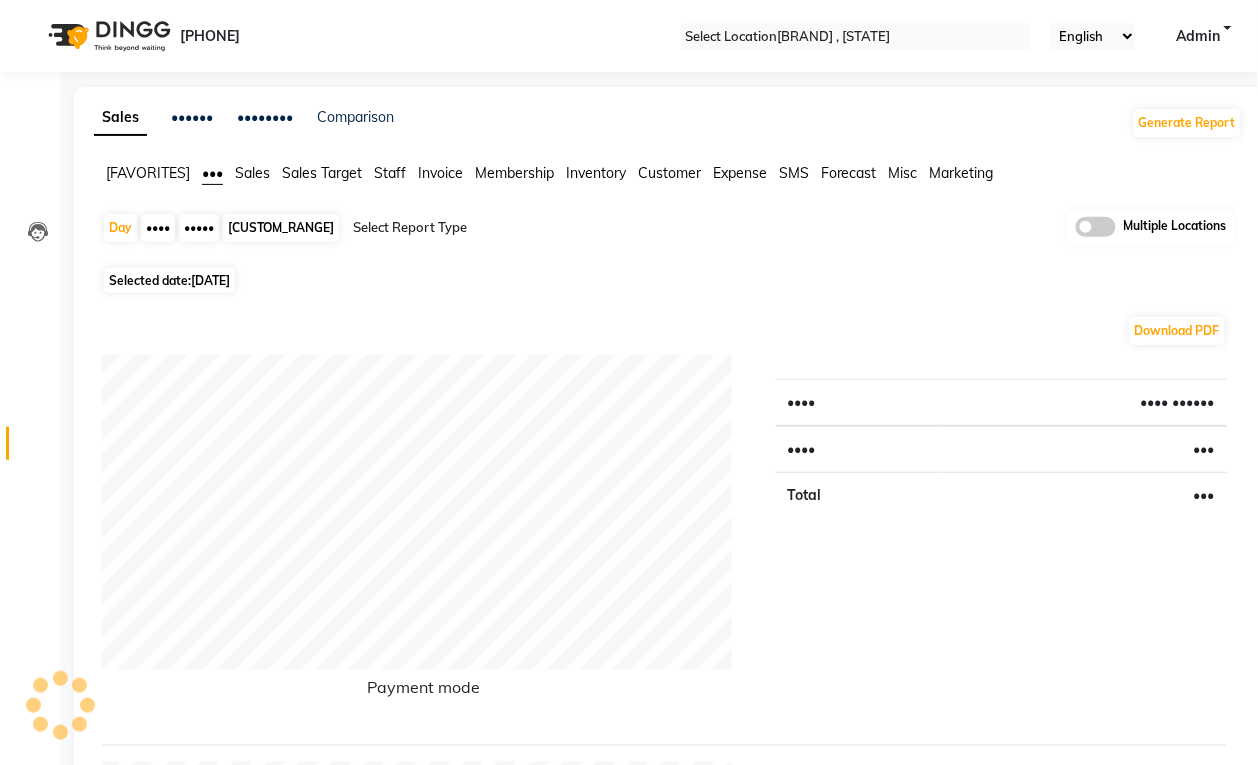 click on "•••••" at bounding box center (199, 228) 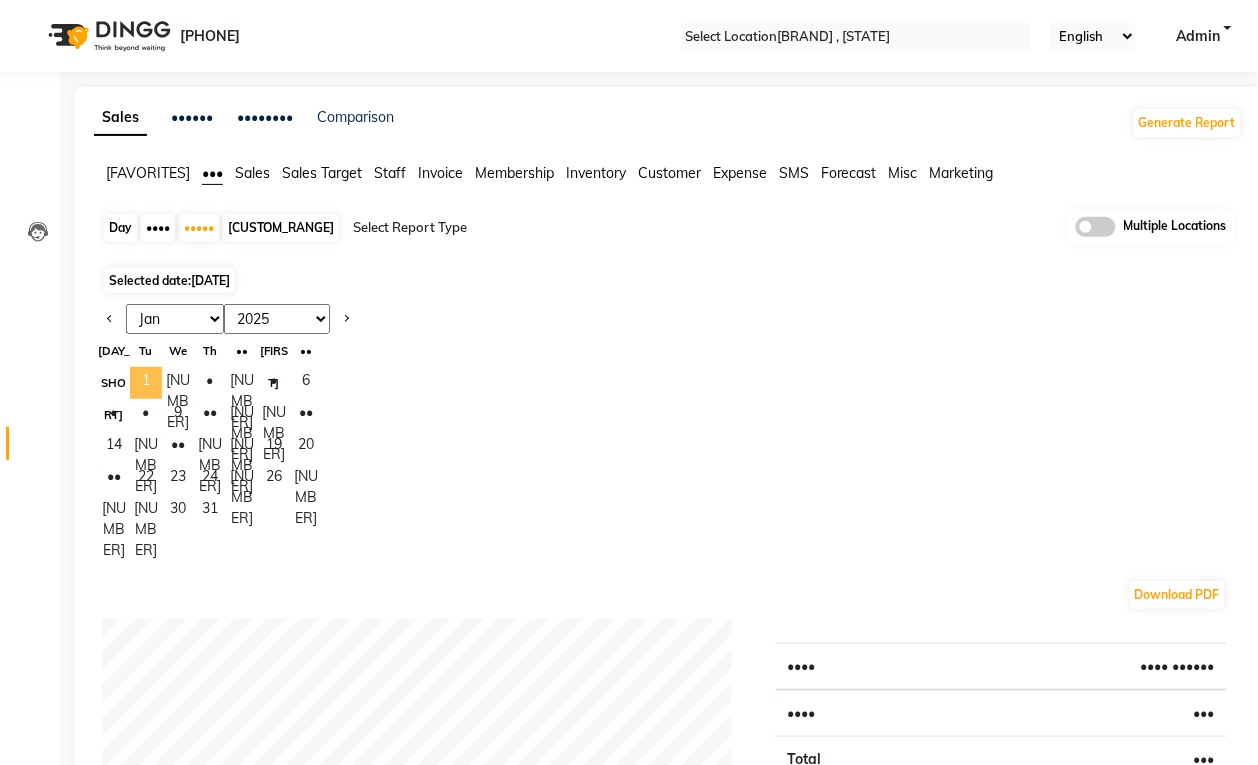 click on "1" at bounding box center [146, 383] 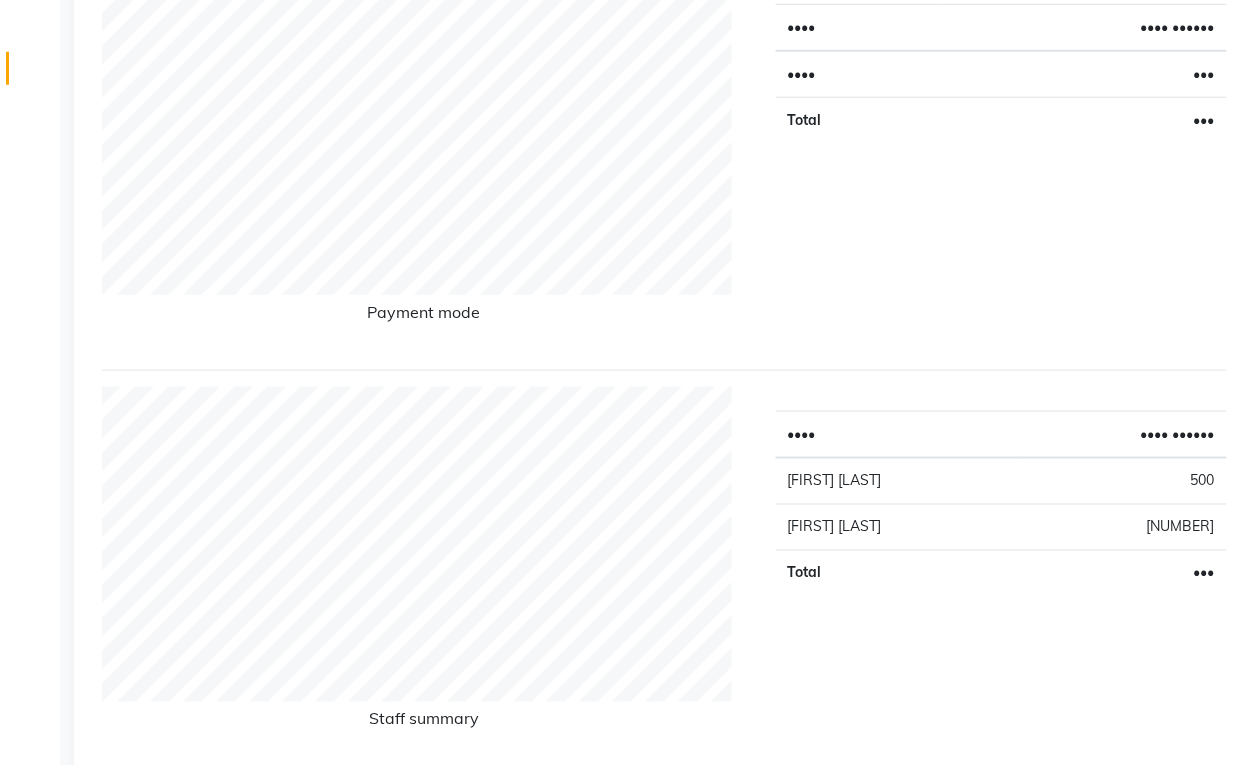 scroll, scrollTop: 0, scrollLeft: 0, axis: both 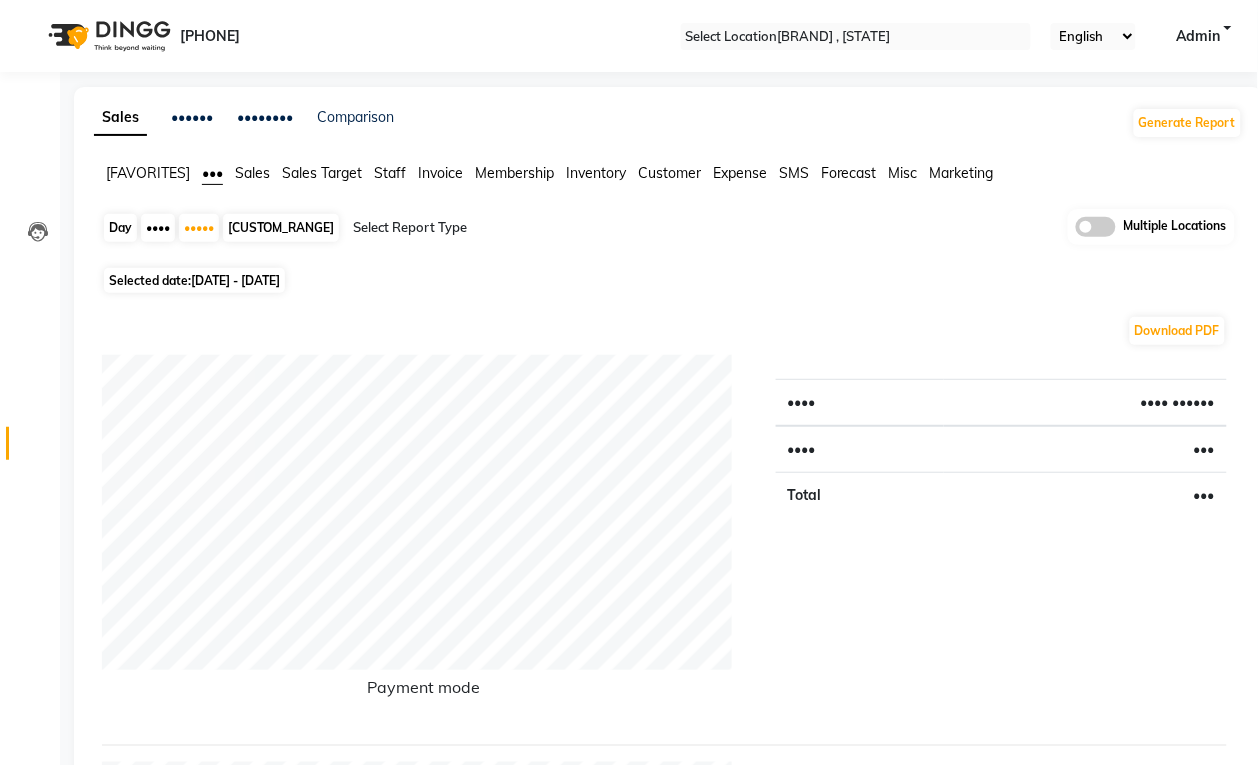 click on "Favorites All Sales Sales Target Staff Invoice Membership Inventory Customer Expense SMS Forecast Misc Marketing Day Week Month Custom Range Select Report Type Multiple Locations Selected date: [DATE] - [DATE] Download PDF Payment mode Type Sale Amount CASH 800 Total 800 Staff summary Type Sale Amount [PERSON] 500 [PERSON] 300 Total 800 Sales summary Type Sale Amount Memberships 0 Vouchers 0 Gift card 0 Products 0 Packages 0 Tips 0 Prepaid 0 Services 800 Fee 0 Total 800 Service by category Type Sale Amount HAIR WASH WITH CONDITIONING 600 HAIR CUT (MEN) 200 Total 800 Service sales Type Sale Amount HAIR WASH WITH CONDITIONING HAIR WASH BELOW SHOULDER 600 HAIR CUT (MEN) BY STYLIST 200 Total 800 ★ Mark as Favorite Choose how you'd like to save "" report to favorites Save to Personal Favorites: Only you can see this report in your favorites tab. Share with Organization: Everyone in your organization can see this report in their favorites tab. Save to Favorites" at bounding box center (668, 1371) 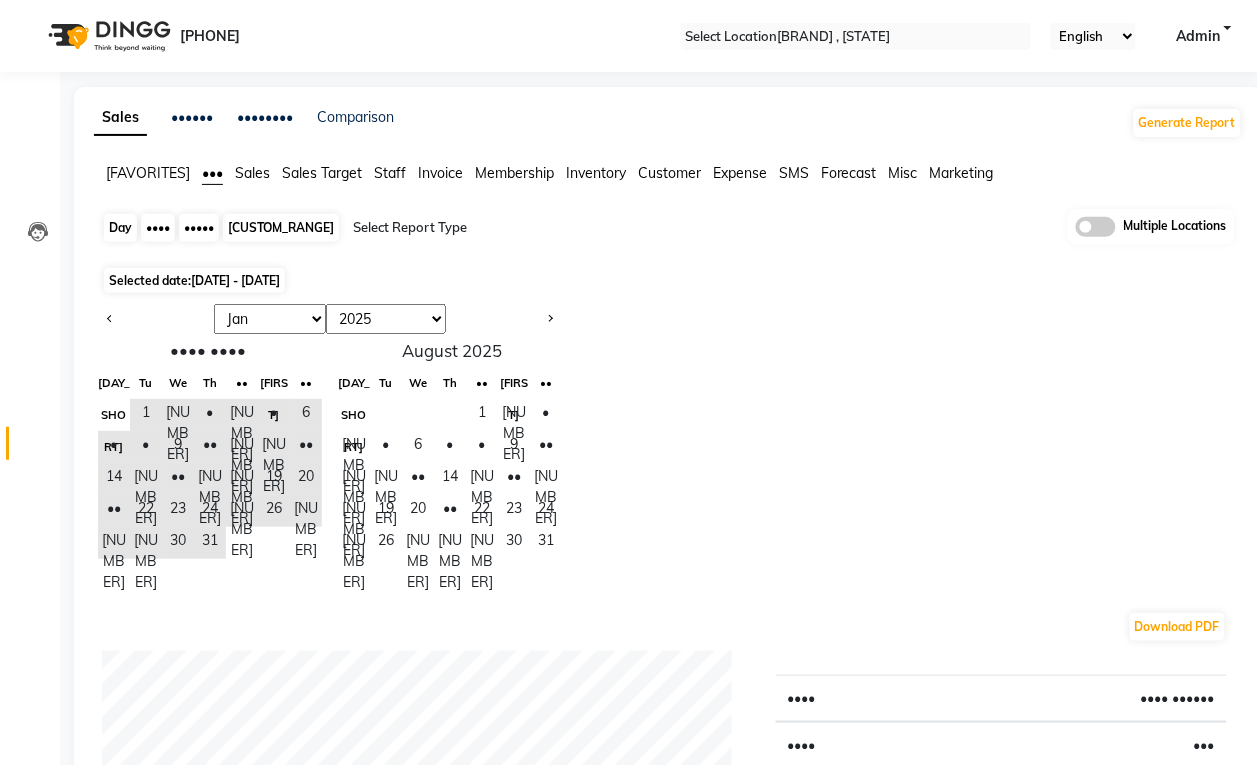 click on "••••" at bounding box center (158, 228) 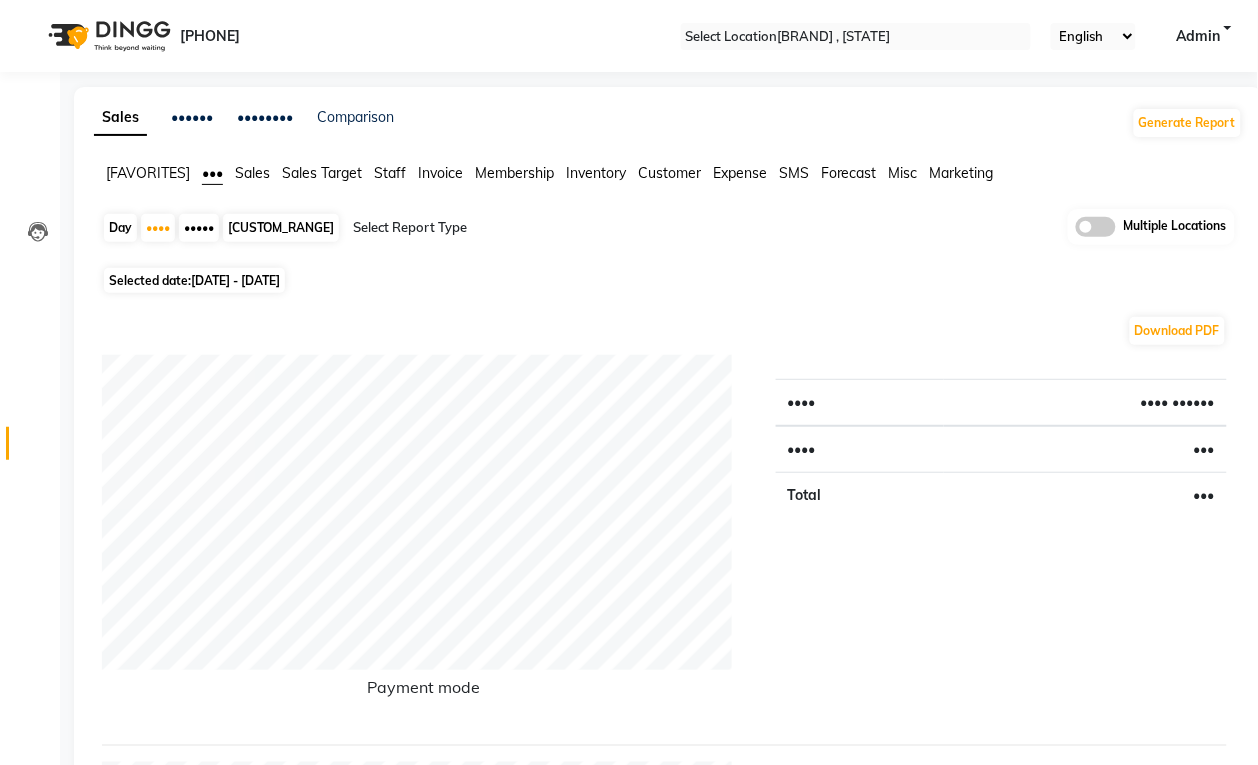 click on "•••••" at bounding box center [199, 228] 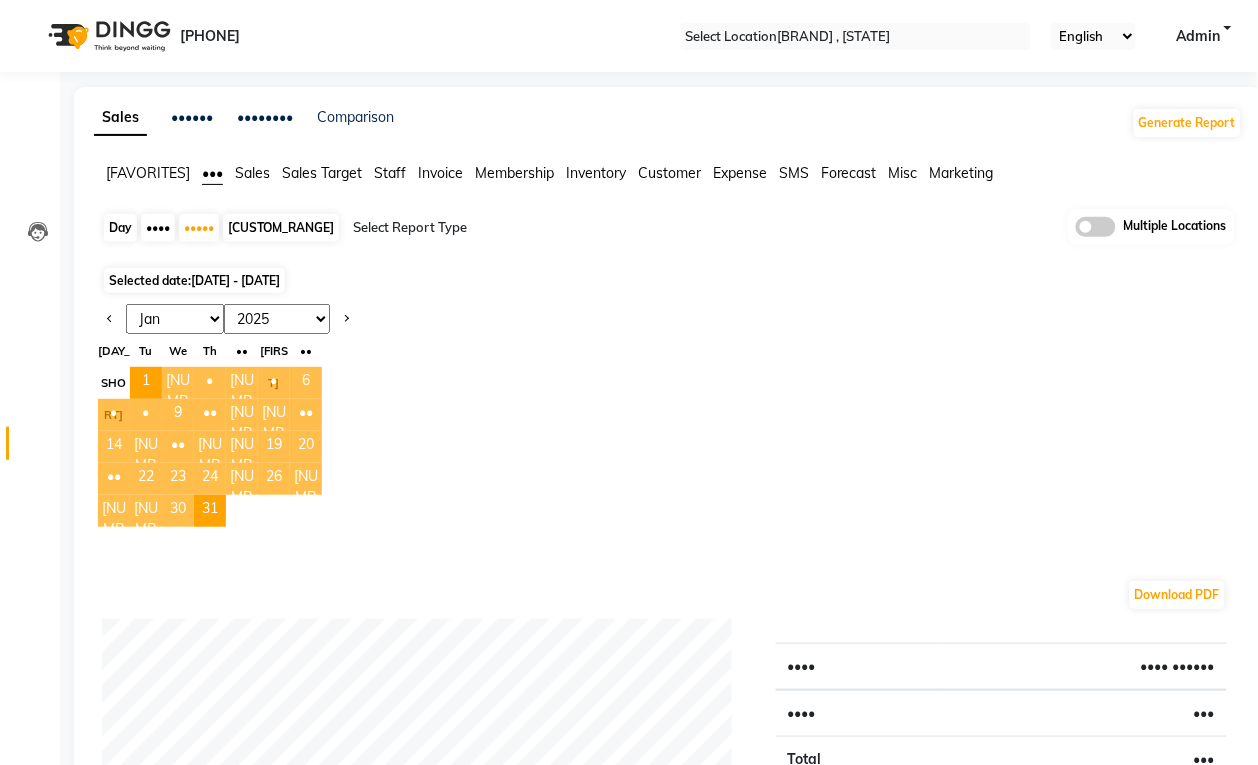 click on "Jan Feb Mar Apr May Jun Jul Aug Sep Oct Nov Dec" at bounding box center (175, 319) 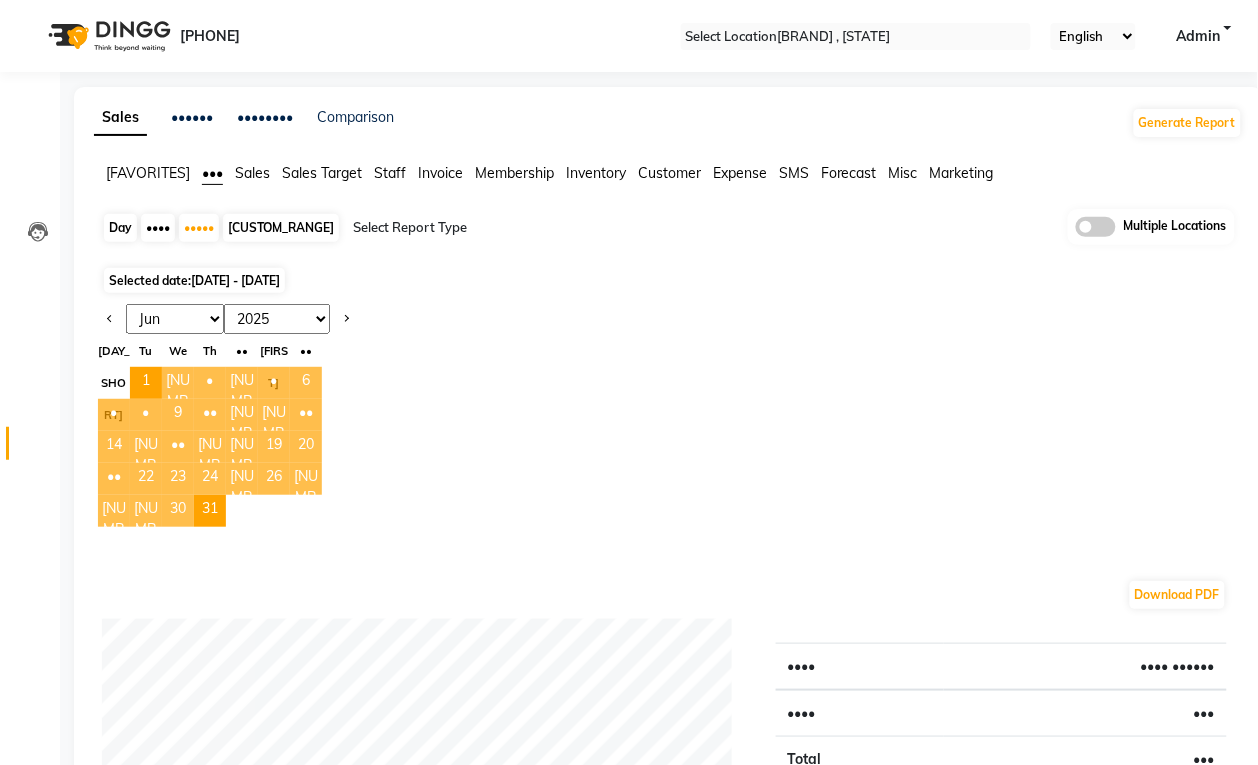 click on "Jan Feb Mar Apr May Jun Jul Aug Sep Oct Nov Dec" at bounding box center [175, 319] 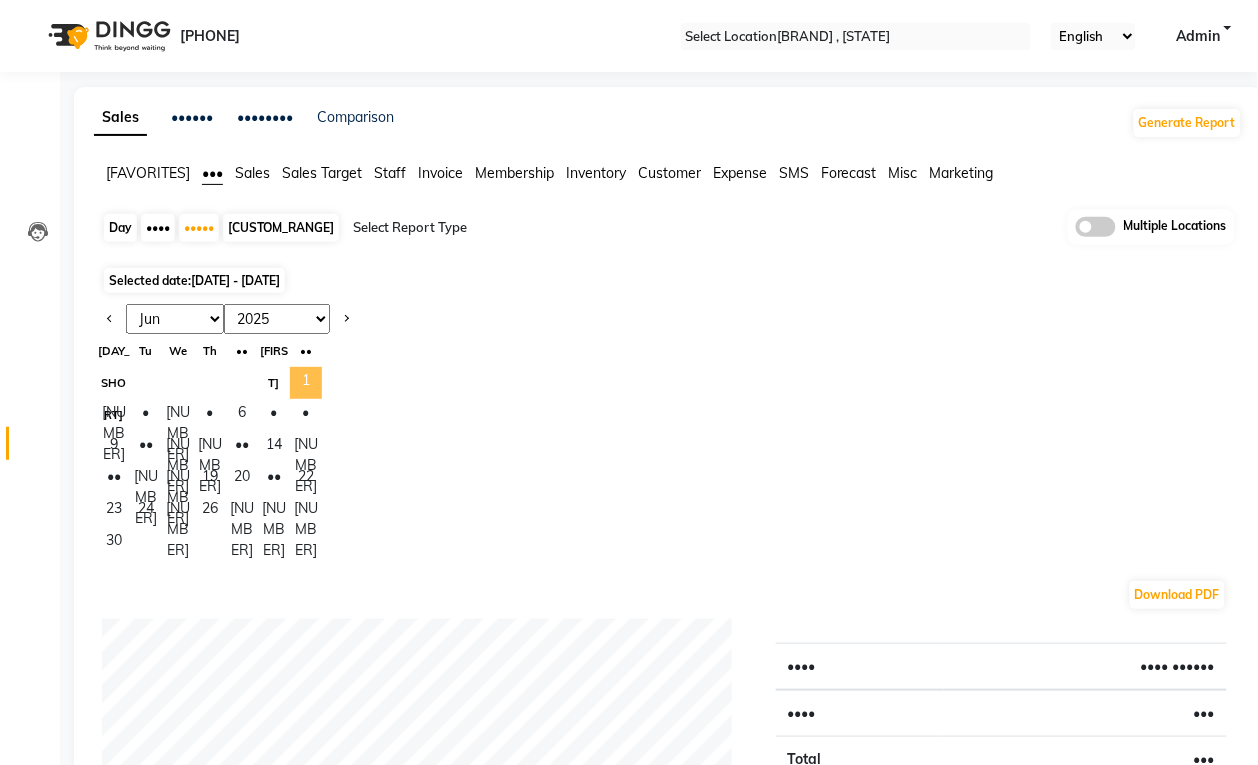 click on "1" at bounding box center (306, 383) 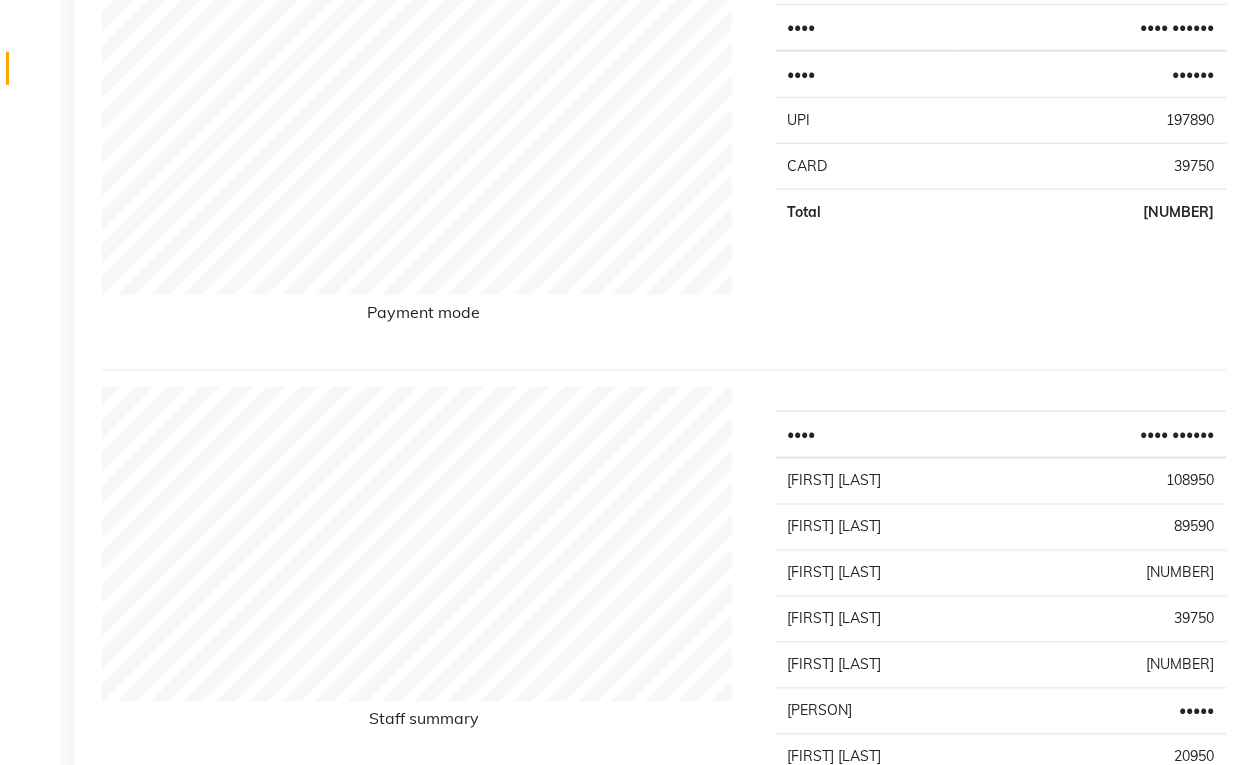 scroll, scrollTop: 0, scrollLeft: 0, axis: both 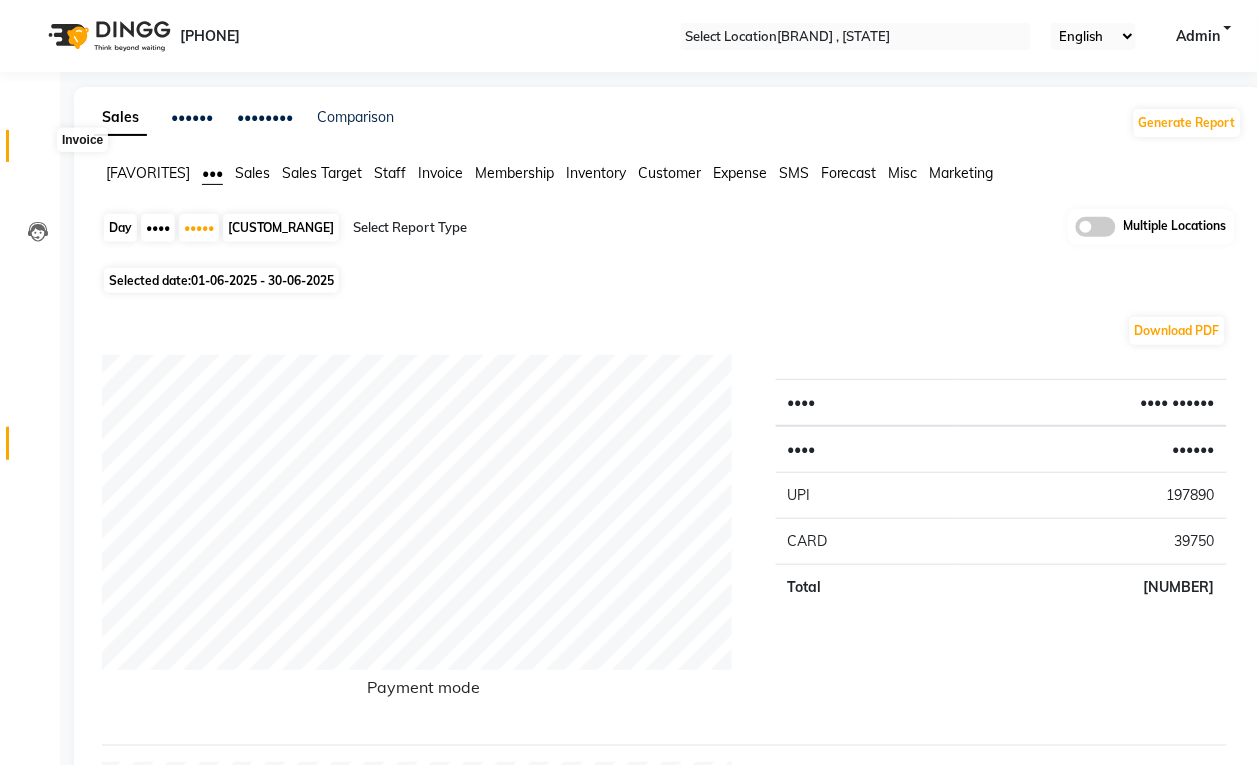 click at bounding box center (37, 151) 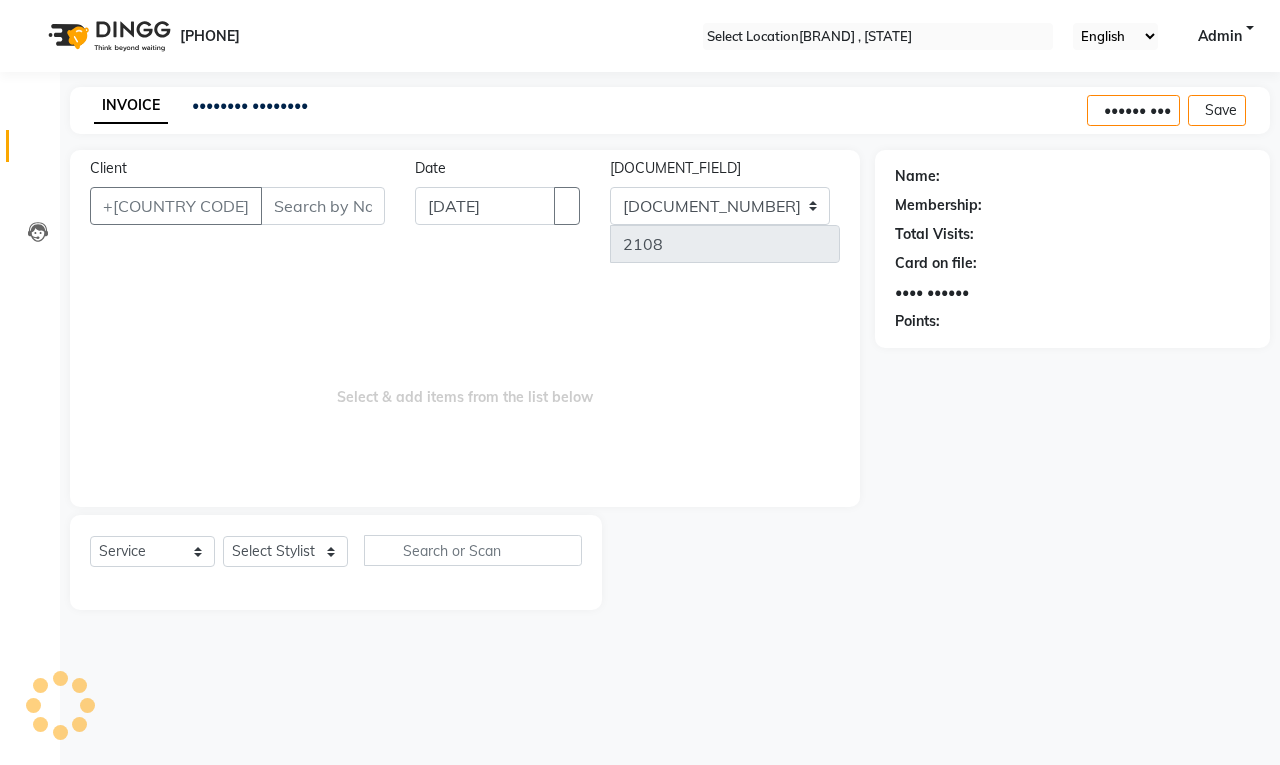 click on "Client" at bounding box center (323, 206) 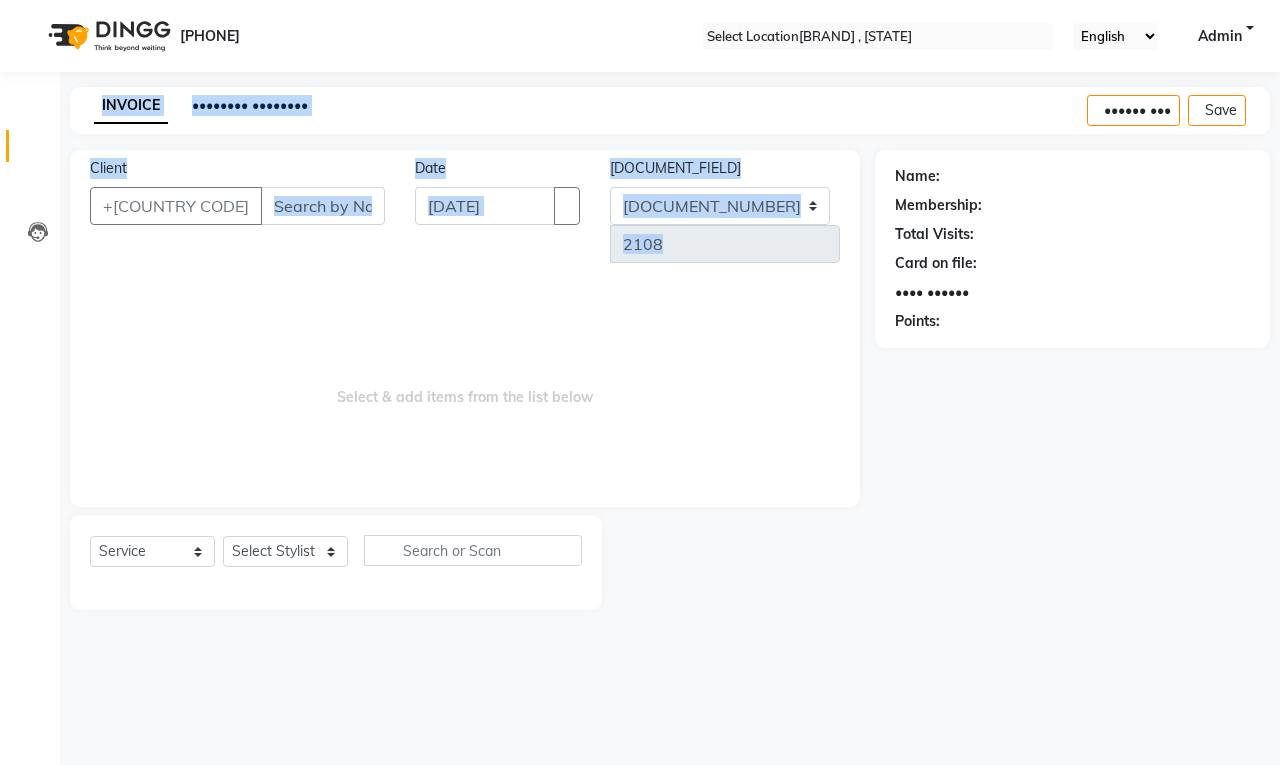 drag, startPoint x: 41, startPoint y: 298, endPoint x: 0, endPoint y: 361, distance: 75.16648 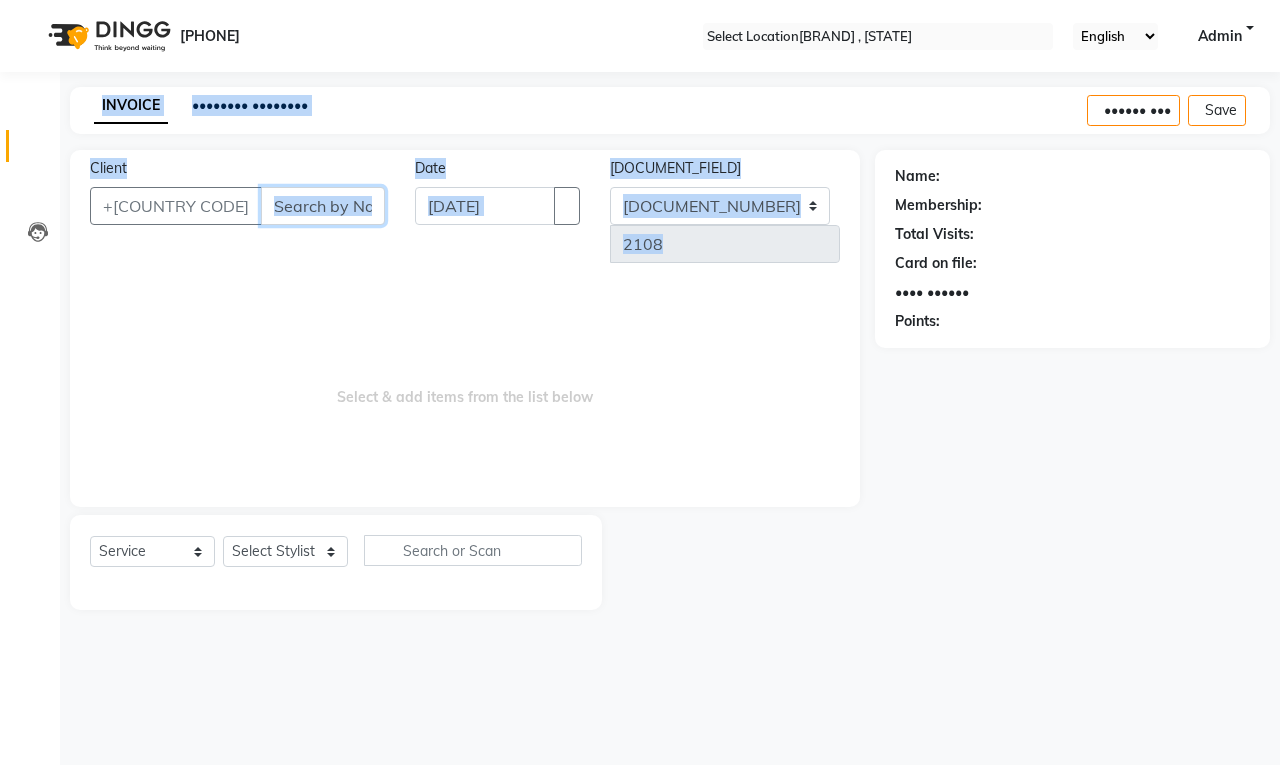 click on "Client" at bounding box center [323, 206] 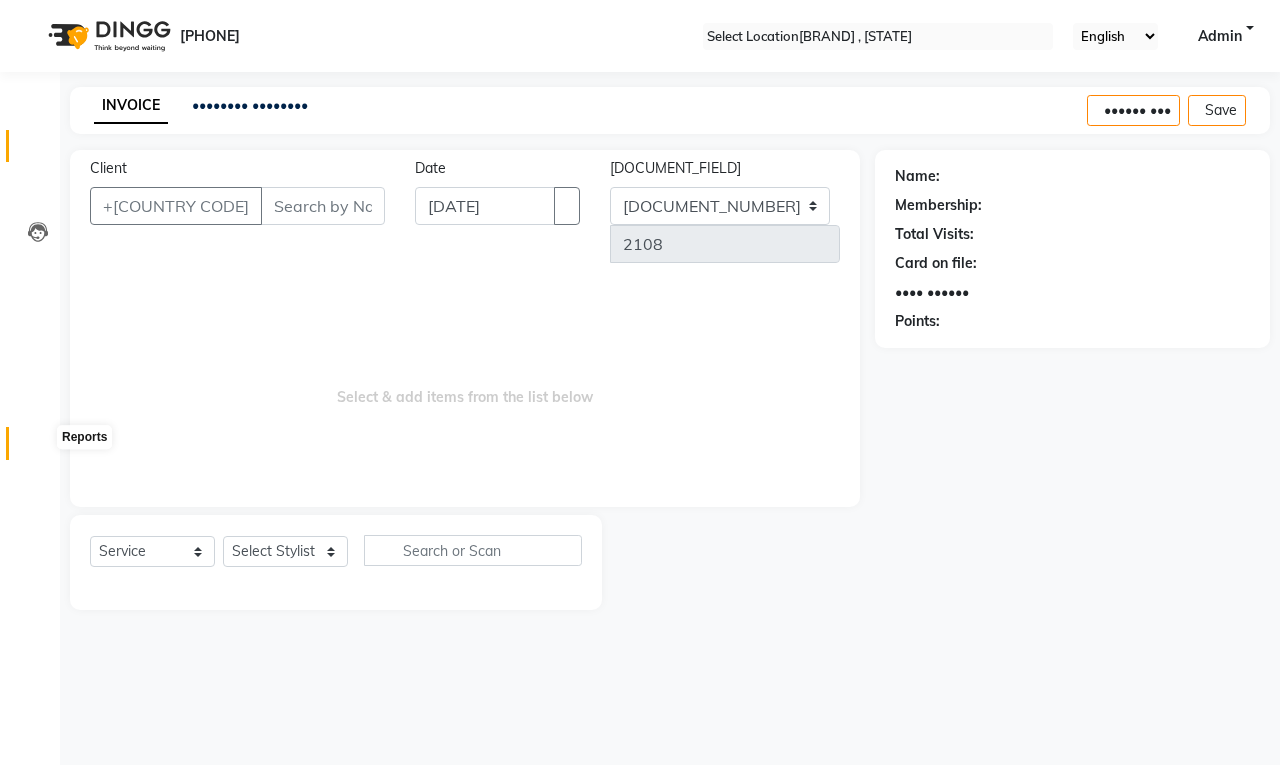 click at bounding box center (37, 448) 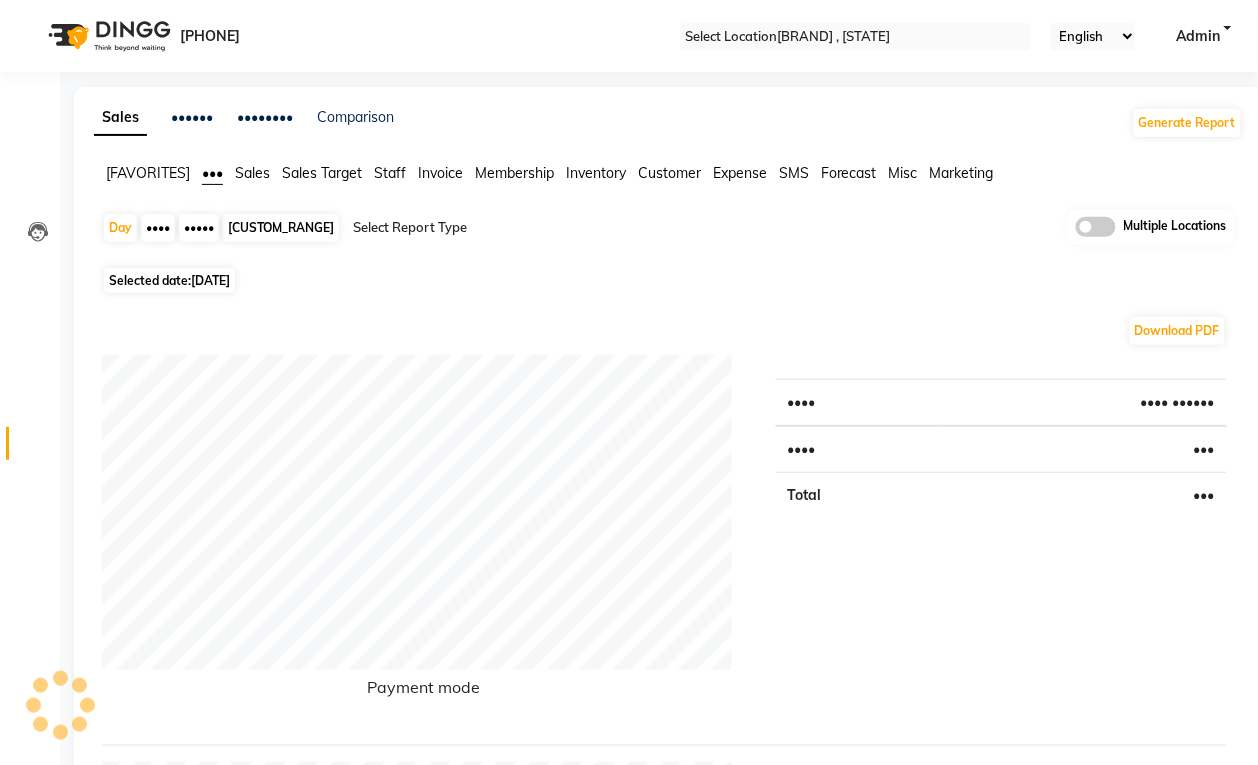 click on "•••••" at bounding box center [199, 228] 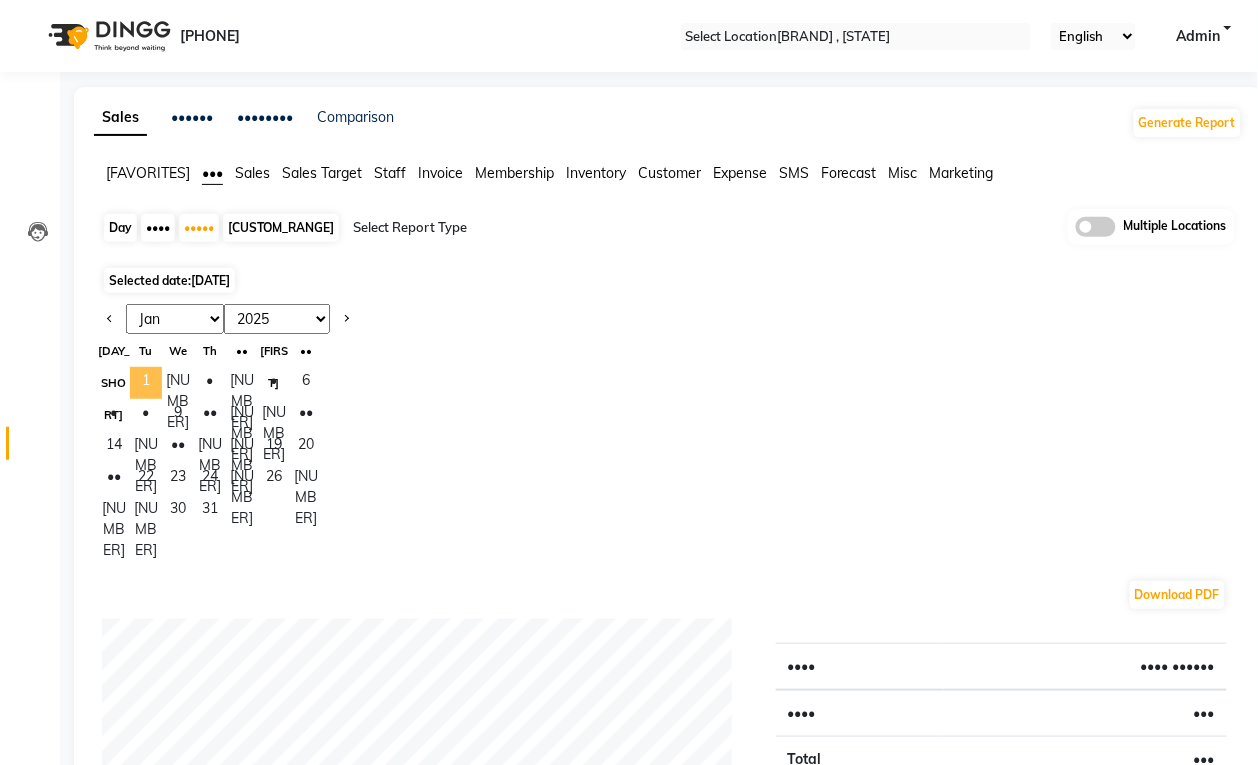 click on "1" at bounding box center [146, 383] 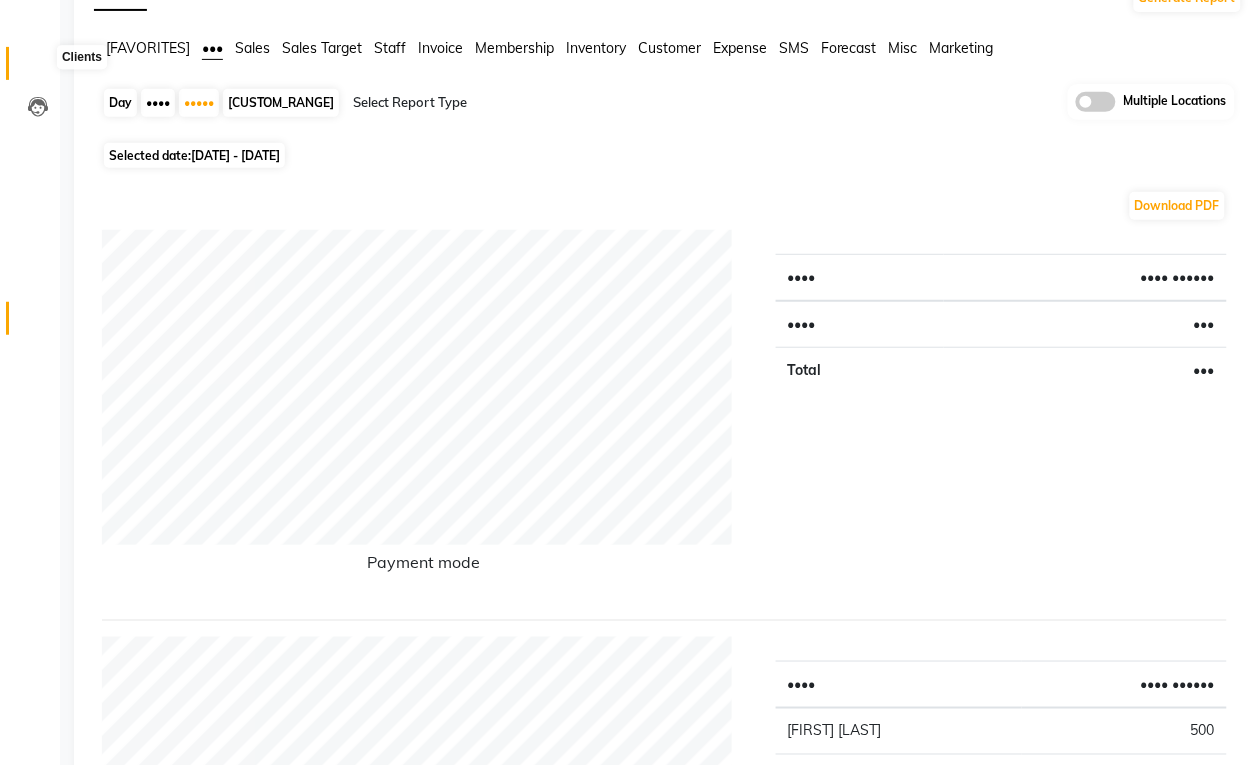 scroll, scrollTop: 0, scrollLeft: 0, axis: both 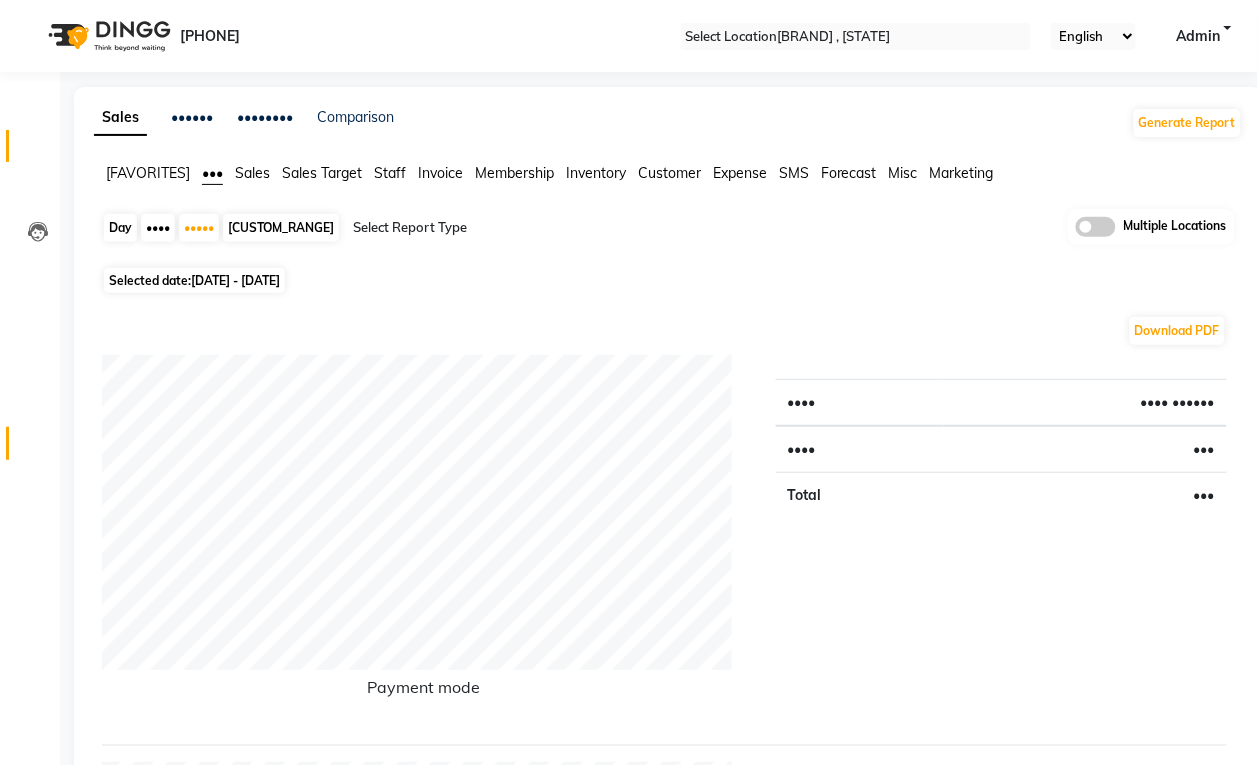 click on "Invoice" at bounding box center [30, 146] 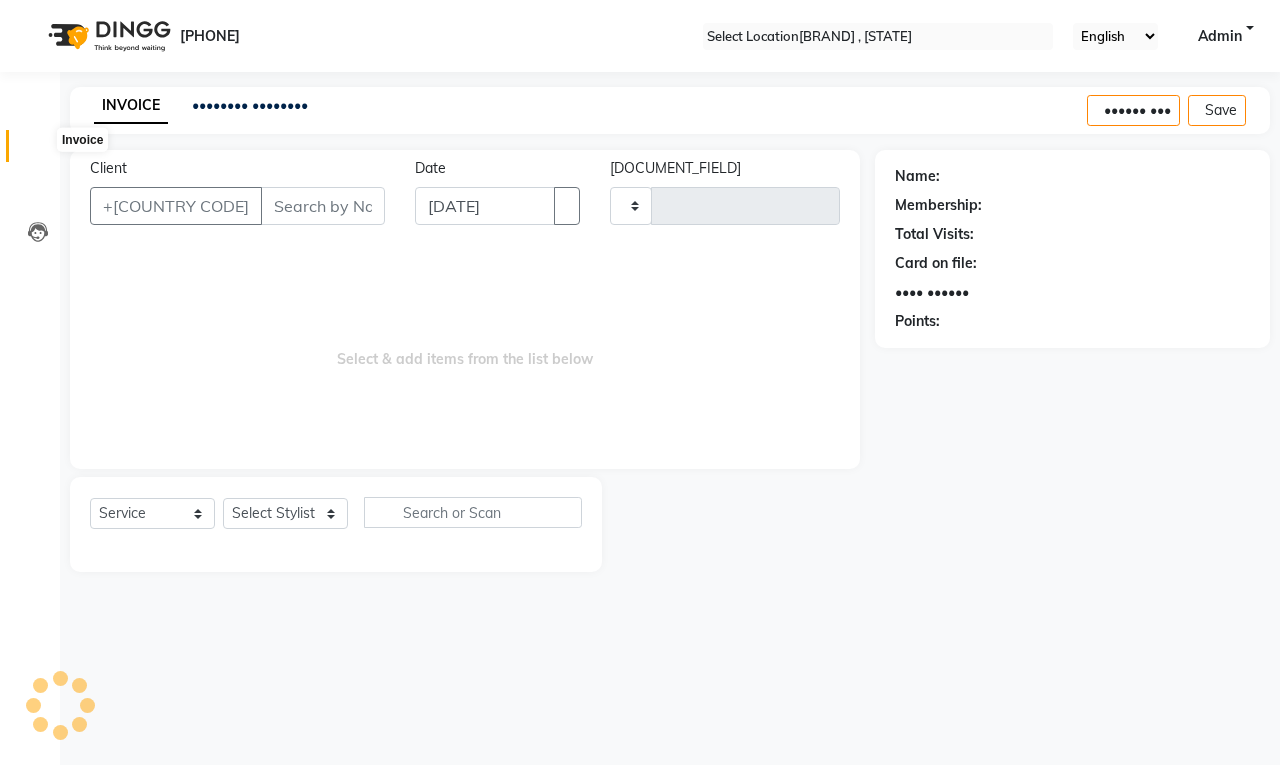 click at bounding box center (38, 151) 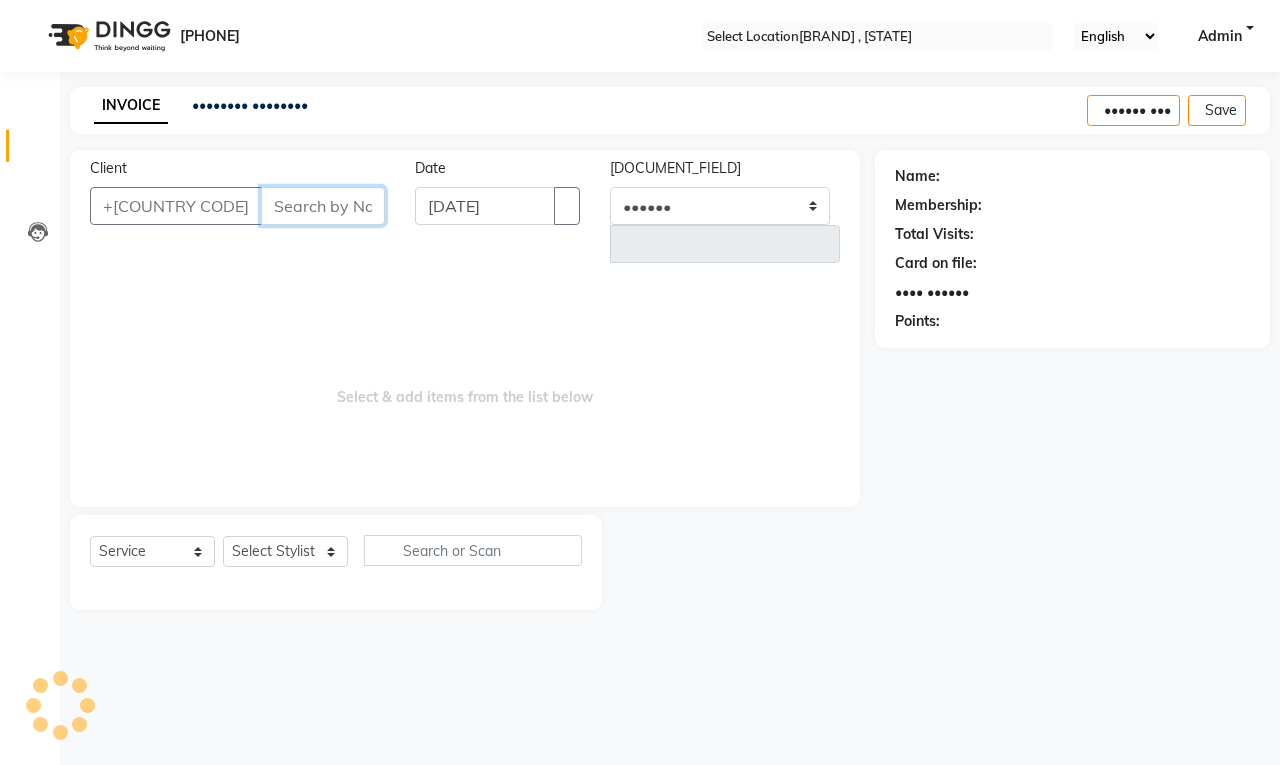 click on "Client" at bounding box center (323, 206) 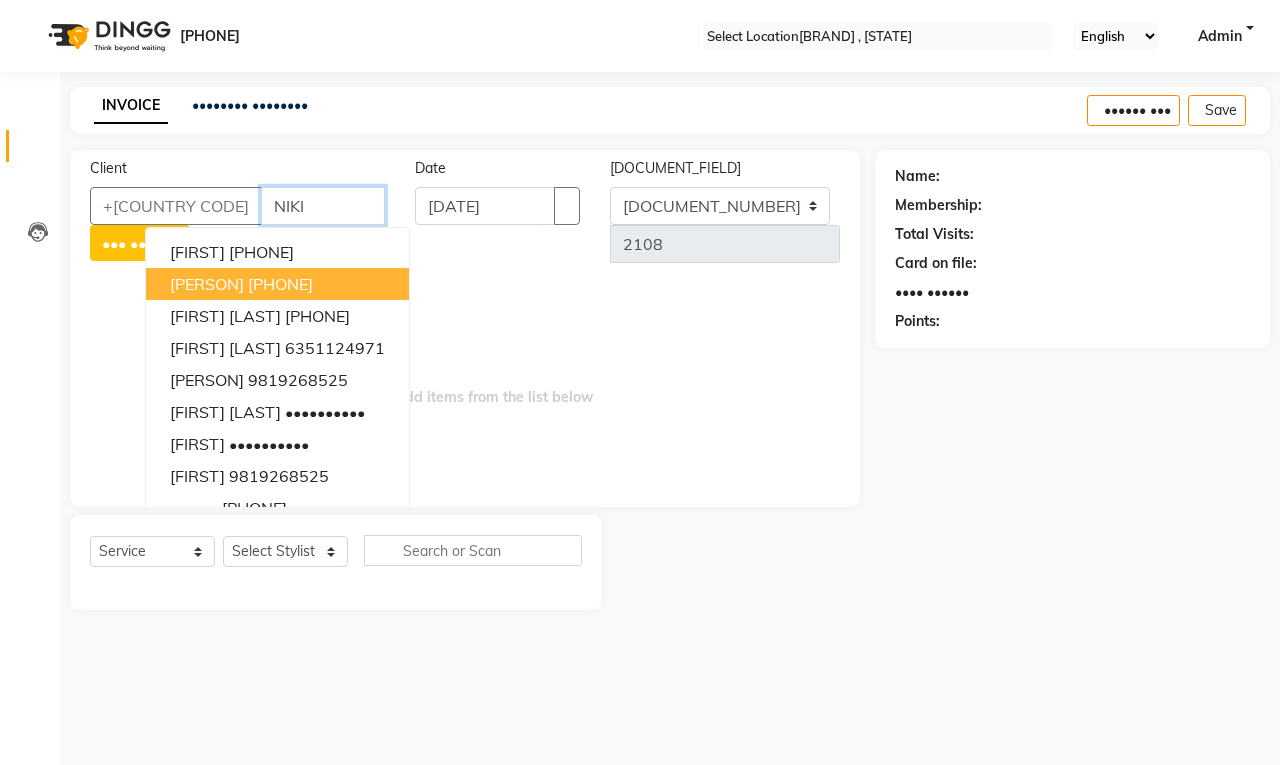 click on "[PHONE]" at bounding box center (280, 284) 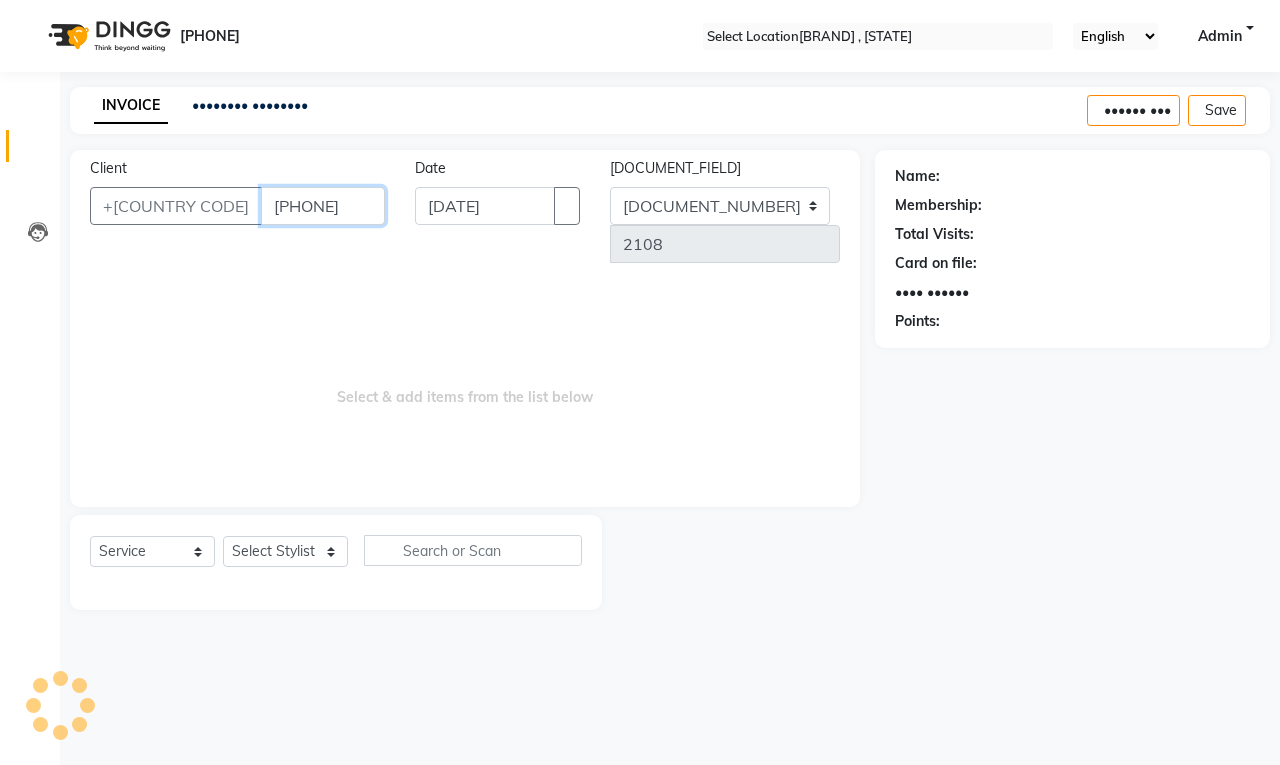 type on "[PHONE]" 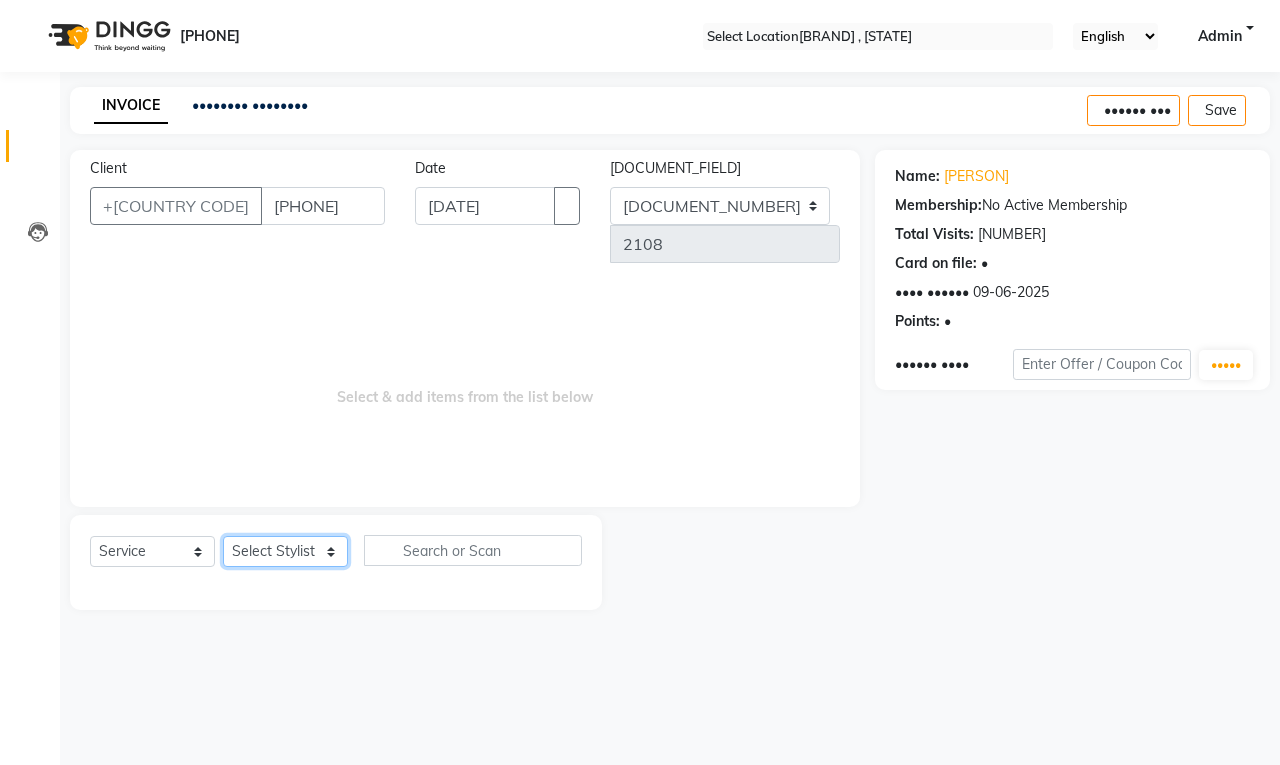 click on "Select Stylist [FIRST] [LAST] [FIRST] [LAST] [FIRST] [LAST] [FIRST] [LAST] [FIRST] [LAST] [FIRST] [LAST] [FIRST] [LAST] [FIRST] [LAST] [FIRST] [LAST] [FIRST] [LAST]" at bounding box center [285, 551] 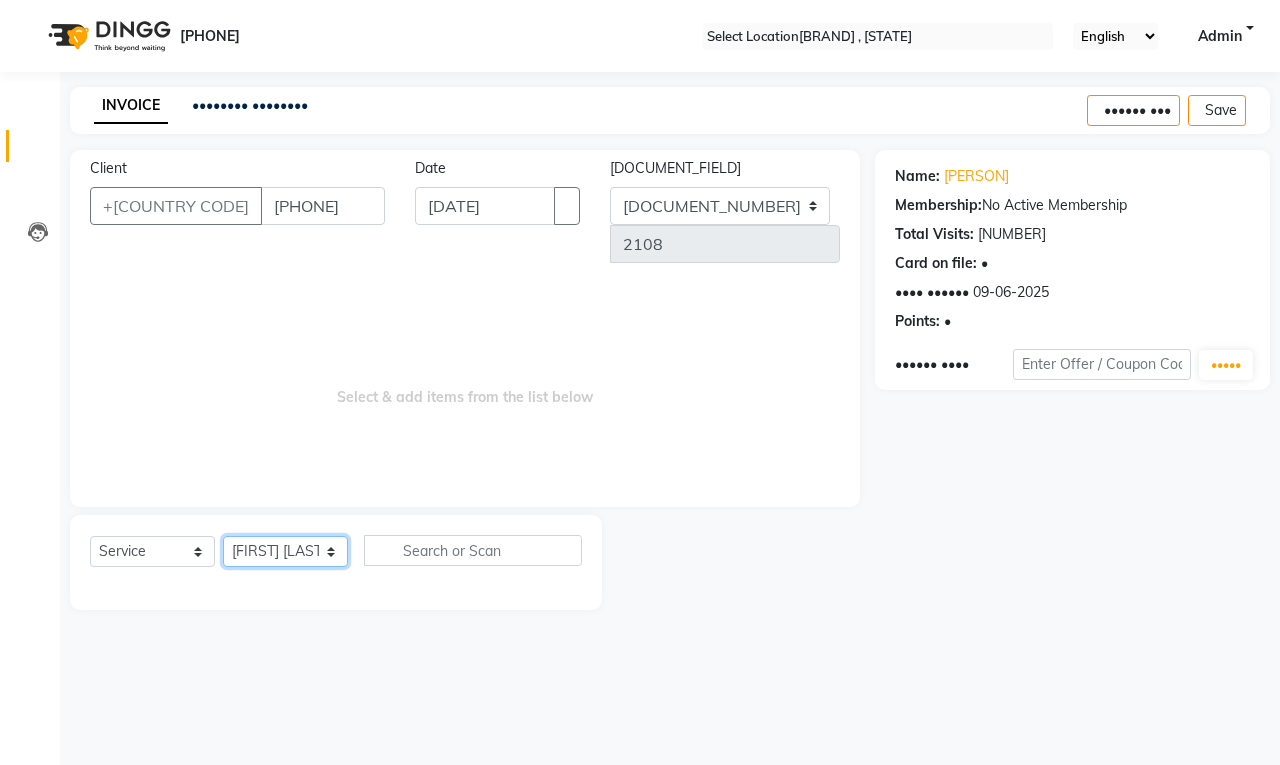 click on "Select Stylist [FIRST] [LAST] [FIRST] [LAST] [FIRST] [LAST] [FIRST] [LAST] [FIRST] [LAST] [FIRST] [LAST] [FIRST] [LAST] [FIRST] [LAST] [FIRST] [LAST] [FIRST] [LAST]" at bounding box center [285, 551] 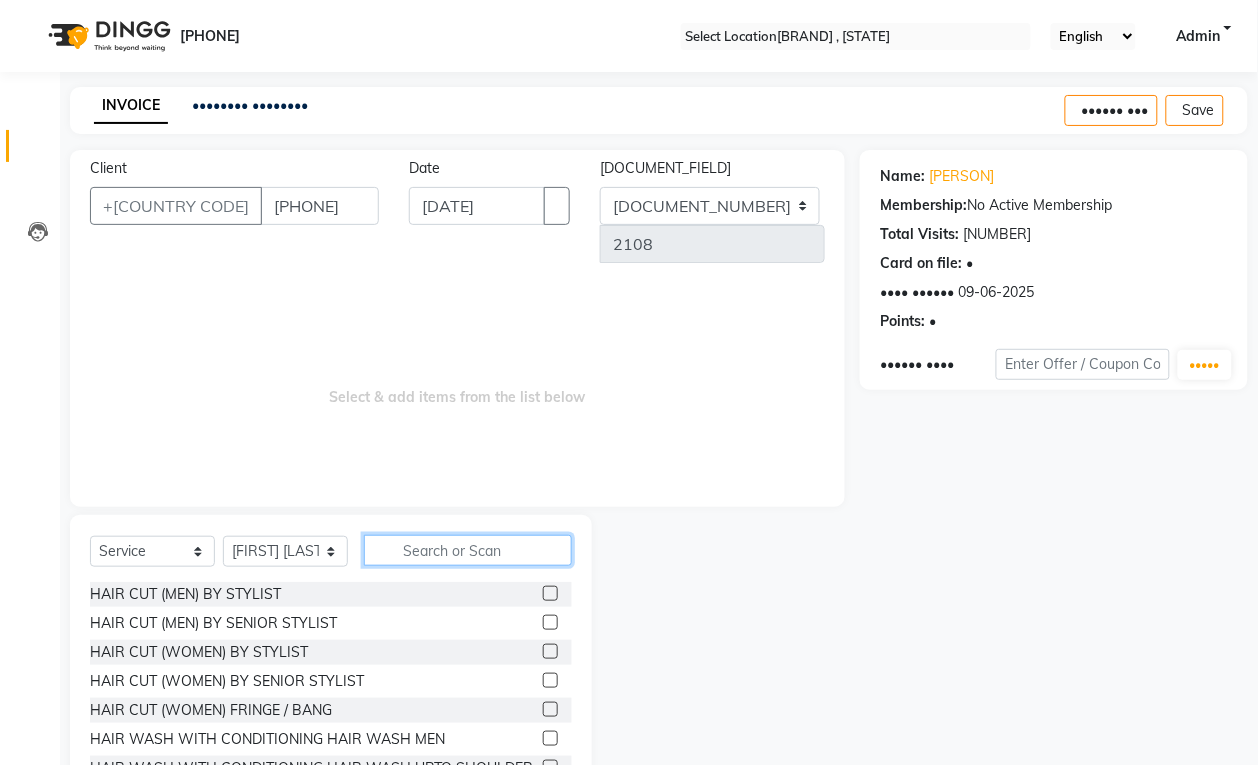 click at bounding box center [468, 550] 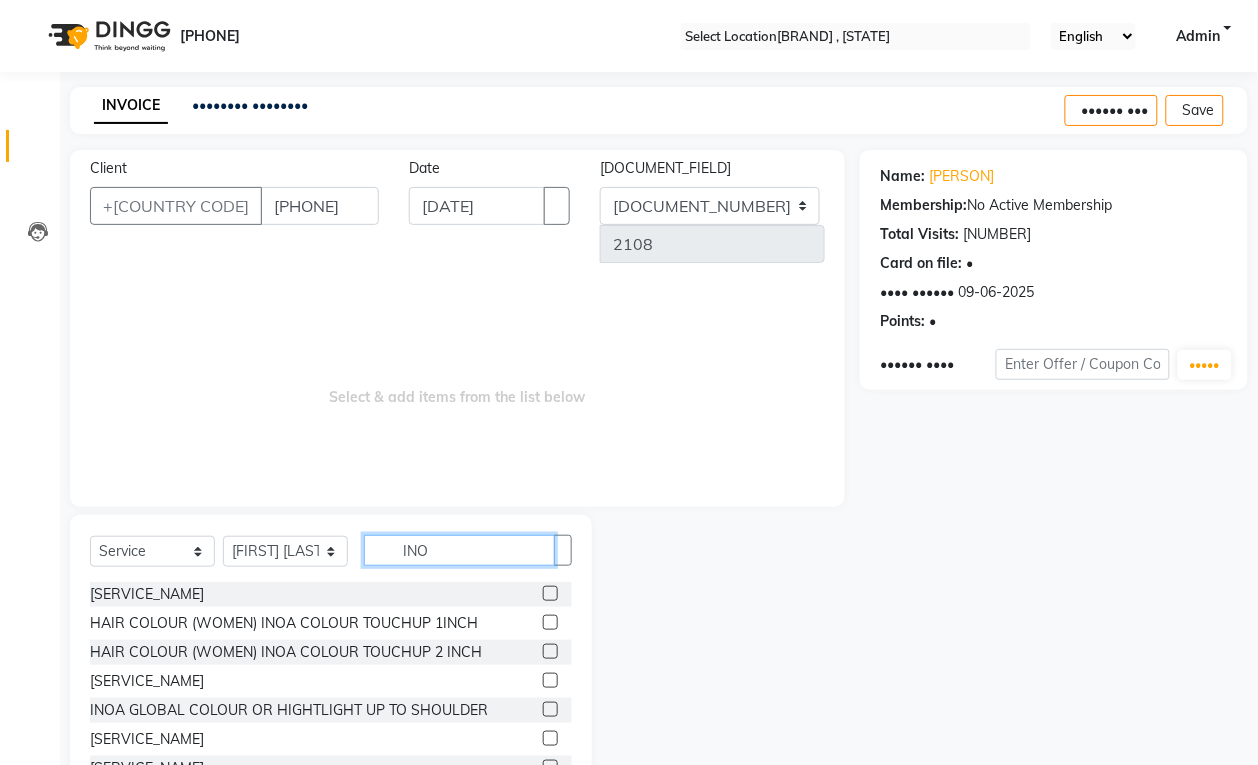 type on "INO" 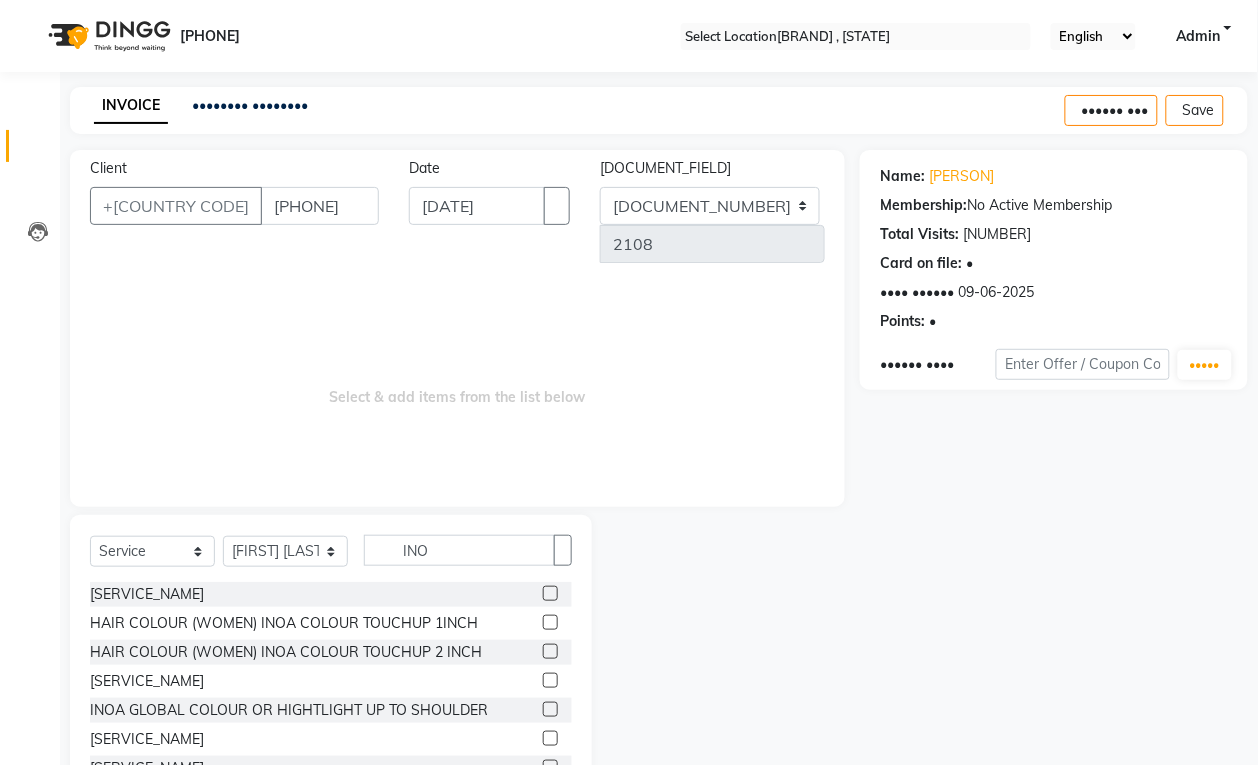 click at bounding box center (550, 622) 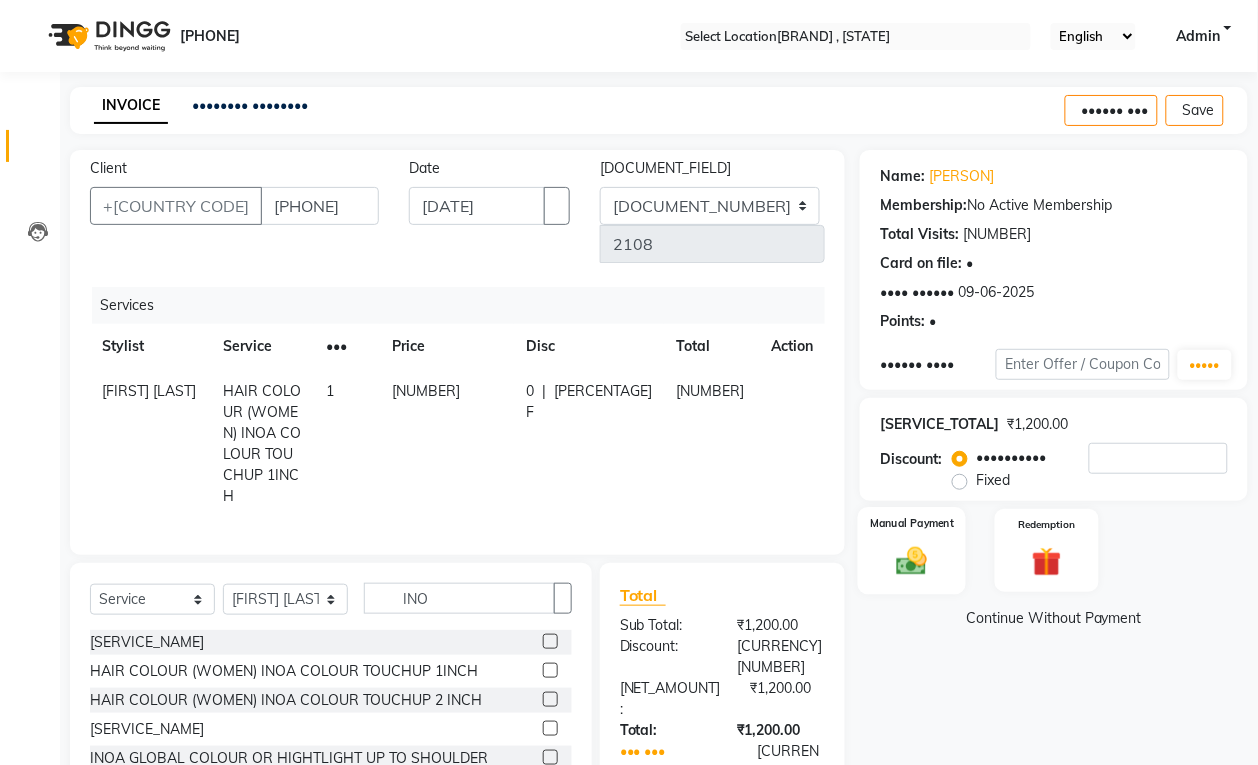click on "Manual Payment" at bounding box center [912, 550] 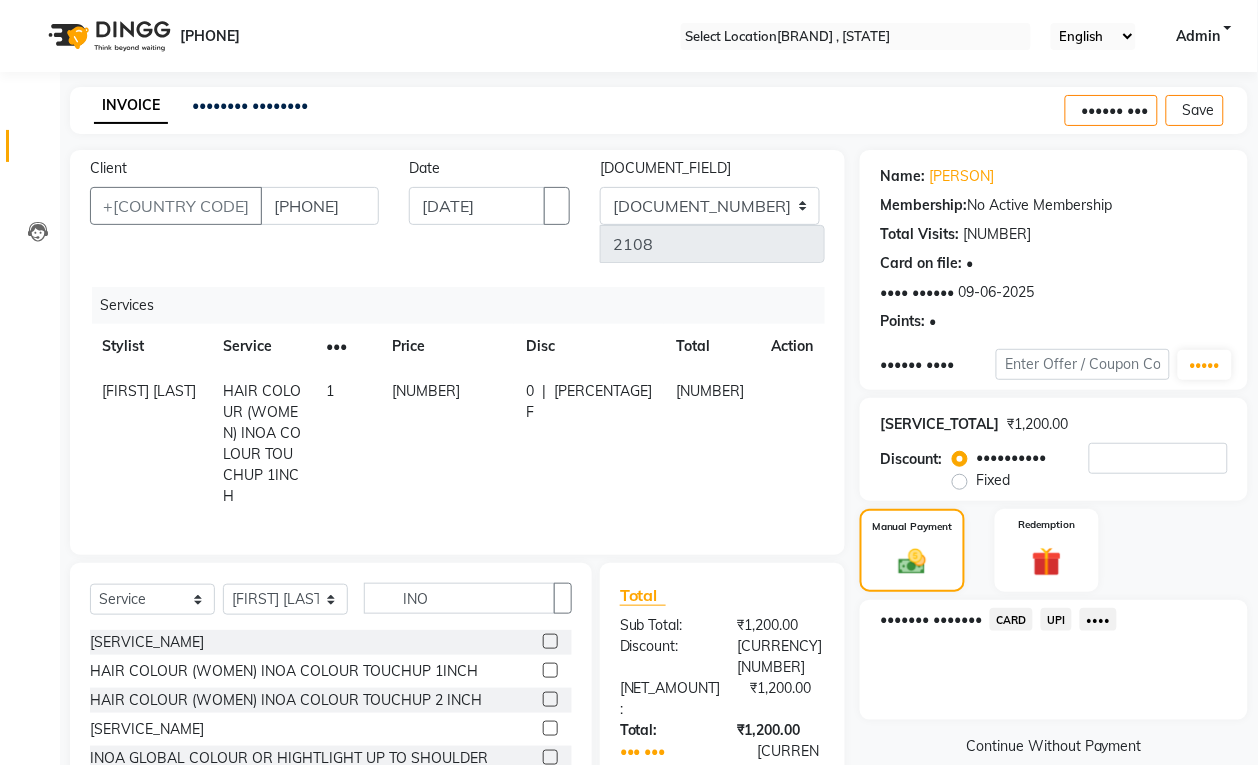 click on "••••" at bounding box center (1011, 619) 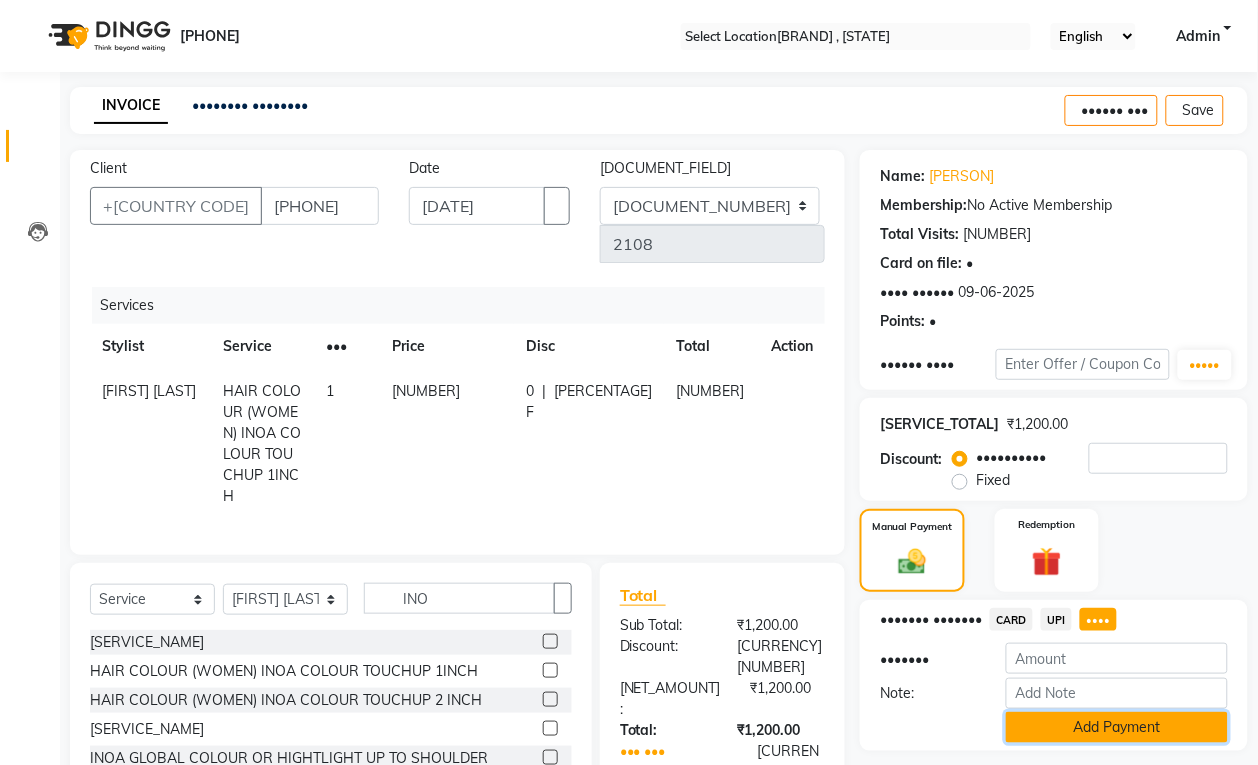 click on "Add Payment" at bounding box center [1117, 727] 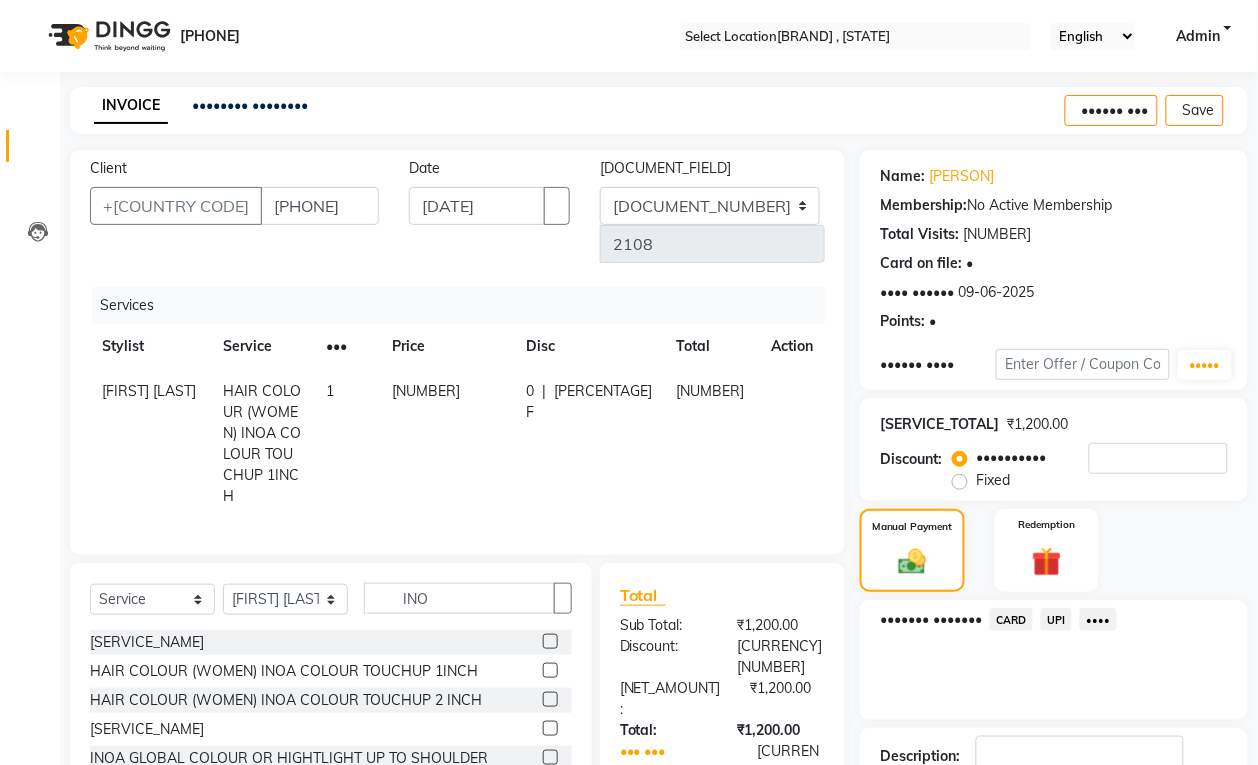 scroll, scrollTop: 147, scrollLeft: 0, axis: vertical 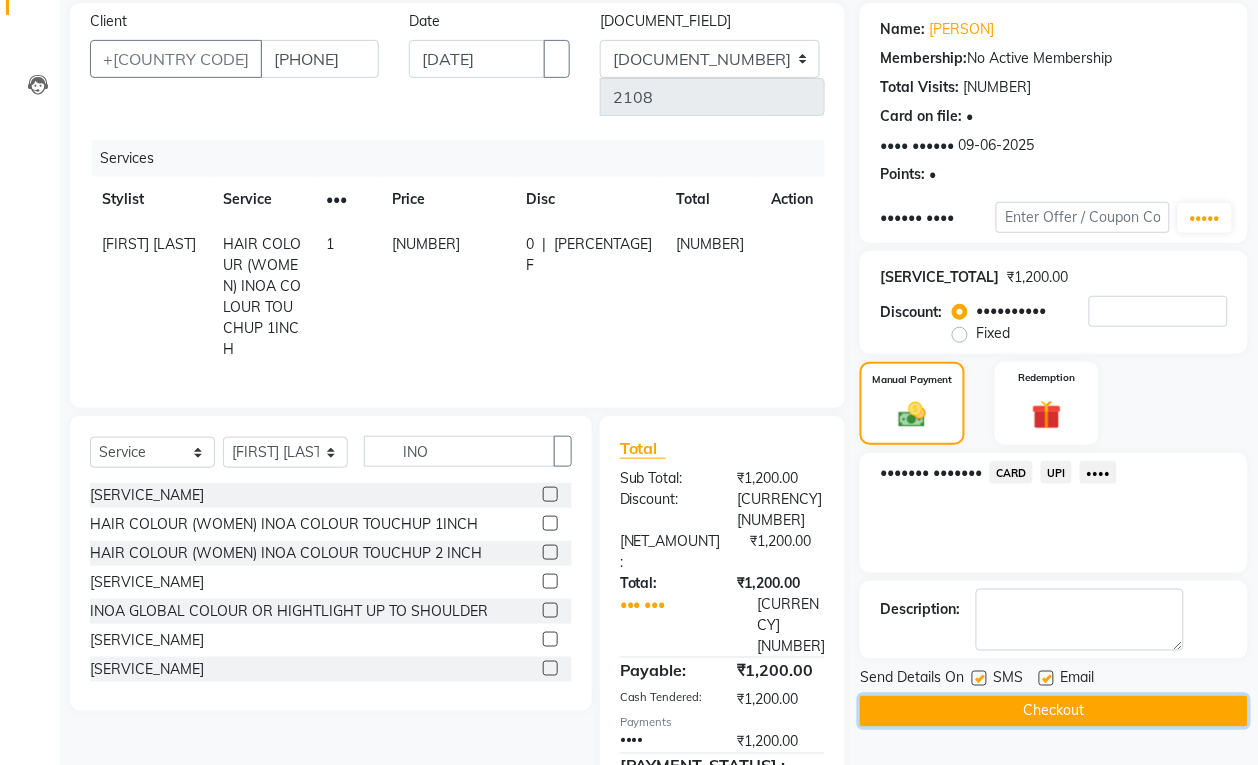 click on "Checkout" at bounding box center [1054, 711] 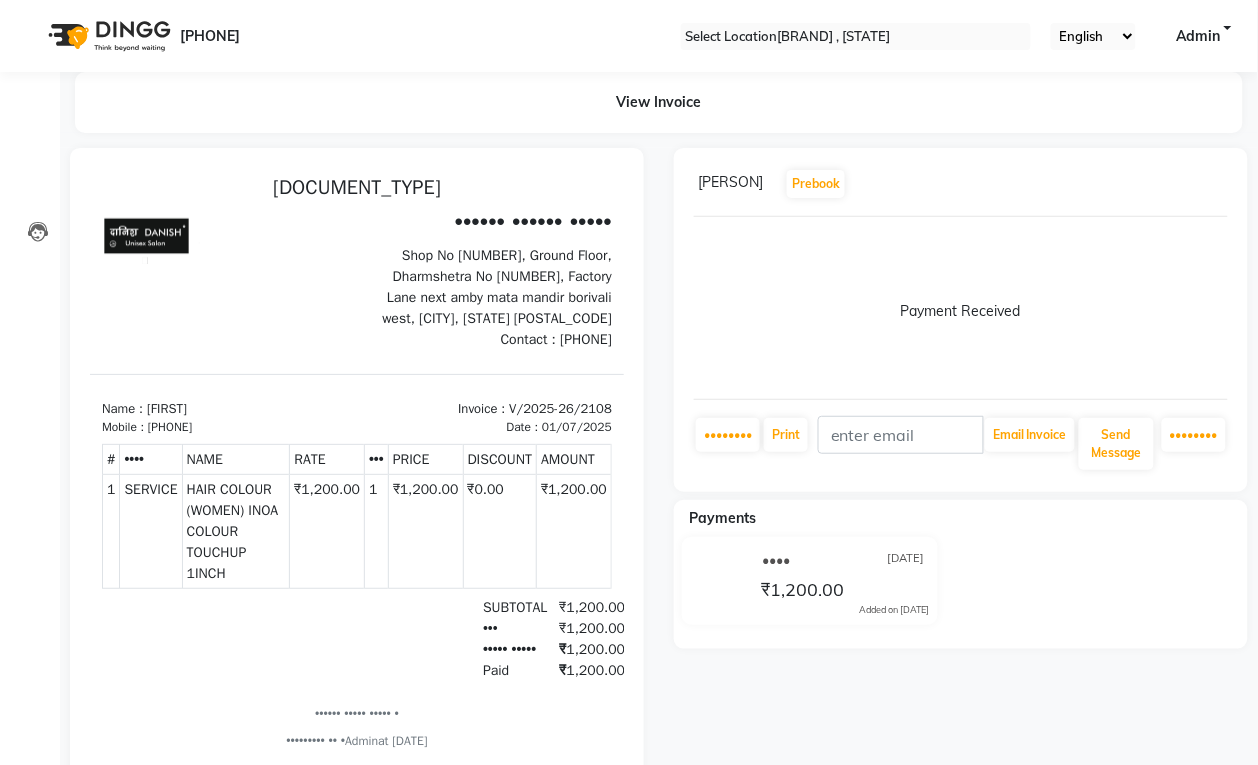 scroll, scrollTop: 0, scrollLeft: 0, axis: both 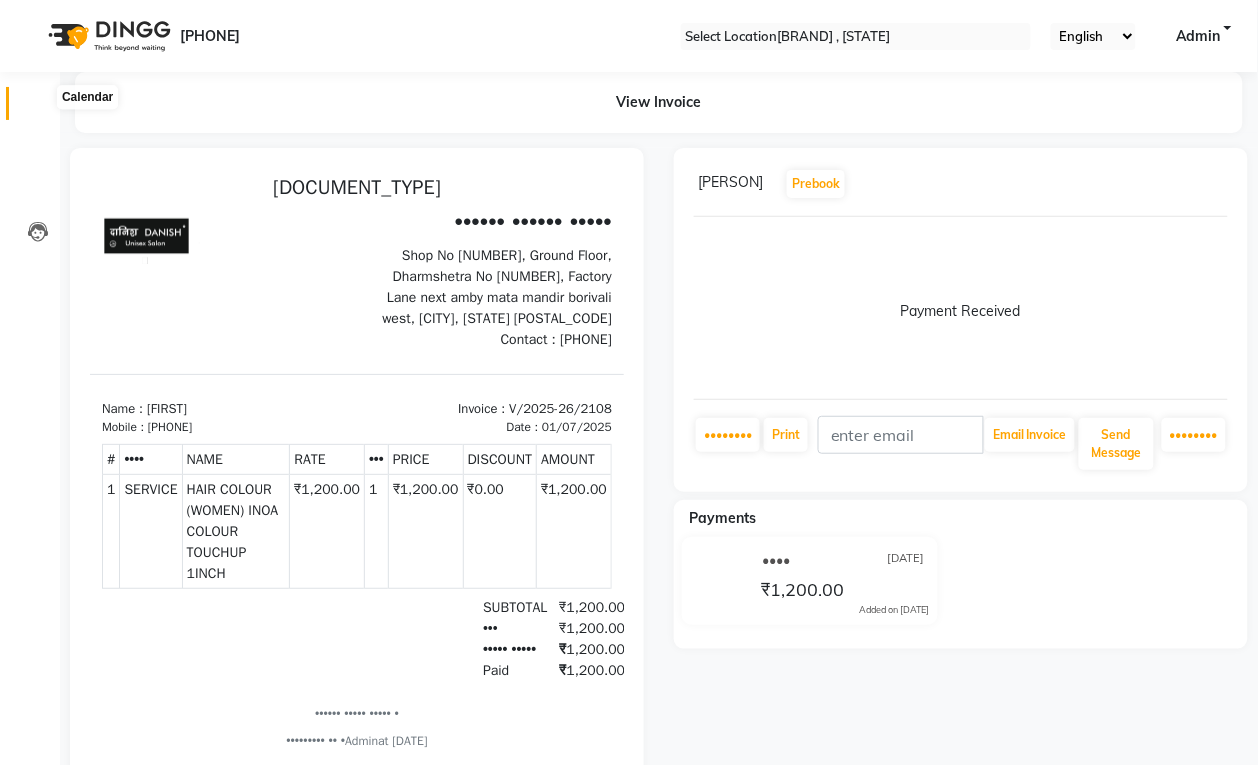 click at bounding box center [38, 108] 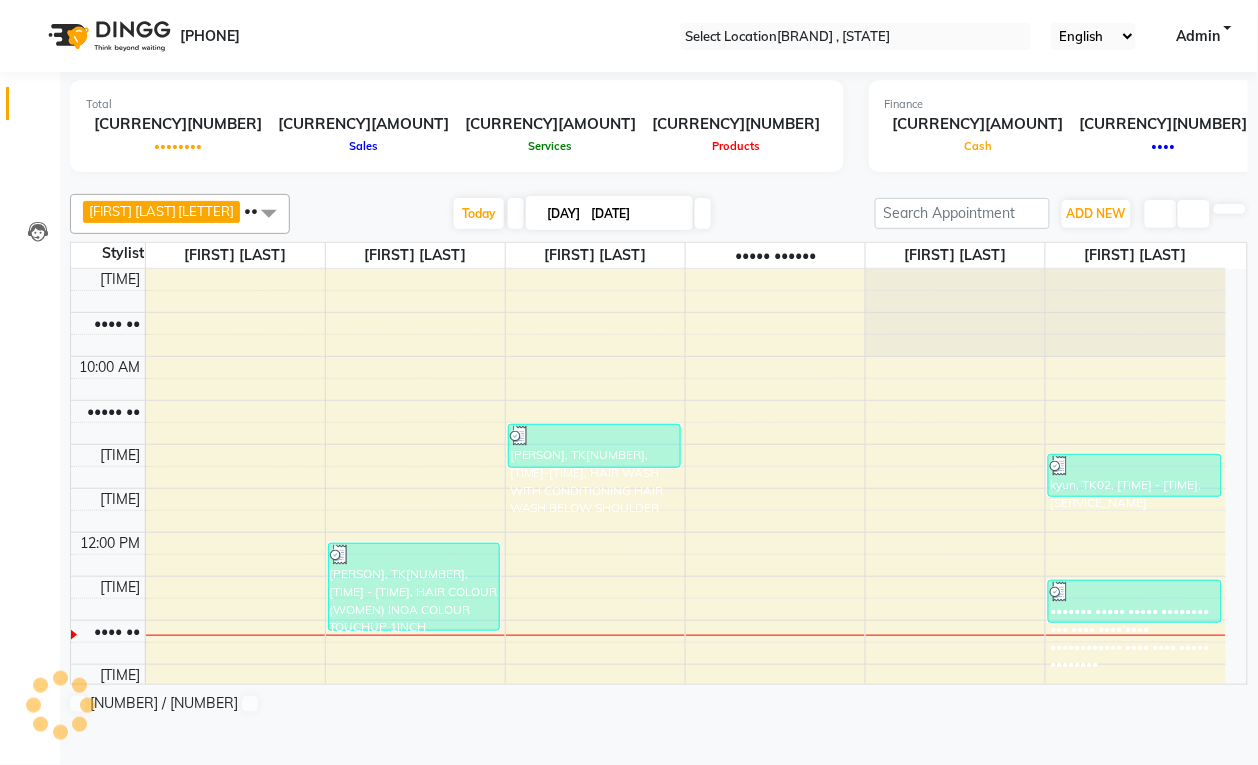 scroll, scrollTop: 0, scrollLeft: 0, axis: both 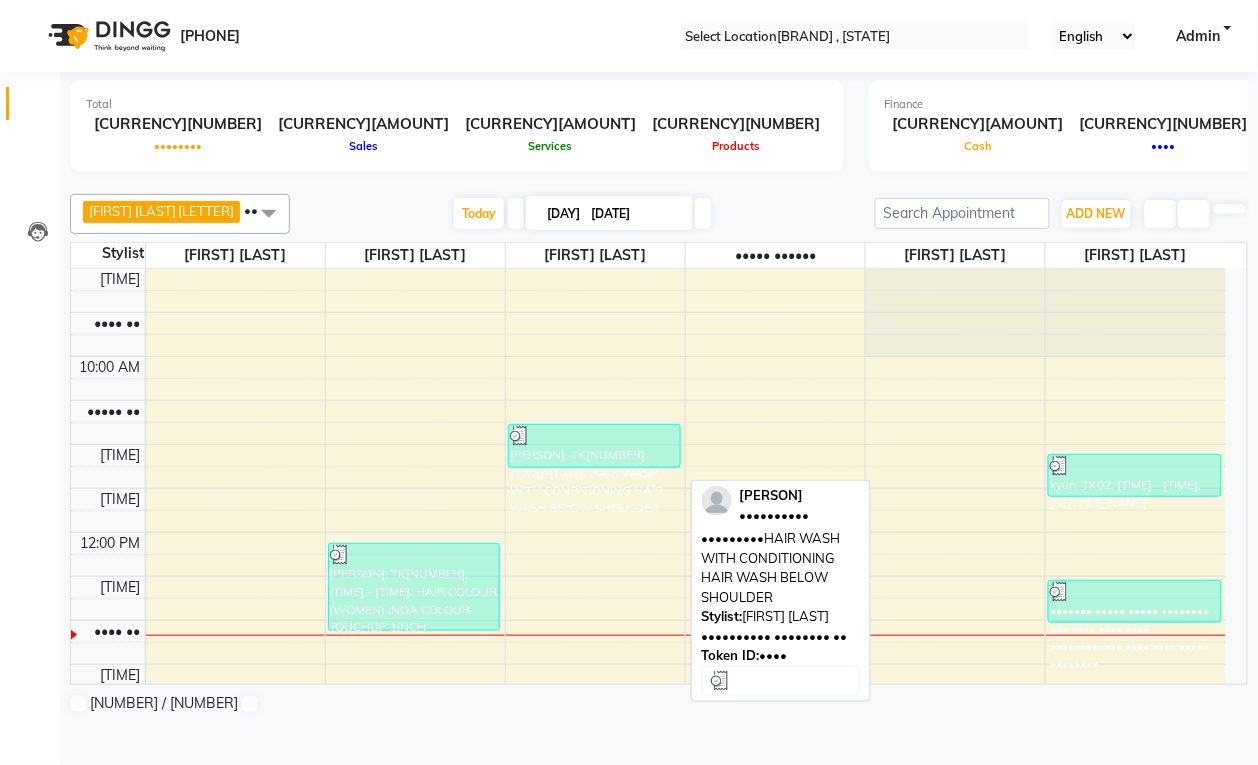 click at bounding box center (414, 555) 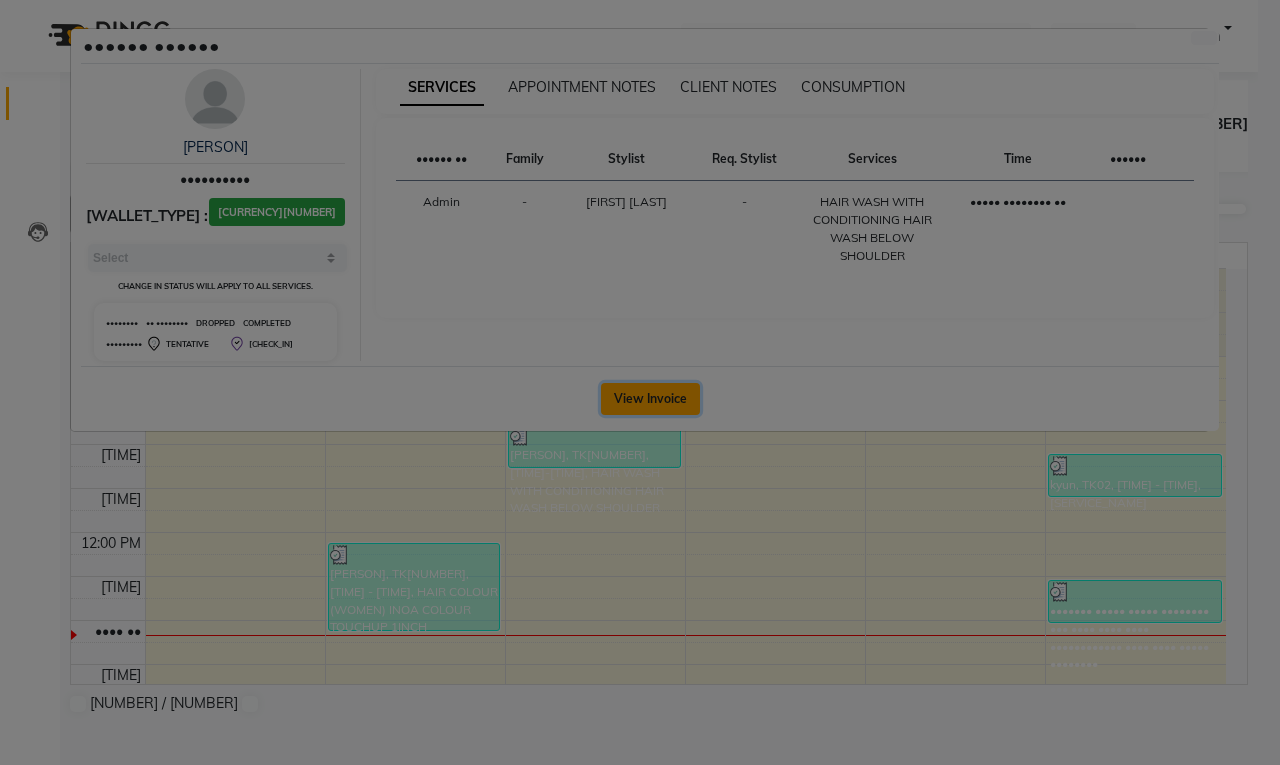 click on "View Invoice" at bounding box center [650, 399] 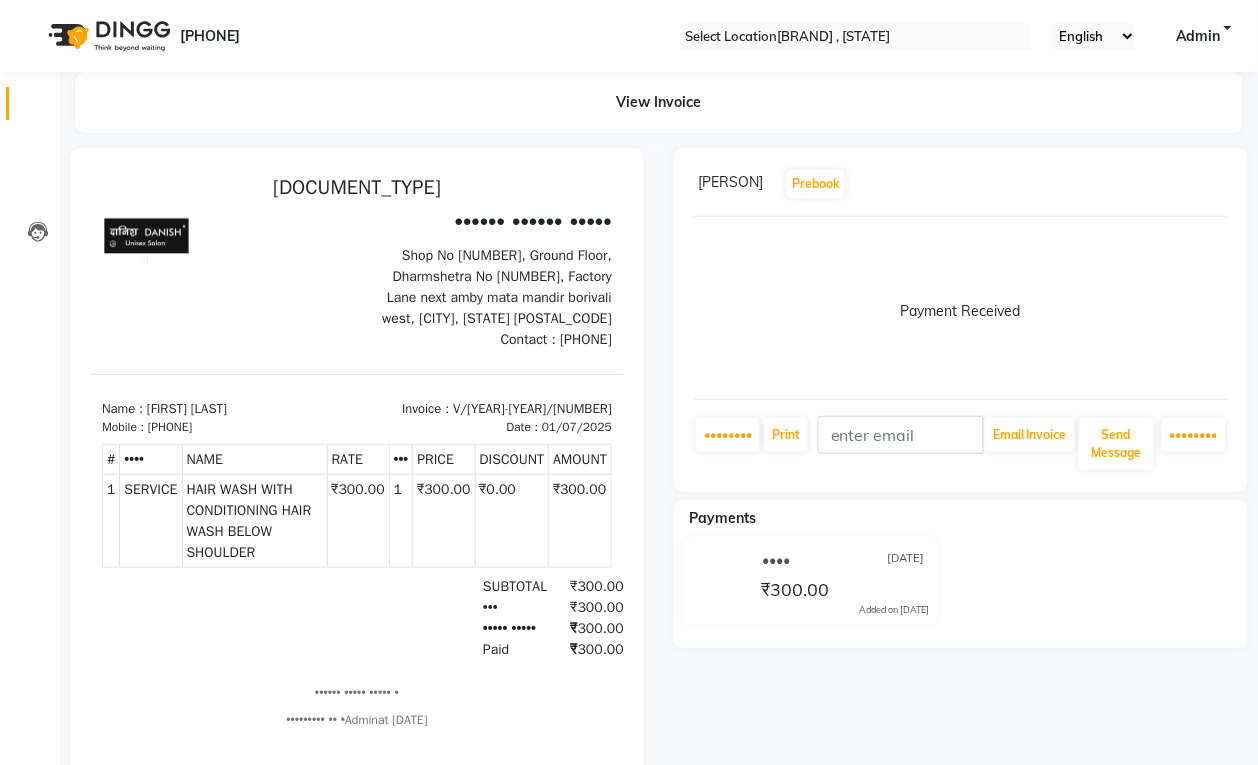 scroll, scrollTop: 0, scrollLeft: 0, axis: both 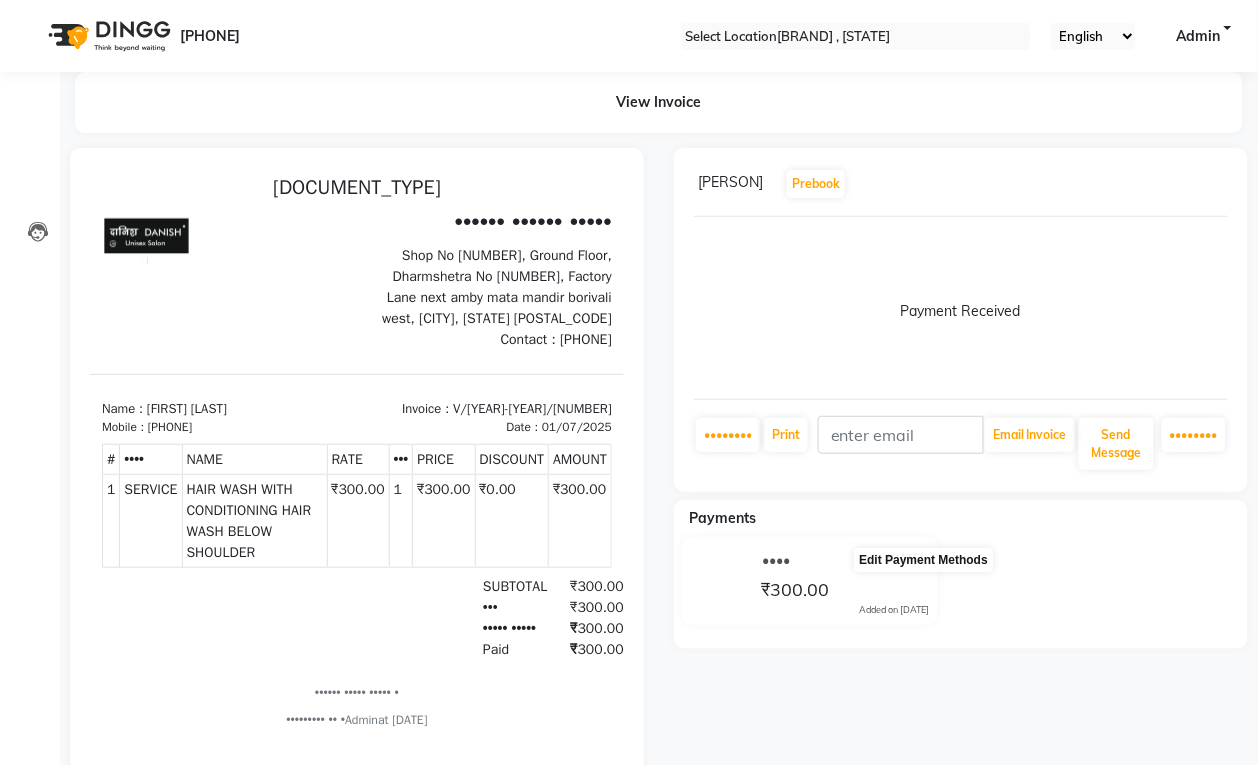 click at bounding box center (930, 576) 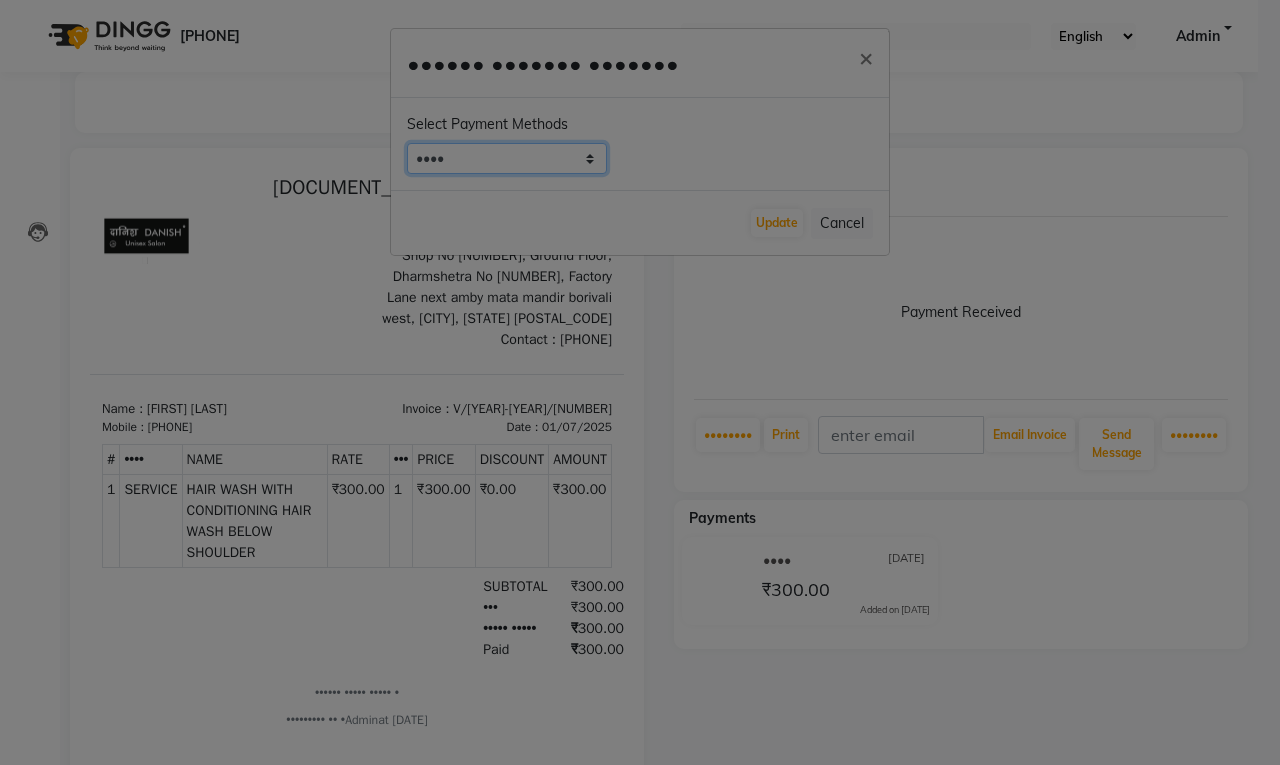 click on "CARD   UPI   CASH" at bounding box center (507, 158) 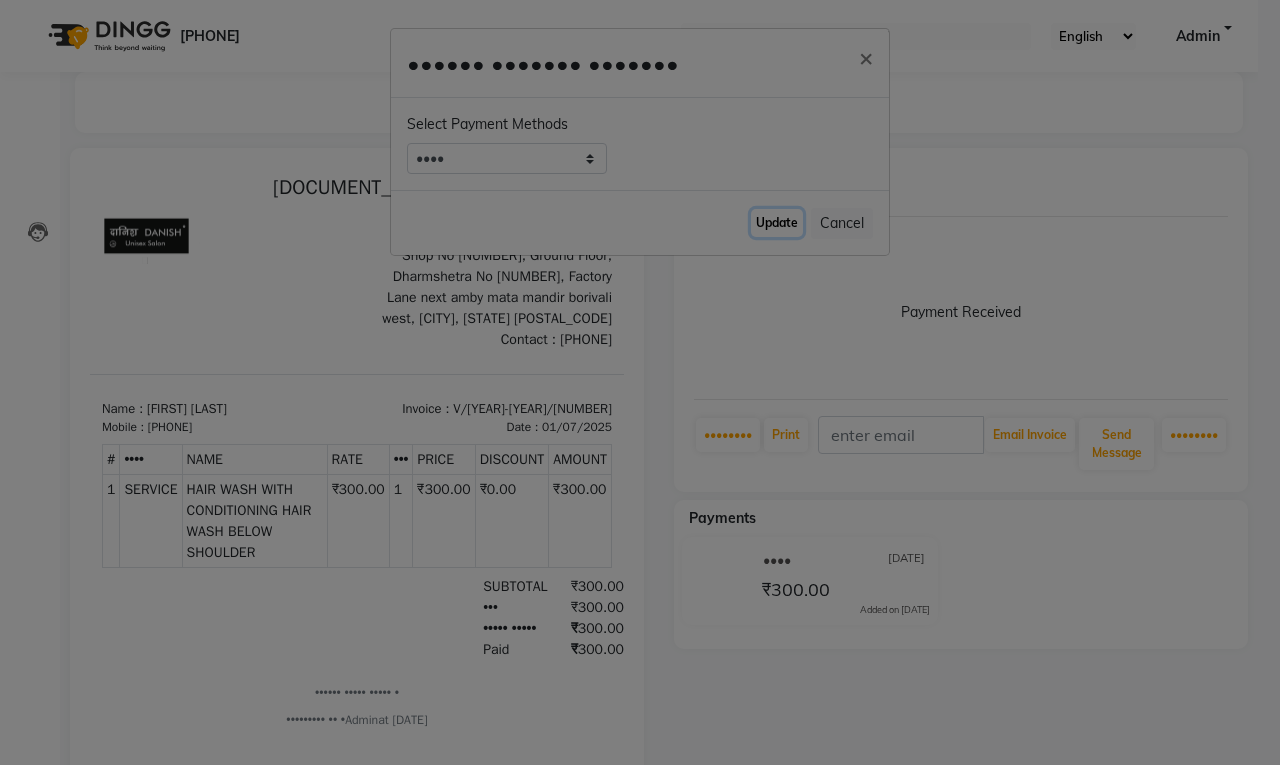 click on "Update" at bounding box center [777, 223] 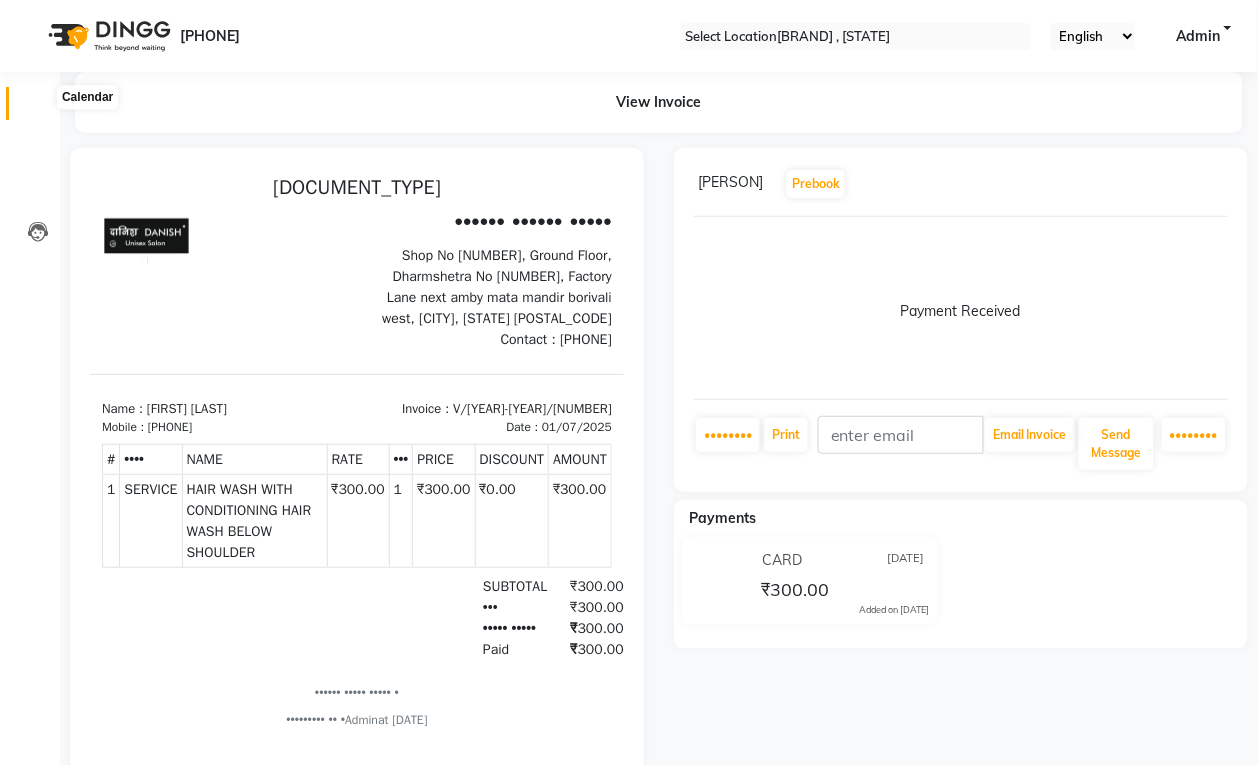 click at bounding box center (38, 108) 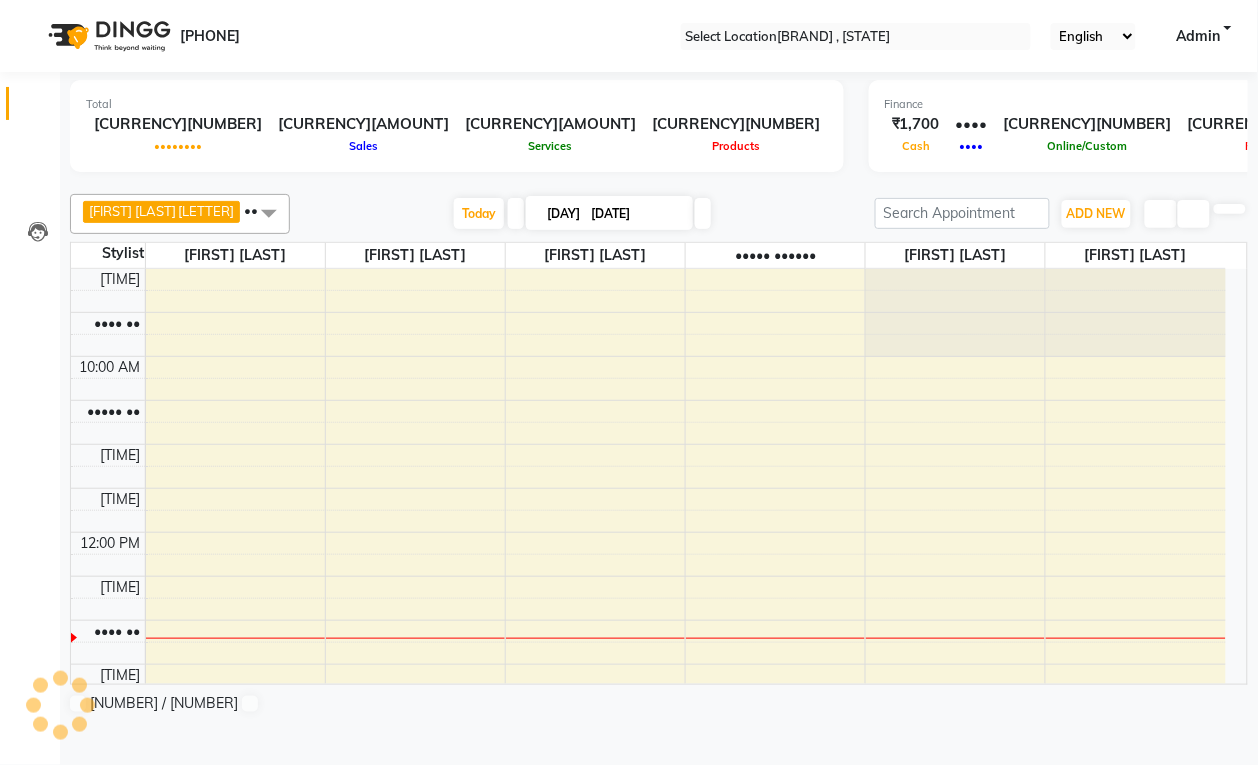 scroll, scrollTop: 0, scrollLeft: 0, axis: both 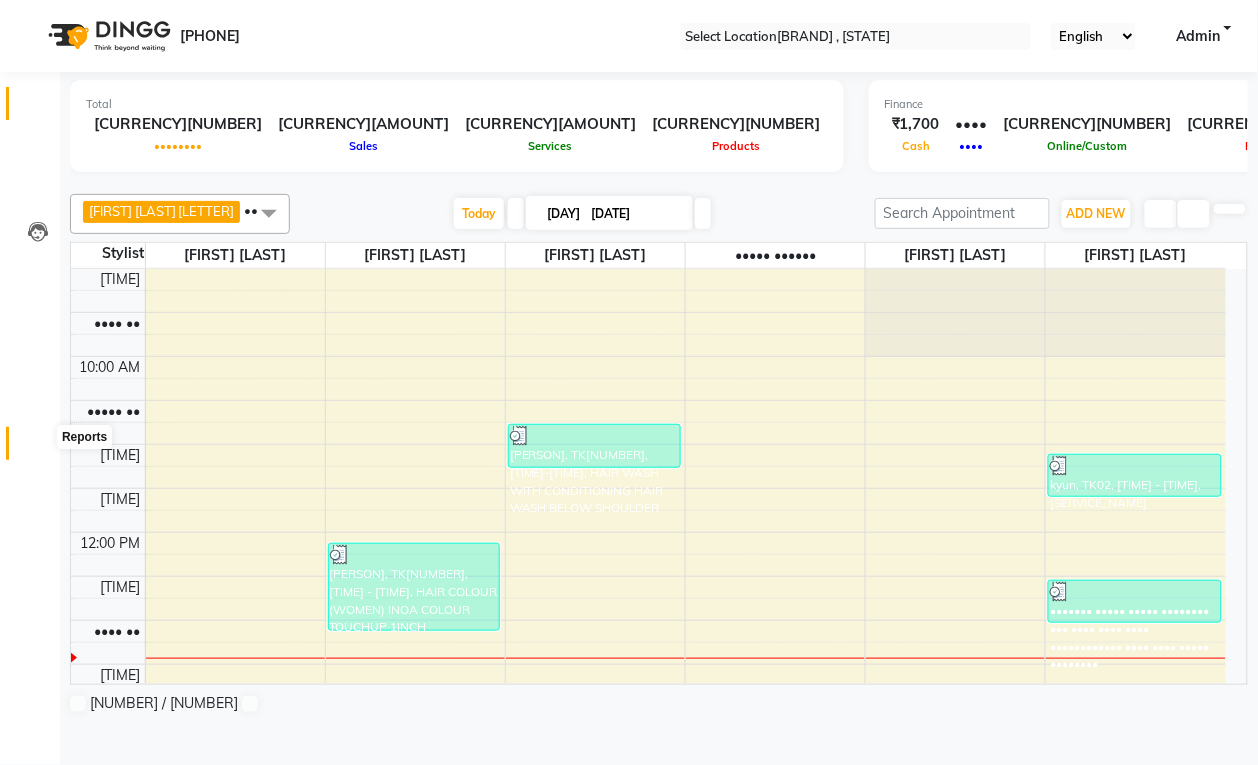 click at bounding box center (37, 448) 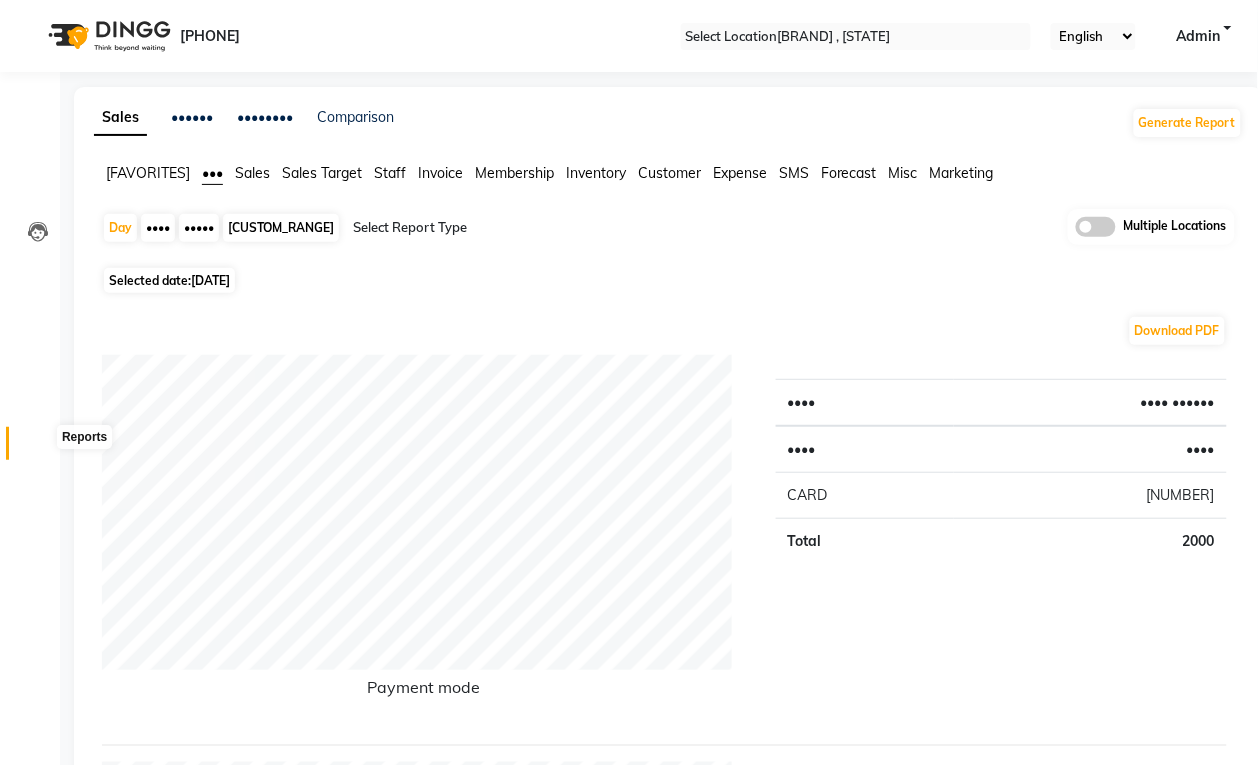 click at bounding box center (38, 448) 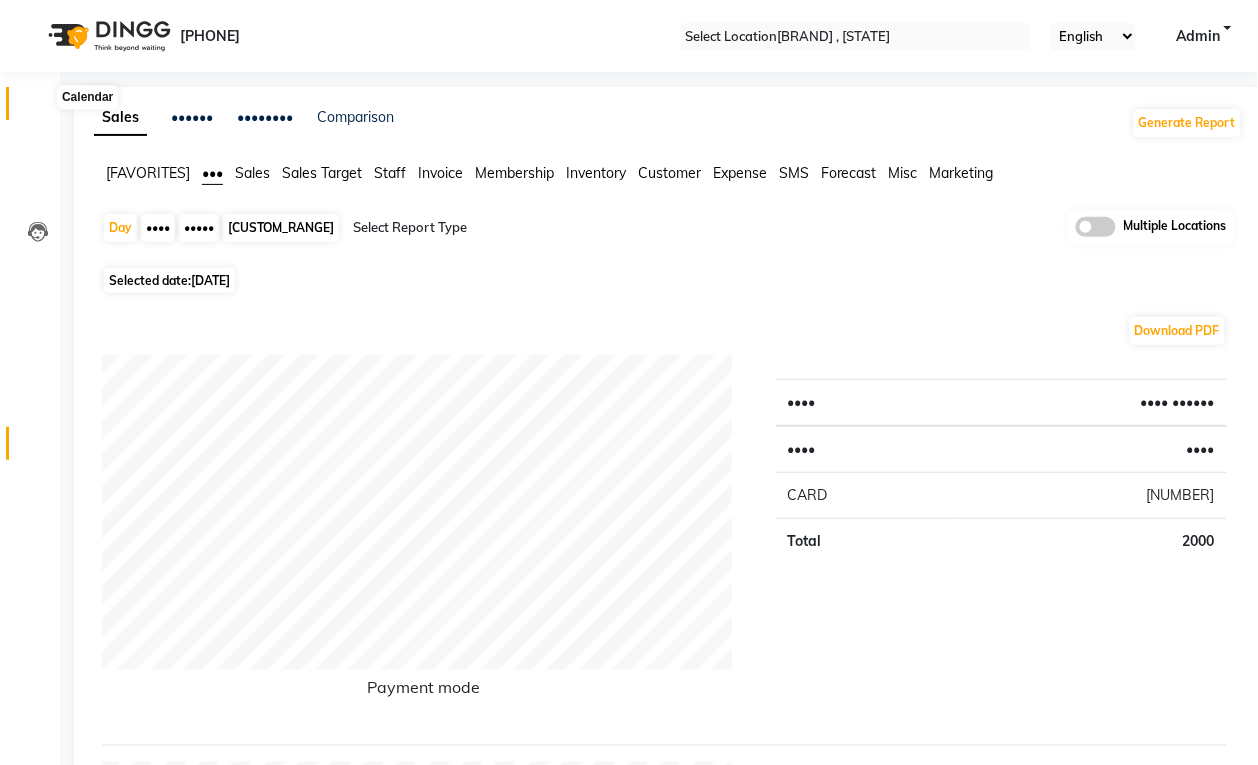 click at bounding box center [38, 108] 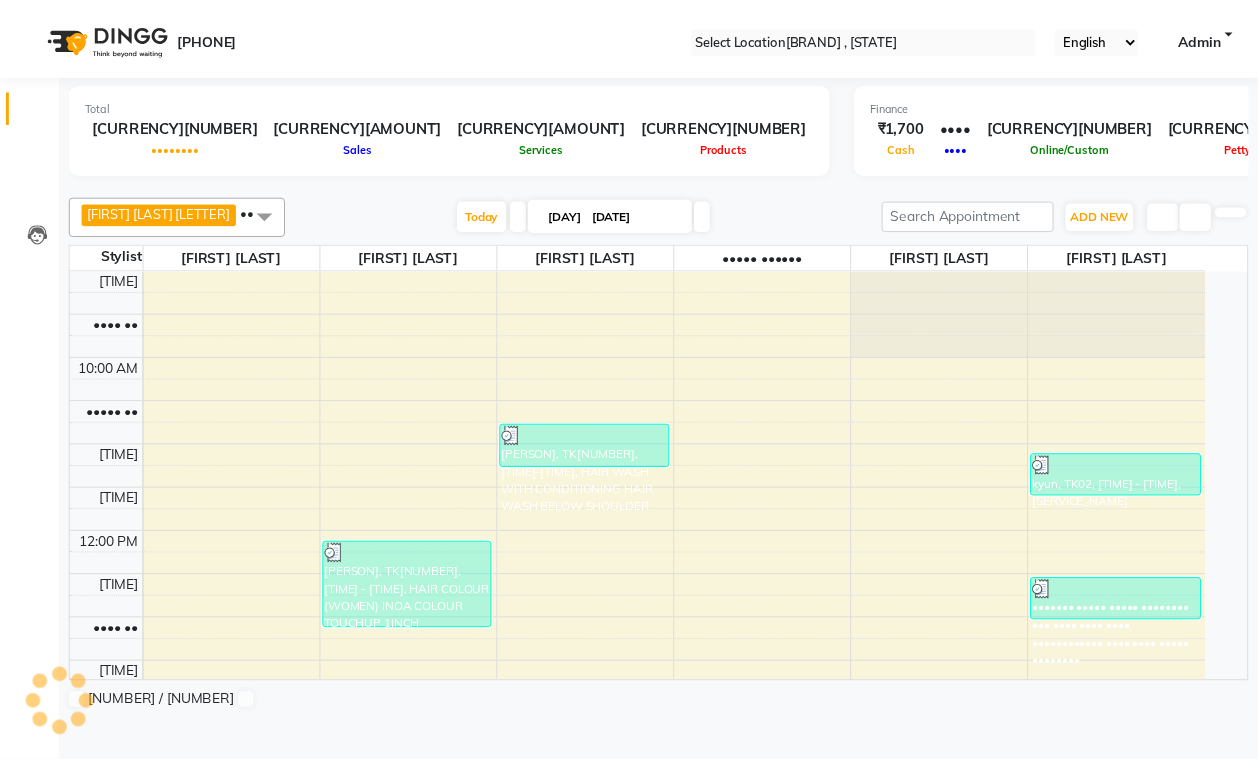 scroll, scrollTop: 0, scrollLeft: 0, axis: both 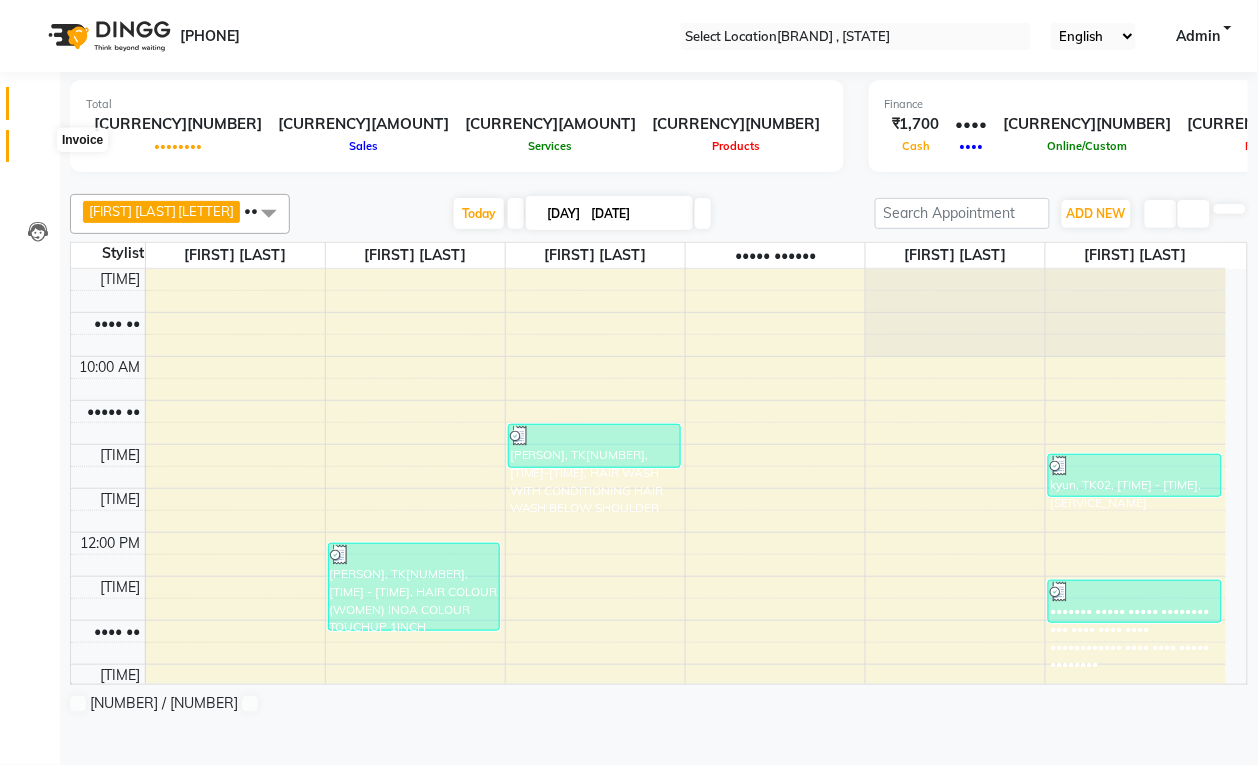 click at bounding box center (38, 151) 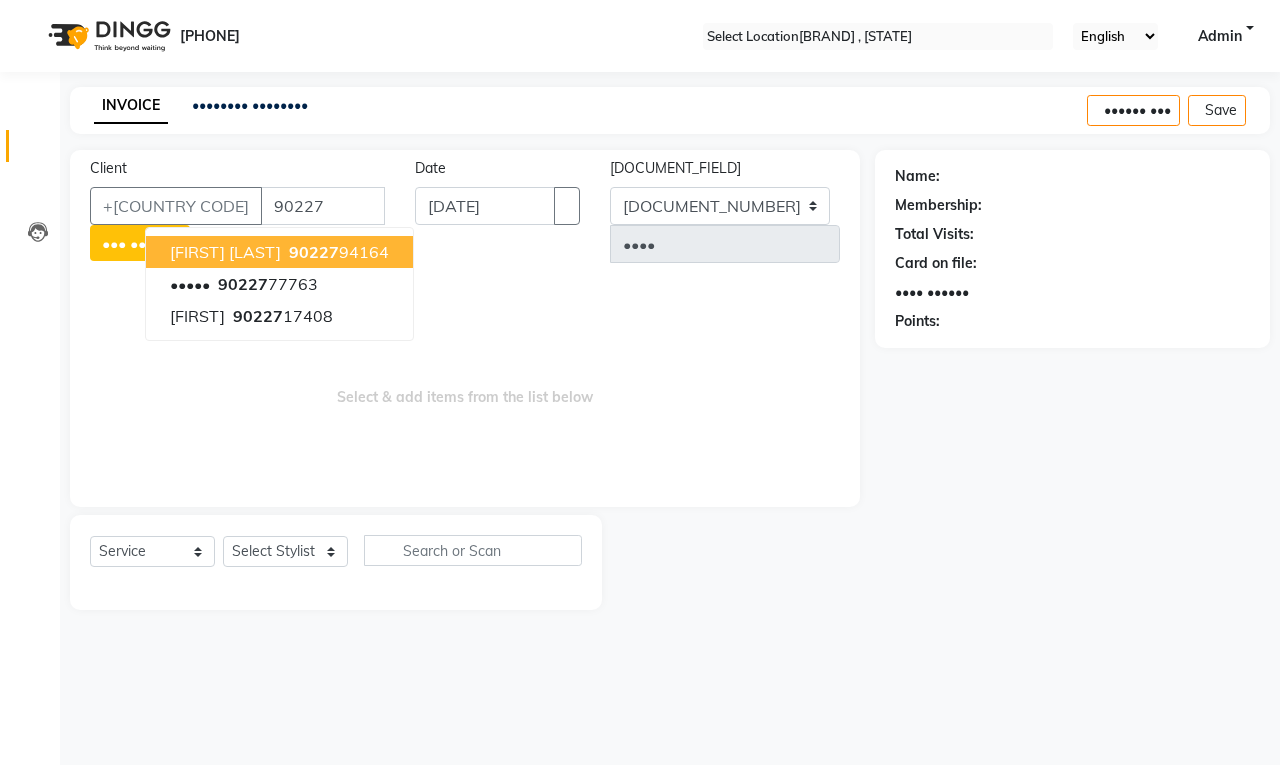 click on "90227" at bounding box center (314, 252) 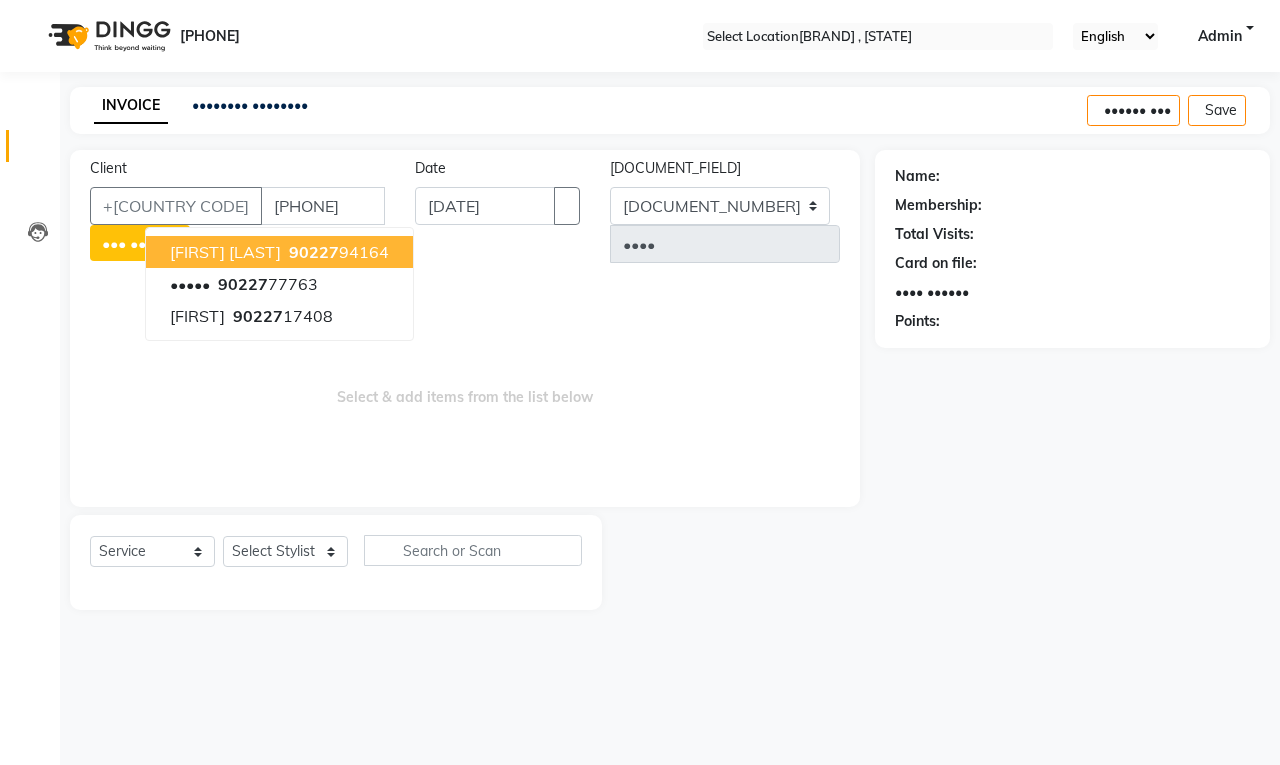 type on "[PHONE]" 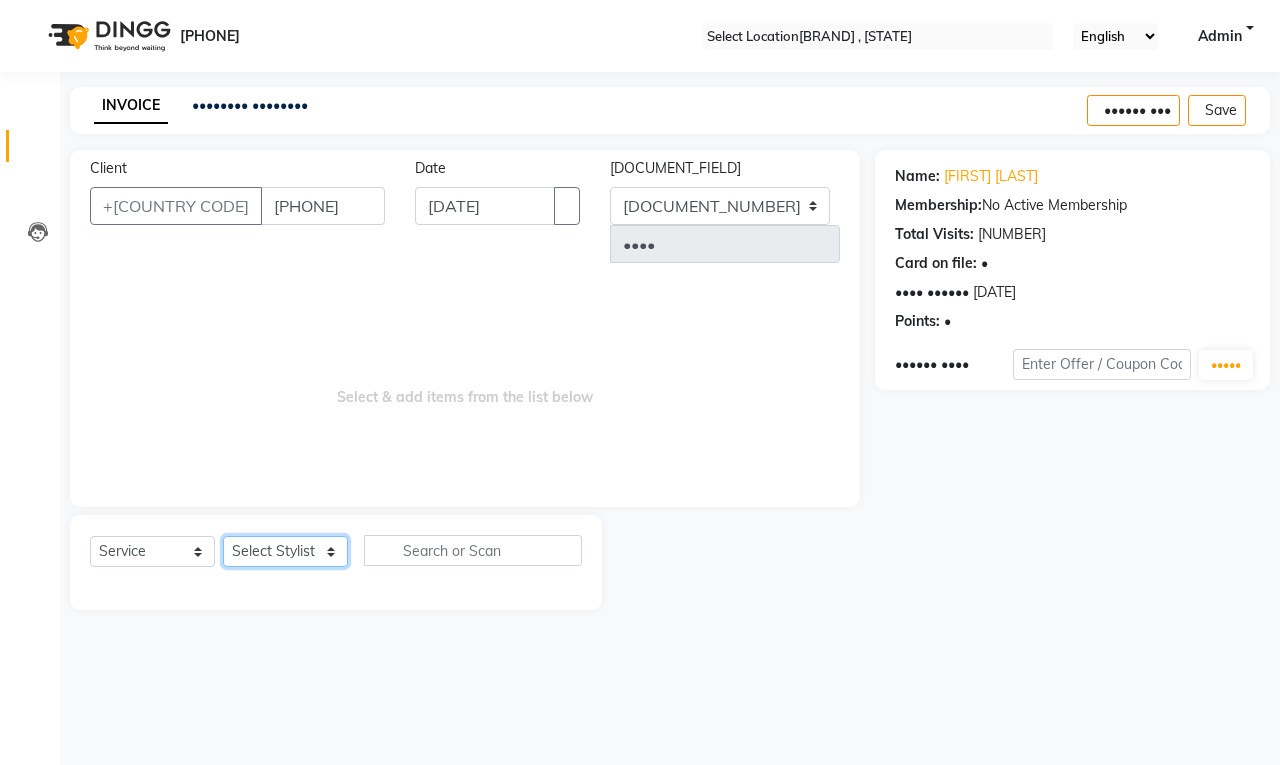 click on "Select Stylist [FIRST] [LAST] [FIRST] [LAST] [FIRST] [LAST] [FIRST] [LAST] [FIRST] [LAST] [FIRST] [LAST] [FIRST] [LAST] [FIRST] [LAST] [FIRST] [LAST] [FIRST] [LAST]" at bounding box center [285, 551] 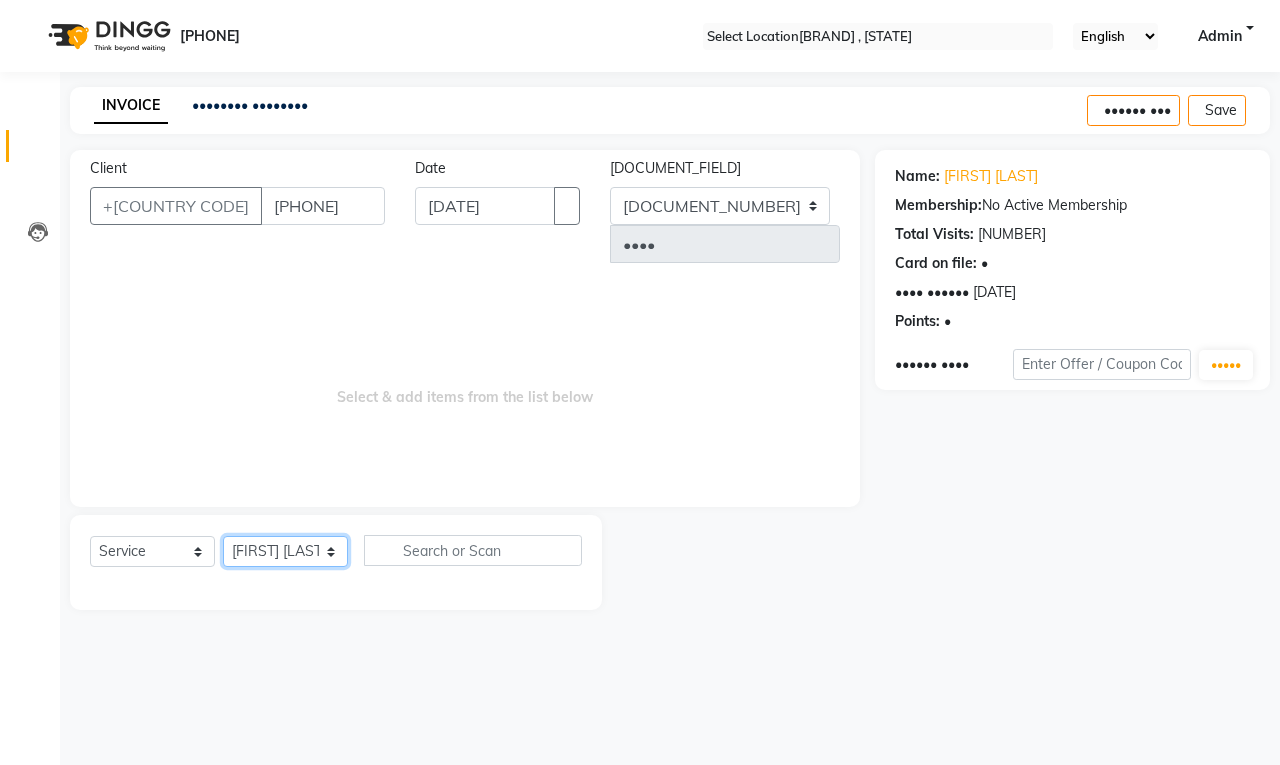 click on "Select Stylist [FIRST] [LAST] [FIRST] [LAST] [FIRST] [LAST] [FIRST] [LAST] [FIRST] [LAST] [FIRST] [LAST] [FIRST] [LAST] [FIRST] [LAST] [FIRST] [LAST] [FIRST] [LAST]" at bounding box center (285, 551) 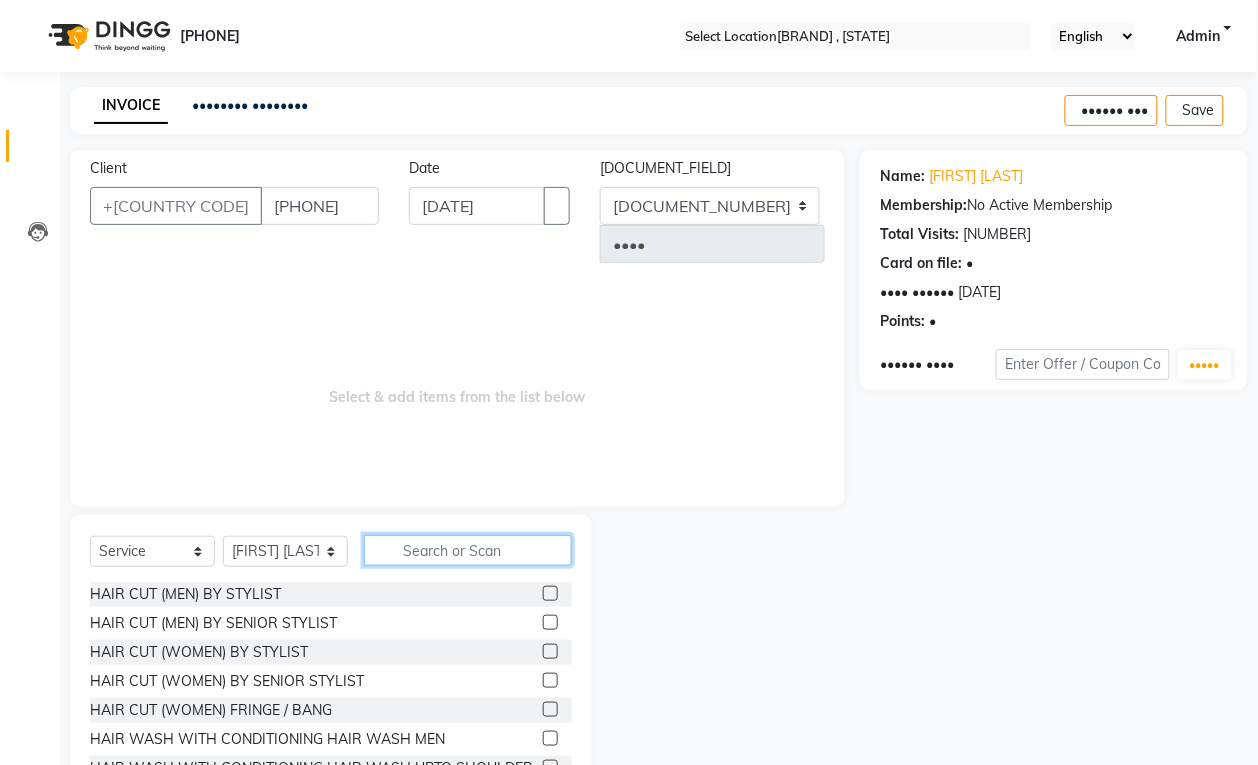 click at bounding box center (468, 550) 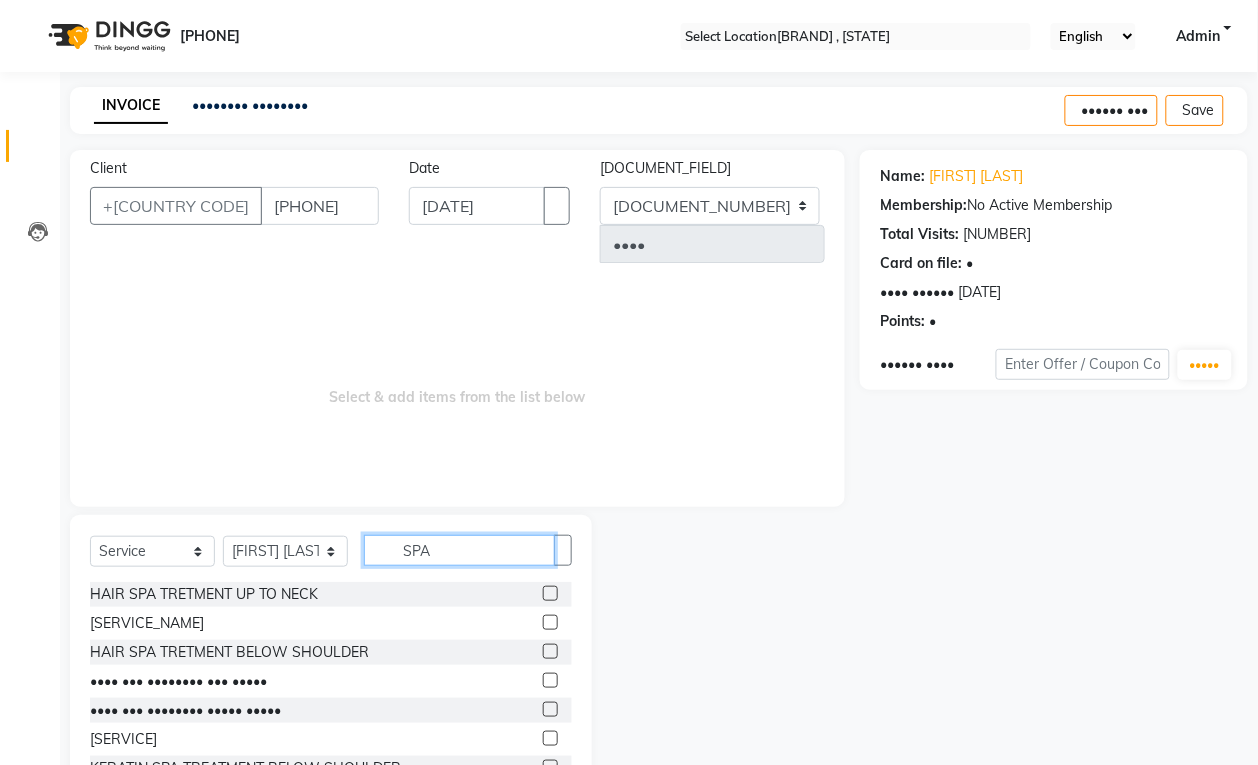type on "SPA" 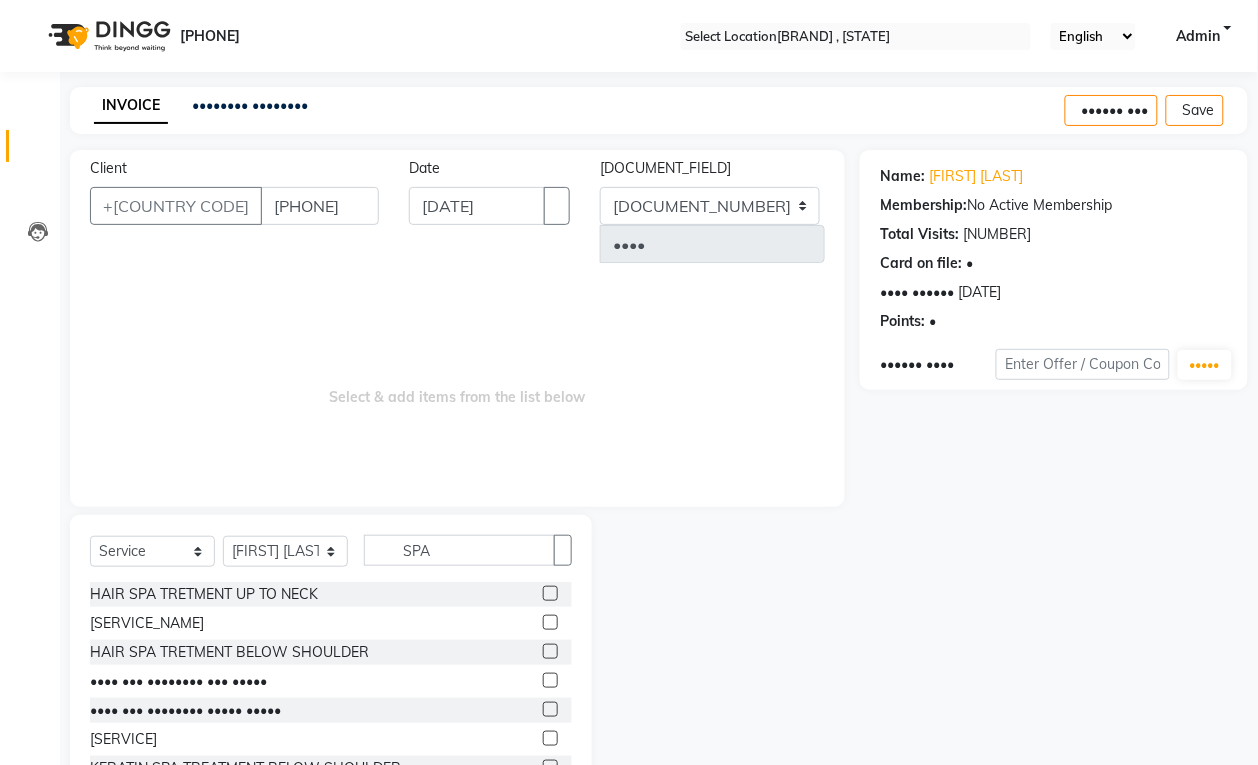 click at bounding box center (550, 651) 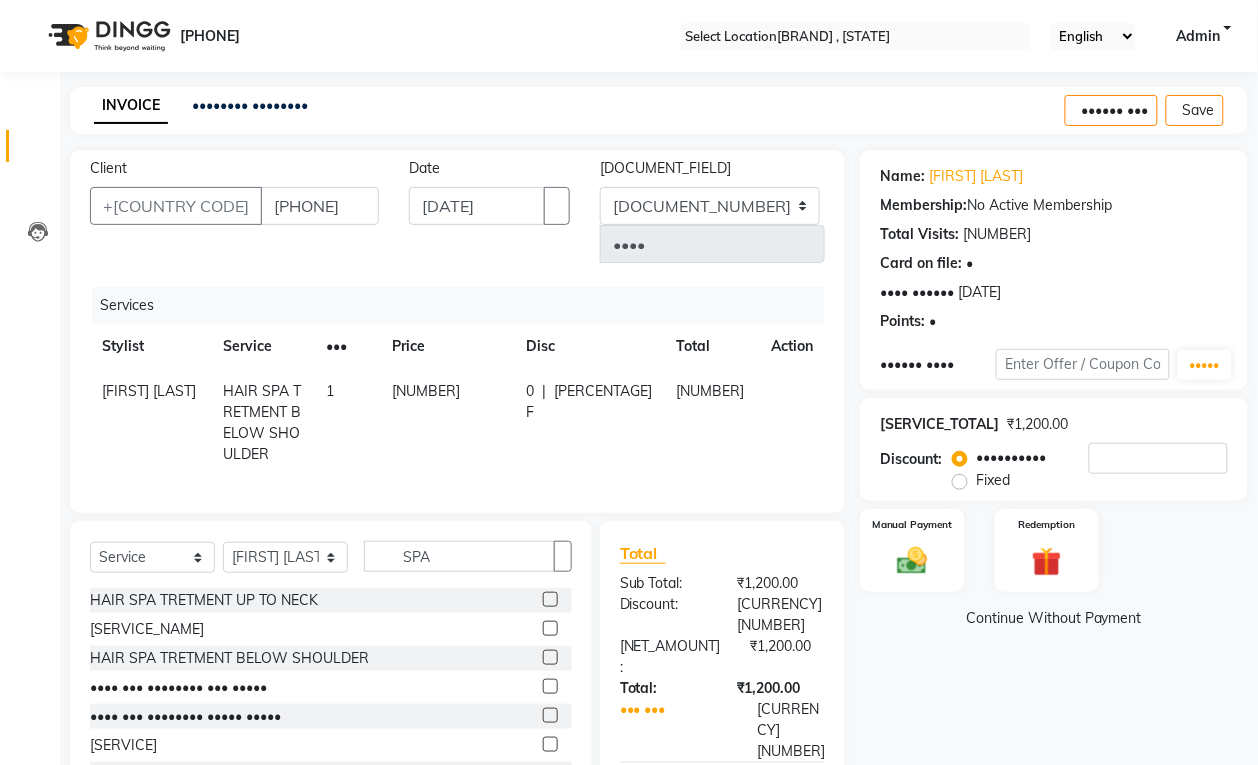 click at bounding box center [550, 686] 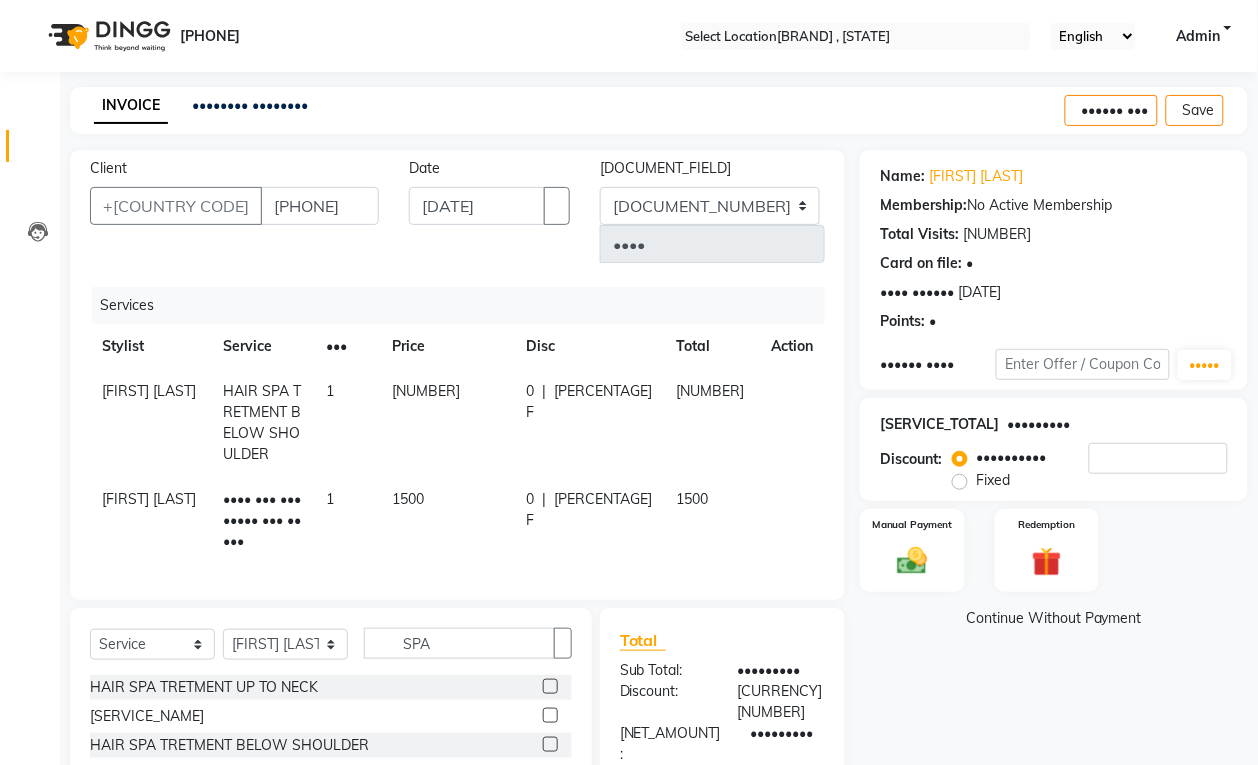 click at bounding box center [589, 402] 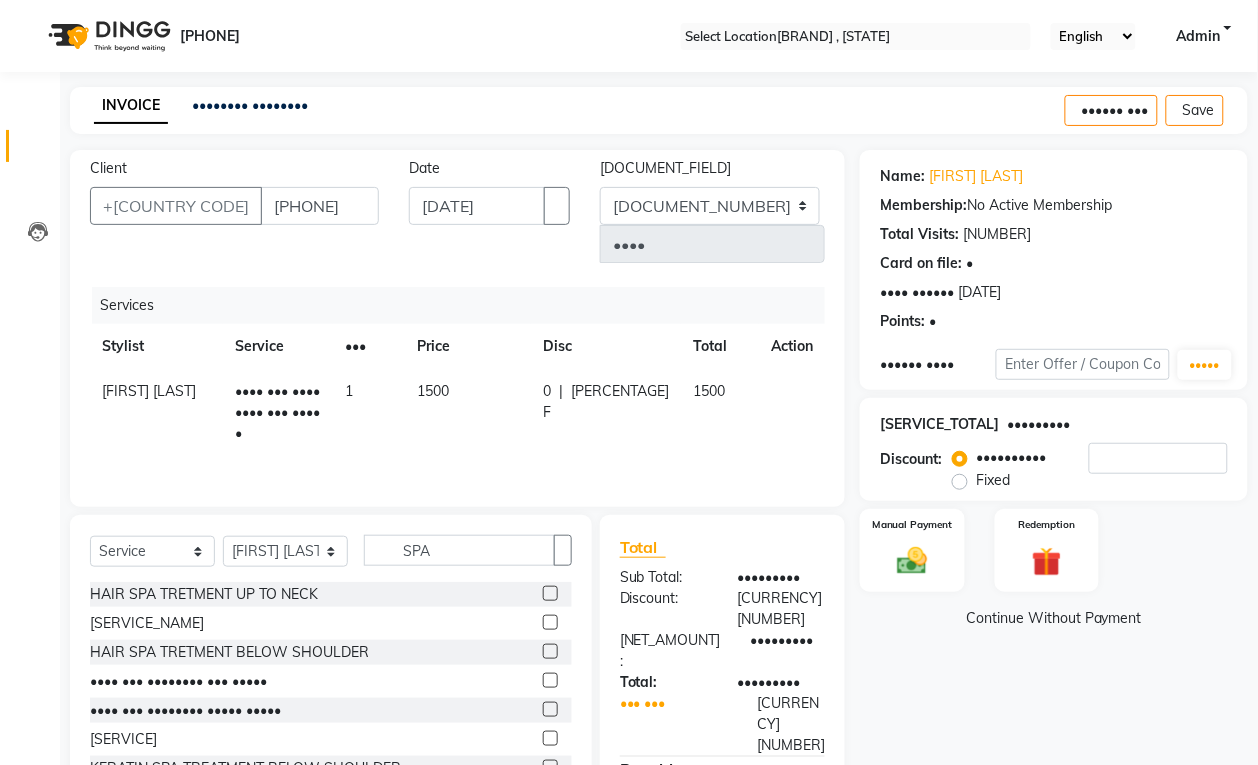 click on "0 F | 0 %" at bounding box center [606, 402] 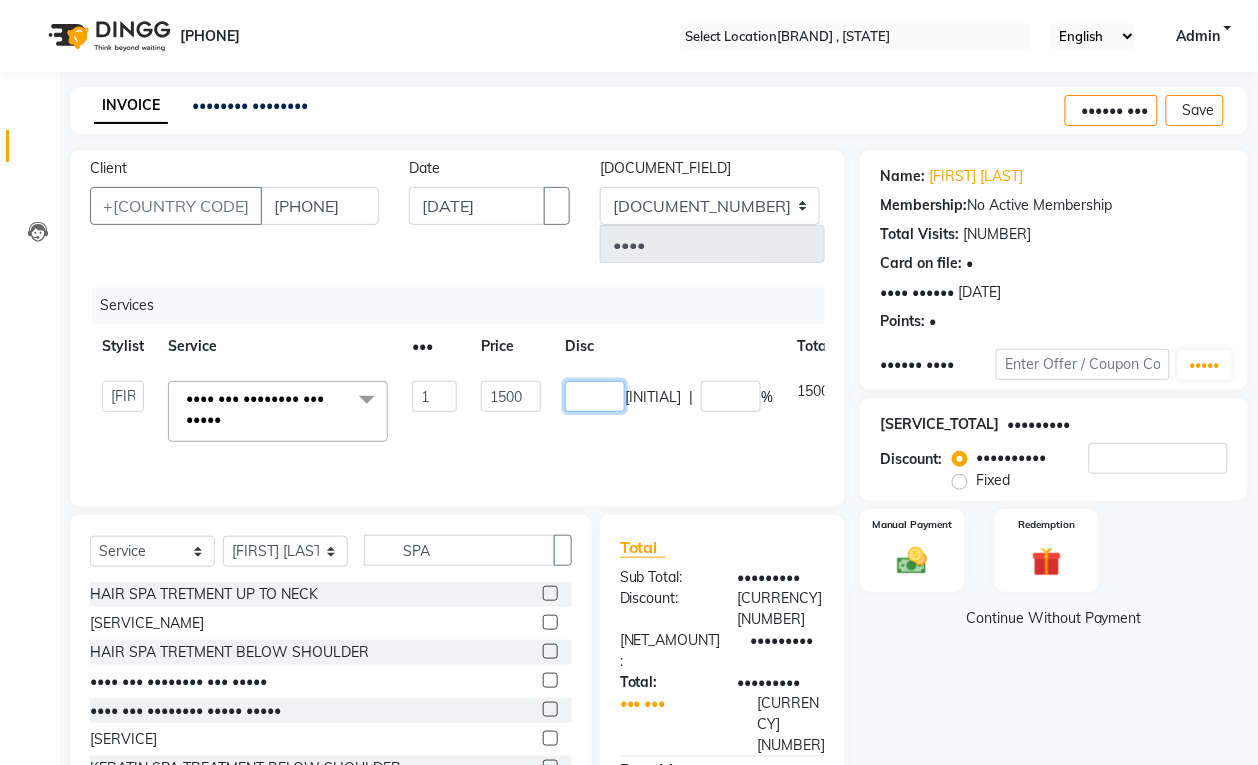 click on "•" at bounding box center [595, 396] 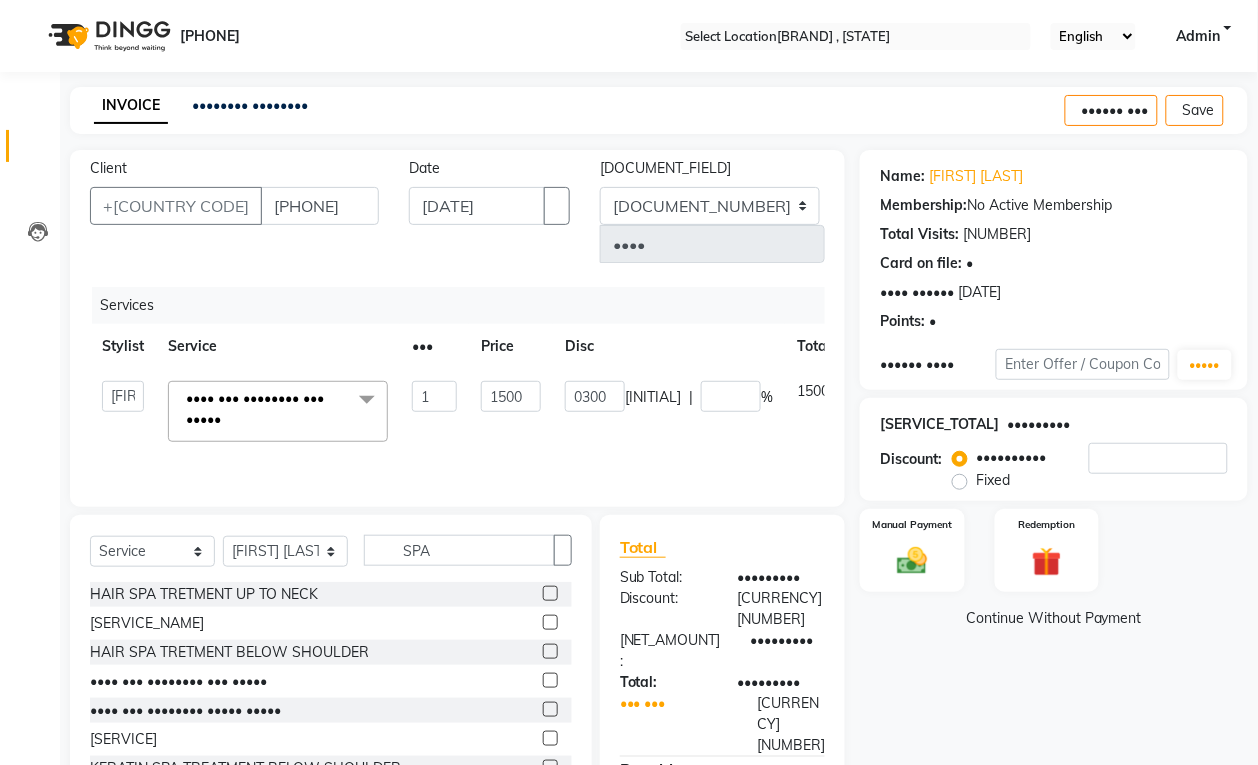 click on "••••   •••• •••••   ••••• ••••   ••••• ••••••   •••••   ••••• ••••••   •••••• ••••••   ••••• ••••••••   ••••• •••••••   ••••• •••••   ••••••   ••••• •••••••   •••••  •••• ••• •••••••• ••• •••••  • •••• ••• ••••• •• ••••••• •••• ••• ••••• •• •••••• ••••••• •••• ••• ••••••• •• ••••••• •••• ••• ••••••• •• •••••• ••••••• •••• ••• ••••••• •••••• • •••• •••• •••• •••• •••••••••••• •••• •••• ••• •••• •••• •••• •••••••••••• •••• •••• •••• •••••••• •••• •••• •••• •••••••••••• •••• •••• ••••• •••••••• •••• •••• •••• •••••••••••• •••• •••• ••• ••••• •••• •••• •••• •••••••••••• •••• •••• ••••• ••••• ••••• ••••••• ••••• ••••••• ••••• ••••••• ••••• ••••• •••• ••••• ••••••• ••••• •••• ••• ••••• ••••••• ••••• ••••• ••••• ••••••• ••••••• •••• •••••••• ••••••• ••••••• ••••• •••••••• ••••••• ••••••• ••• ••••• ••••••• ••••••• ••••• ••••• ••••• ••••• •••••  ••• •••••• ••••••• •••• •••••••• ••••••• ••••• •••••••• ••••••• ••• ••••• ••••••• ••••• ••••• ••••••• •••• ••••• ••• •••• •••••••• ••••••• •••• ••••• ••• ••••• •••••••• • •" at bounding box center (499, 411) 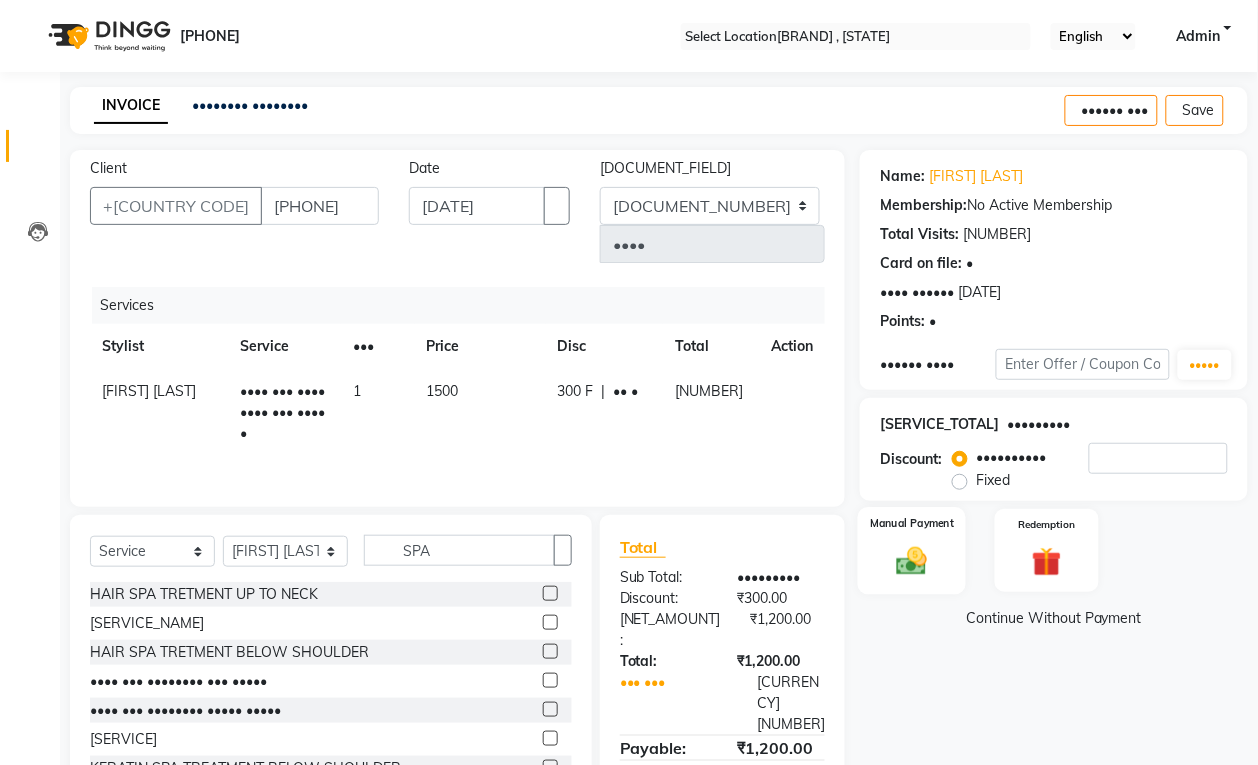 click on "Manual Payment" at bounding box center [912, 550] 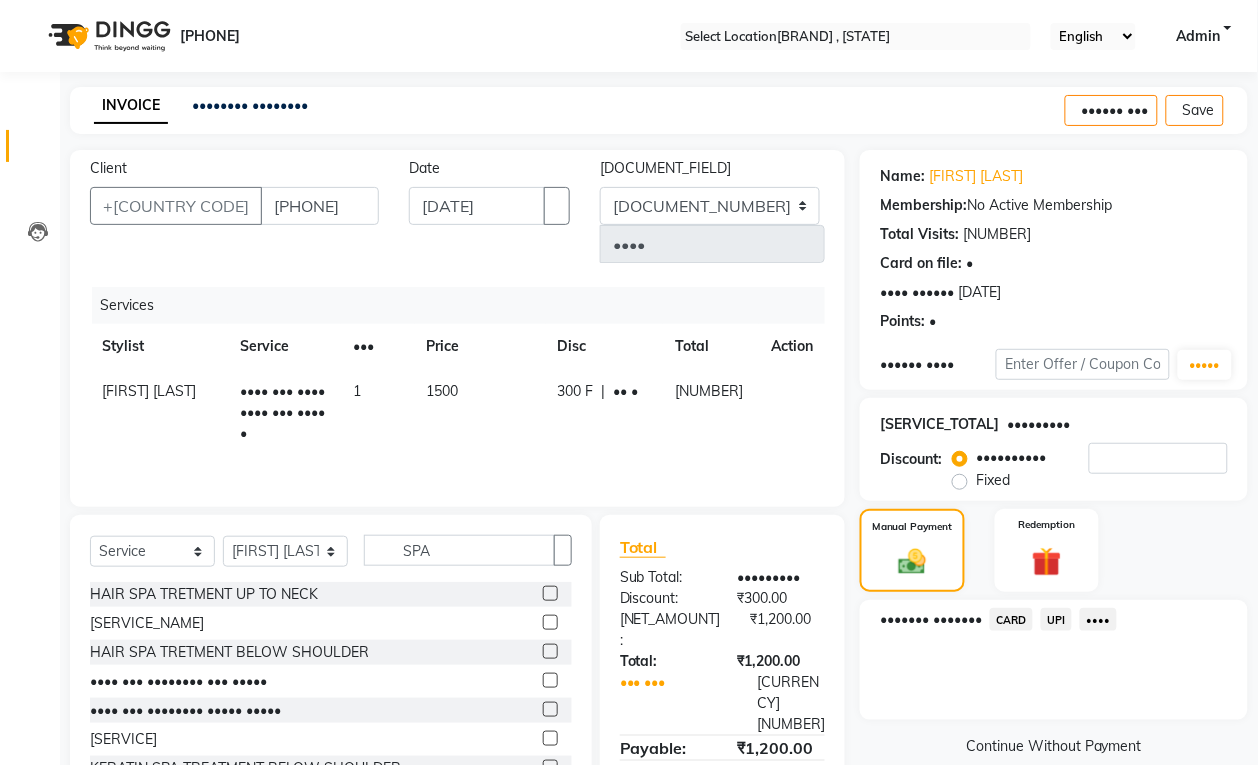 click on "UPI" at bounding box center [1011, 619] 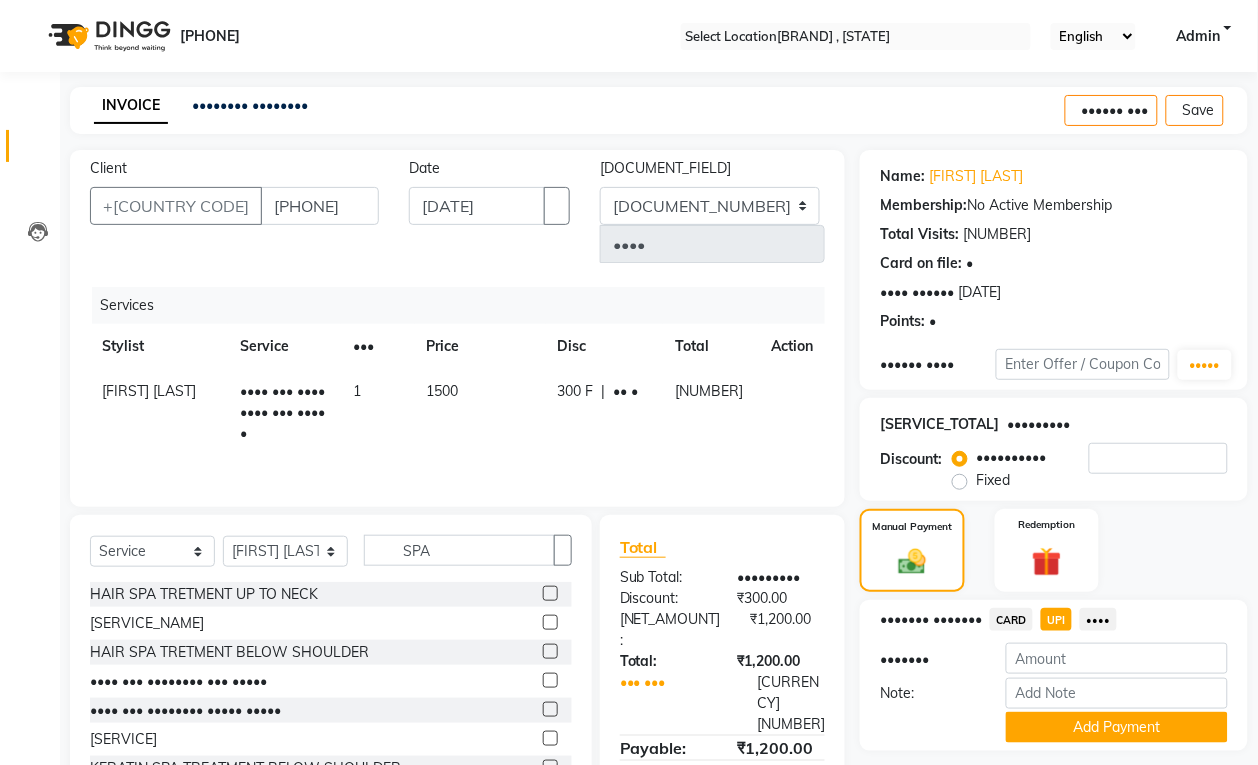 scroll, scrollTop: 61, scrollLeft: 0, axis: vertical 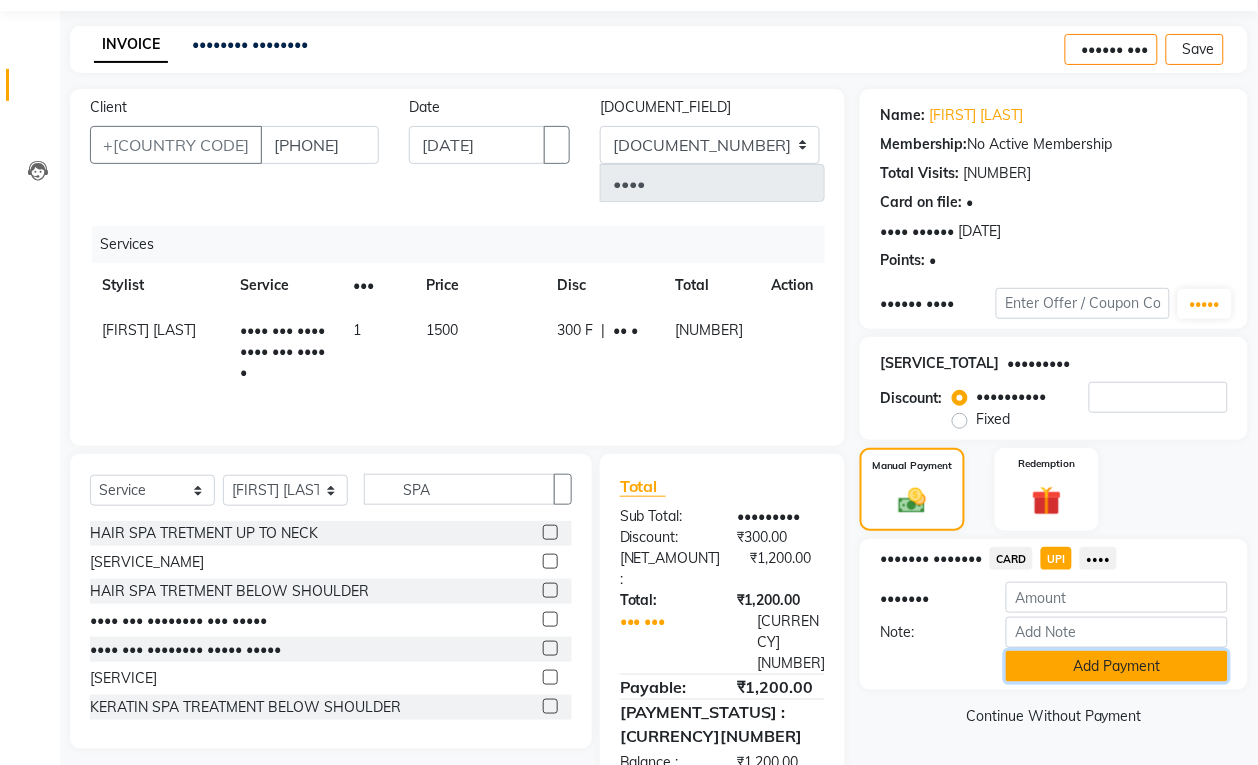 click on "Add Payment" at bounding box center [1117, 666] 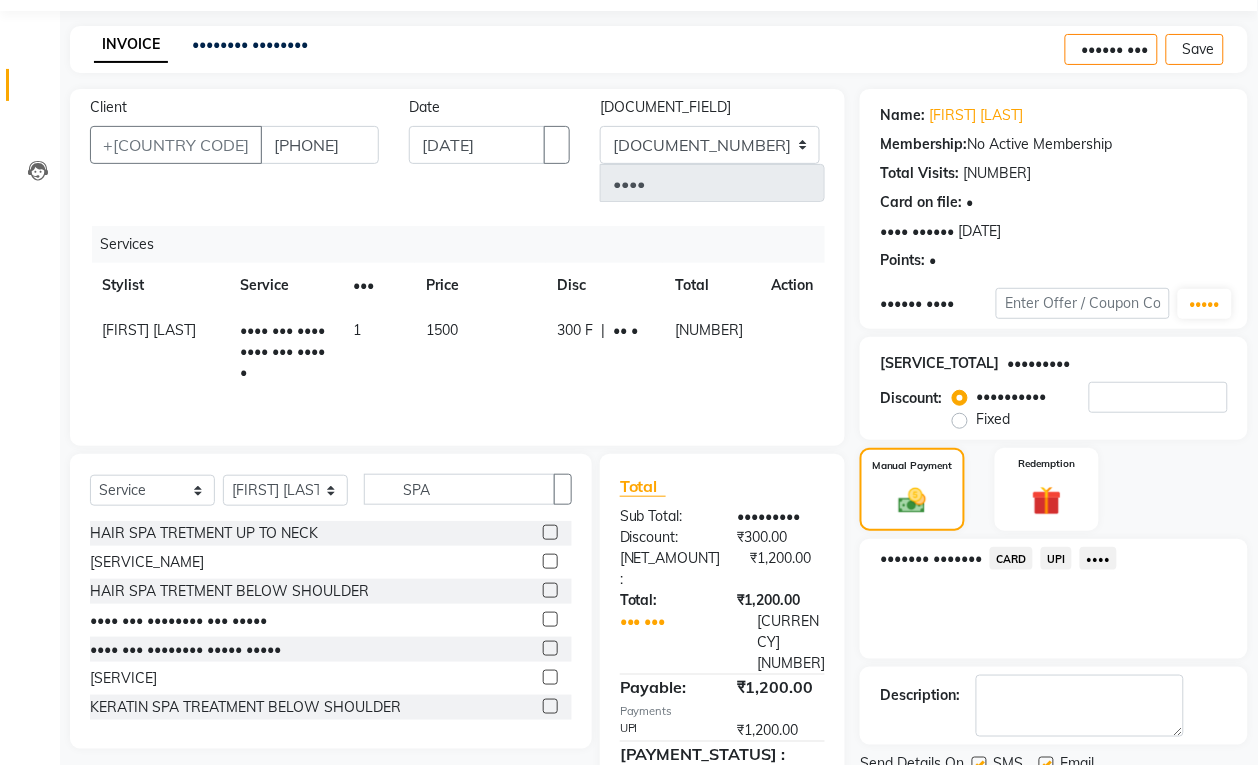 scroll, scrollTop: 147, scrollLeft: 0, axis: vertical 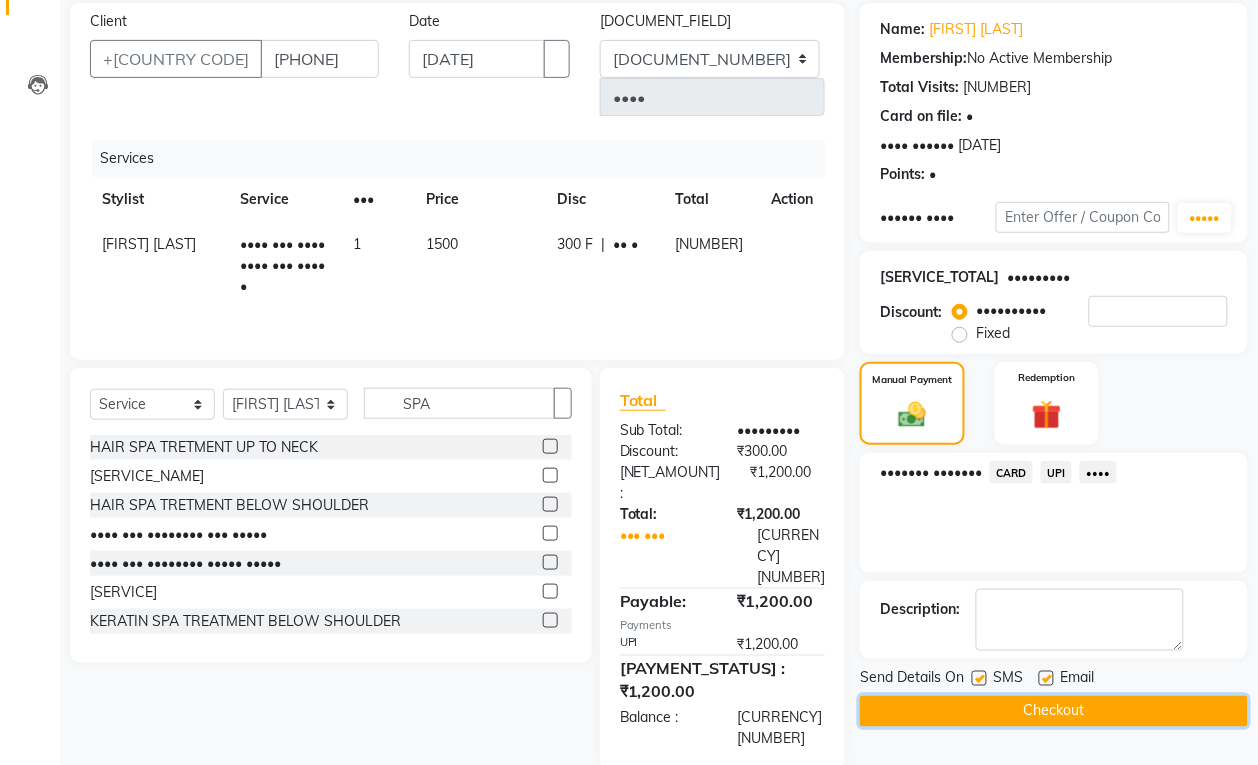 click on "Checkout" at bounding box center [1054, 711] 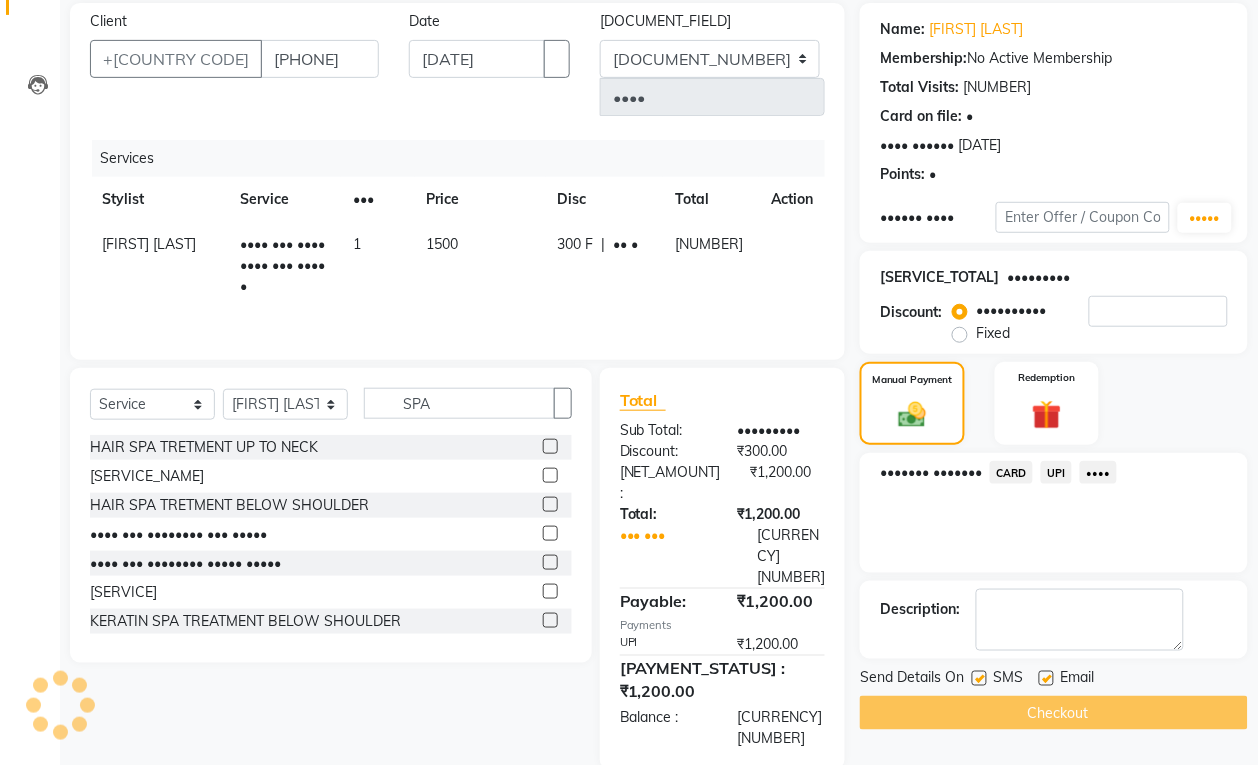 scroll, scrollTop: 0, scrollLeft: 0, axis: both 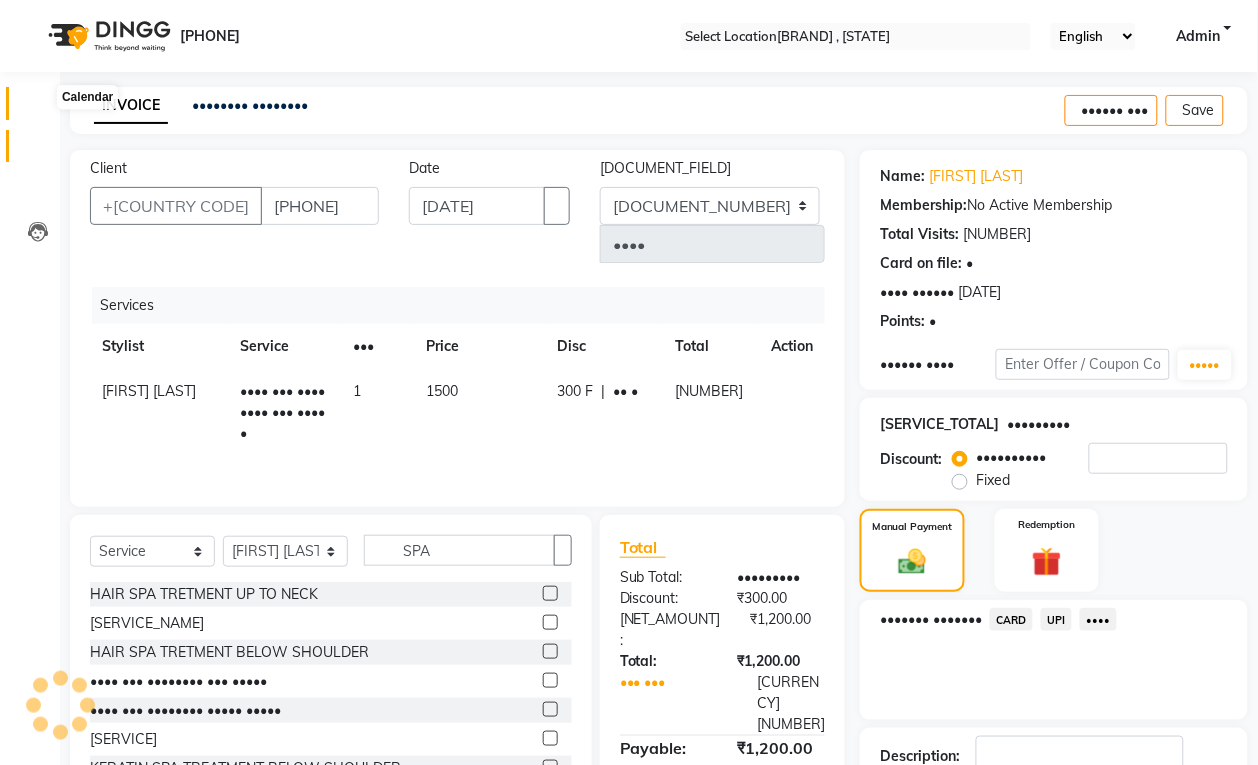 click at bounding box center (38, 108) 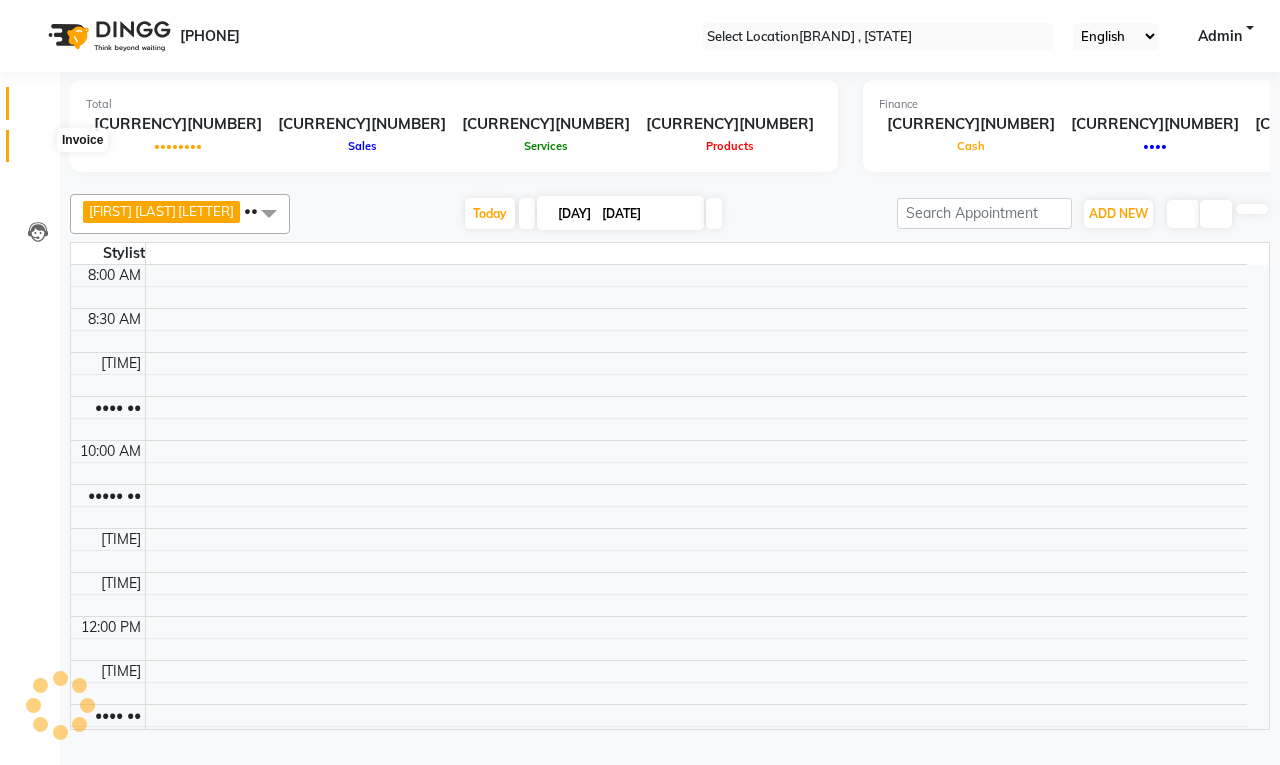 click at bounding box center (38, 151) 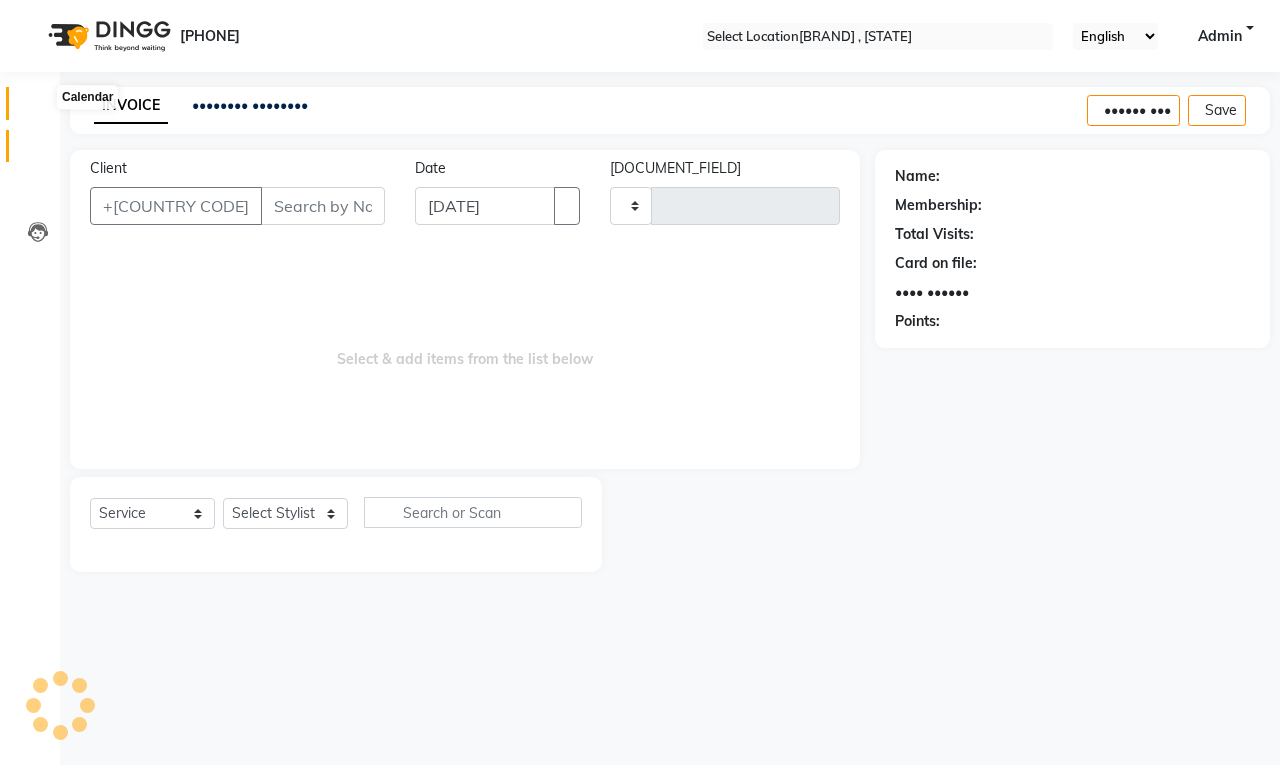 click at bounding box center (37, 108) 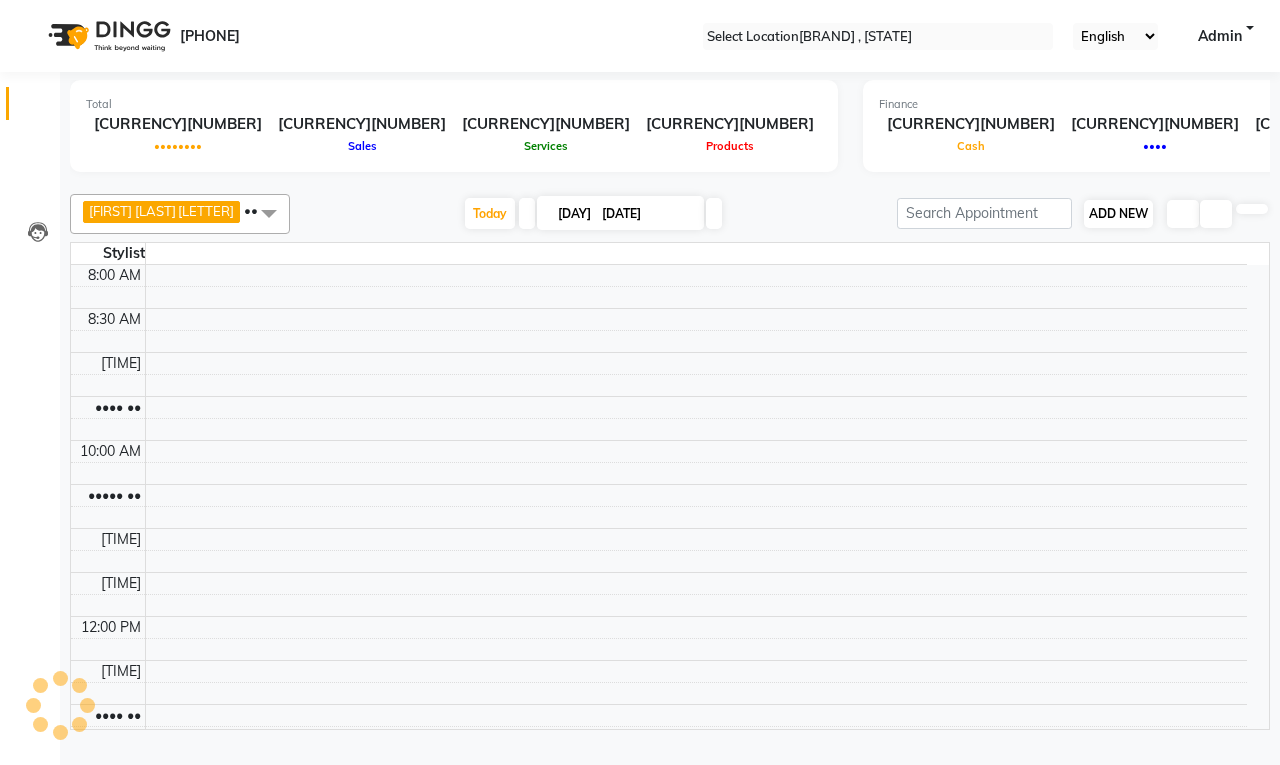 click on "ADD NEW" at bounding box center [1118, 213] 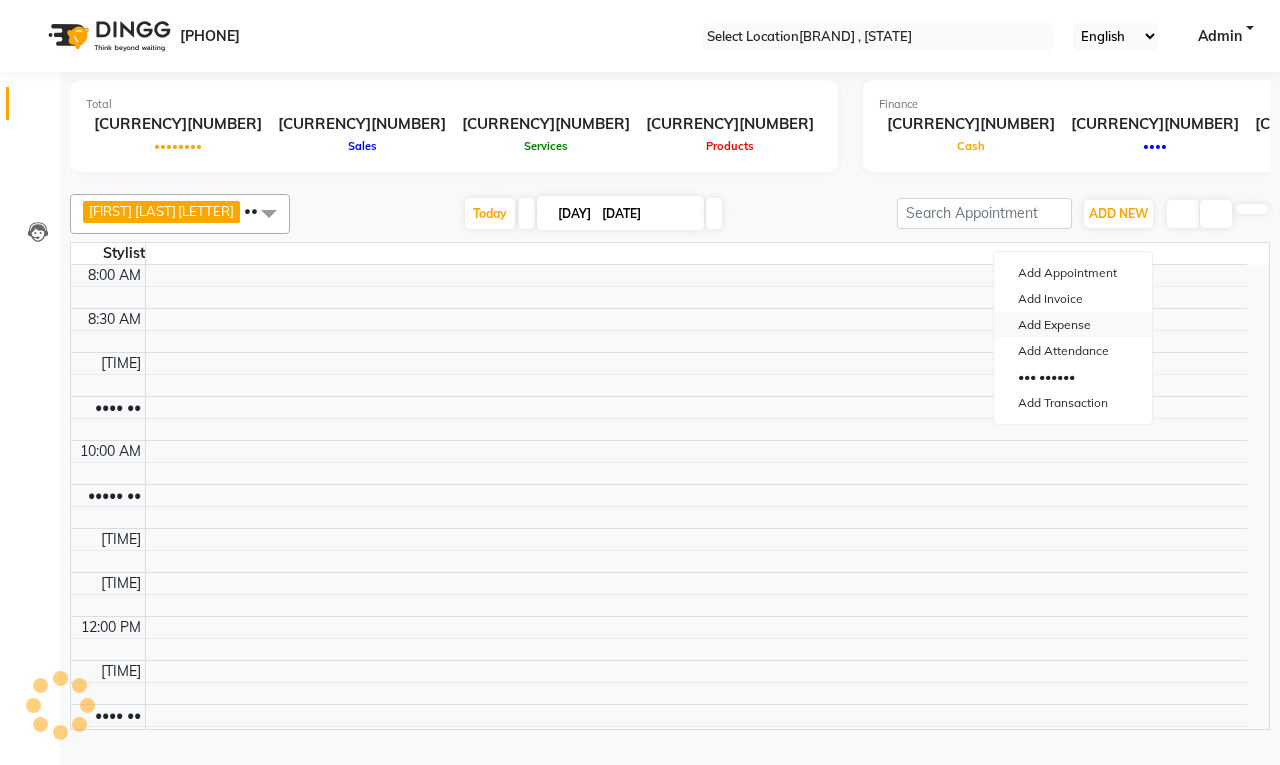 click on "Add Expense" at bounding box center [1073, 325] 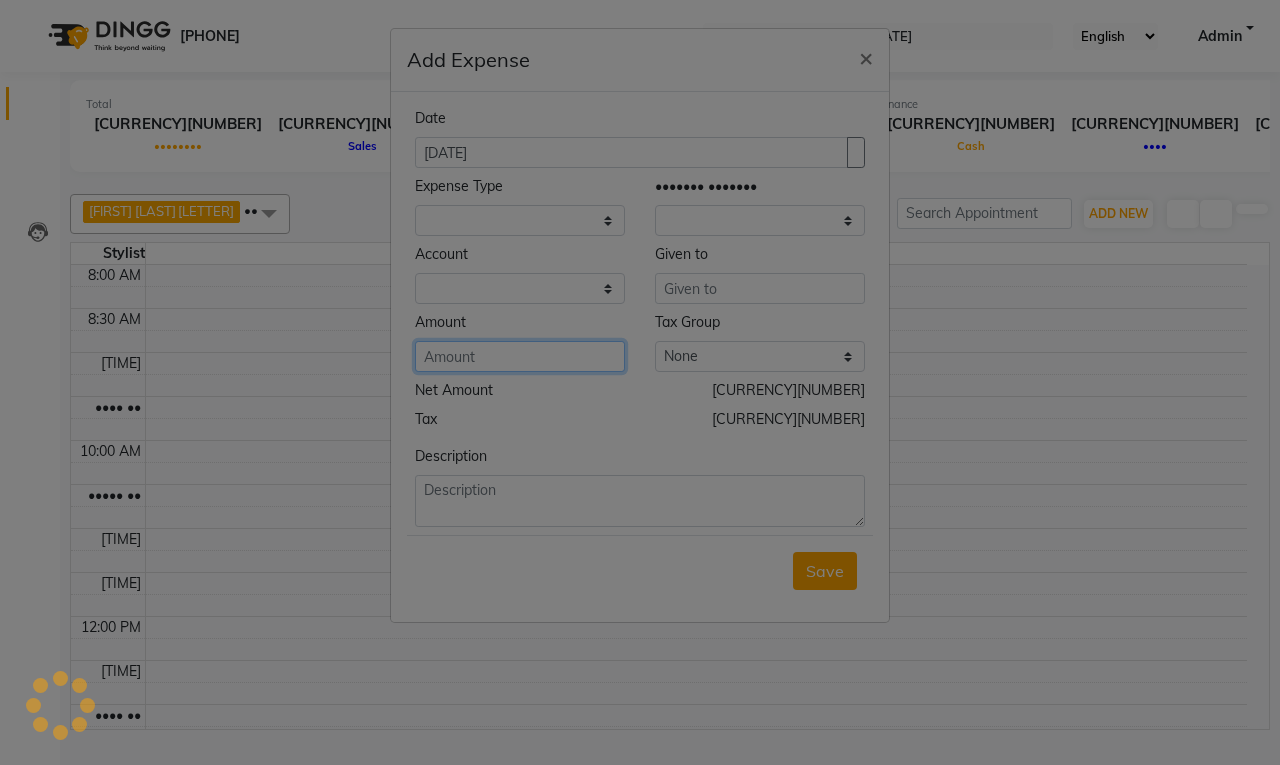 click at bounding box center (520, 356) 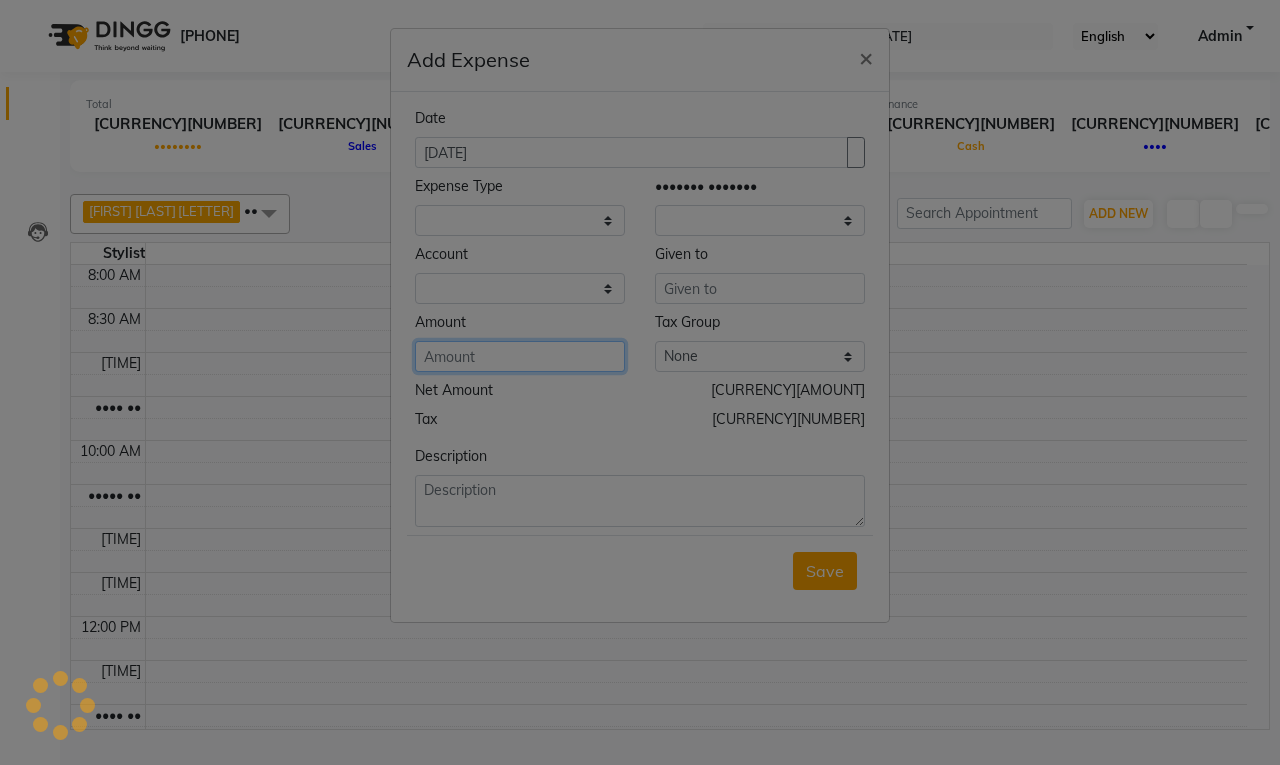 type on "•••" 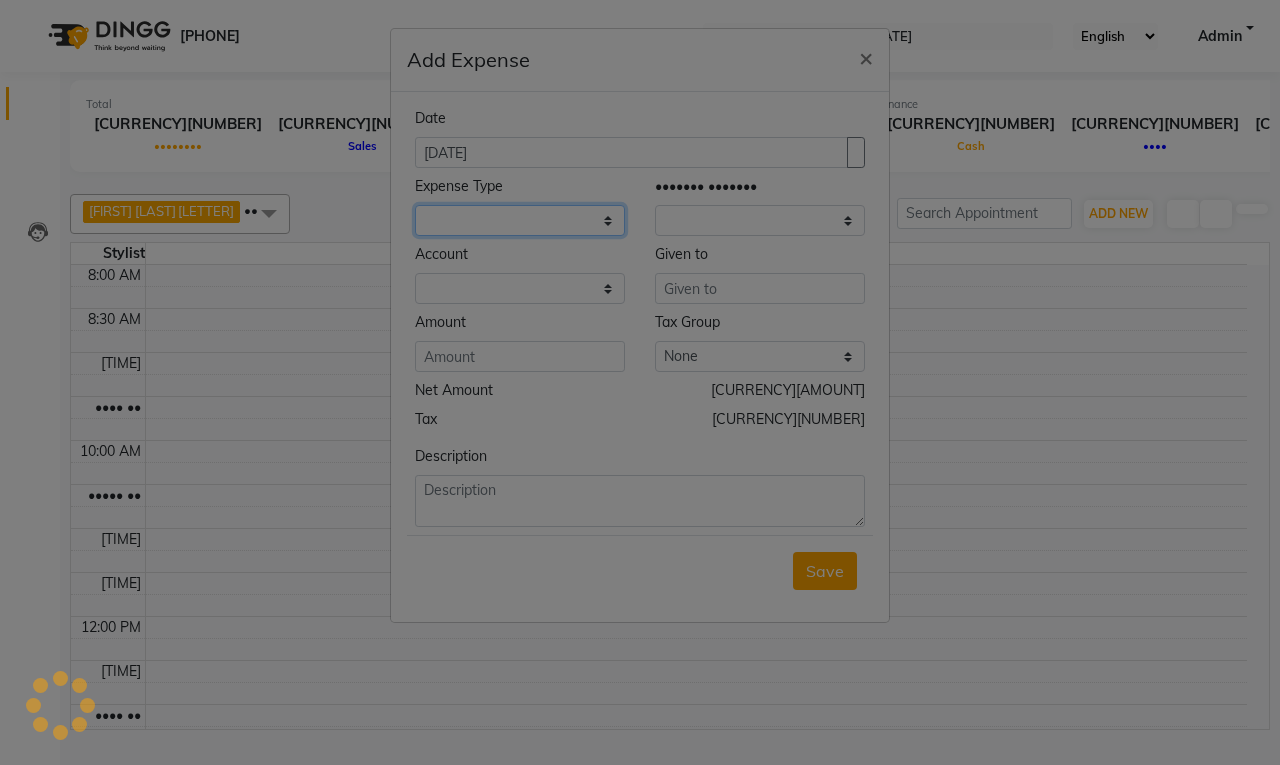 click at bounding box center (520, 220) 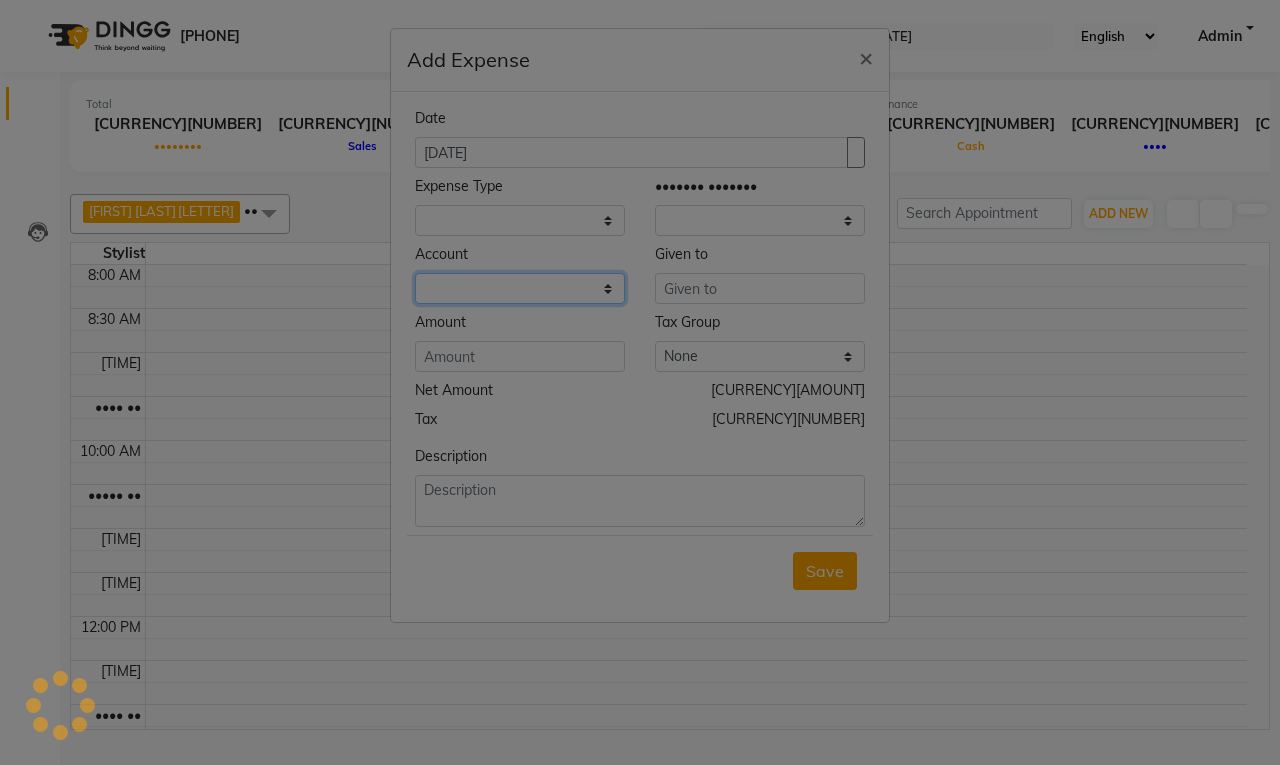 click at bounding box center [760, 220] 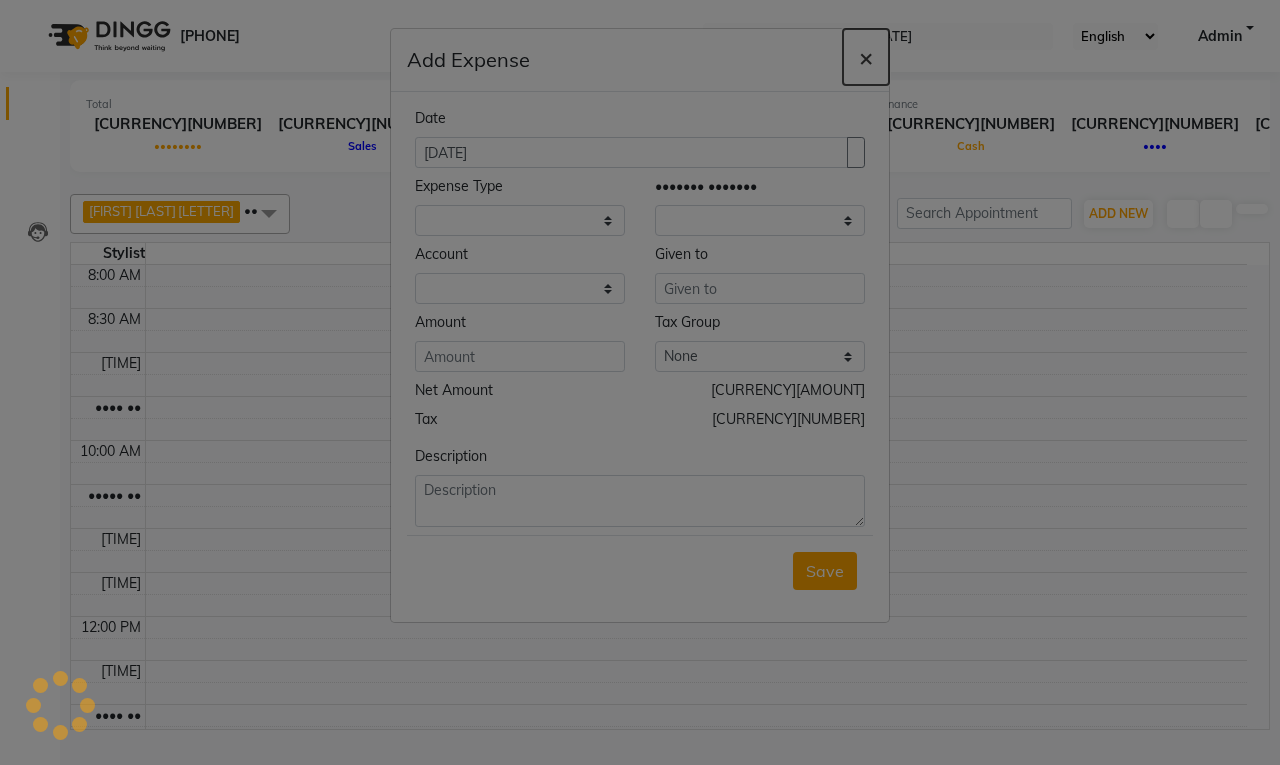 click on "×" at bounding box center [866, 57] 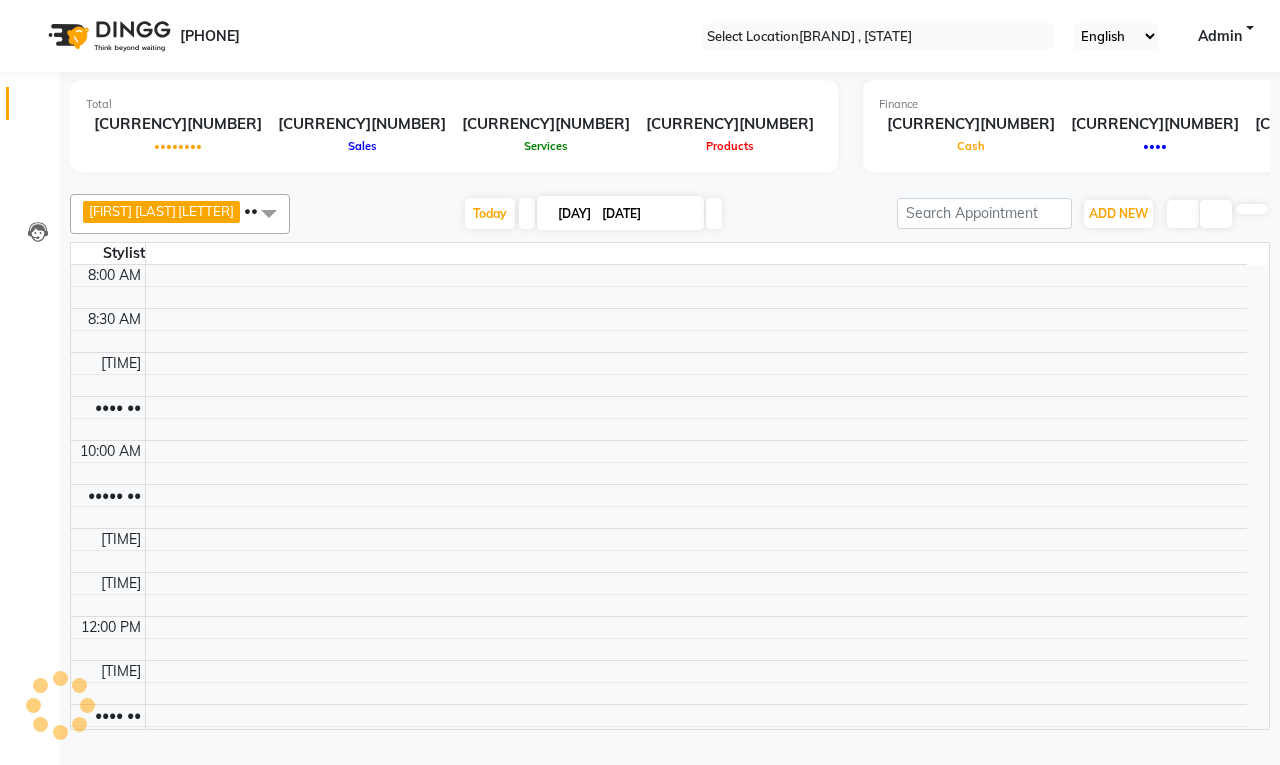 click at bounding box center [696, 297] 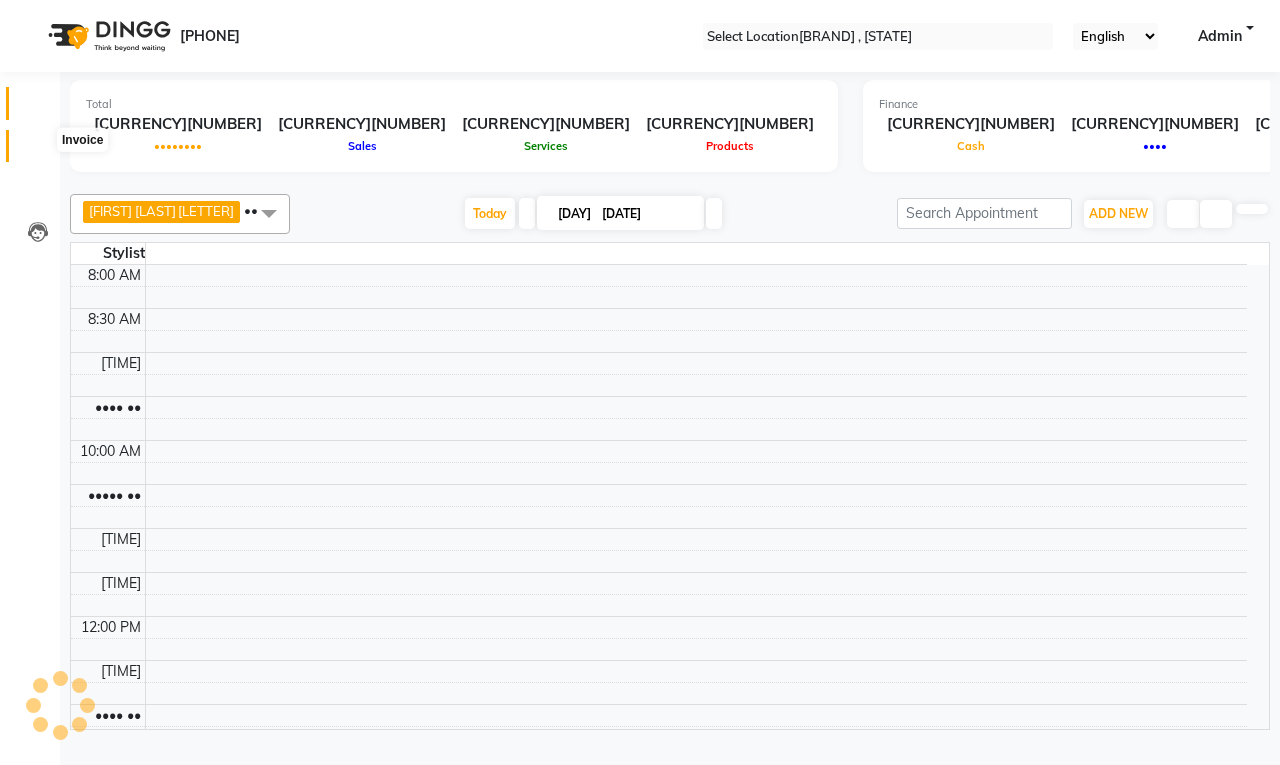 click at bounding box center [38, 151] 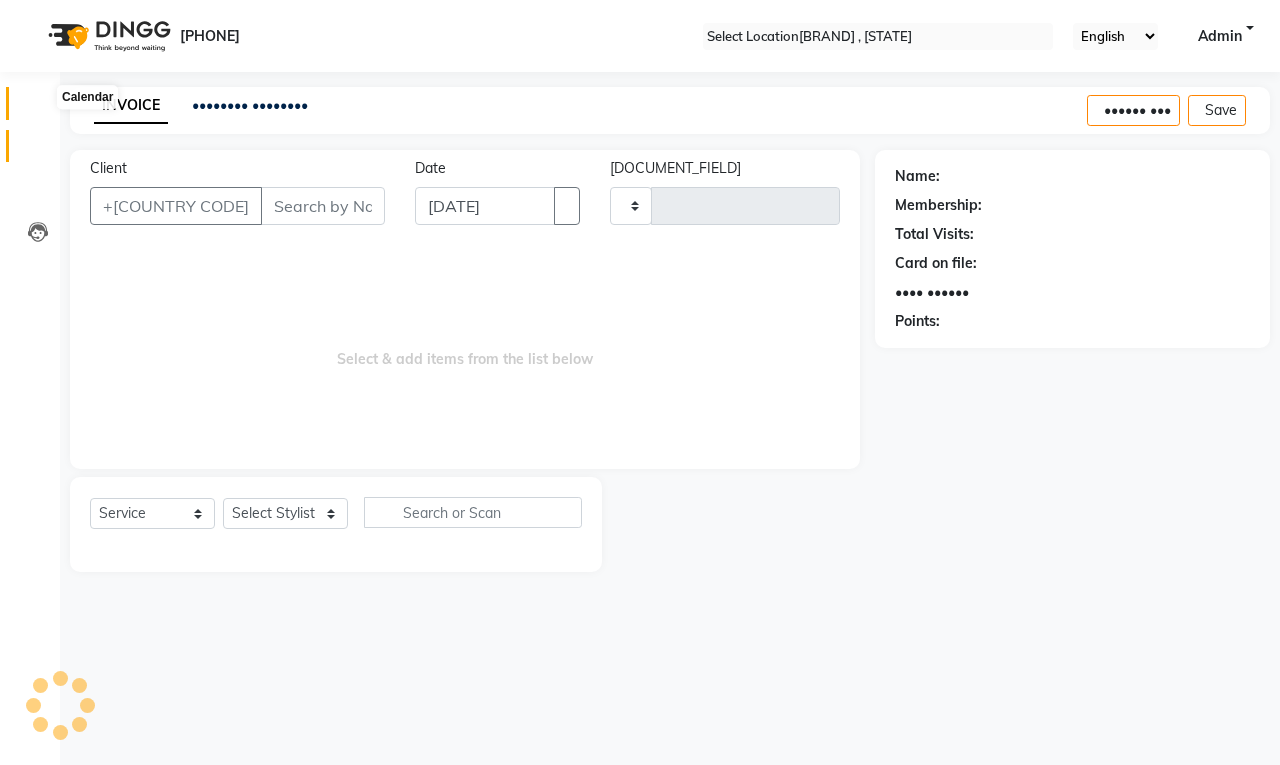 click at bounding box center [37, 108] 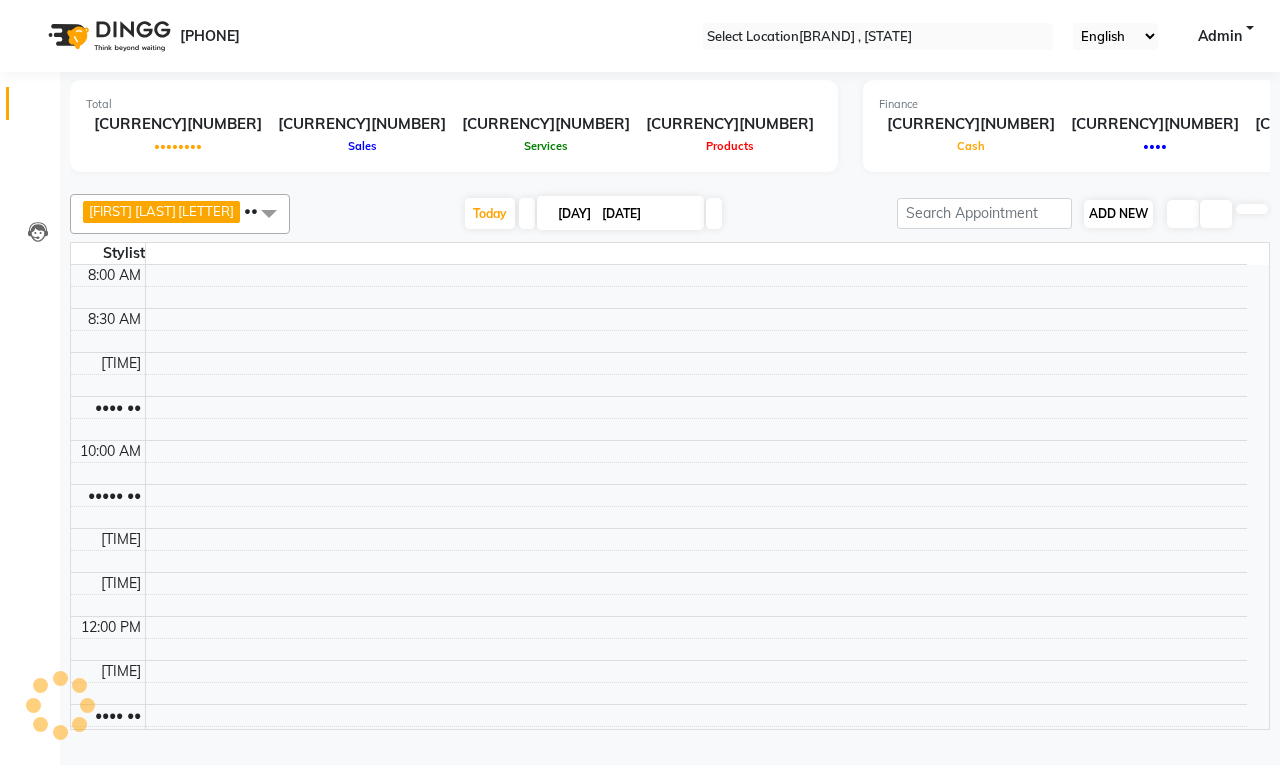 click on "ADD NEW" at bounding box center [1118, 213] 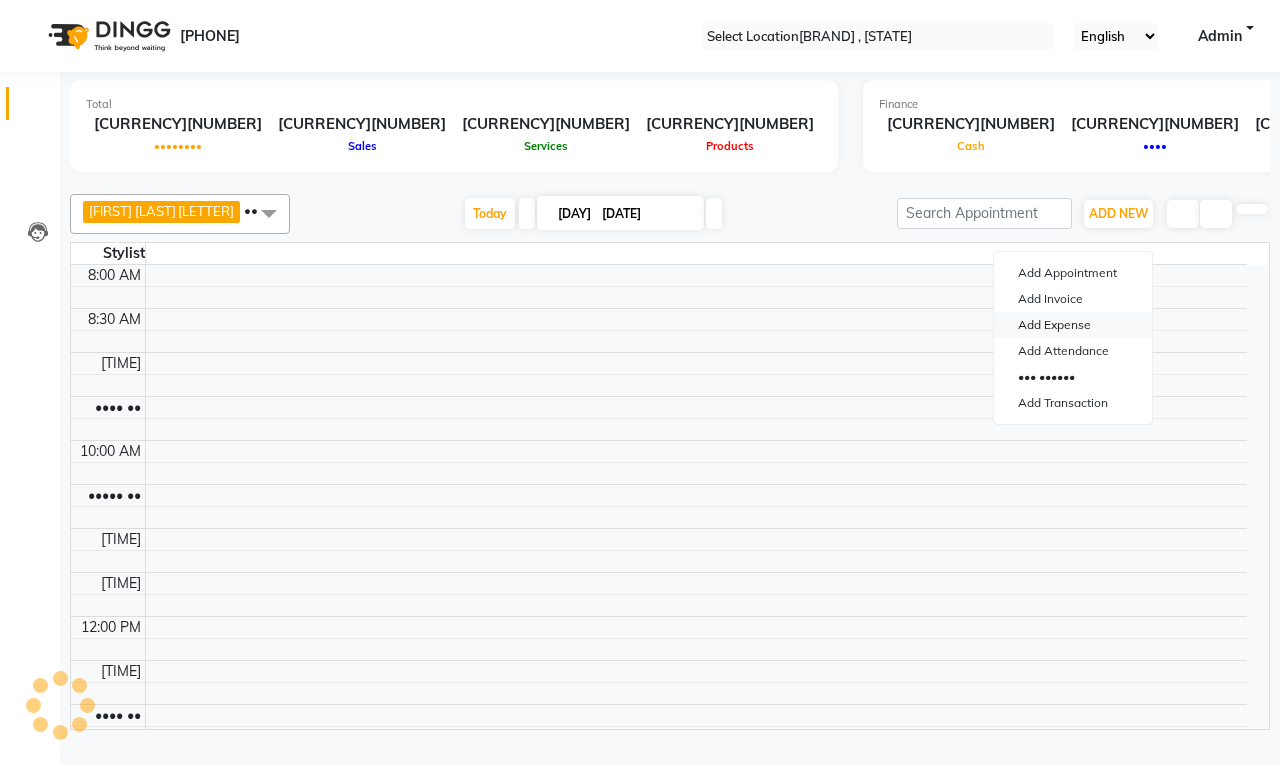 click on "Add Expense" at bounding box center [1073, 325] 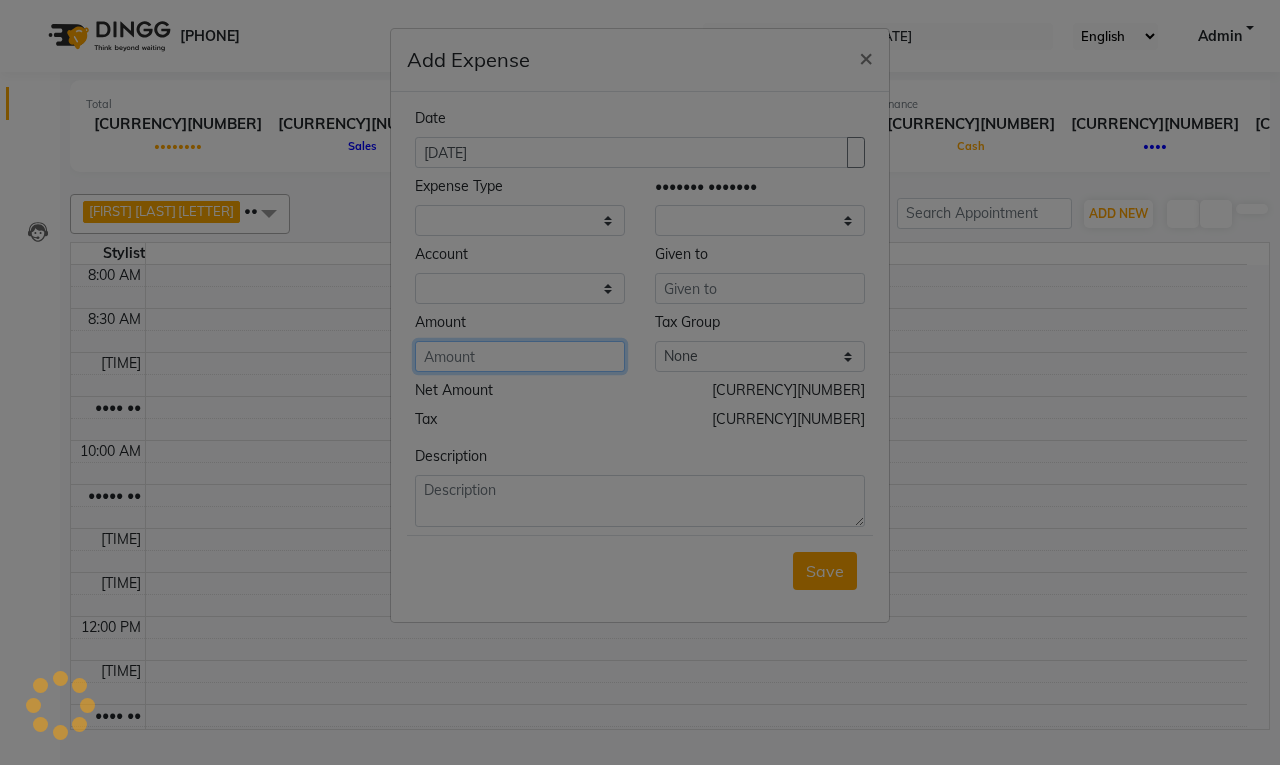 click at bounding box center [520, 356] 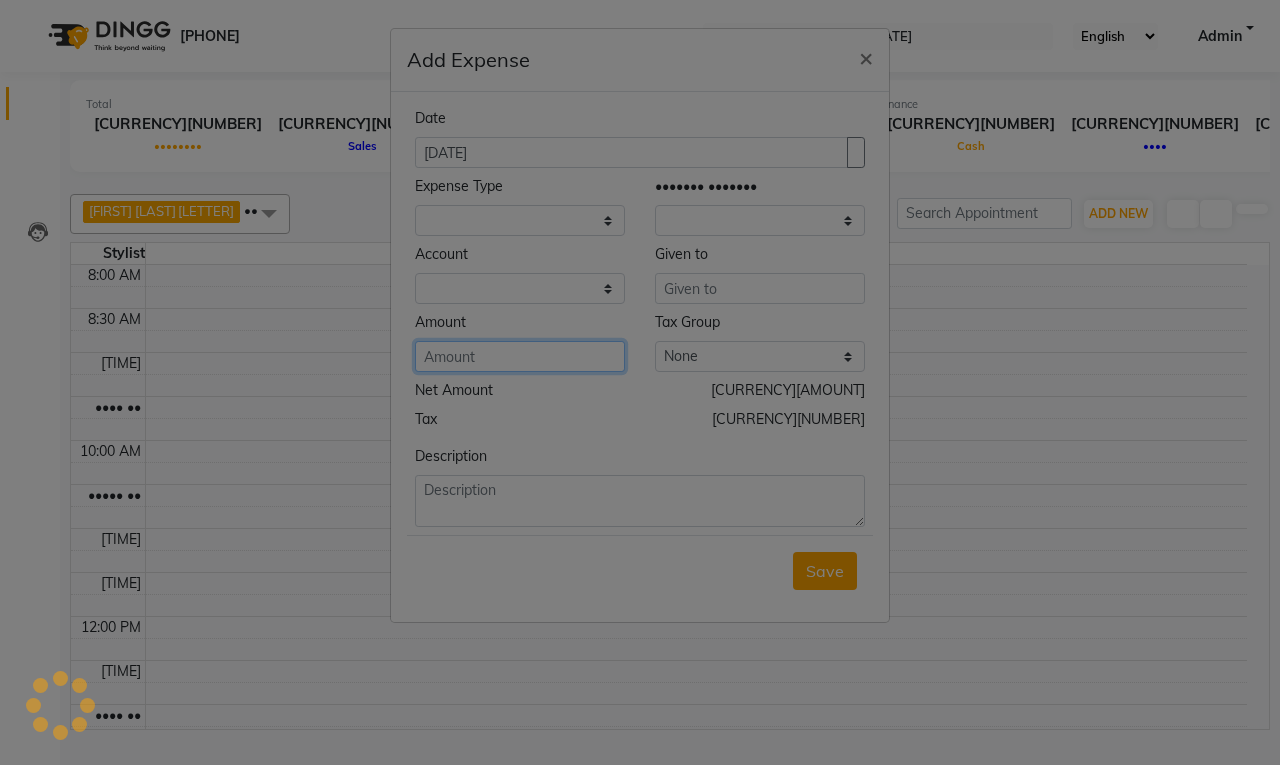 type on "•••" 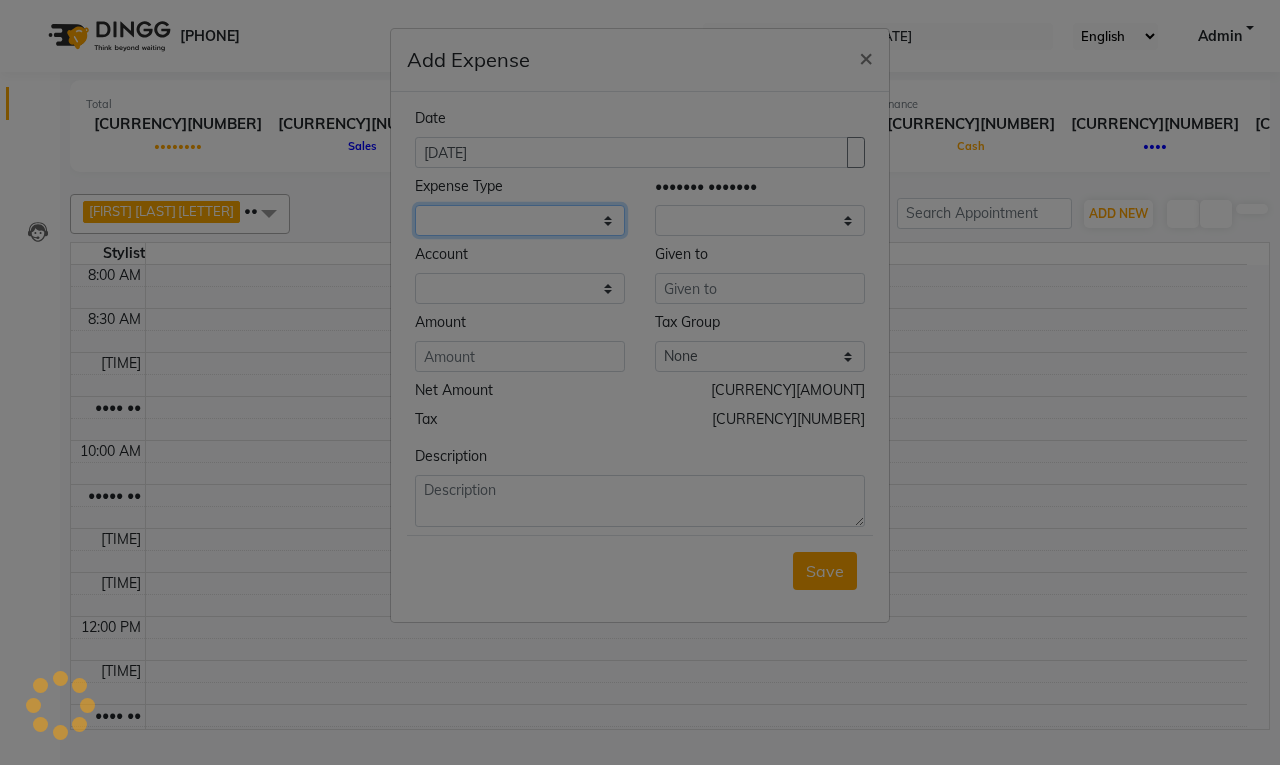 click at bounding box center (520, 220) 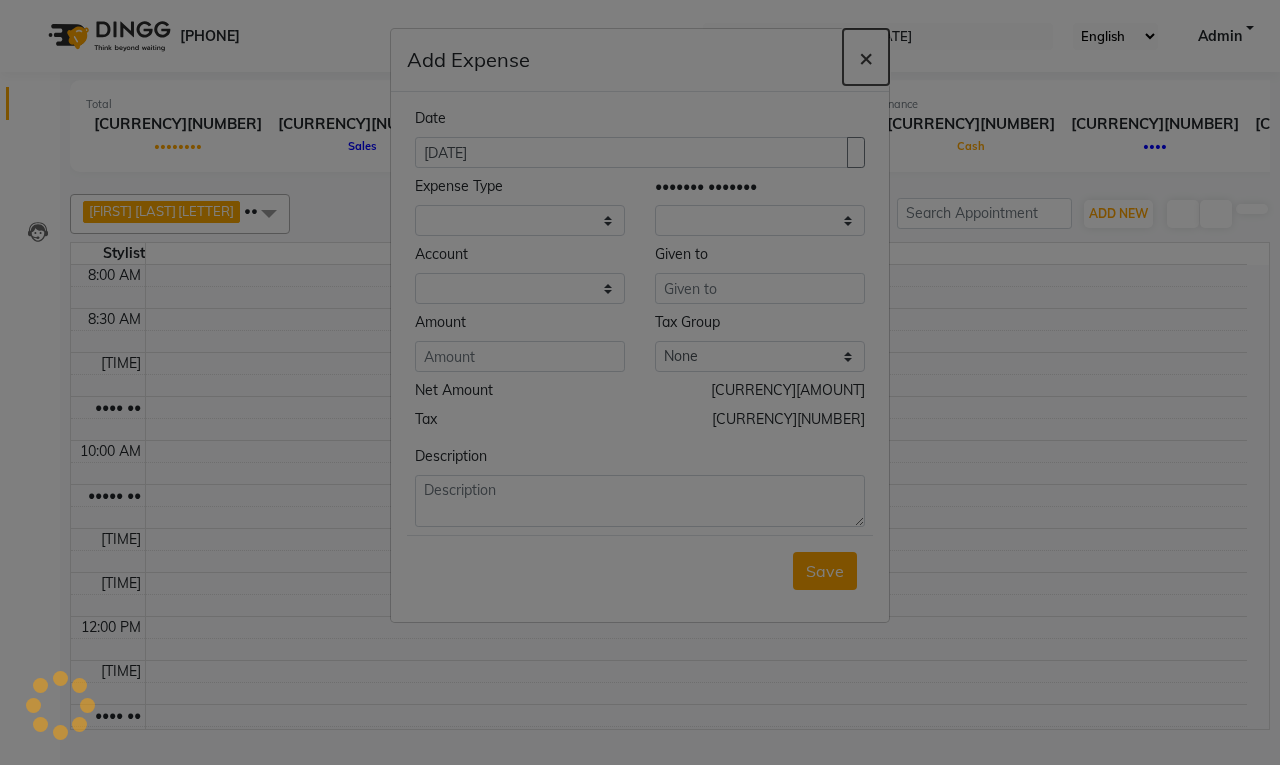 click on "×" at bounding box center [866, 57] 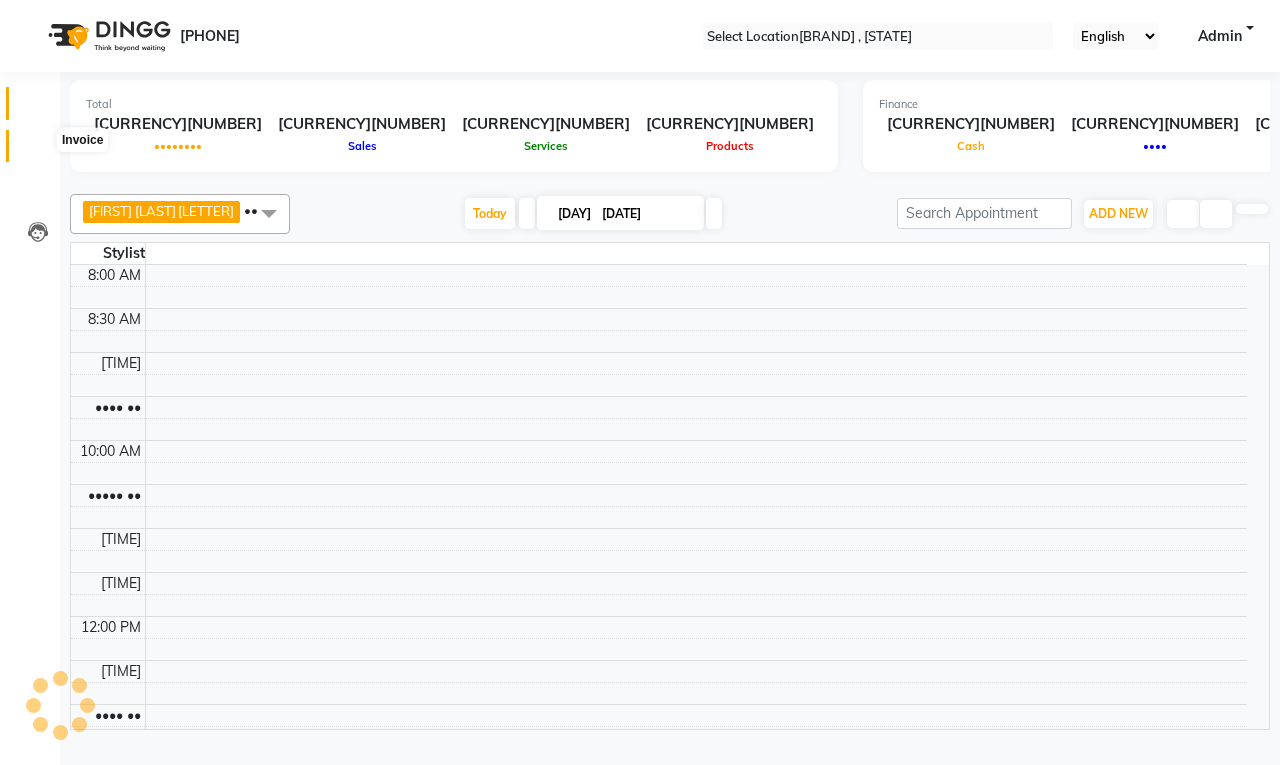 click at bounding box center (38, 151) 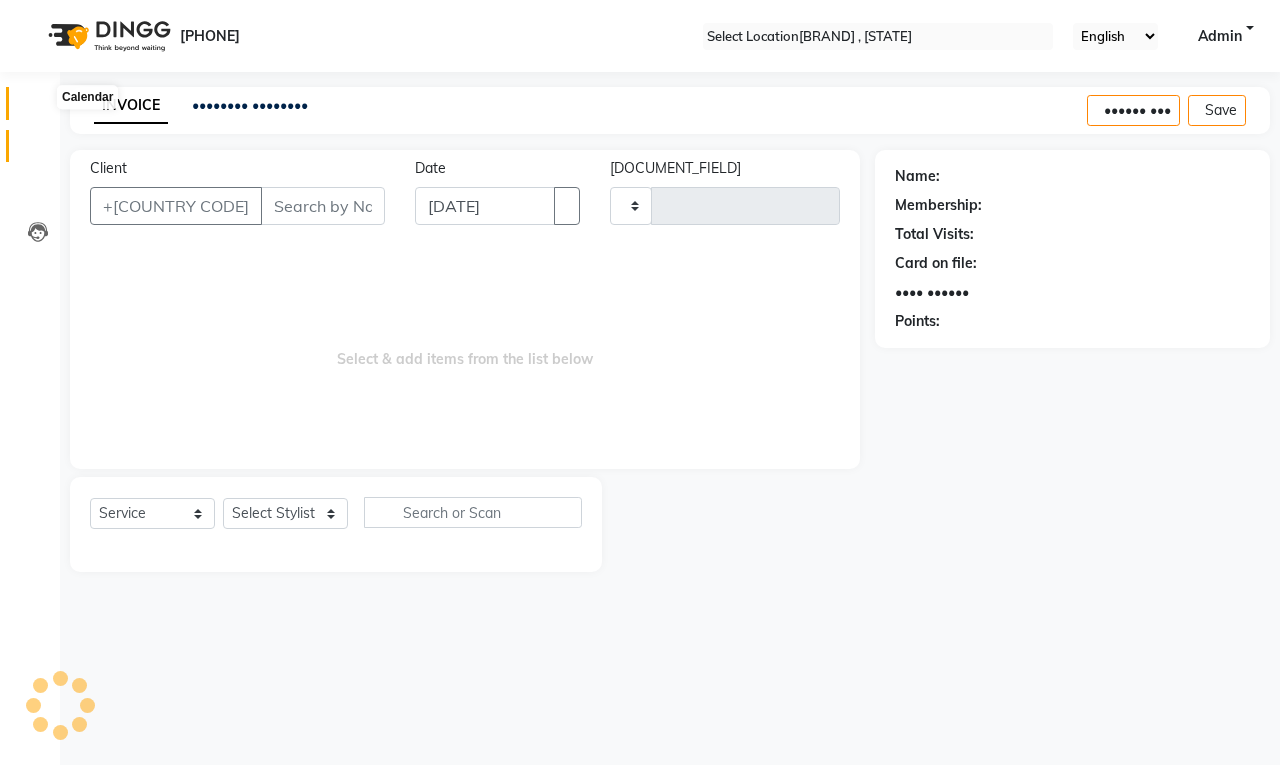 click at bounding box center [38, 108] 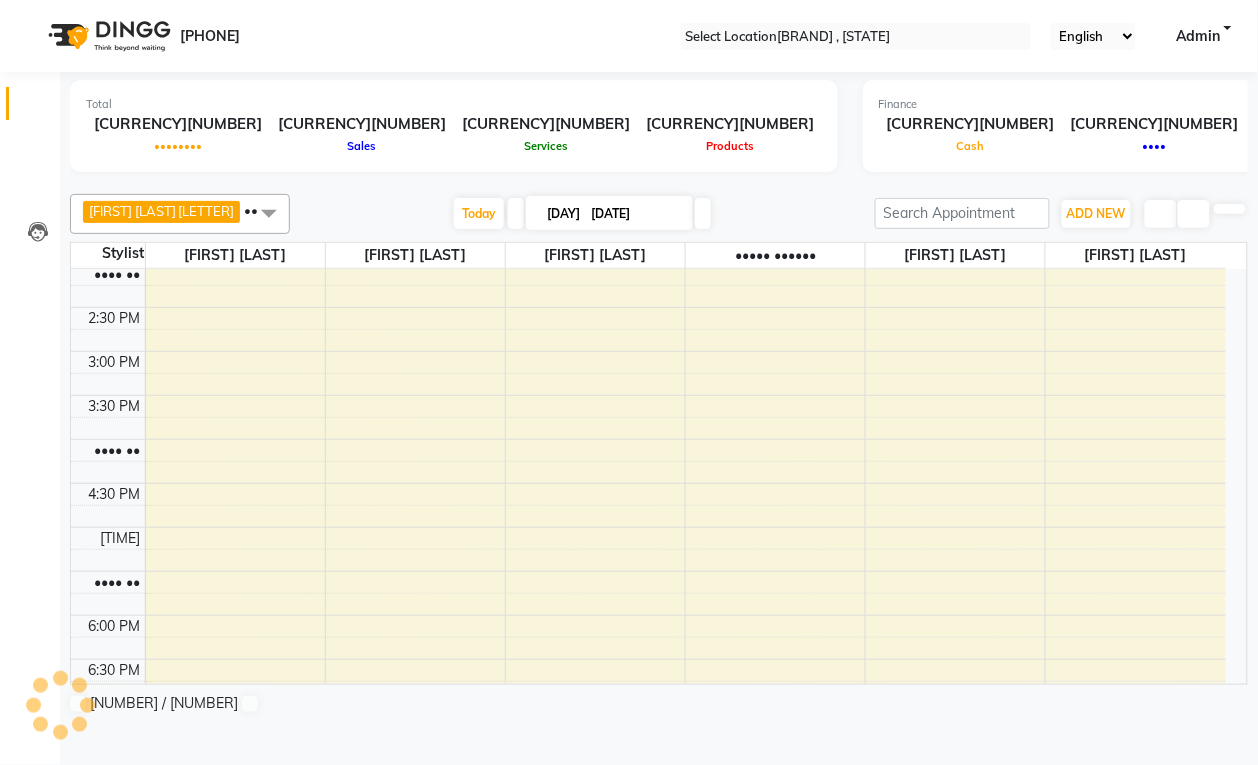 scroll, scrollTop: 0, scrollLeft: 0, axis: both 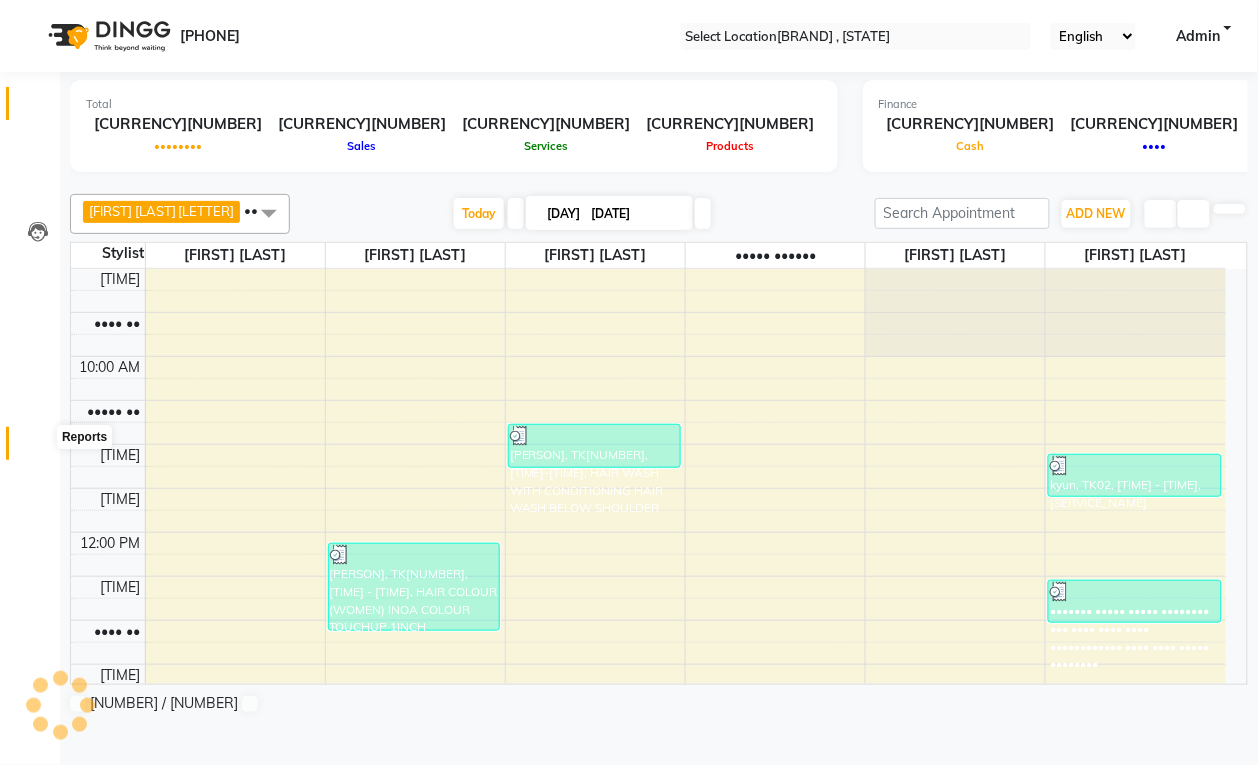 click at bounding box center [37, 448] 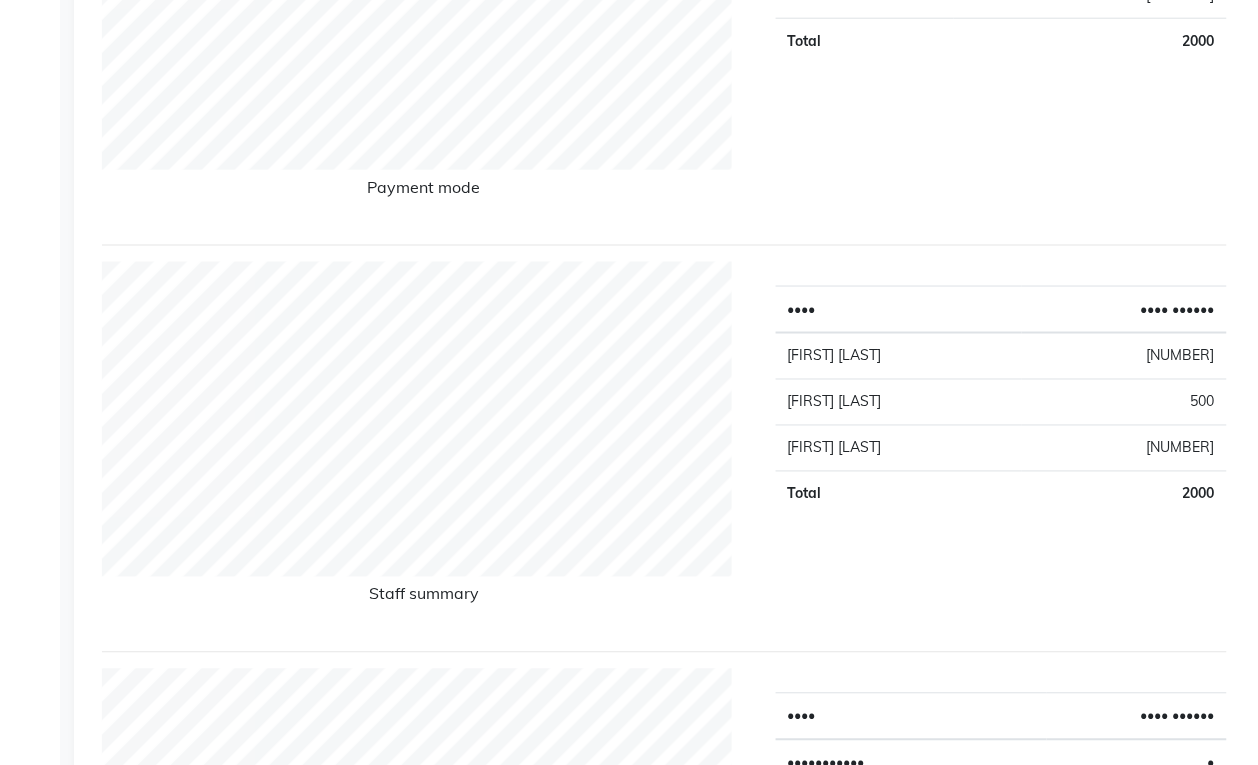 scroll, scrollTop: 0, scrollLeft: 0, axis: both 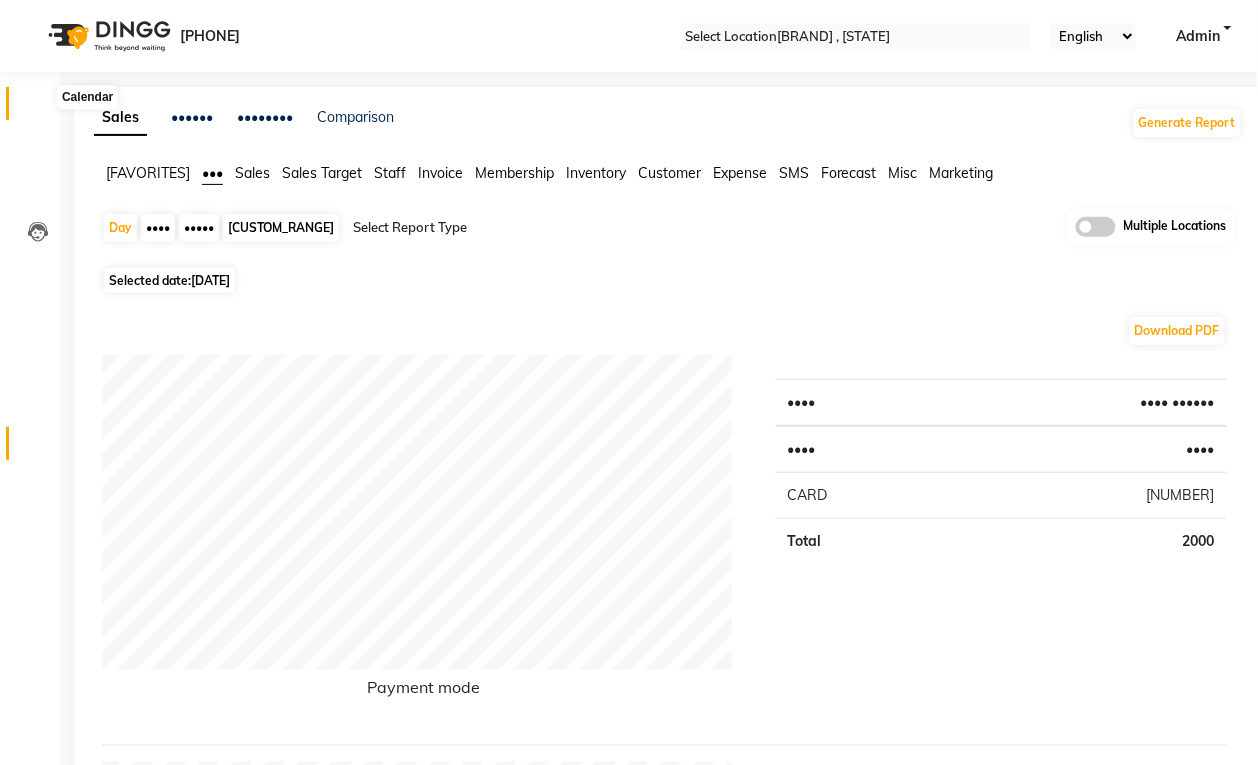 click at bounding box center [37, 108] 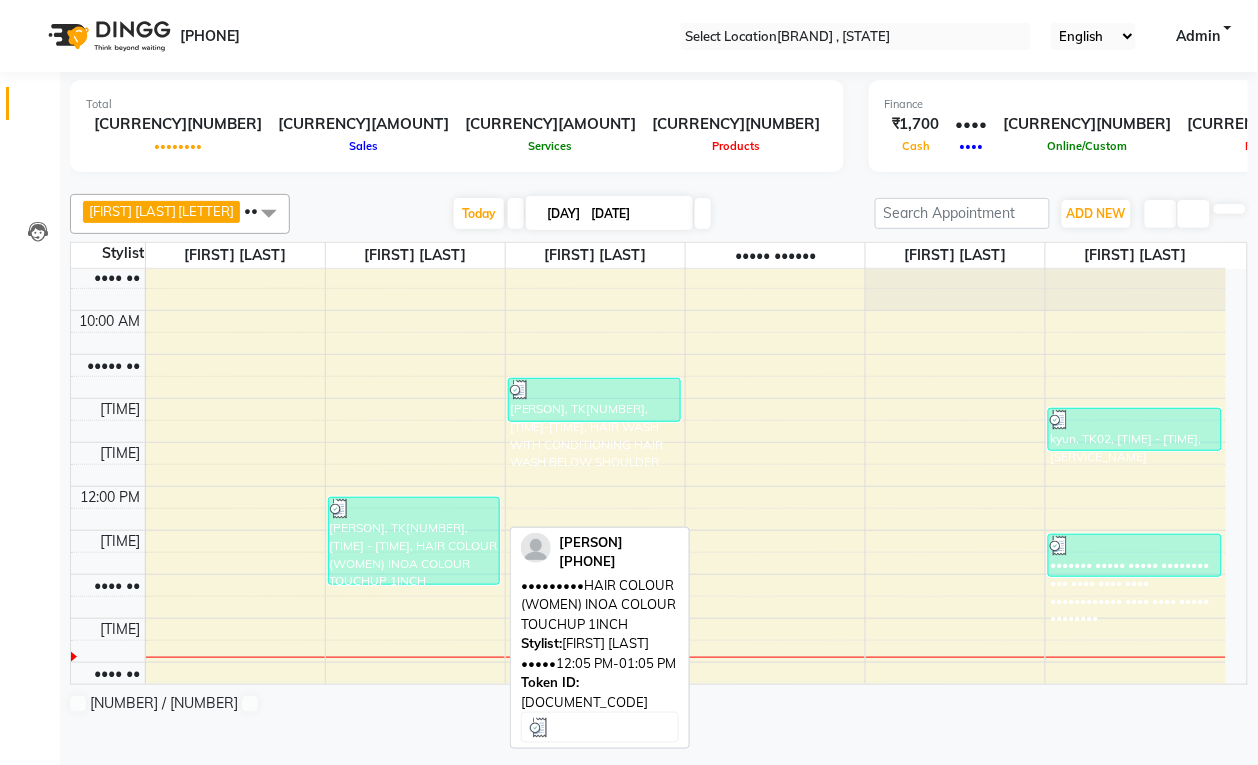 scroll, scrollTop: 0, scrollLeft: 0, axis: both 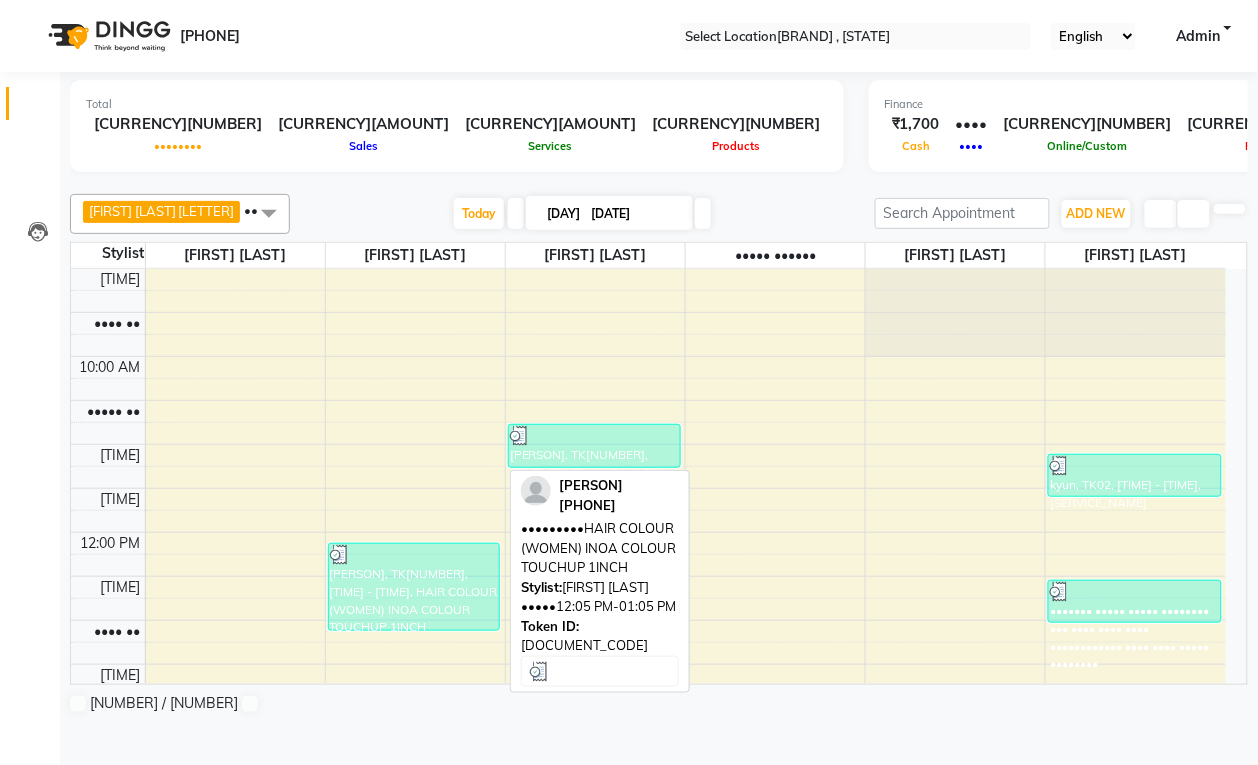 click on "[PERSON], TK[NUMBER], [TIME] - [TIME], HAIR COLOUR (WOMEN) INOA COLOUR TOUCHUP 1INCH" at bounding box center [414, 587] 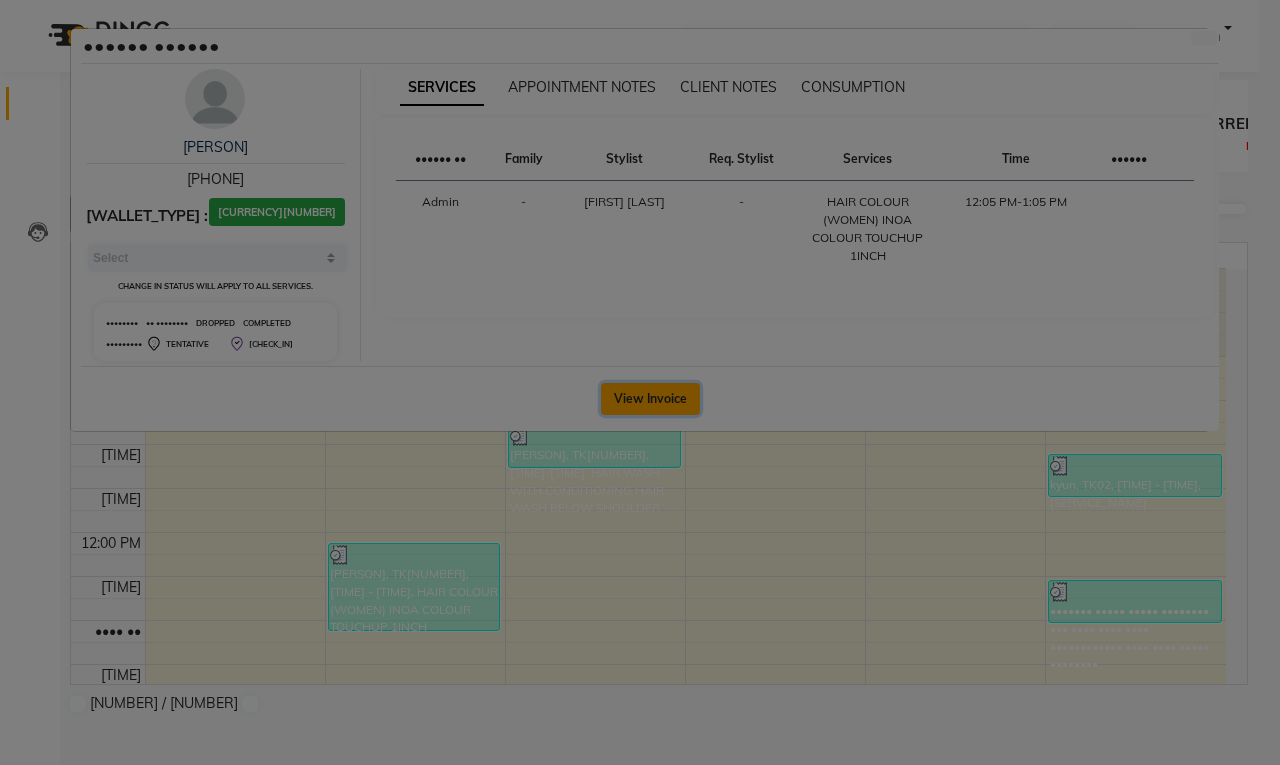 click on "View Invoice" at bounding box center (650, 399) 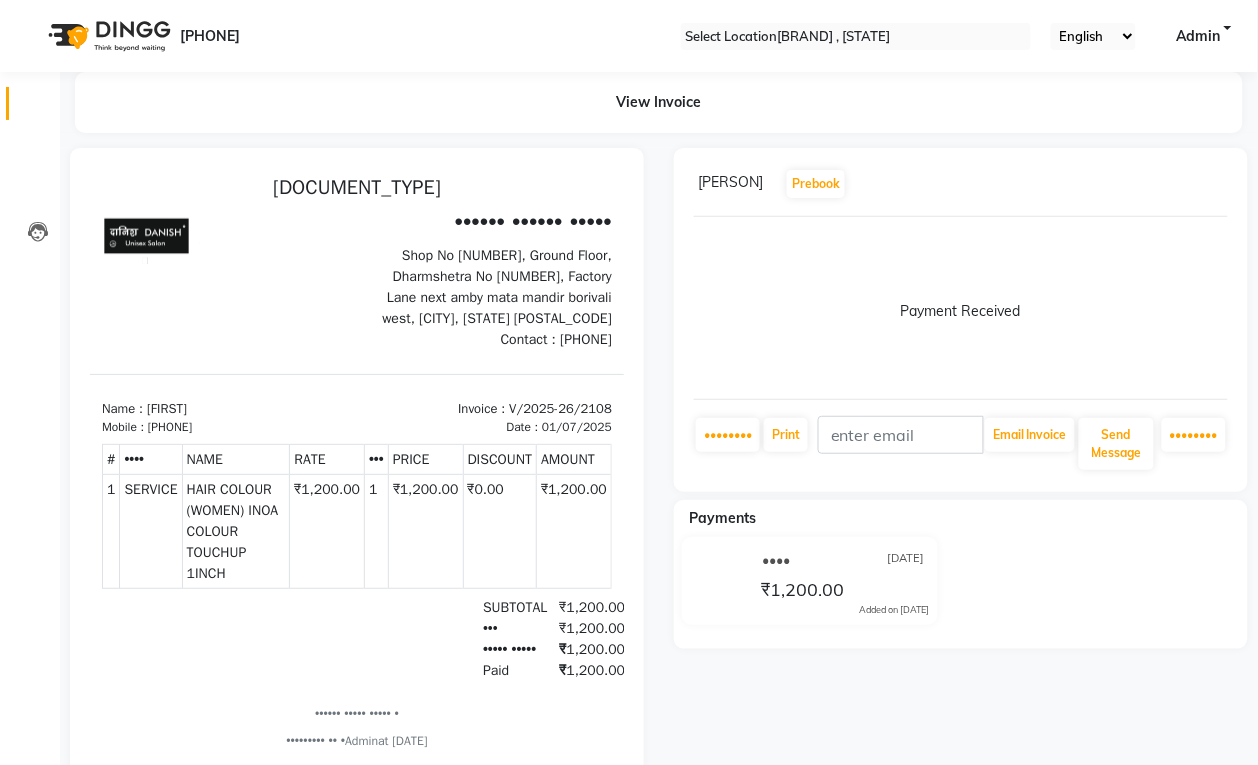 scroll, scrollTop: 0, scrollLeft: 0, axis: both 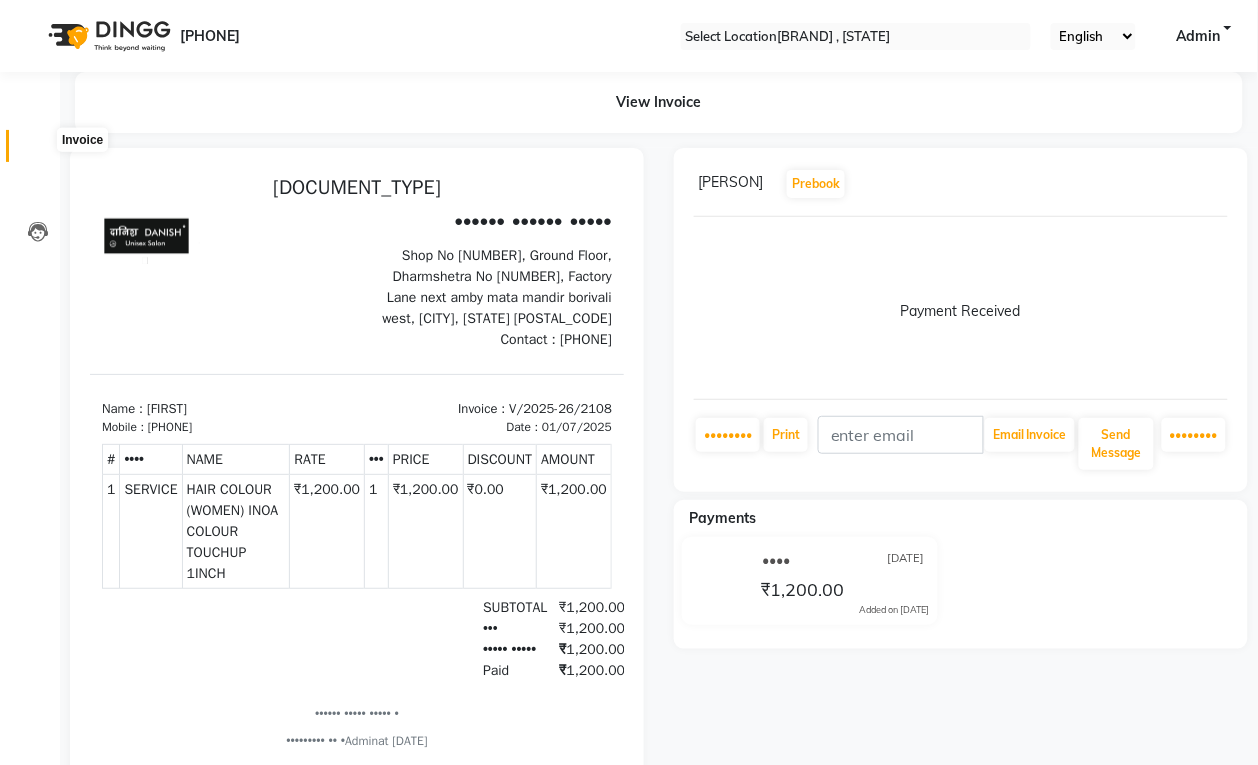 click at bounding box center (37, 151) 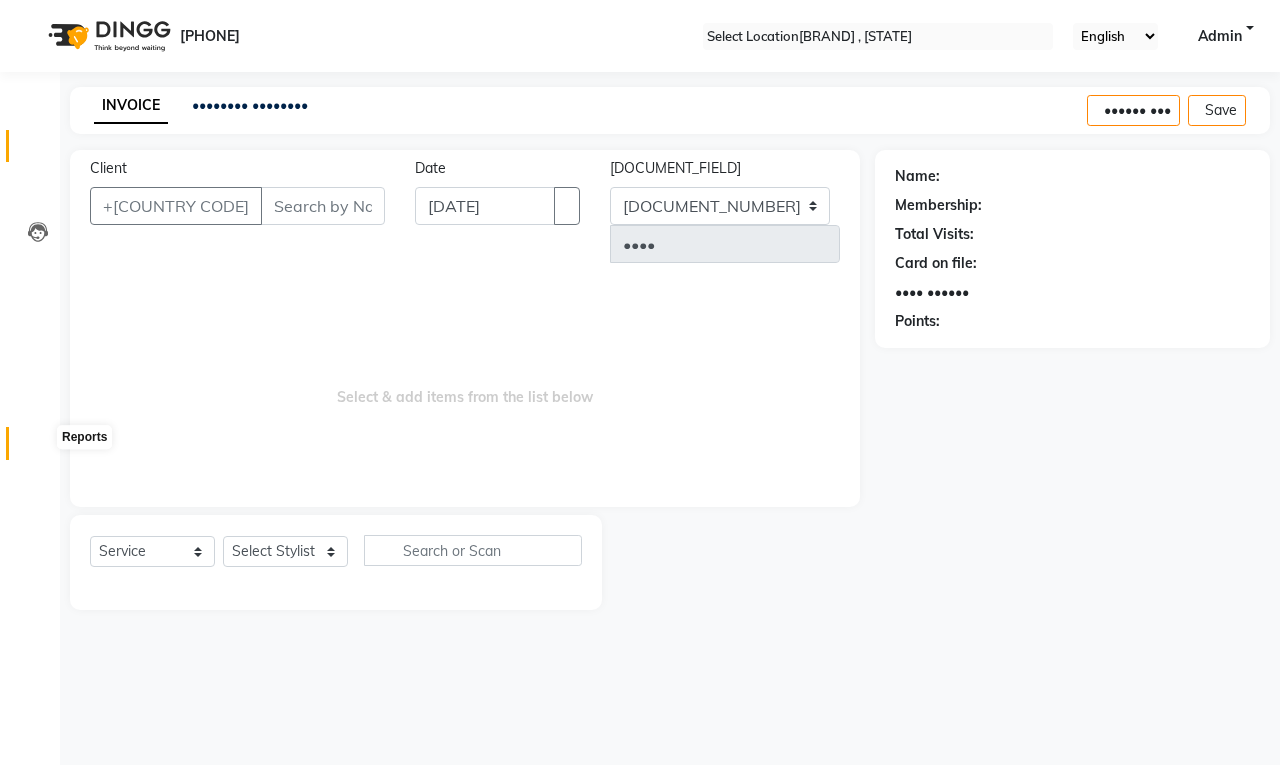 click at bounding box center [38, 448] 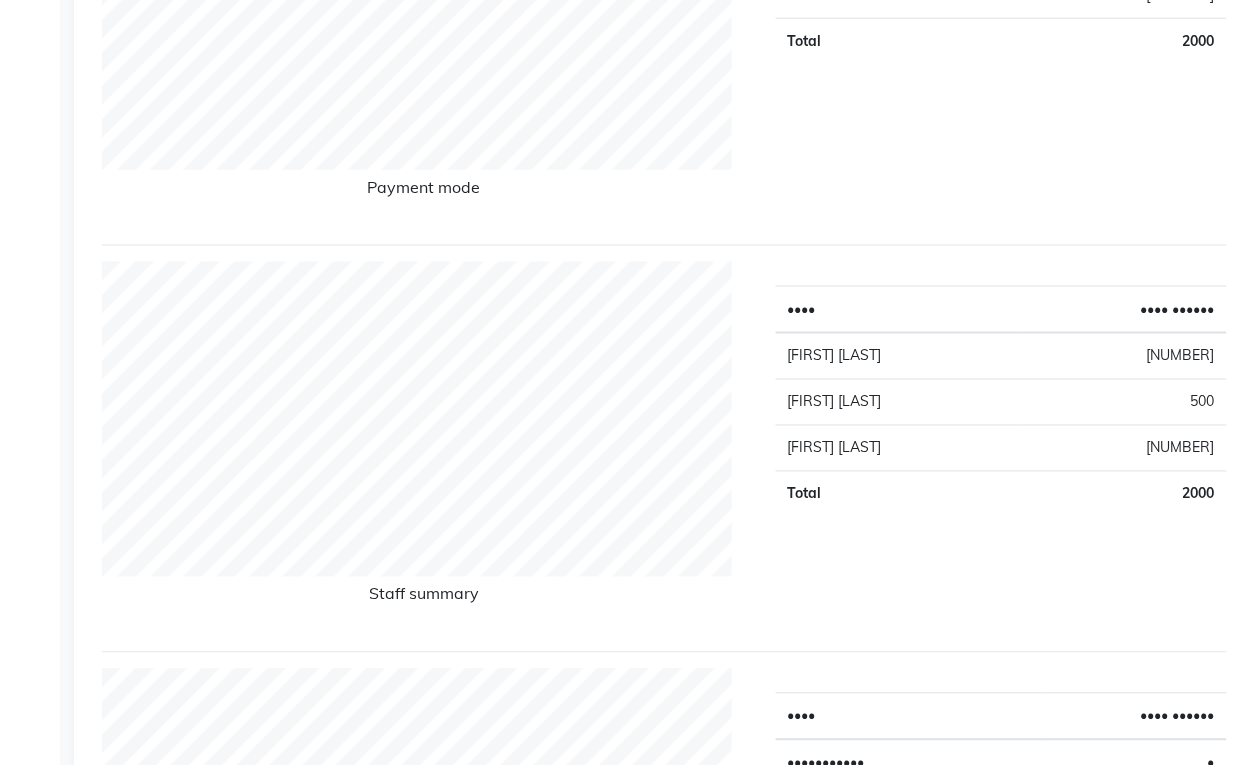 scroll, scrollTop: 0, scrollLeft: 0, axis: both 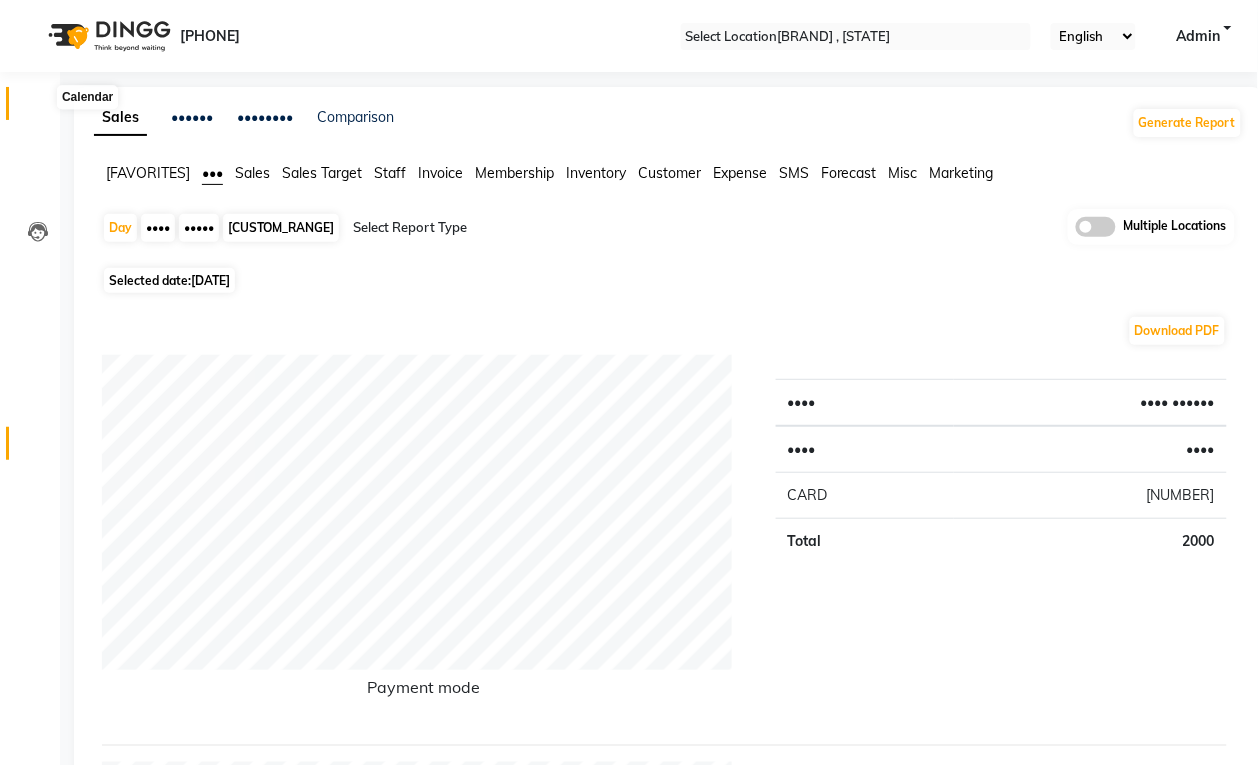 click at bounding box center [37, 108] 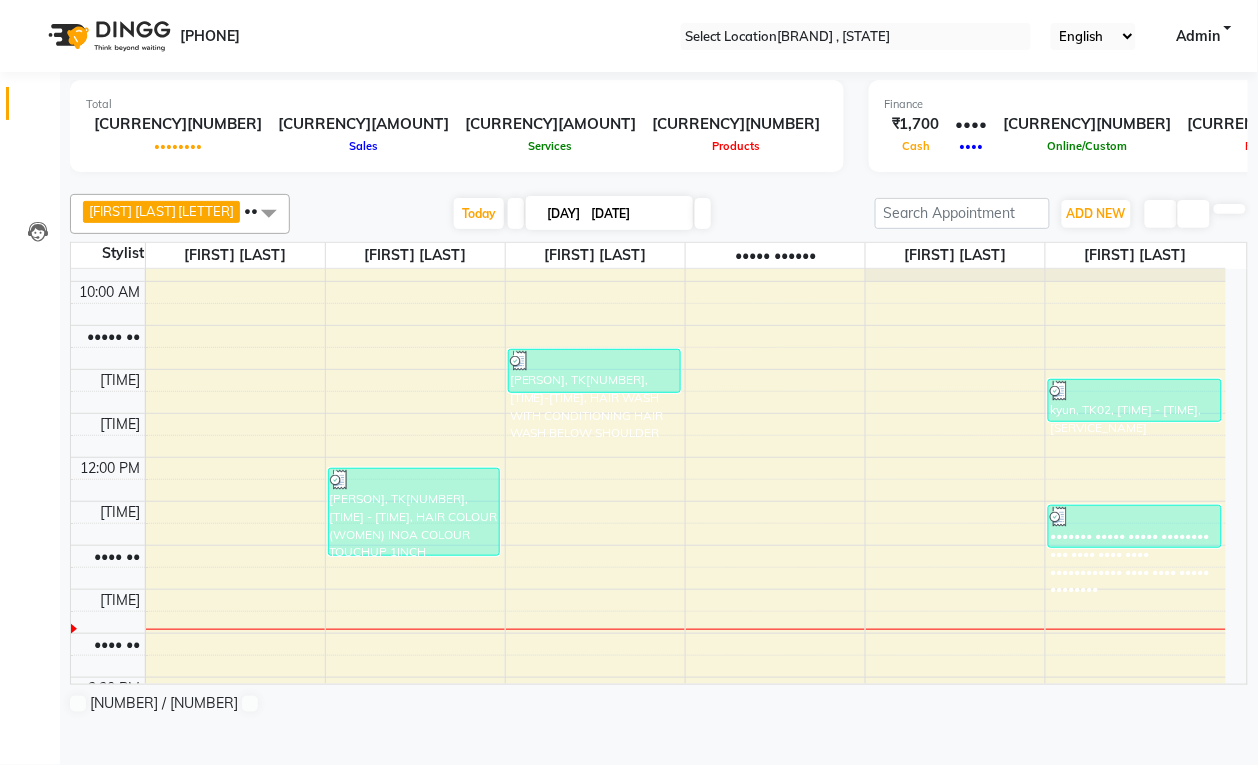 scroll, scrollTop: 250, scrollLeft: 0, axis: vertical 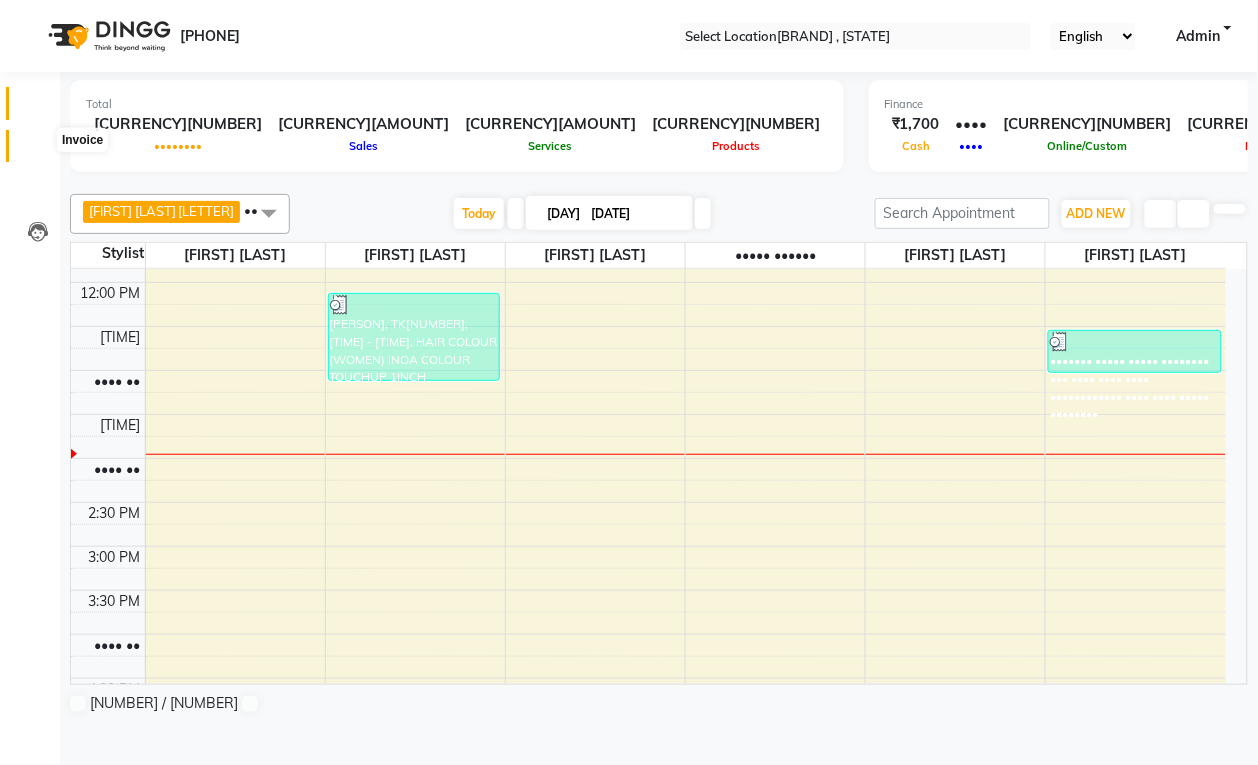 click at bounding box center (38, 151) 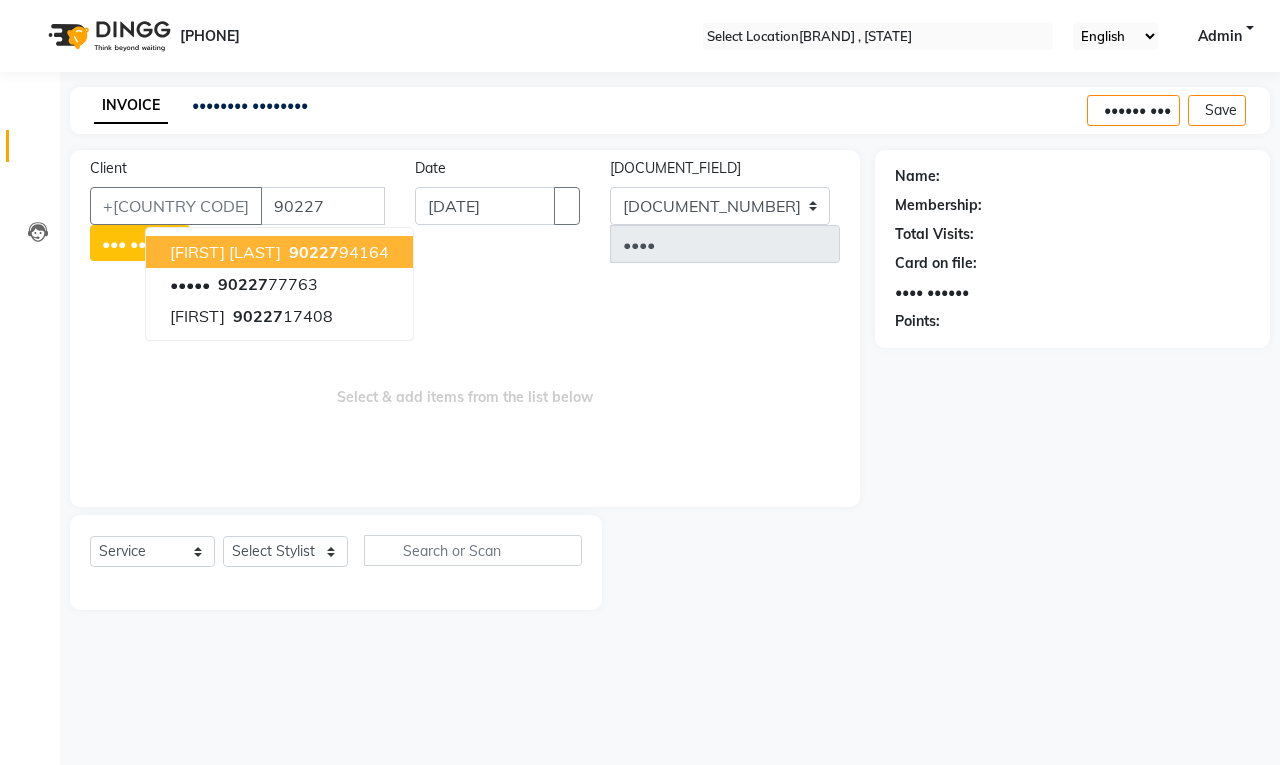 click on "[NUMBER]" at bounding box center [337, 252] 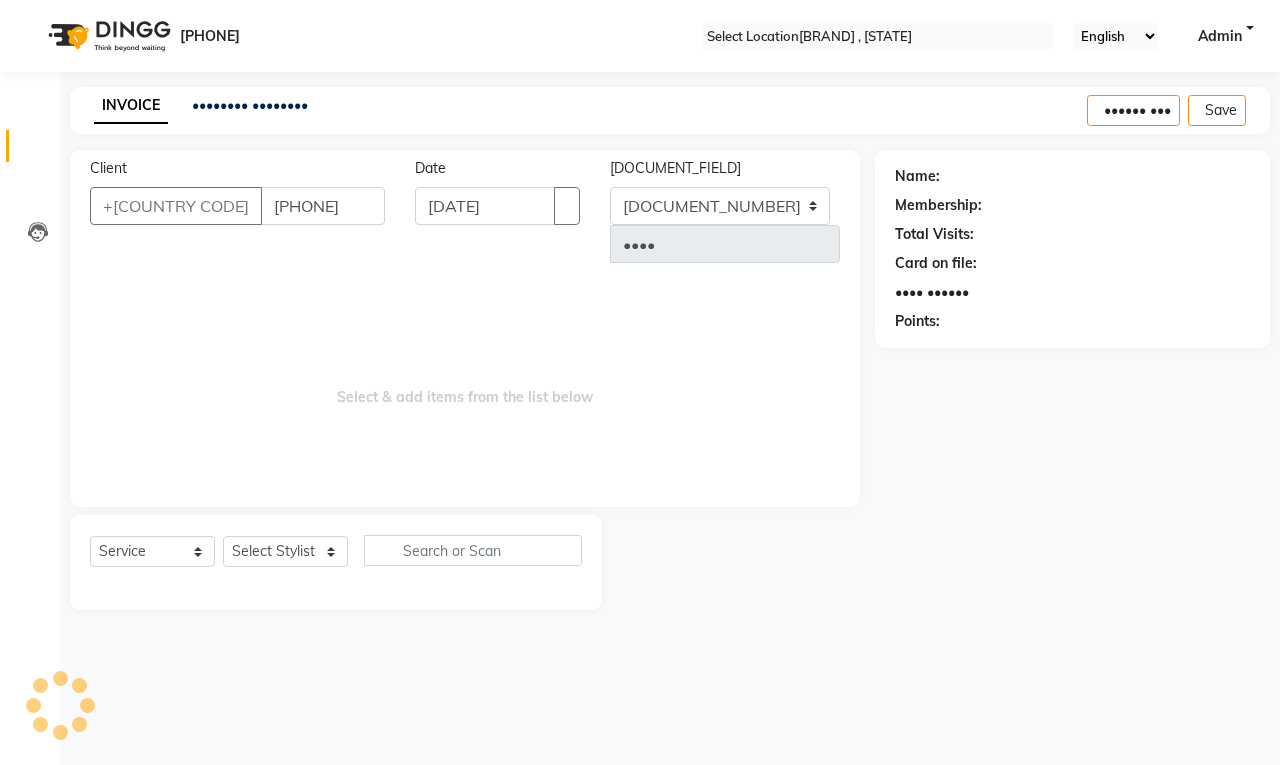 type on "[PHONE]" 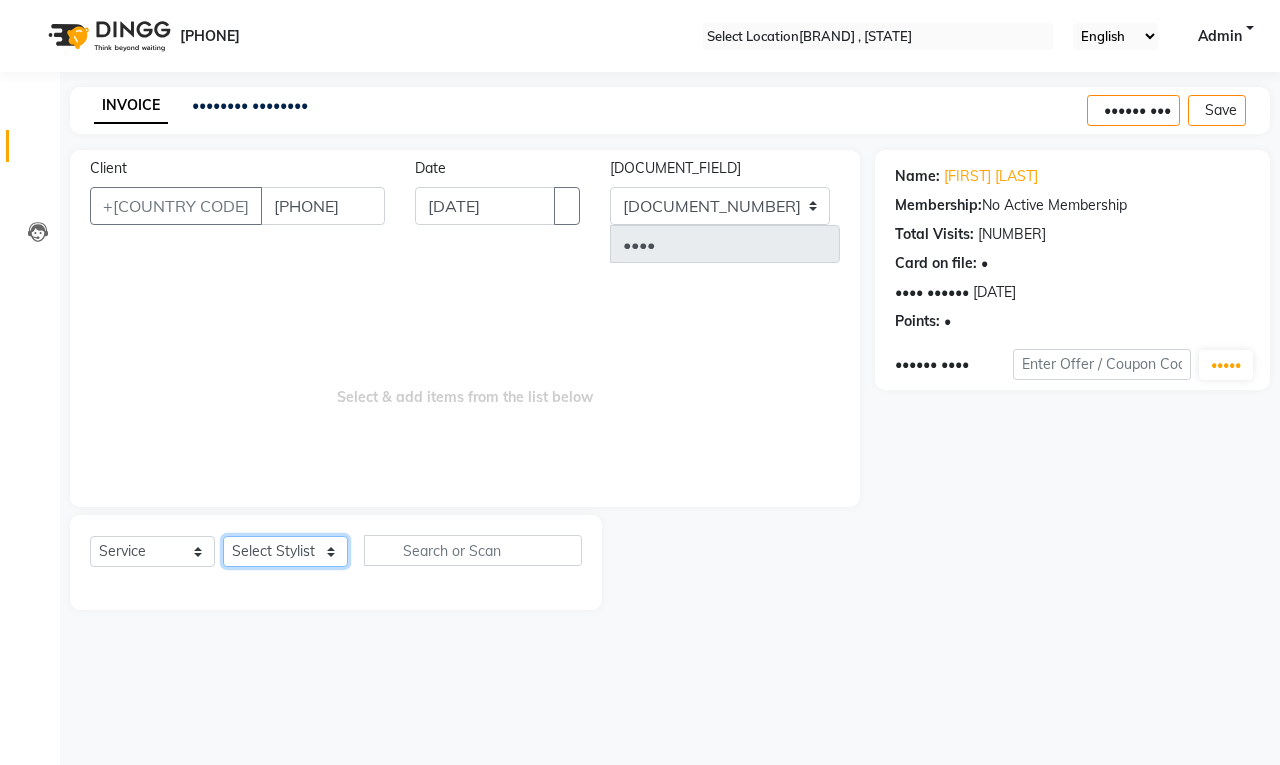 click on "Select Stylist [FIRST] [LAST] [FIRST] [LAST] [FIRST] [LAST] [FIRST] [LAST] [FIRST] [LAST] [FIRST] [LAST] [FIRST] [LAST] [FIRST] [LAST] [FIRST] [LAST] [FIRST] [LAST]" at bounding box center [285, 551] 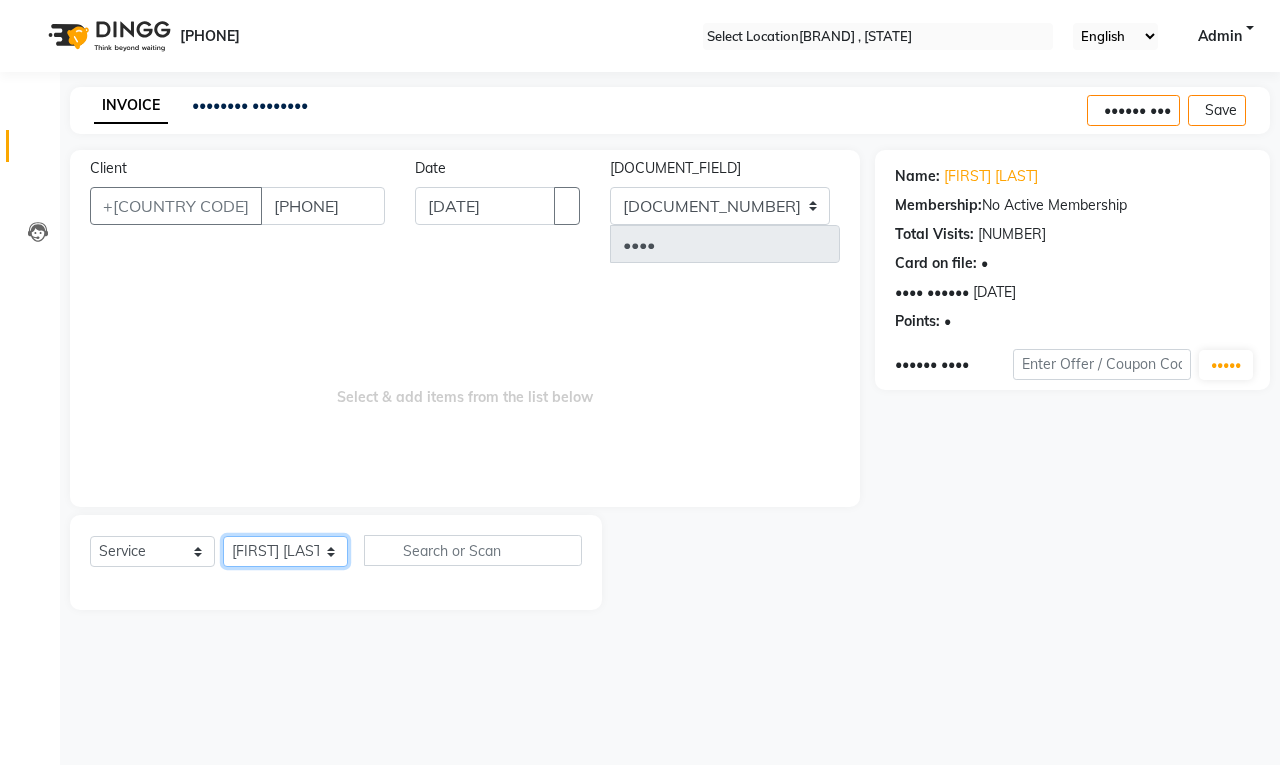 click on "Select Stylist [FIRST] [LAST] [FIRST] [LAST] [FIRST] [LAST] [FIRST] [LAST] [FIRST] [LAST] [FIRST] [LAST] [FIRST] [LAST] [FIRST] [LAST] [FIRST] [LAST] [FIRST] [LAST]" at bounding box center [285, 551] 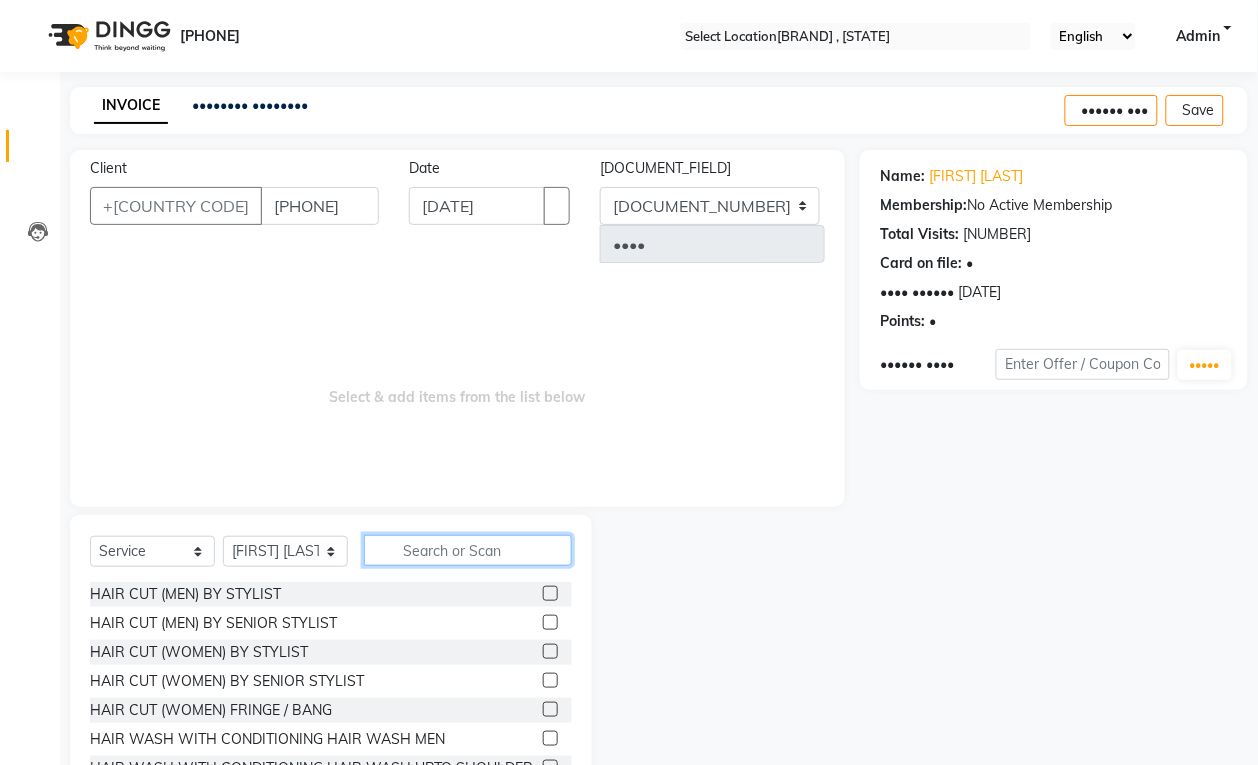 click at bounding box center [468, 550] 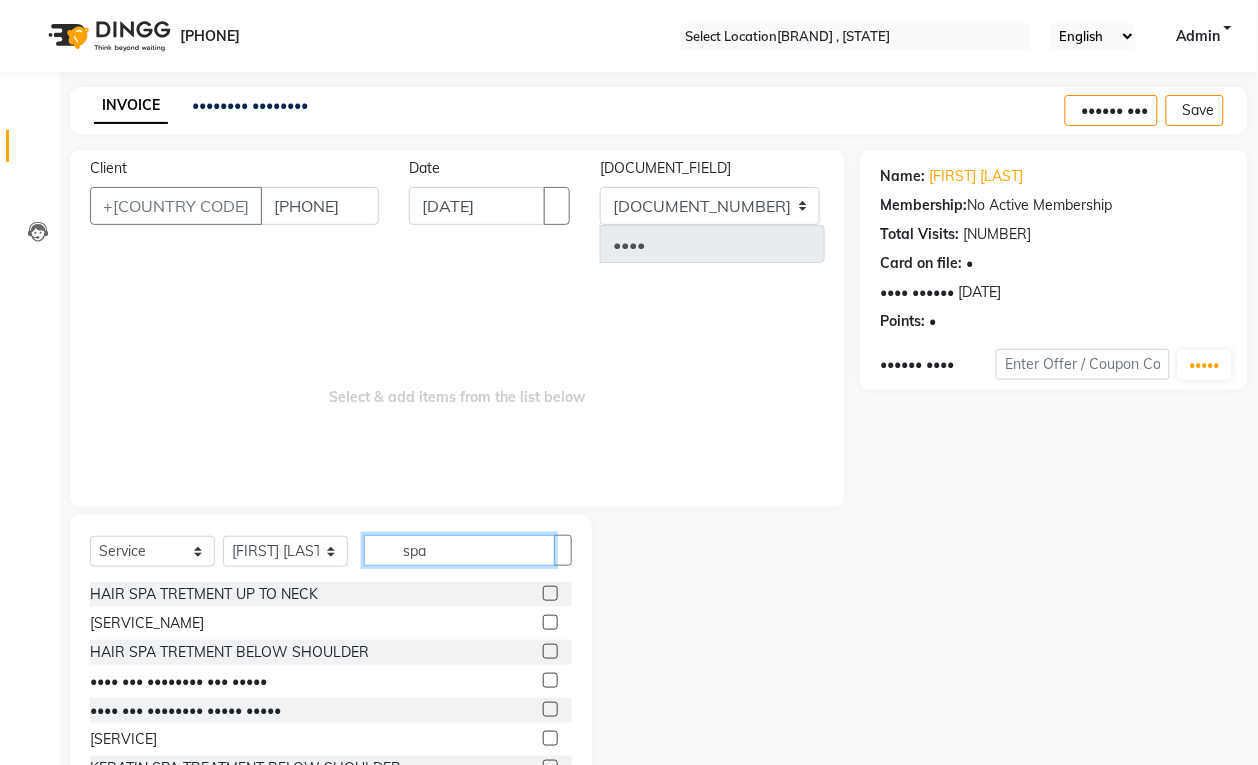 type on "spa" 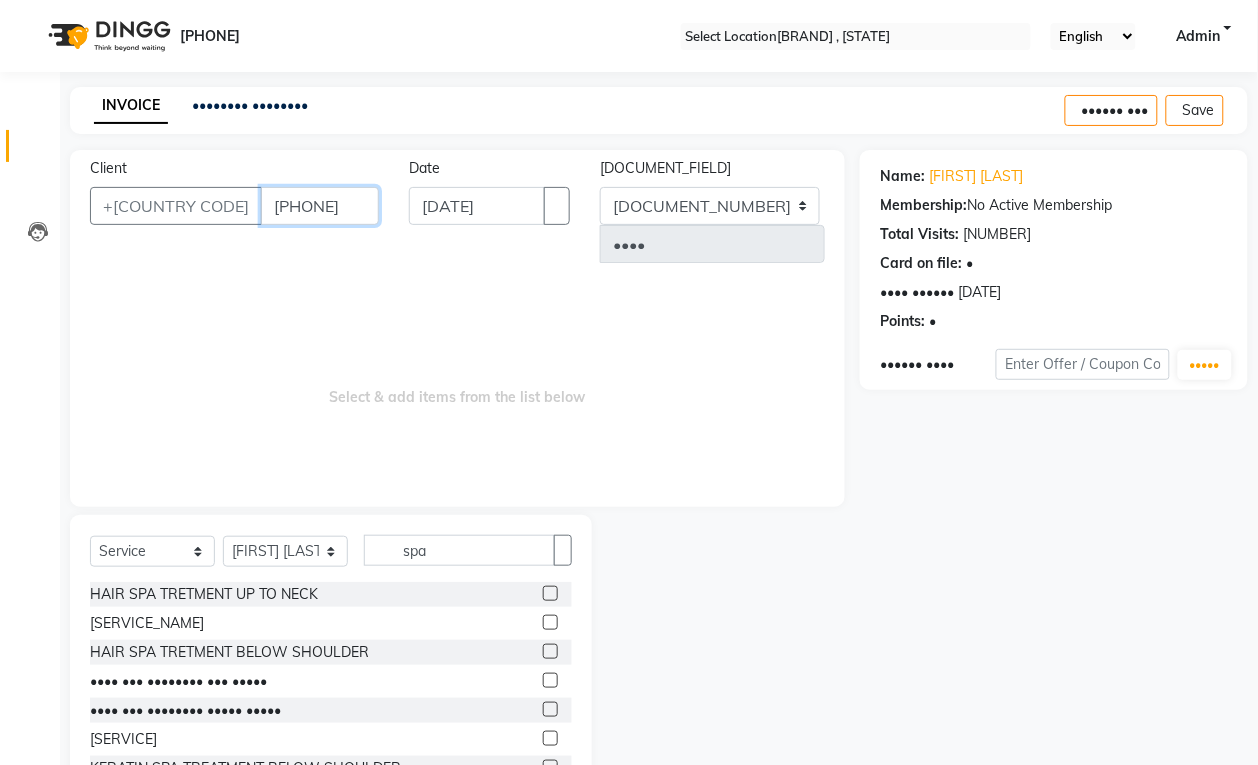 click on "[PHONE]" at bounding box center (320, 206) 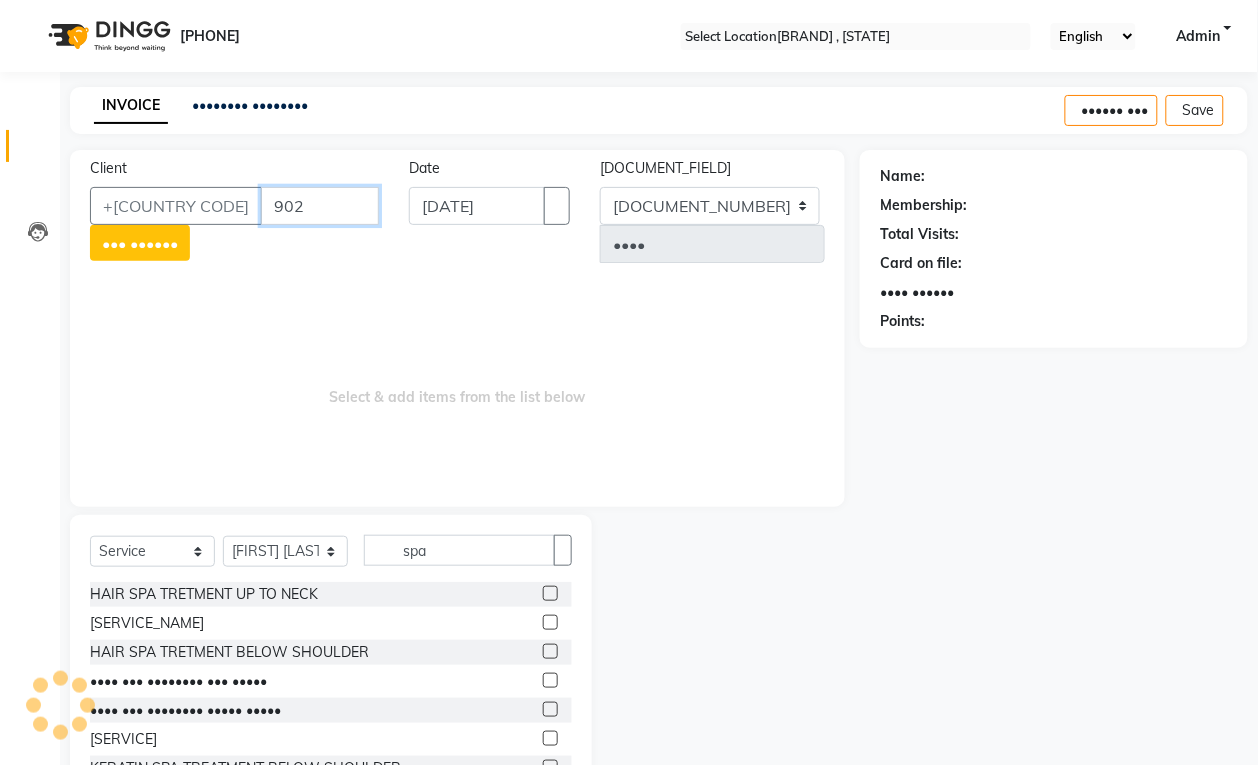 type on "90" 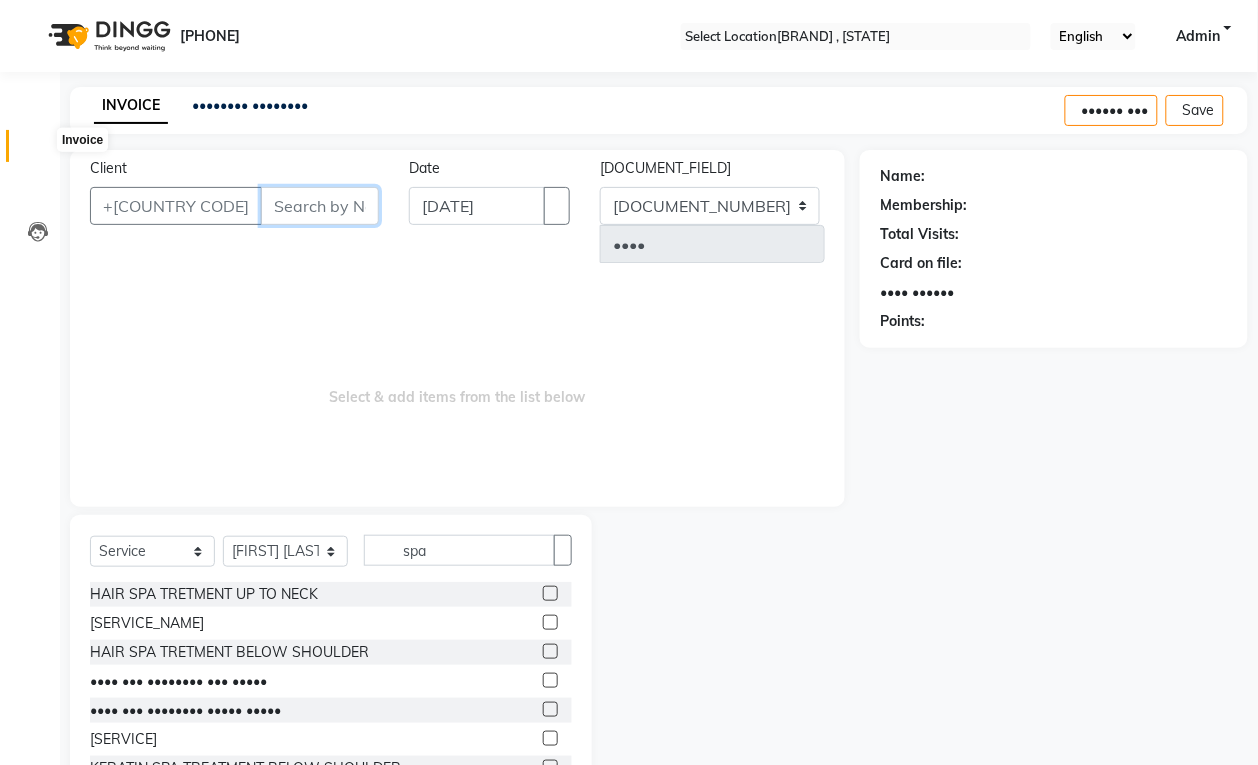 type 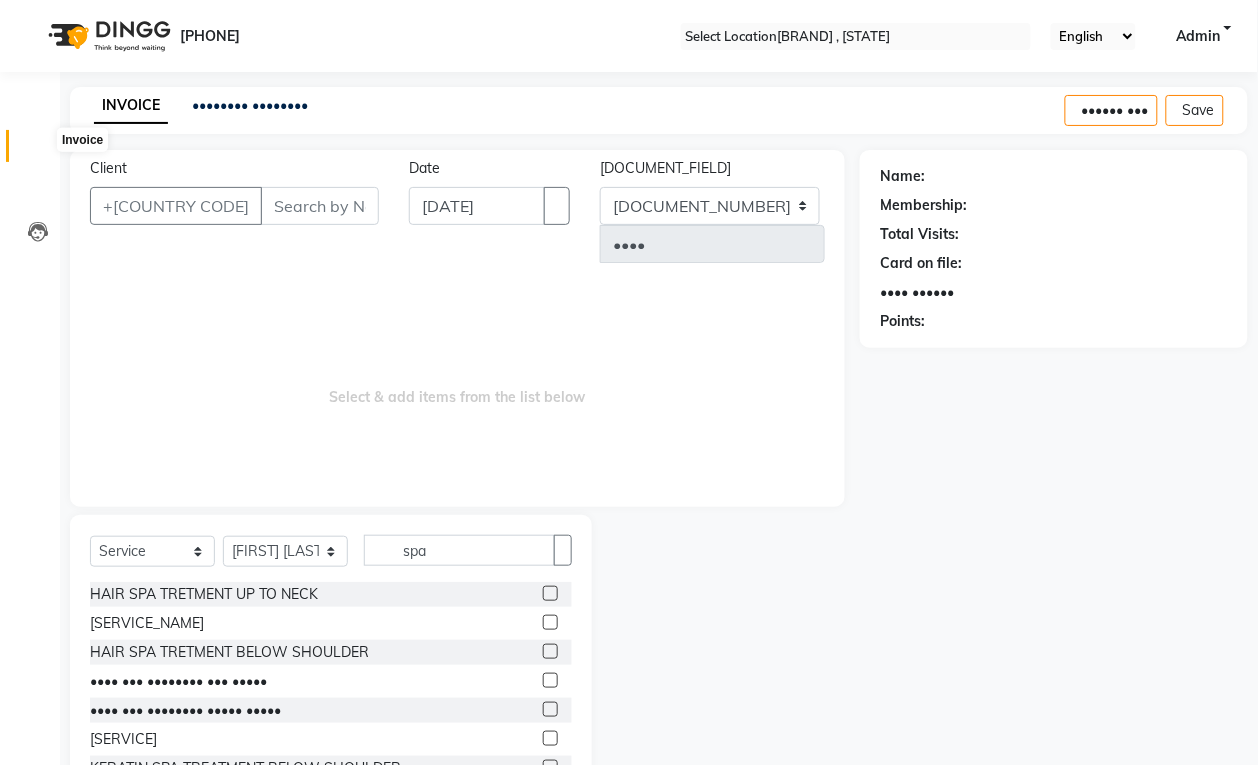 click at bounding box center (38, 151) 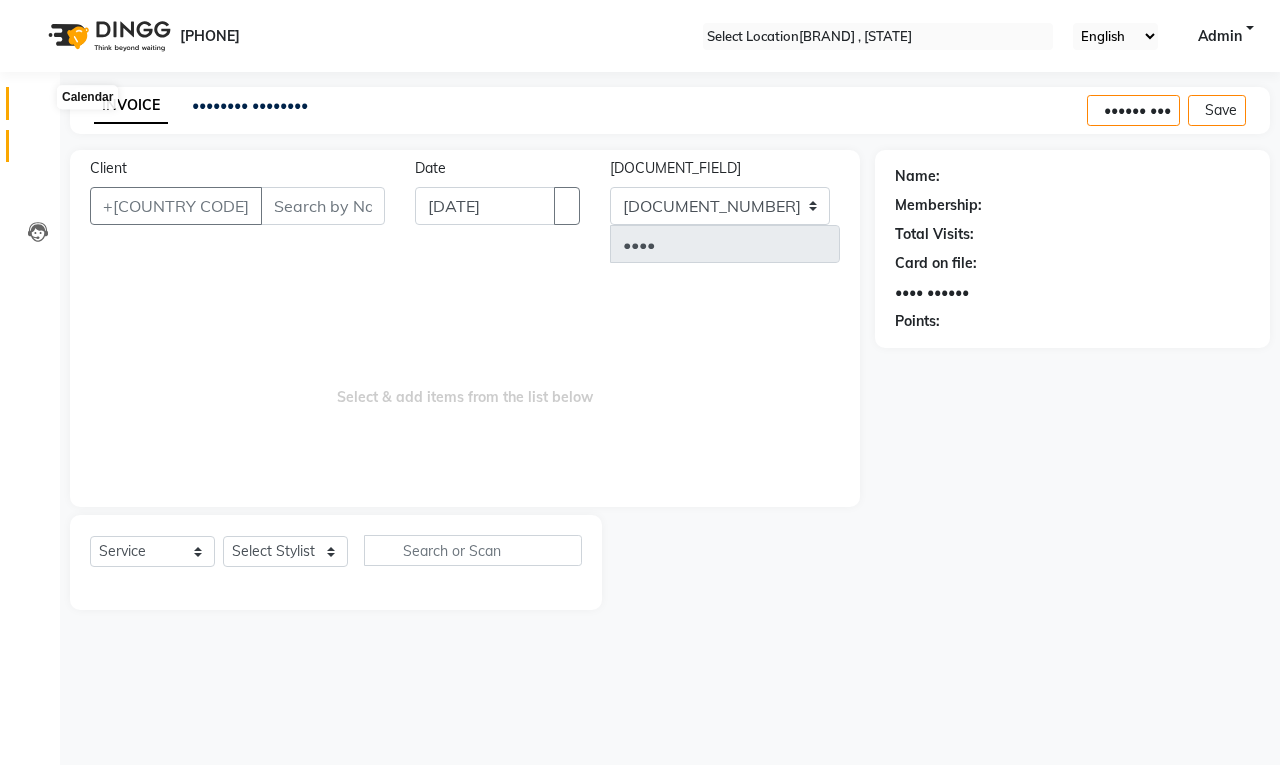 click at bounding box center (38, 108) 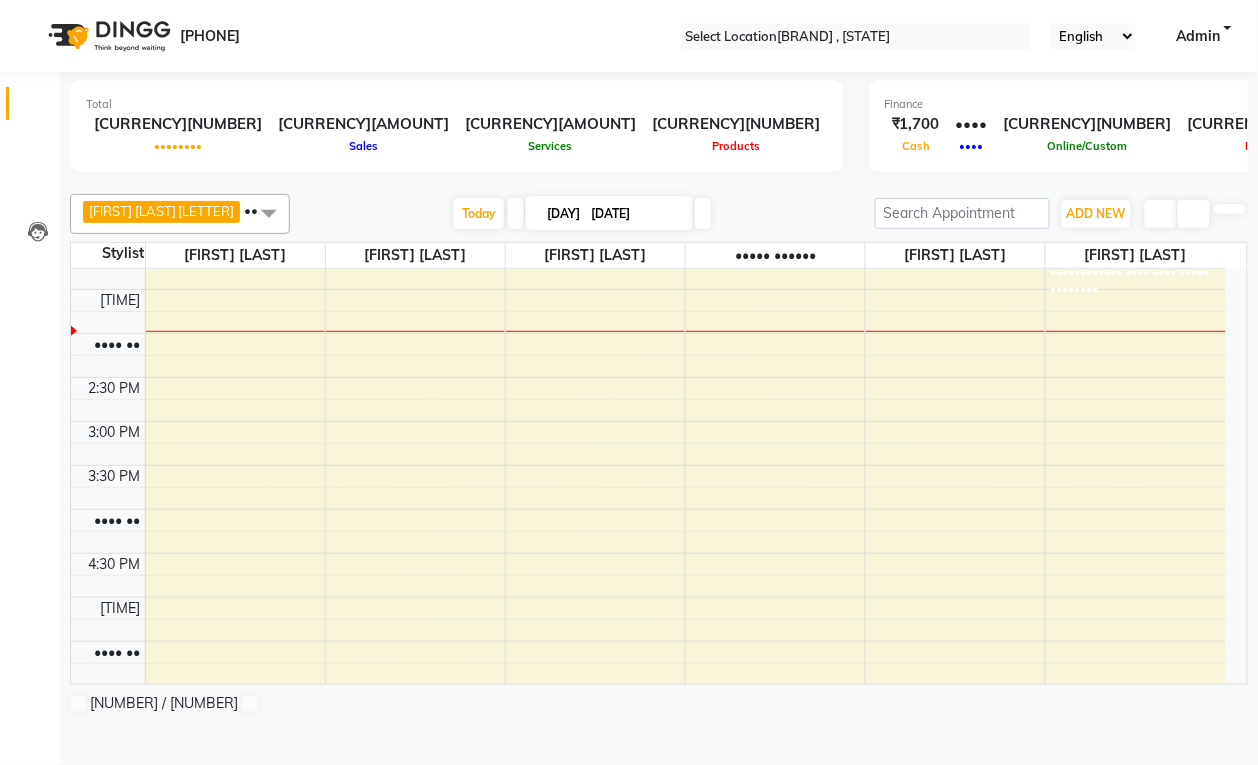 scroll, scrollTop: 0, scrollLeft: 0, axis: both 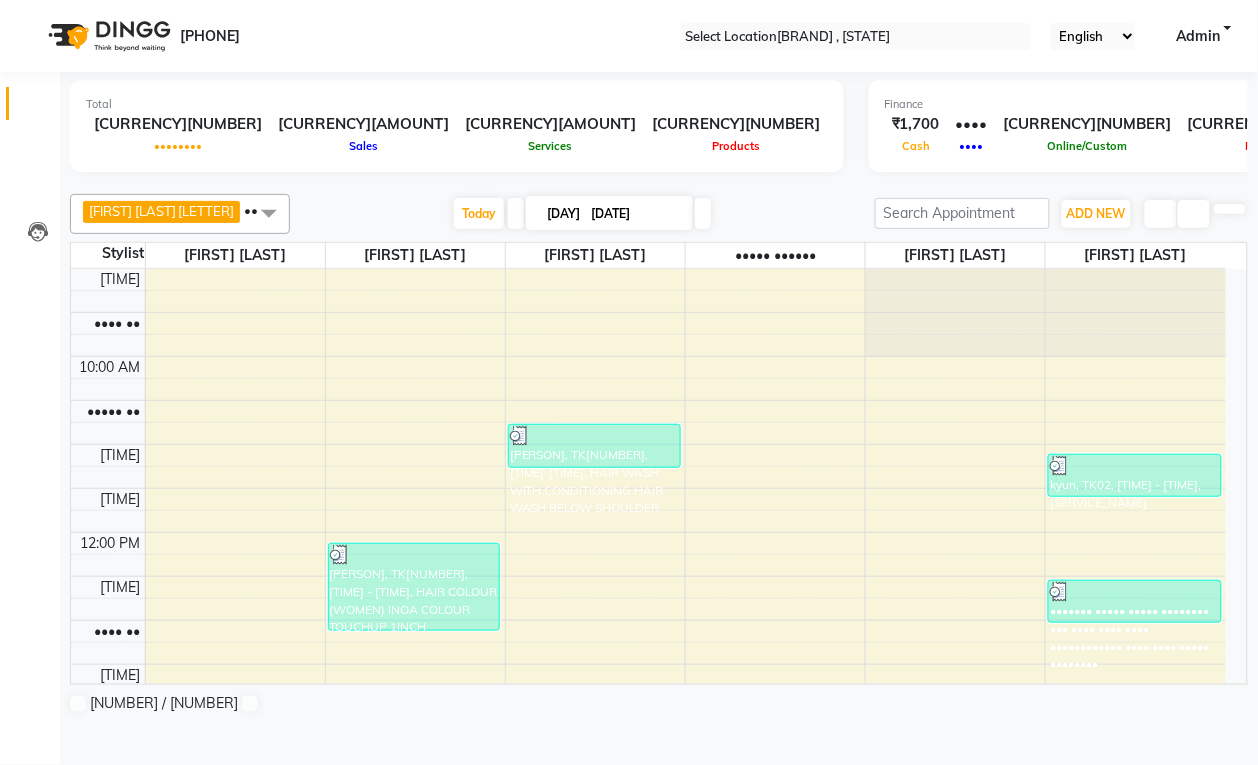 click at bounding box center (269, 213) 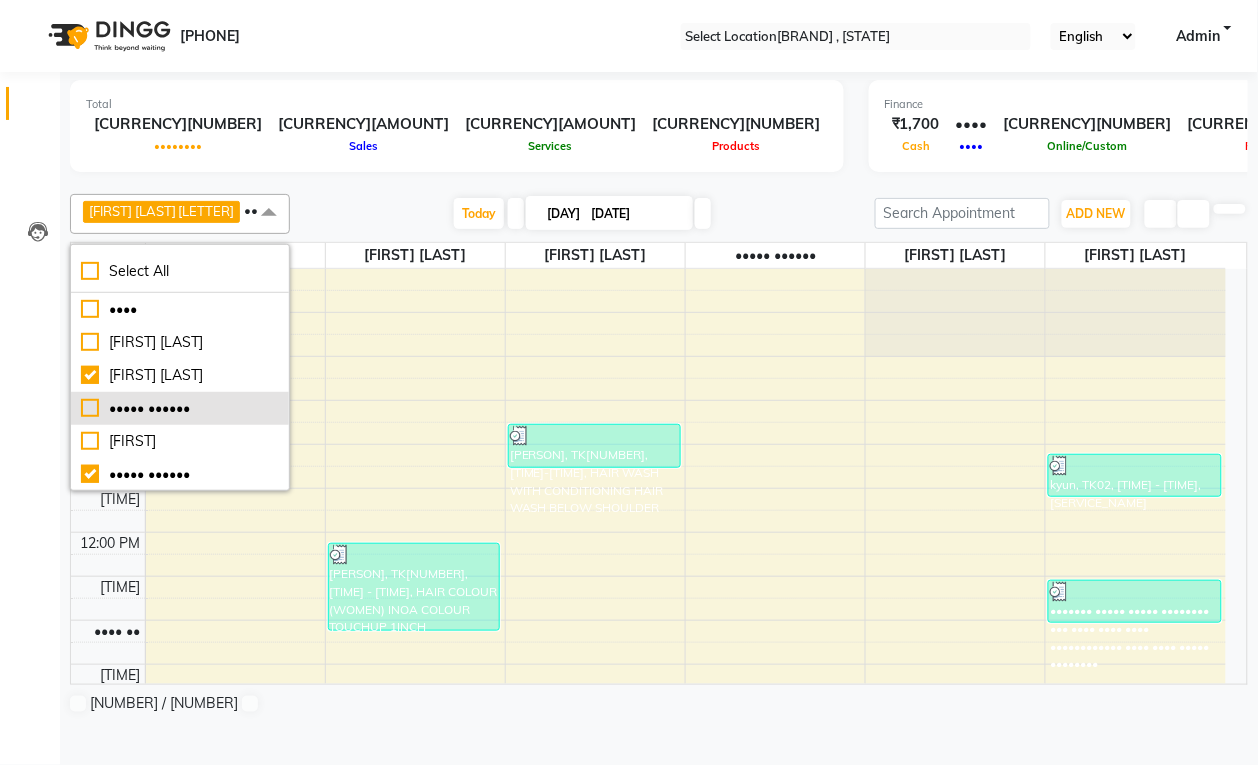 click on "••••• ••••••" at bounding box center (180, 408) 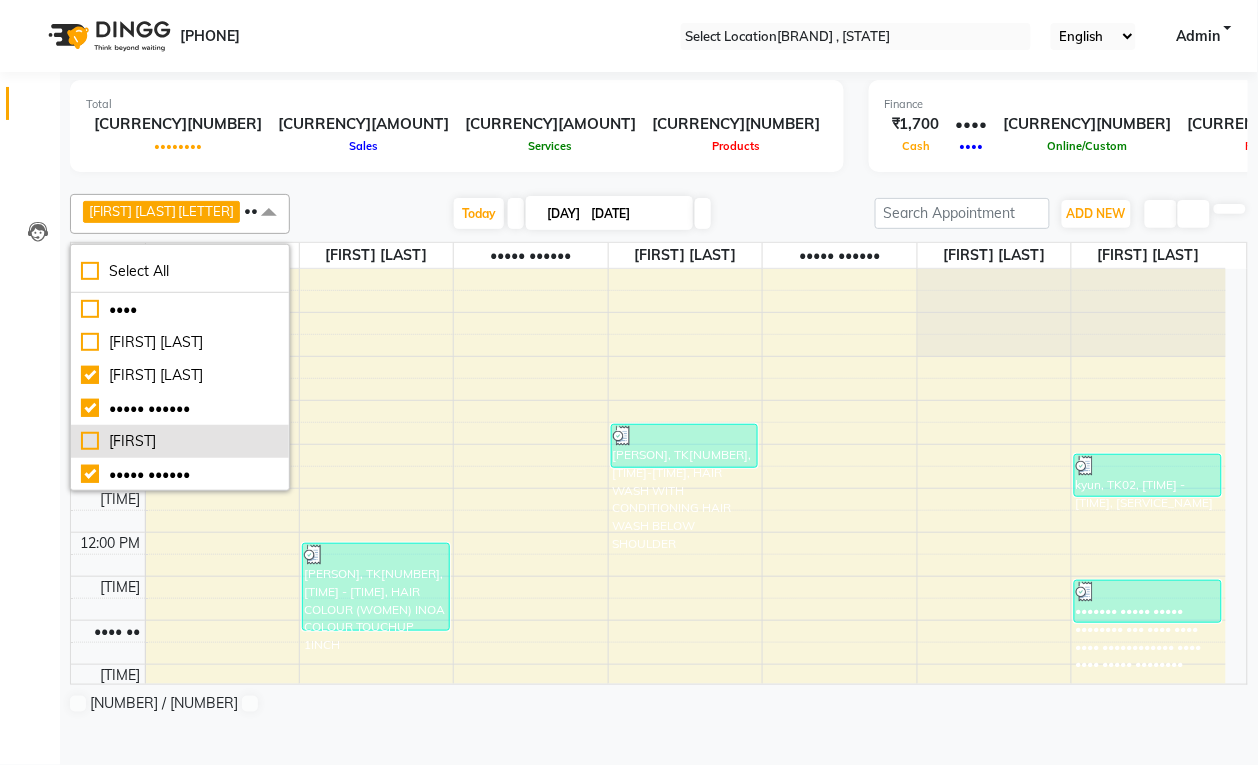 click on "[FIRST]" at bounding box center (180, 309) 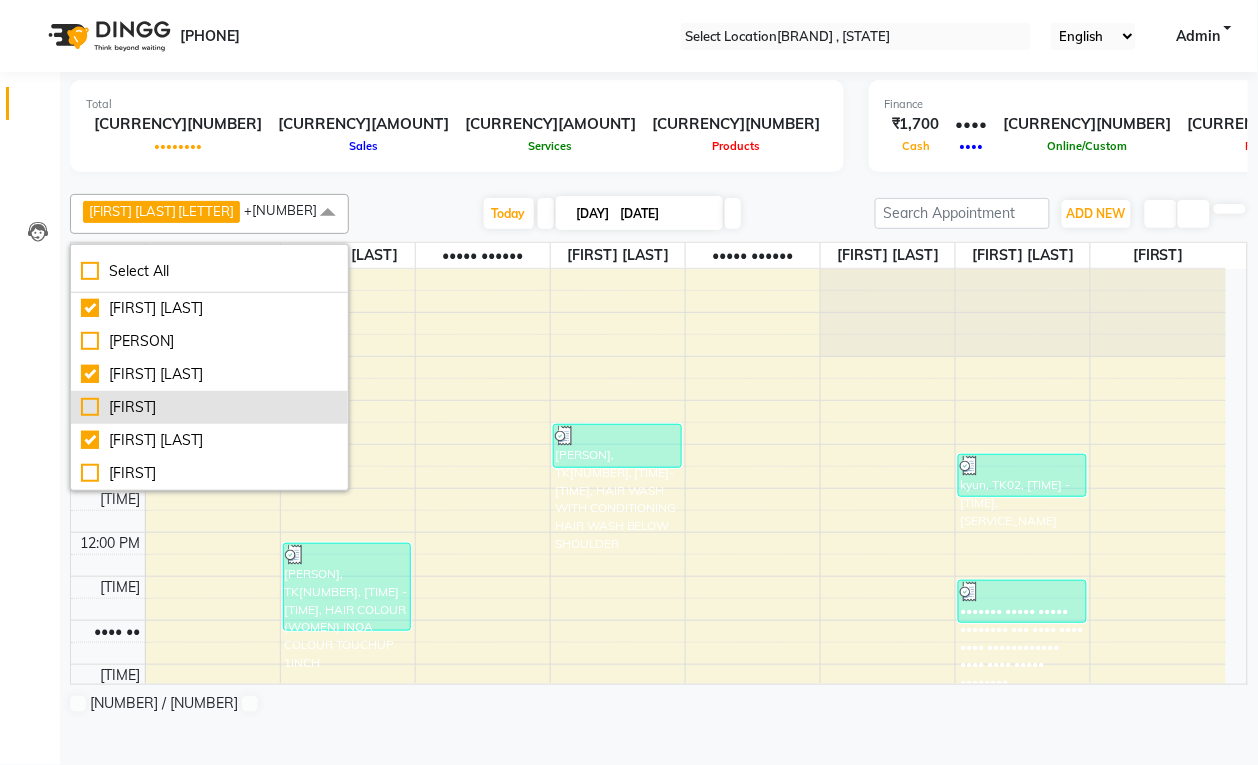 scroll, scrollTop: 250, scrollLeft: 0, axis: vertical 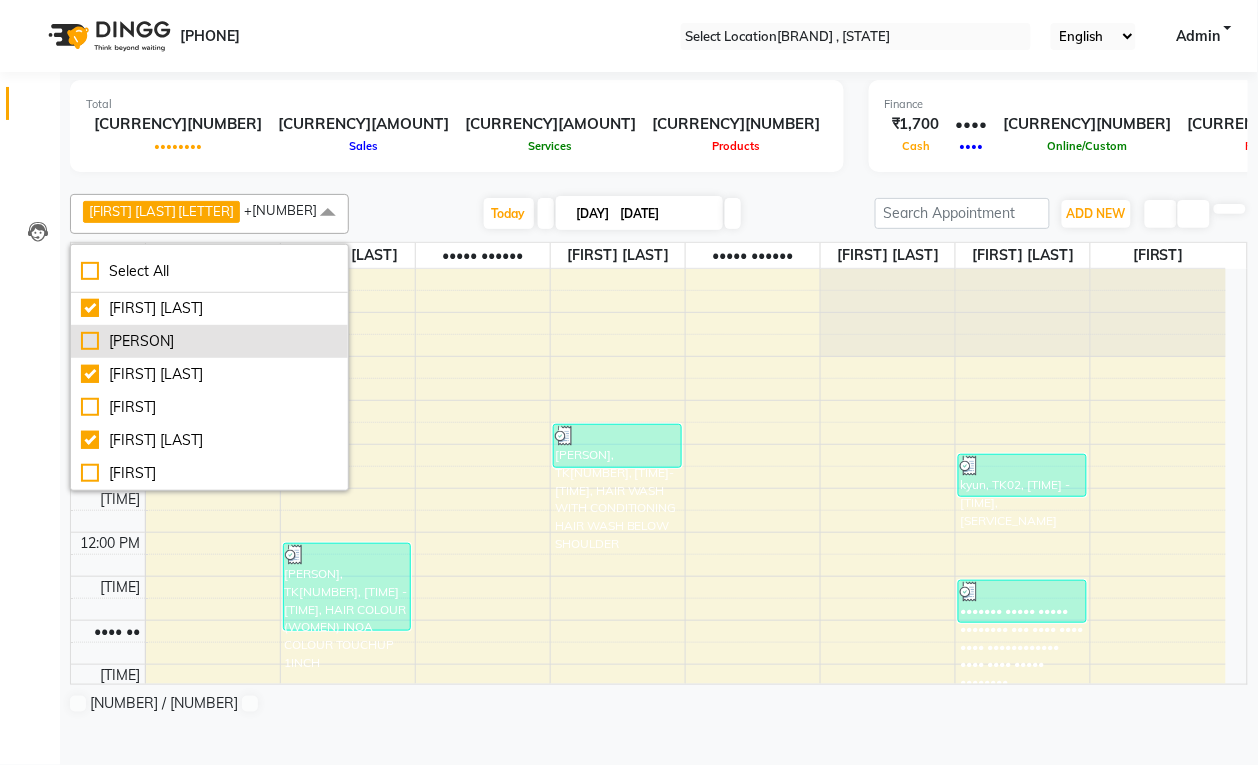 click on "[PERSON]" at bounding box center [209, 77] 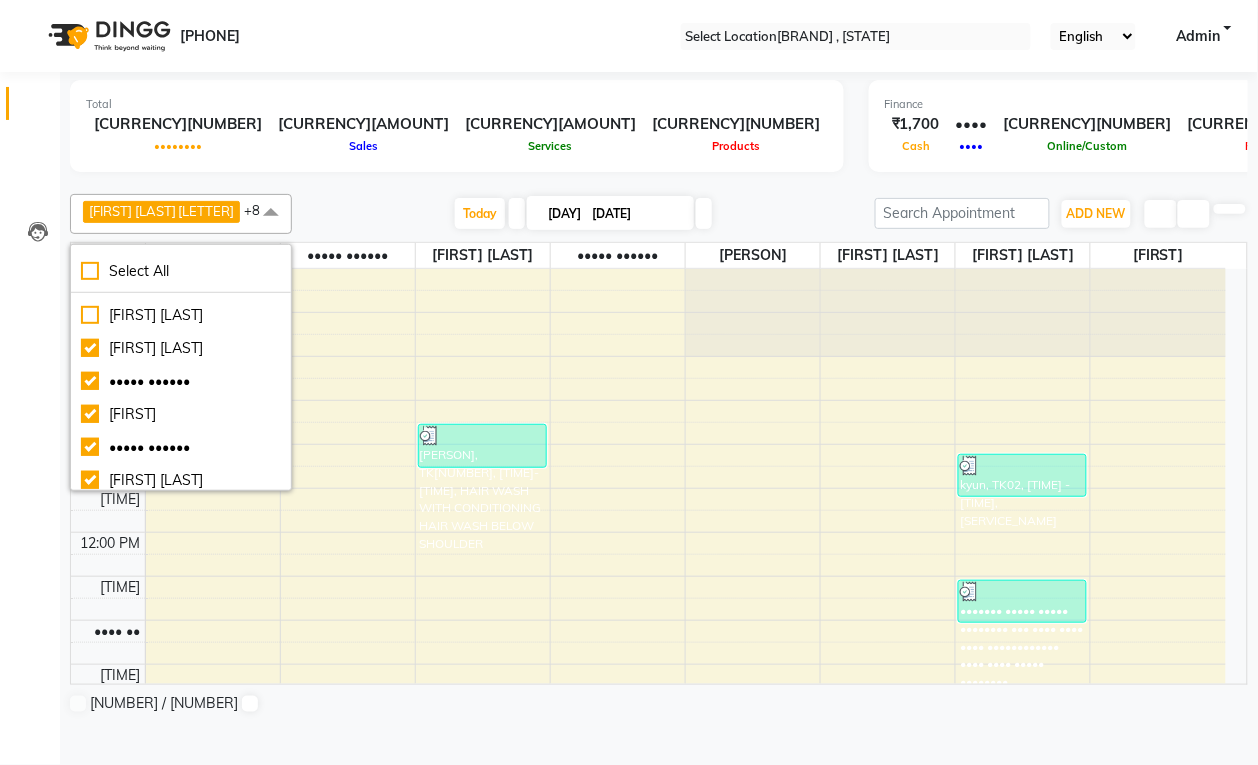 scroll, scrollTop: 0, scrollLeft: 0, axis: both 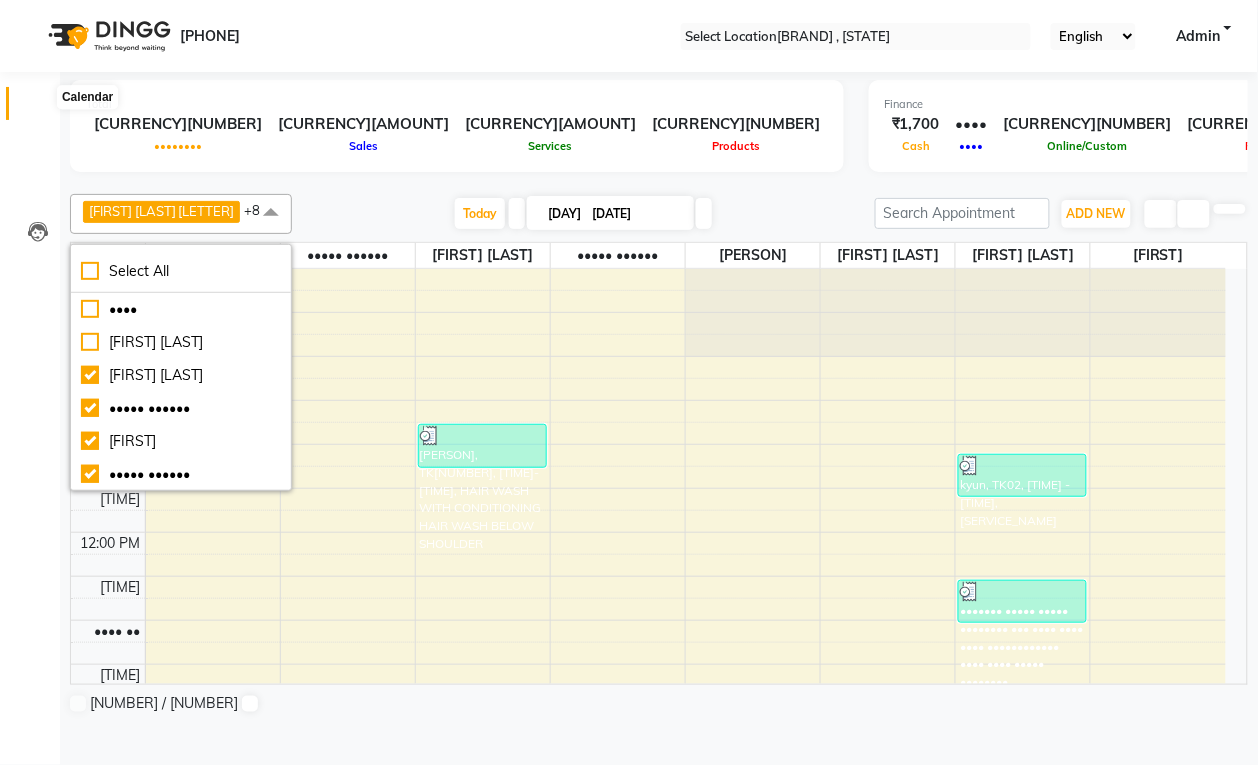 click at bounding box center (38, 108) 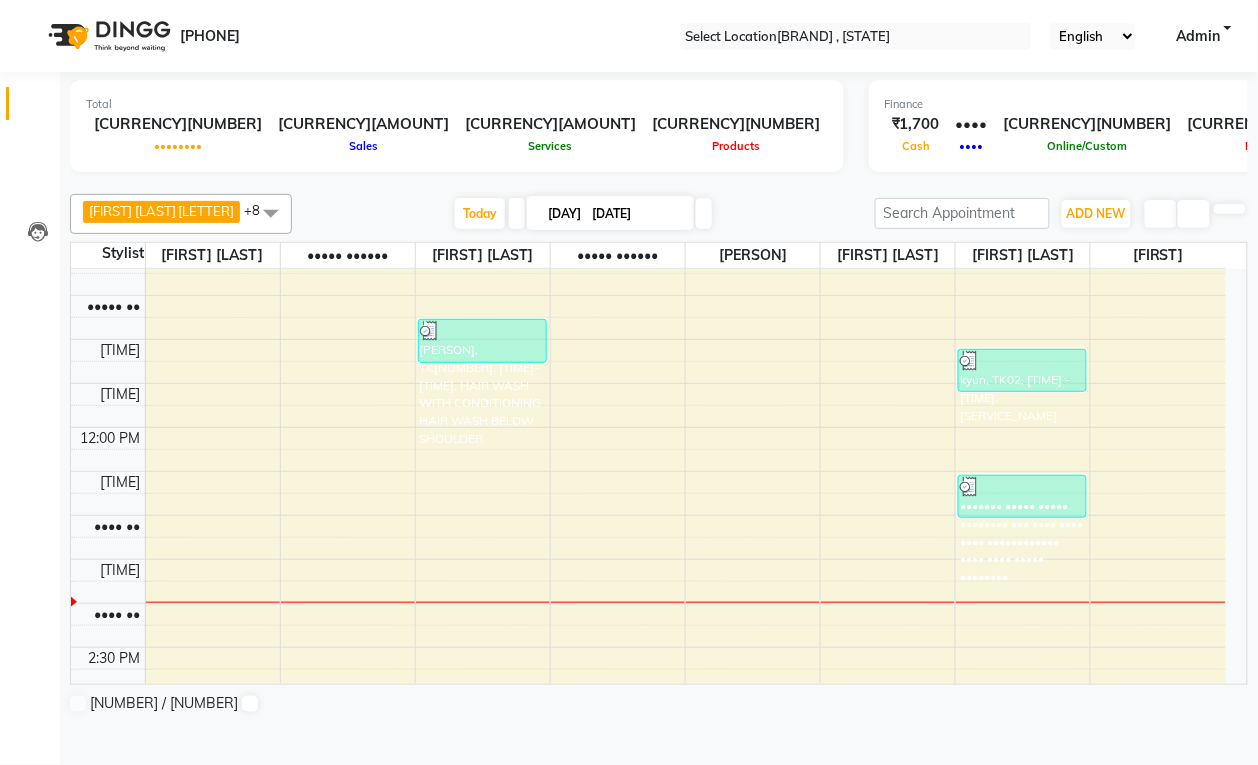 scroll, scrollTop: 0, scrollLeft: 0, axis: both 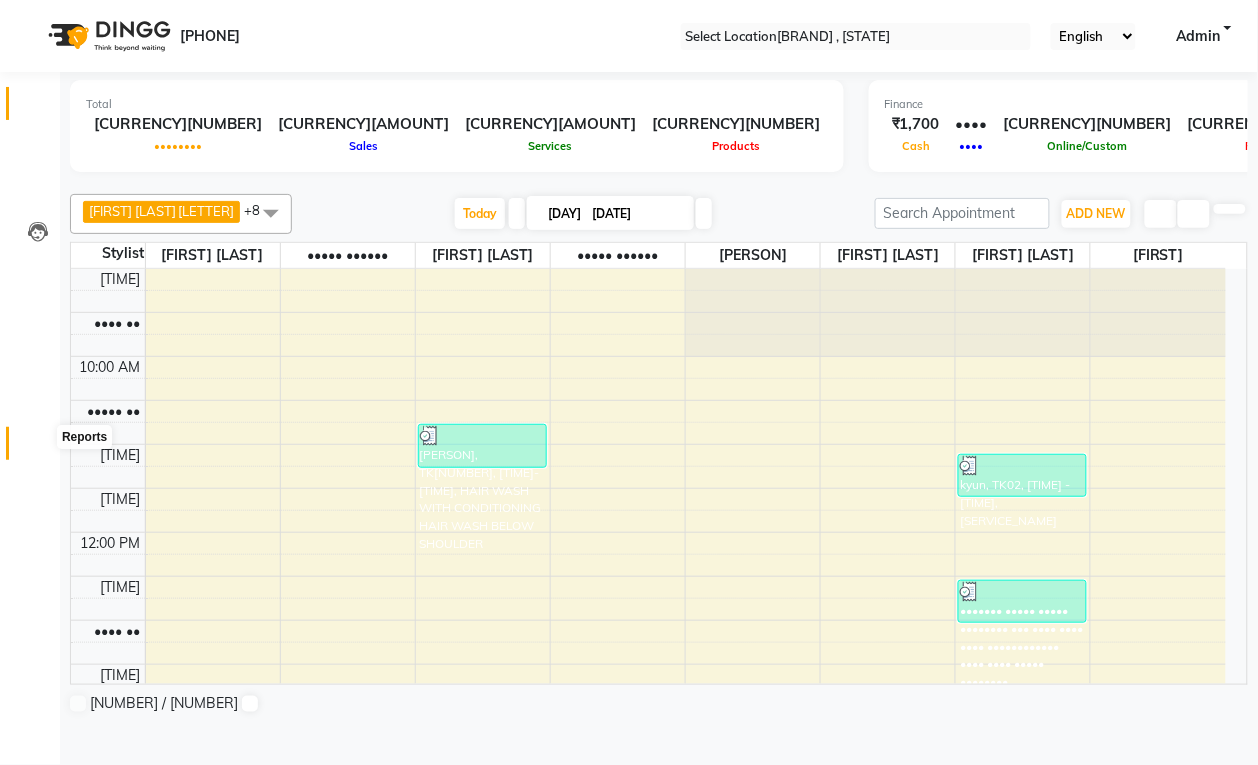 click at bounding box center [38, 448] 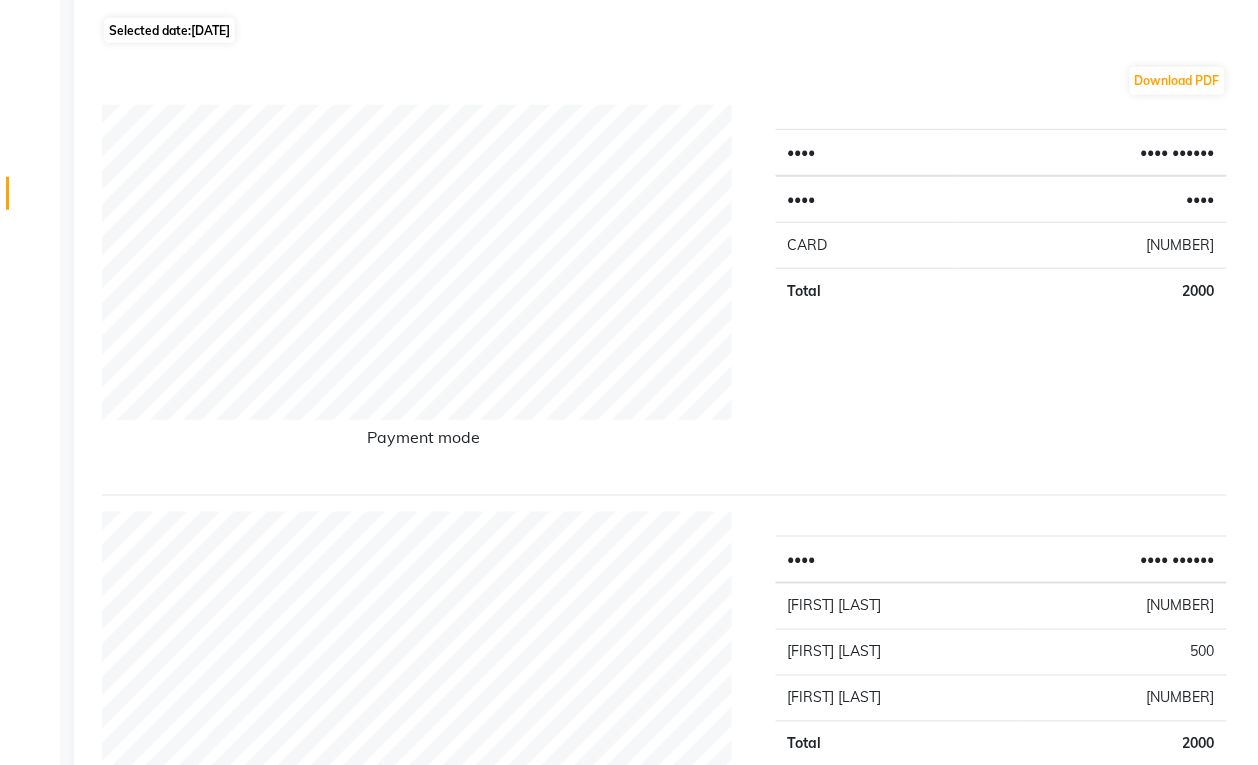 scroll, scrollTop: 0, scrollLeft: 0, axis: both 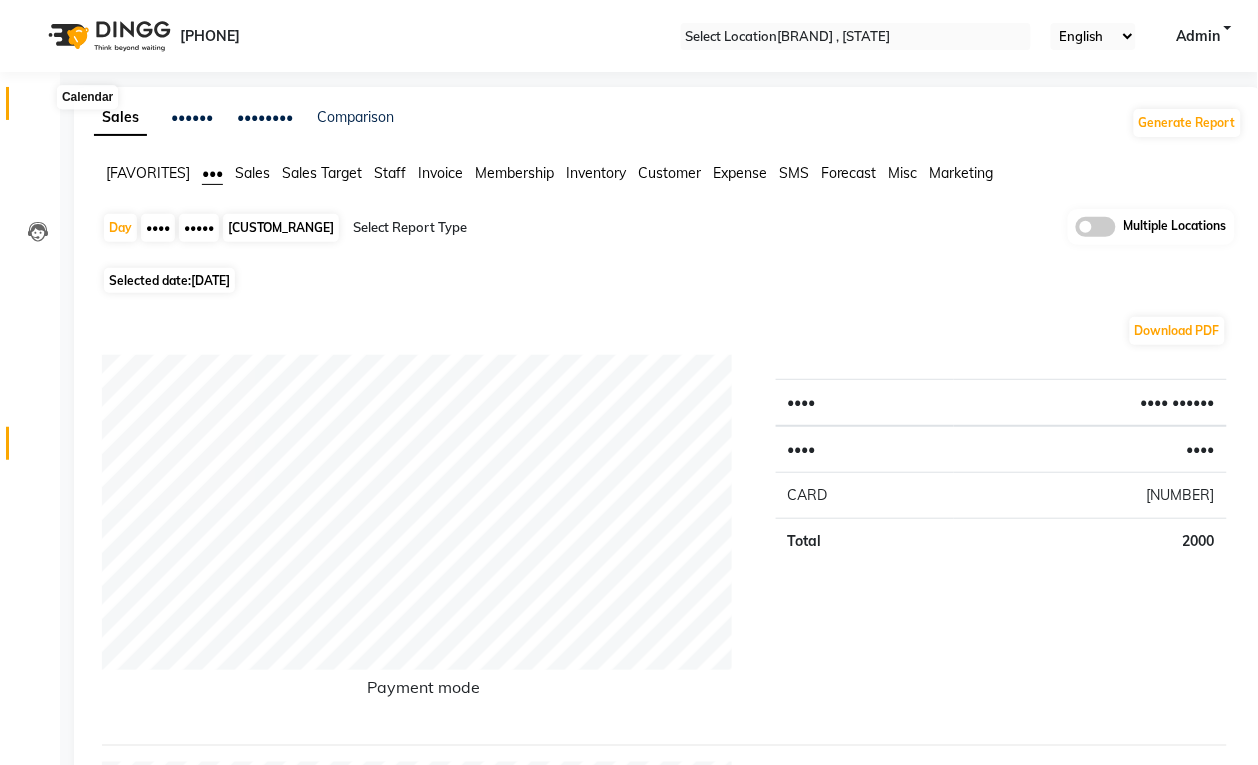 click at bounding box center [38, 108] 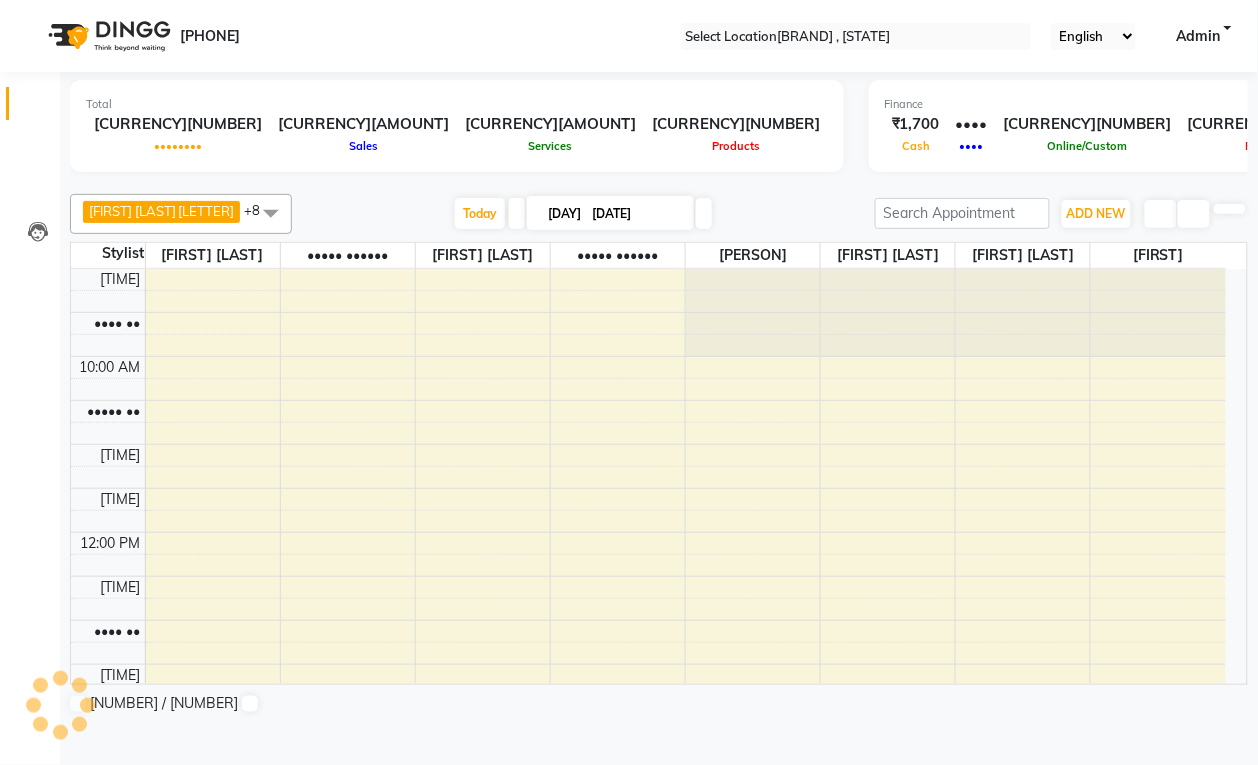 scroll, scrollTop: 0, scrollLeft: 0, axis: both 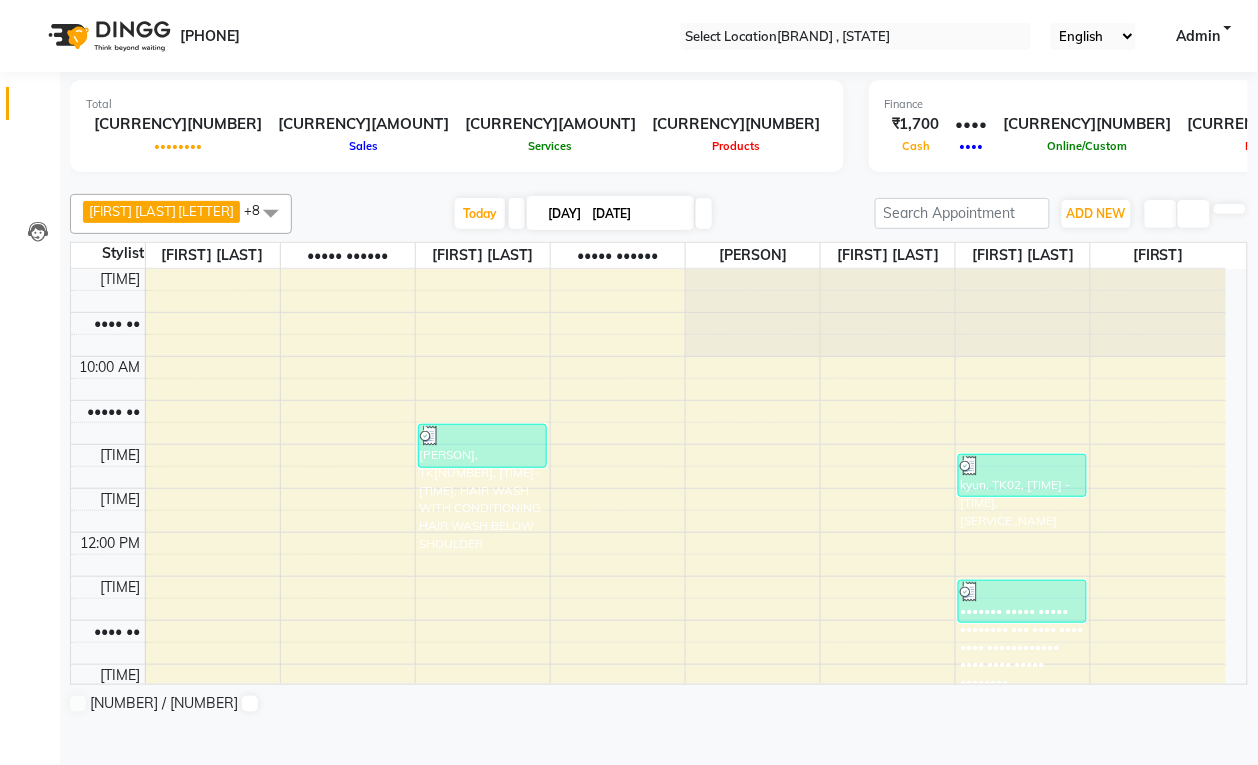 click at bounding box center (271, 213) 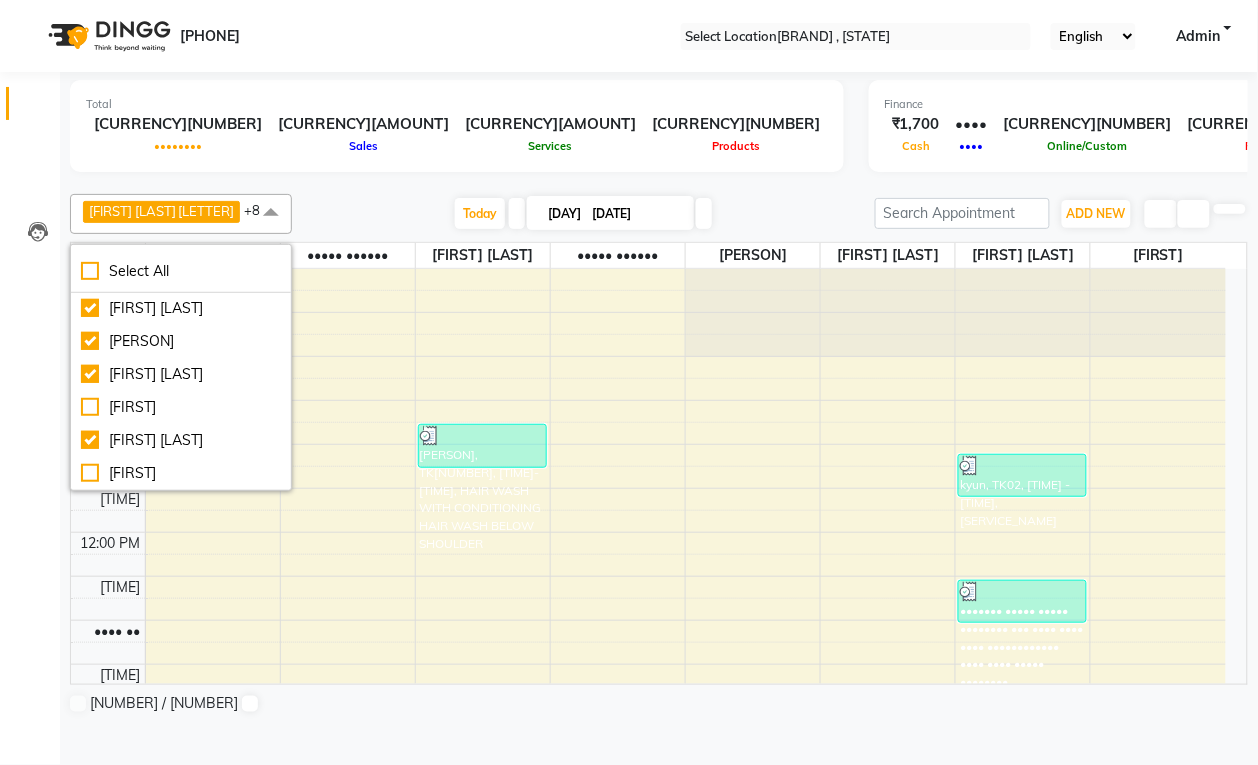 scroll, scrollTop: 378, scrollLeft: 0, axis: vertical 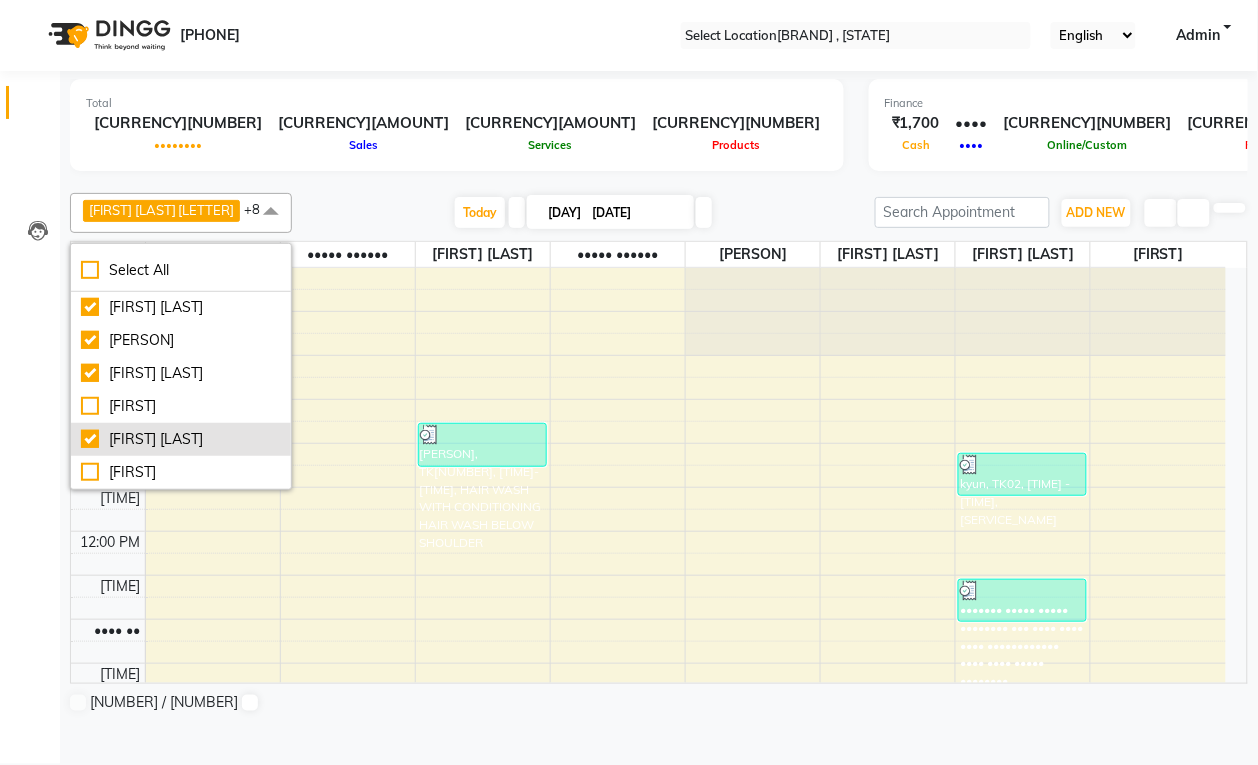 click on "[FIRST] [LAST]" at bounding box center [181, 439] 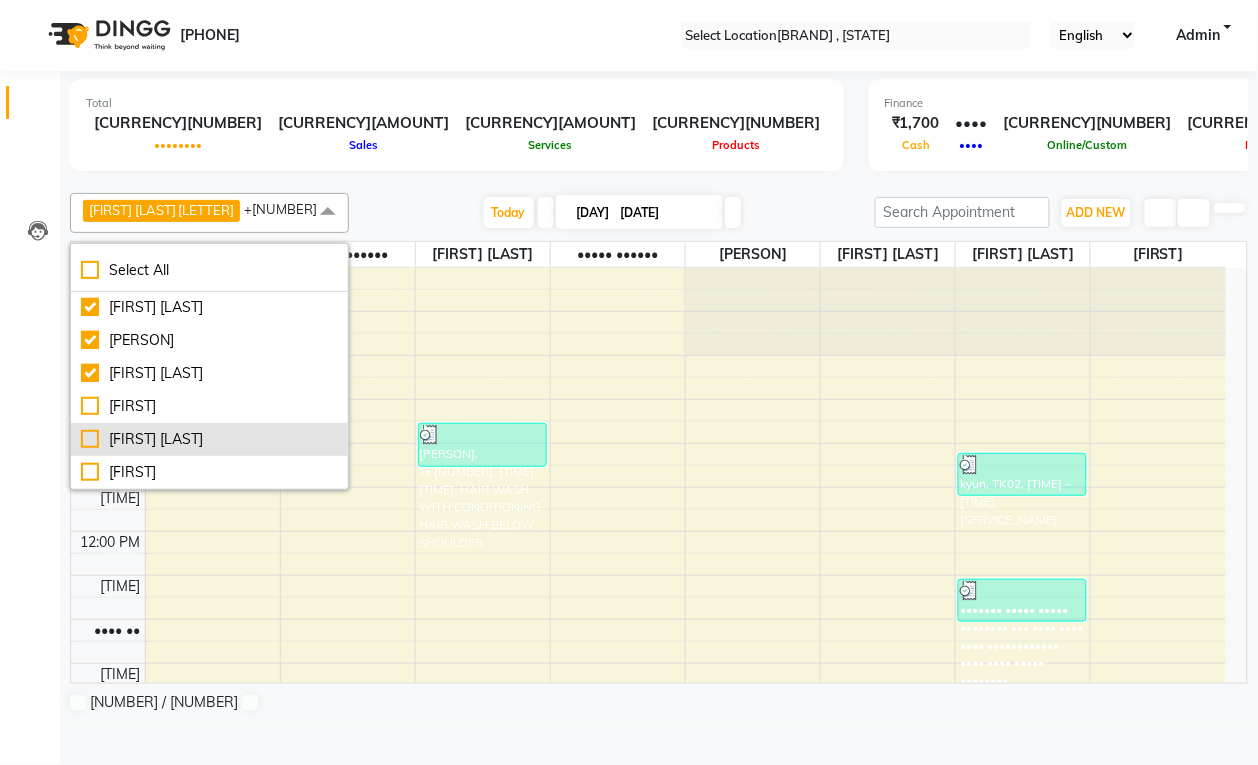 click on "[FIRST] [LAST]" at bounding box center (209, 439) 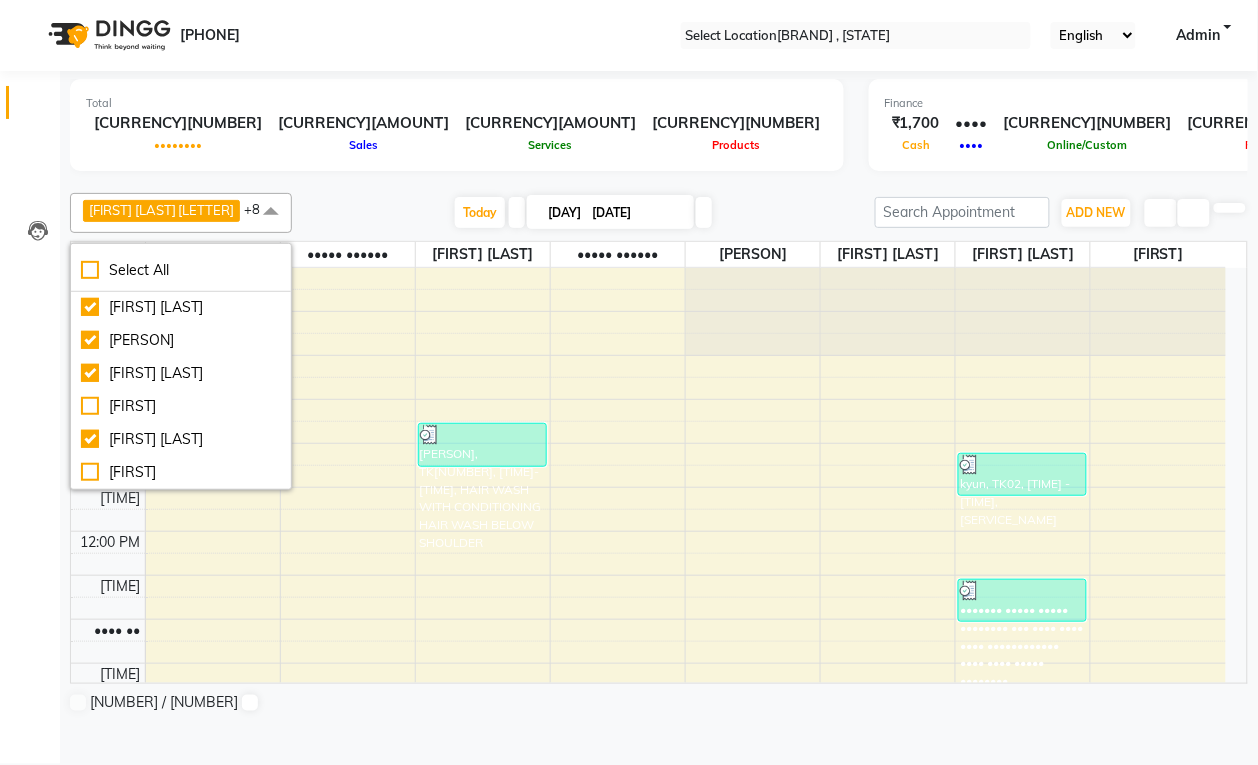 scroll, scrollTop: 0, scrollLeft: 0, axis: both 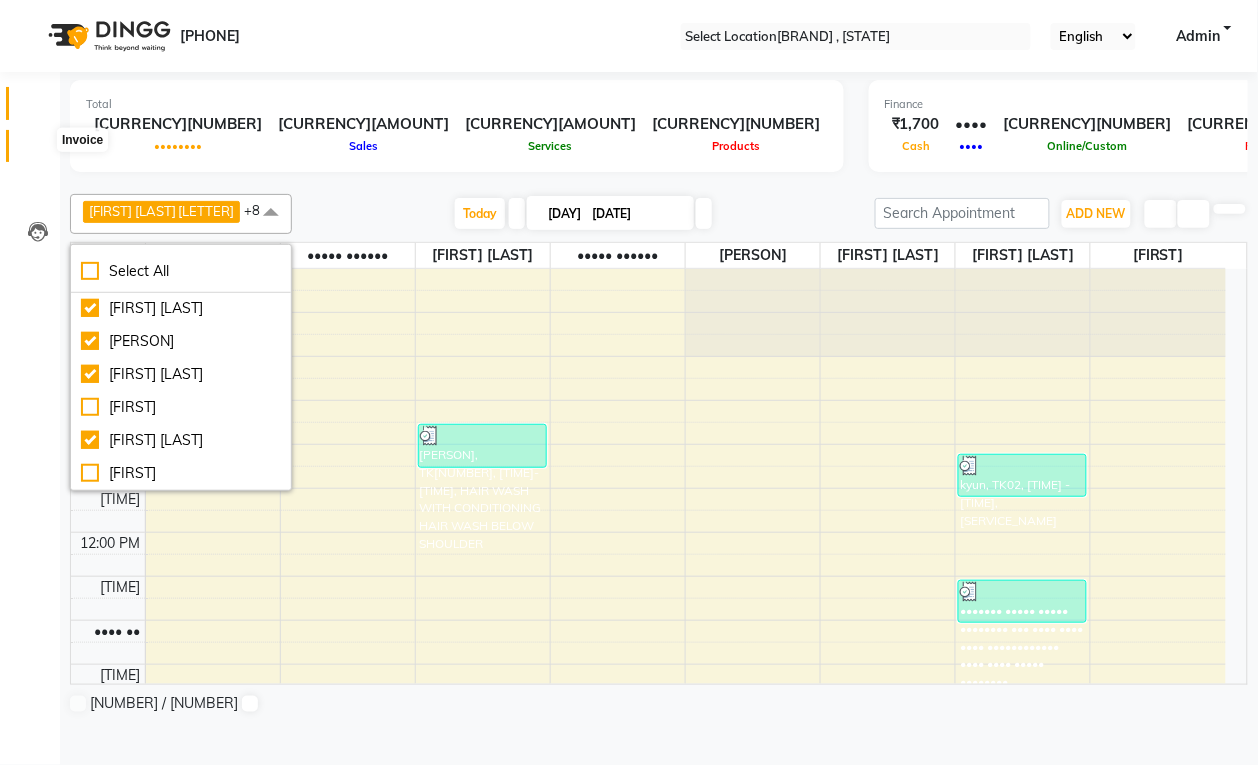 click at bounding box center (38, 151) 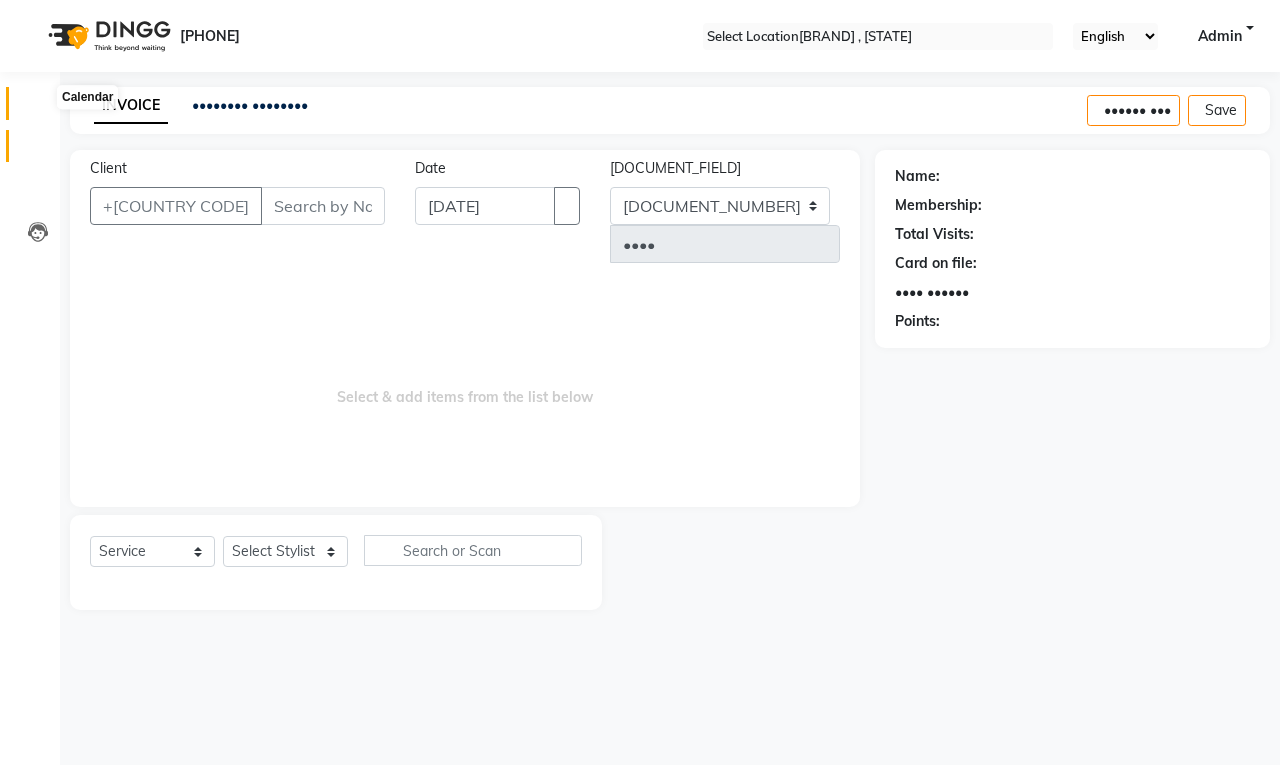 click at bounding box center [38, 108] 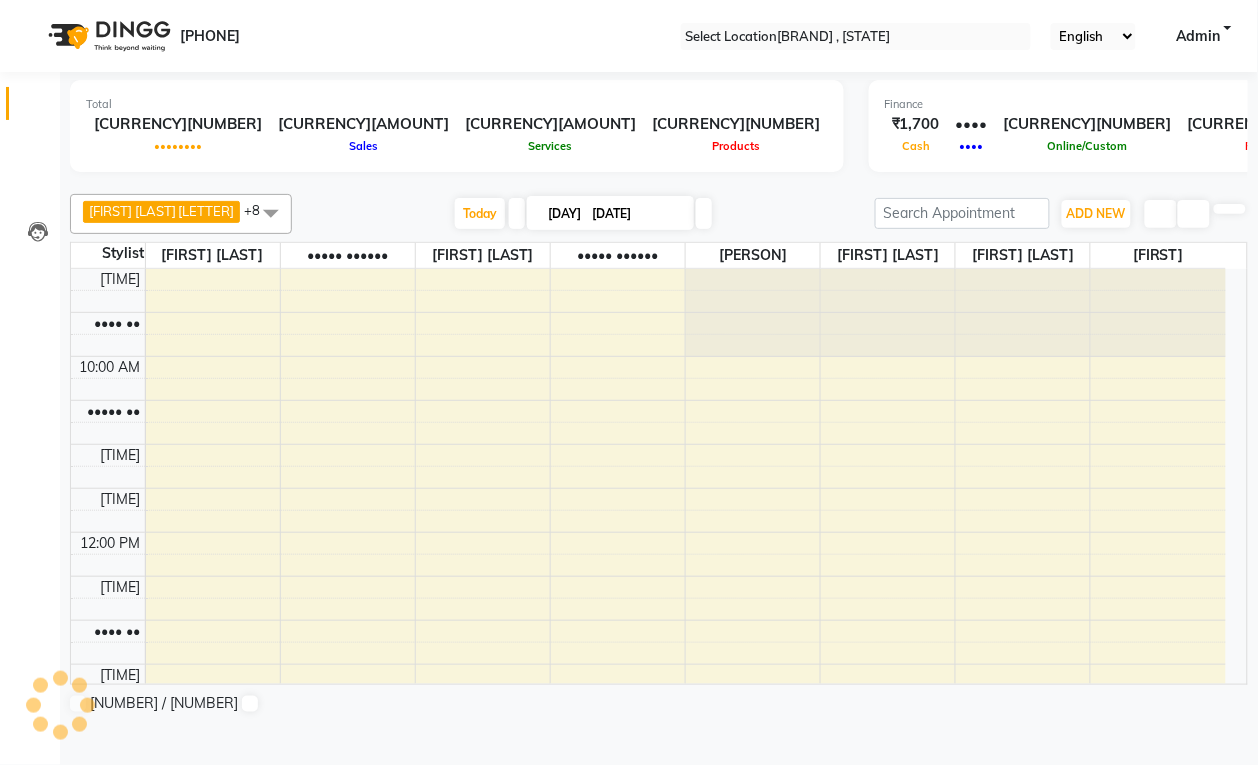 scroll, scrollTop: 0, scrollLeft: 0, axis: both 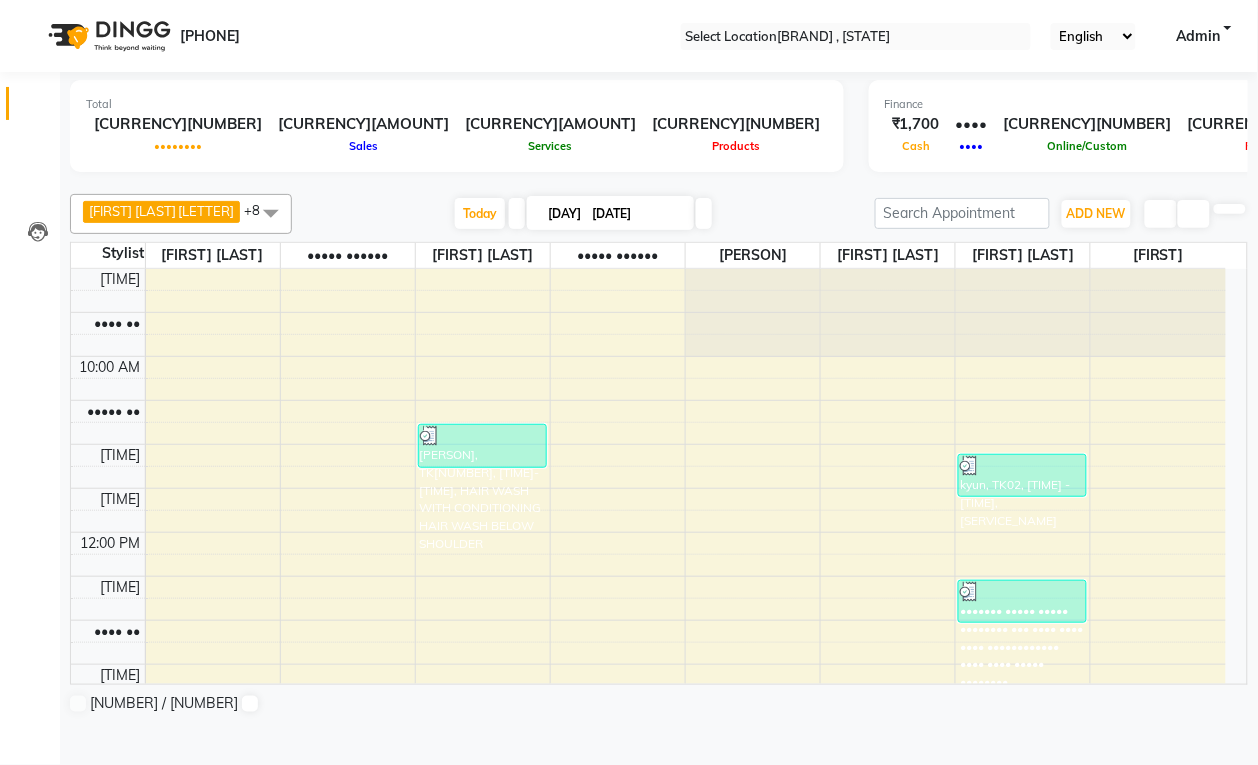 click at bounding box center (271, 213) 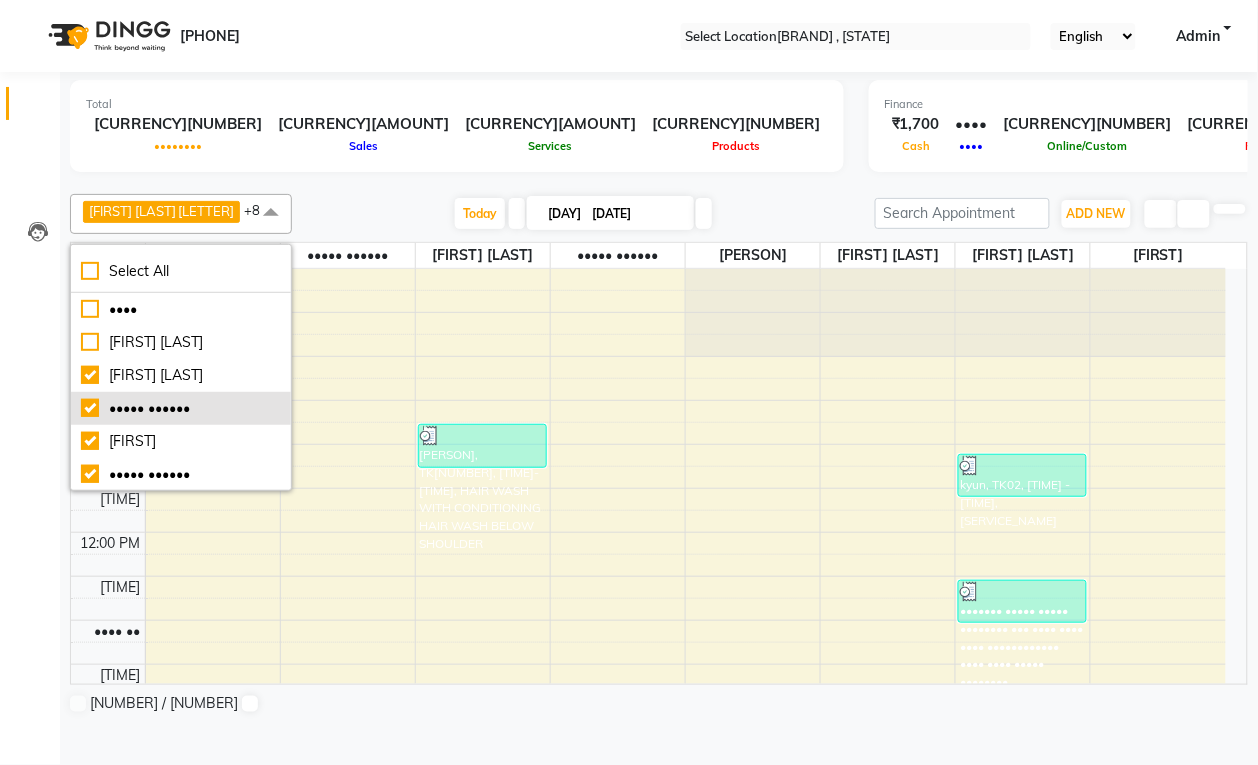 click on "••••• ••••••" at bounding box center (181, 309) 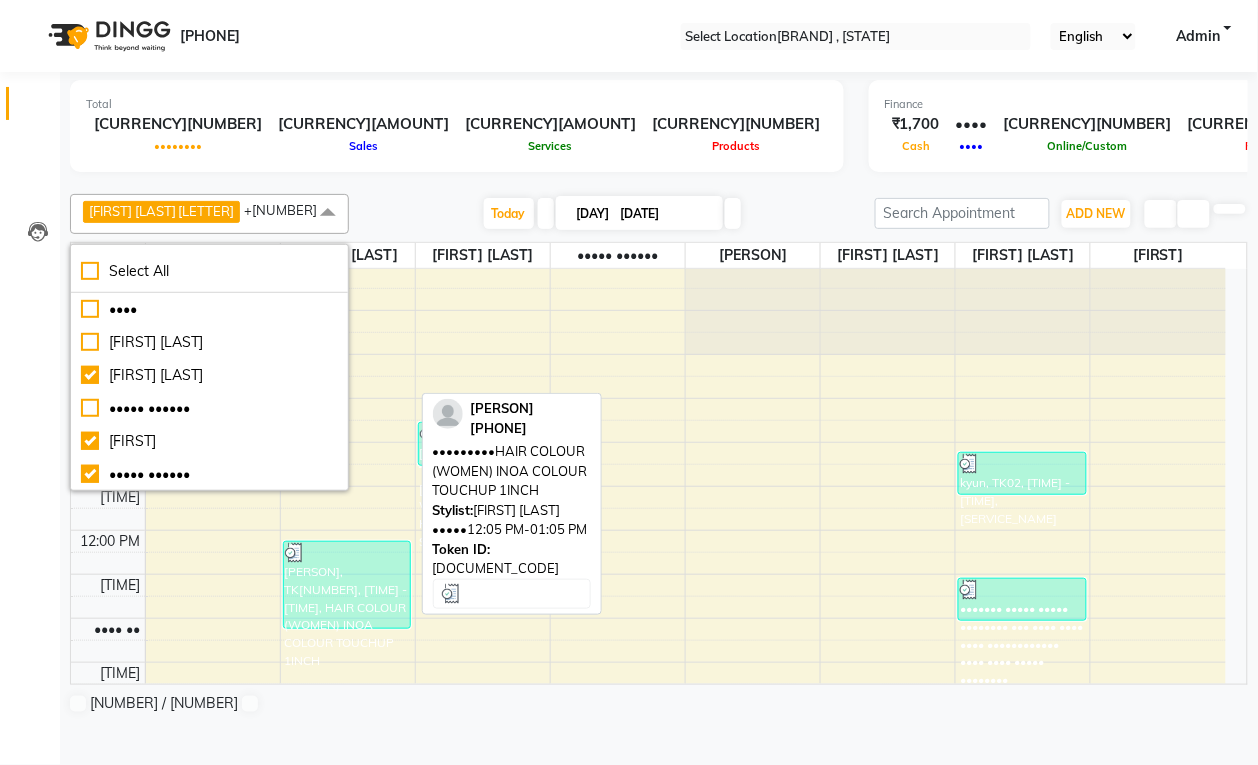 scroll, scrollTop: 0, scrollLeft: 0, axis: both 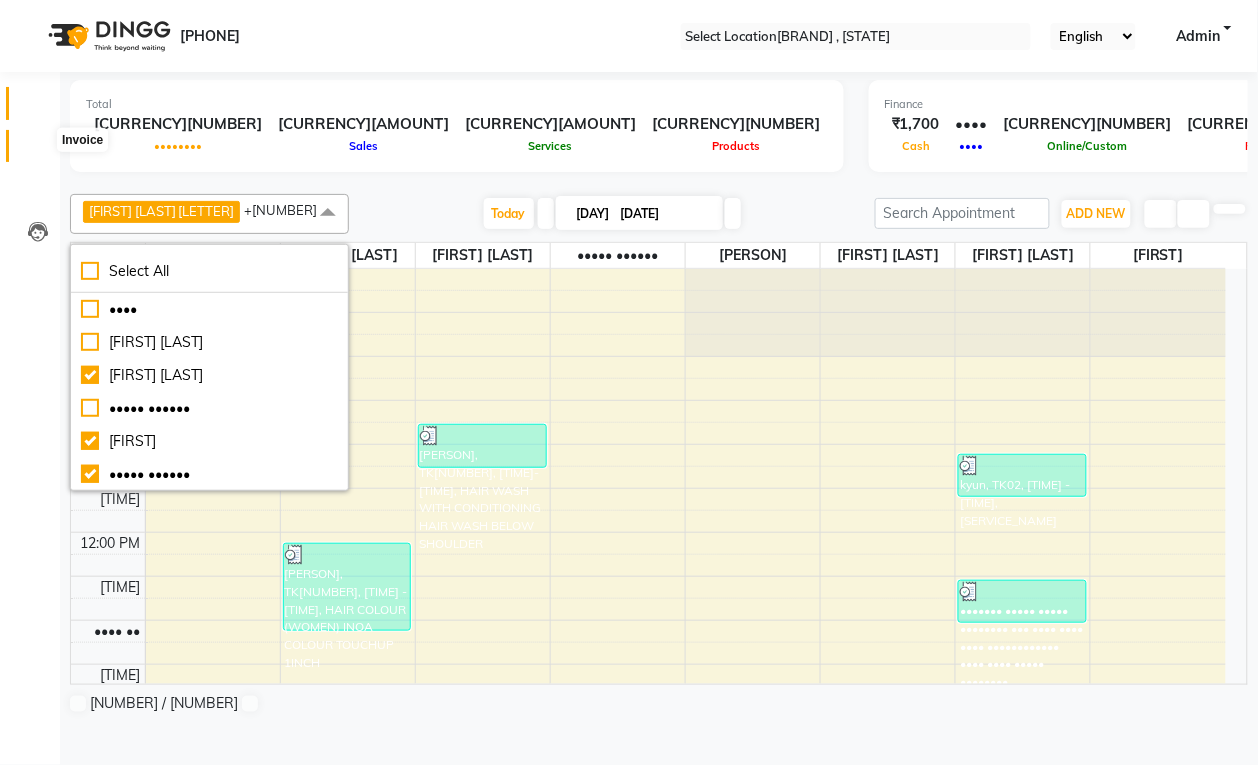 click at bounding box center [38, 151] 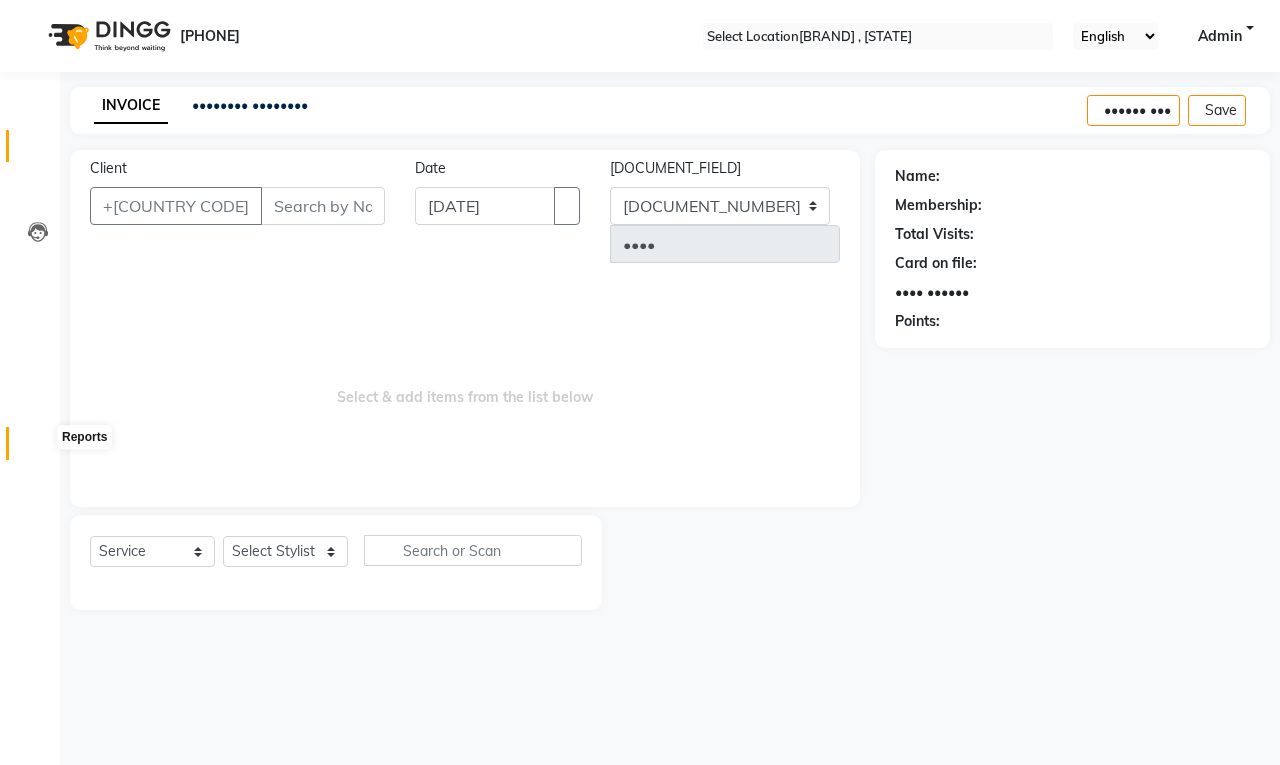 click at bounding box center (38, 448) 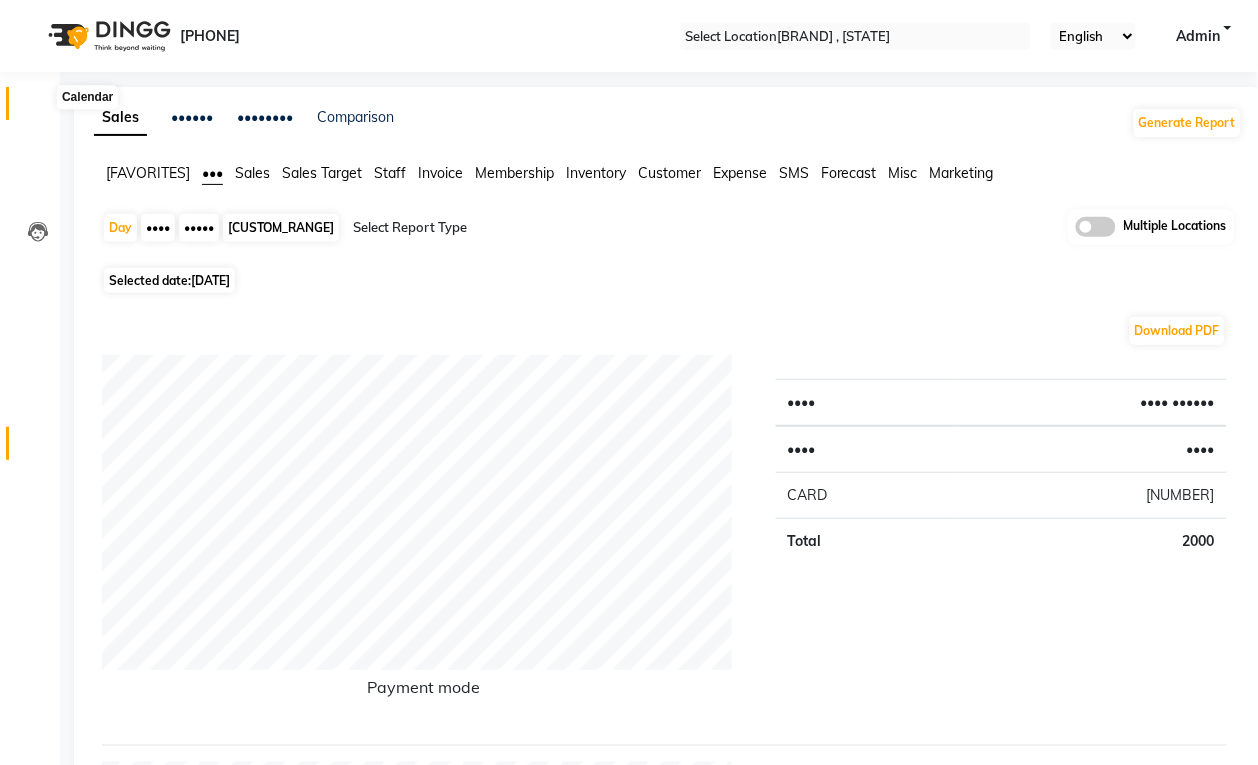 click at bounding box center (37, 108) 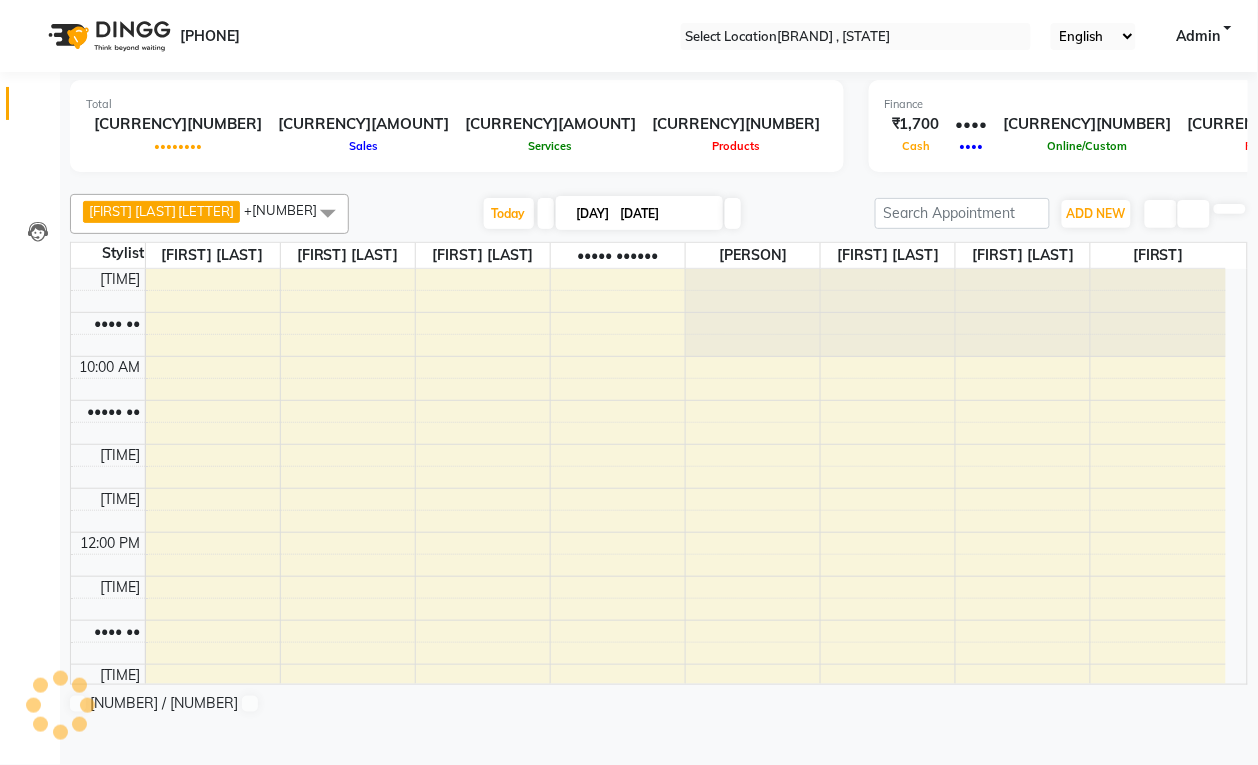 scroll, scrollTop: 0, scrollLeft: 0, axis: both 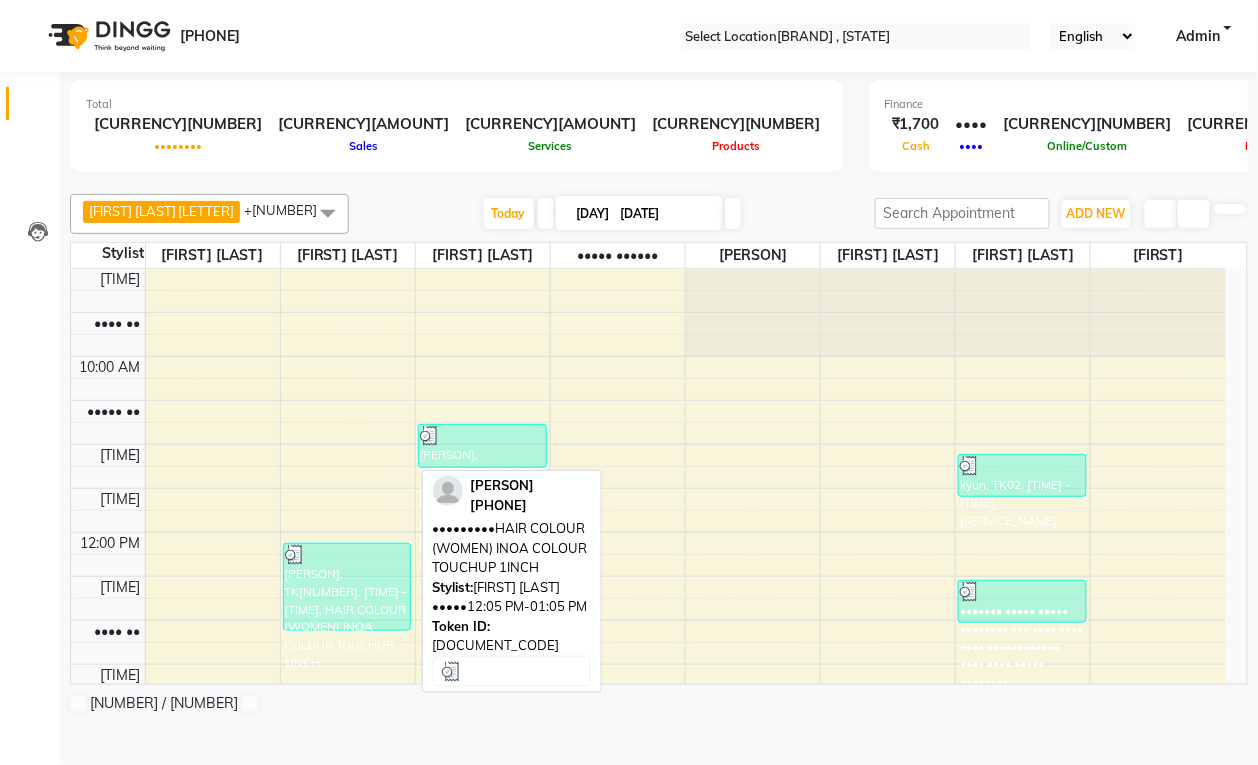 click on "[PERSON], TK[NUMBER], [TIME] - [TIME], HAIR COLOUR (WOMEN) INOA COLOUR TOUCHUP 1INCH" at bounding box center (347, 587) 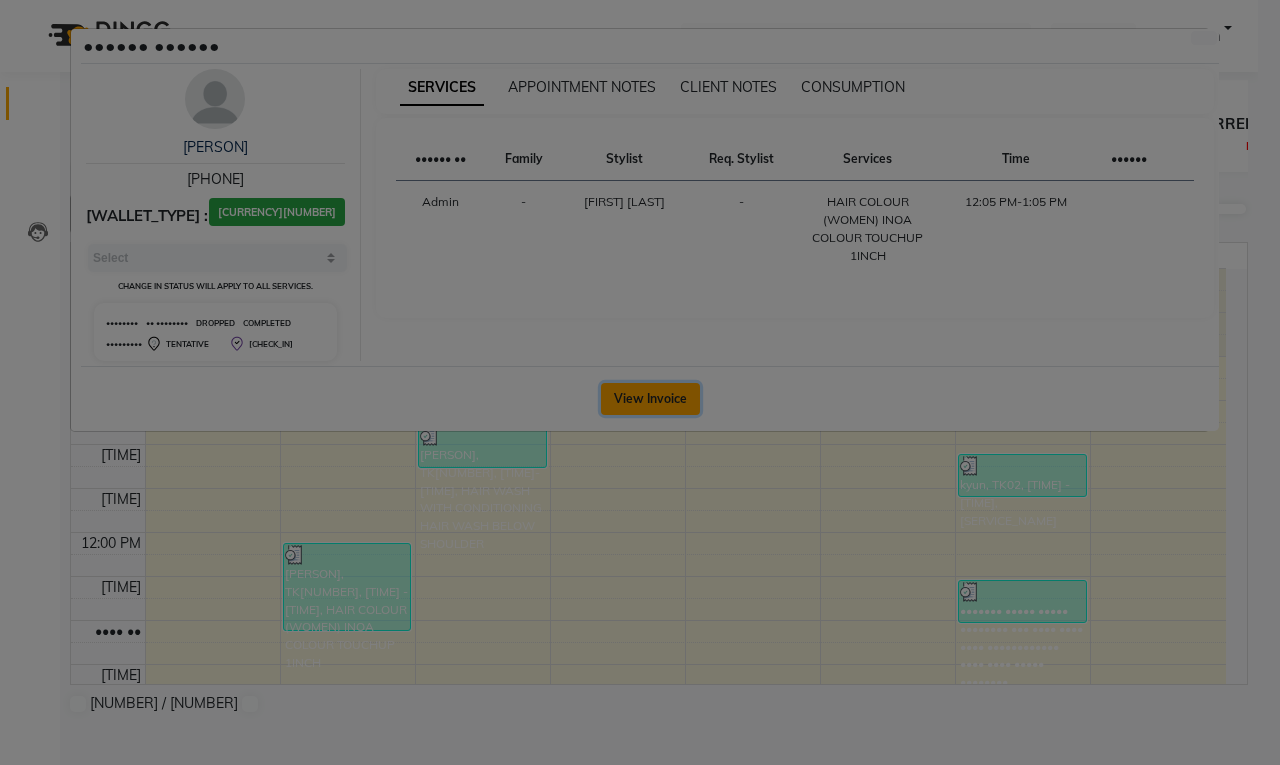 click on "View Invoice" at bounding box center [650, 399] 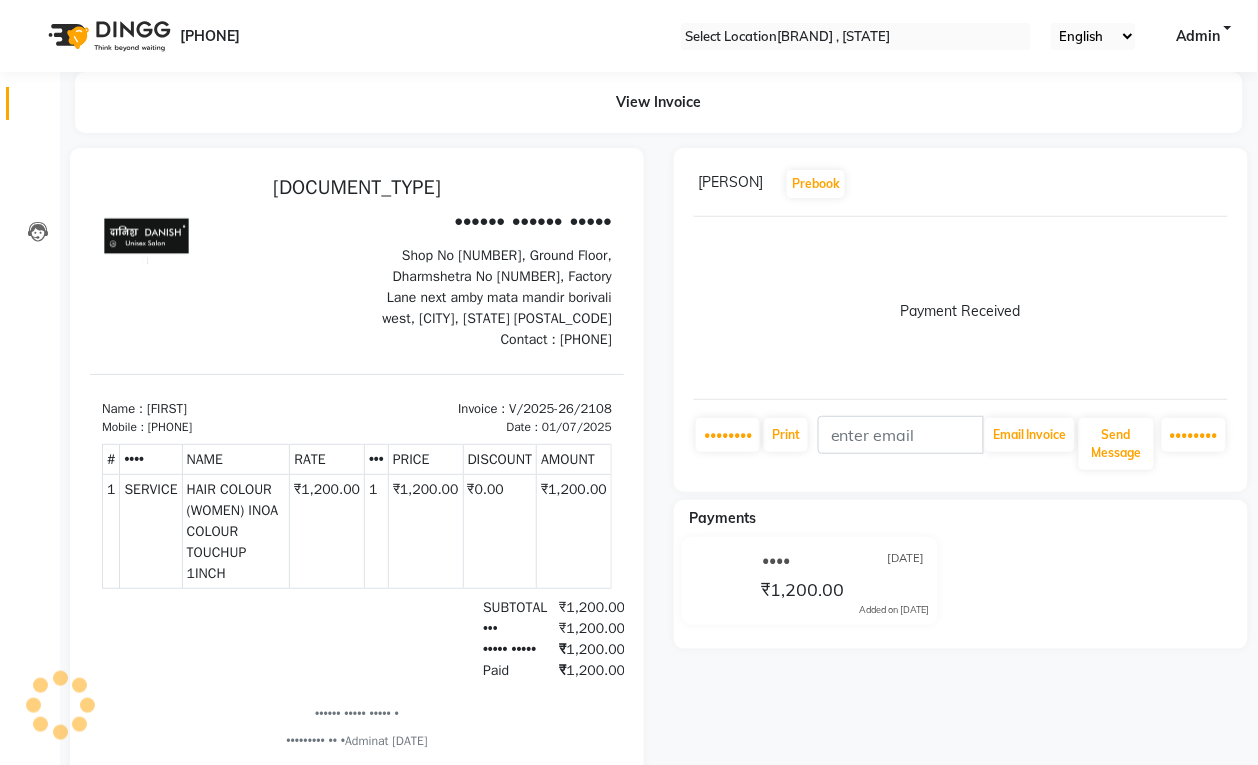 scroll, scrollTop: 0, scrollLeft: 0, axis: both 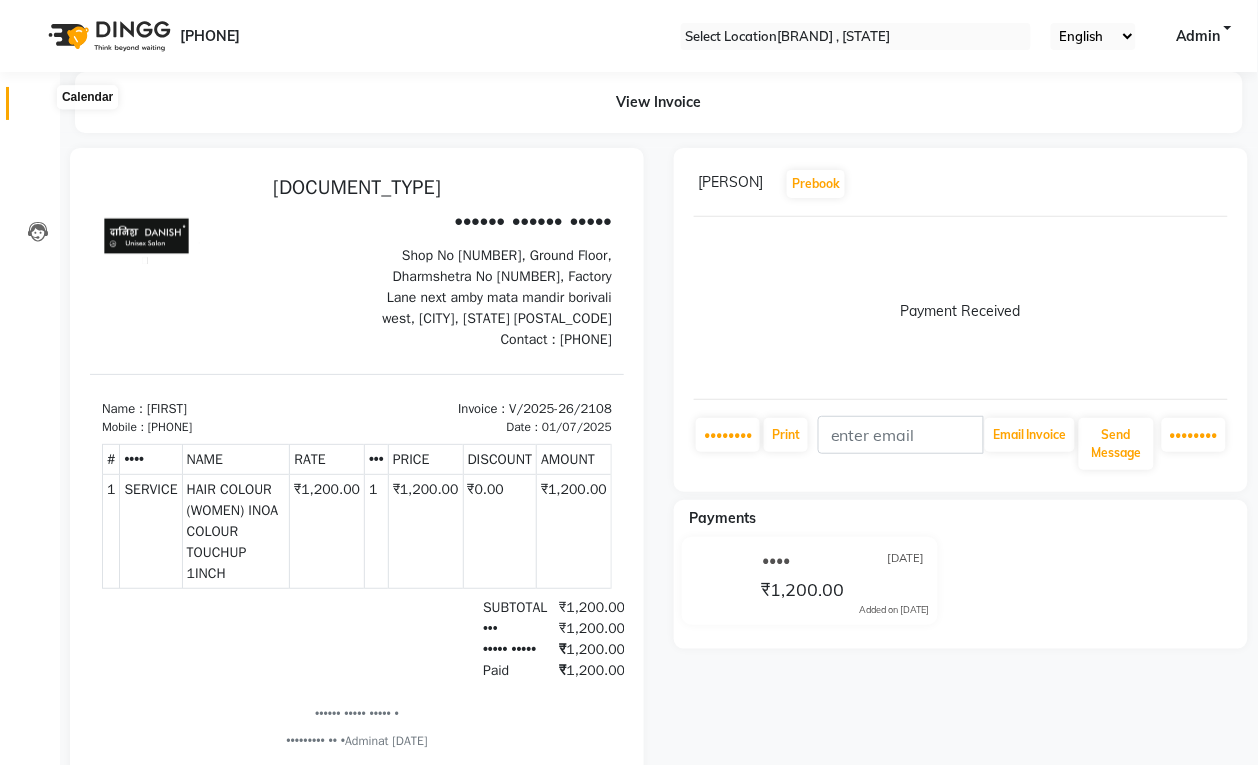 click at bounding box center [38, 108] 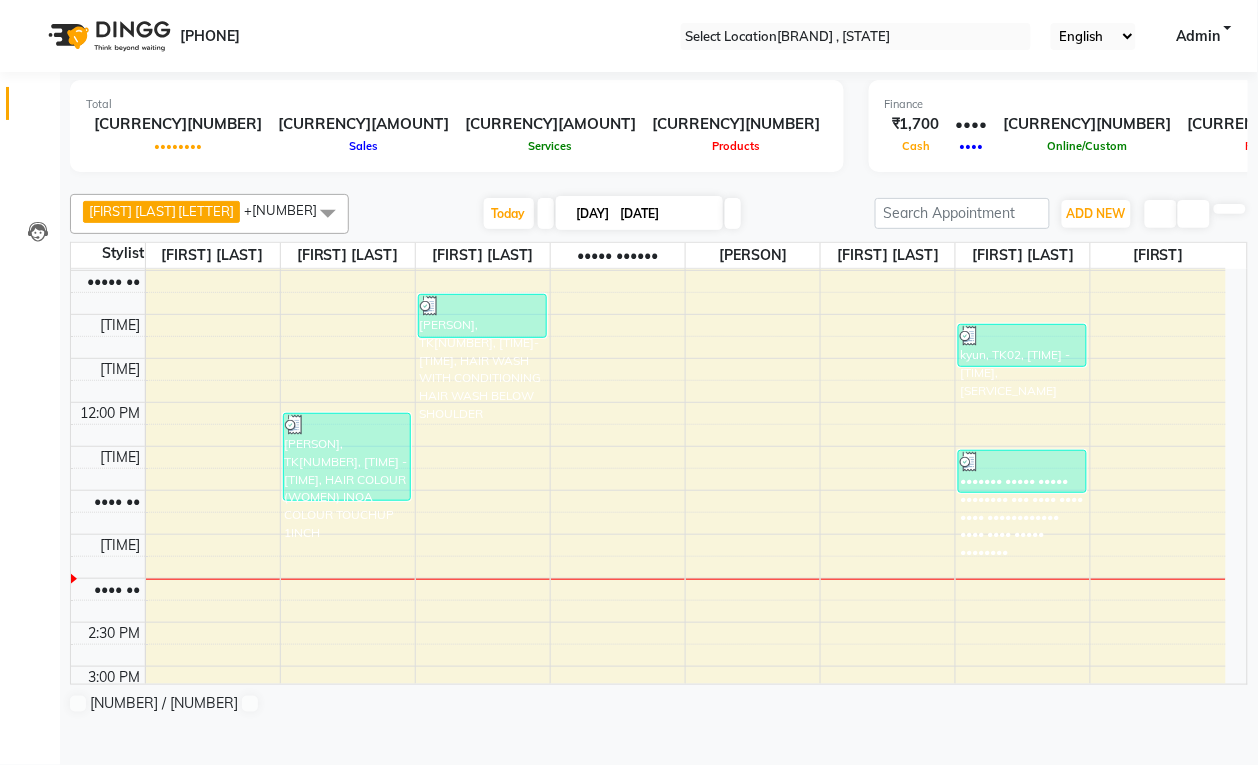 scroll, scrollTop: 0, scrollLeft: 0, axis: both 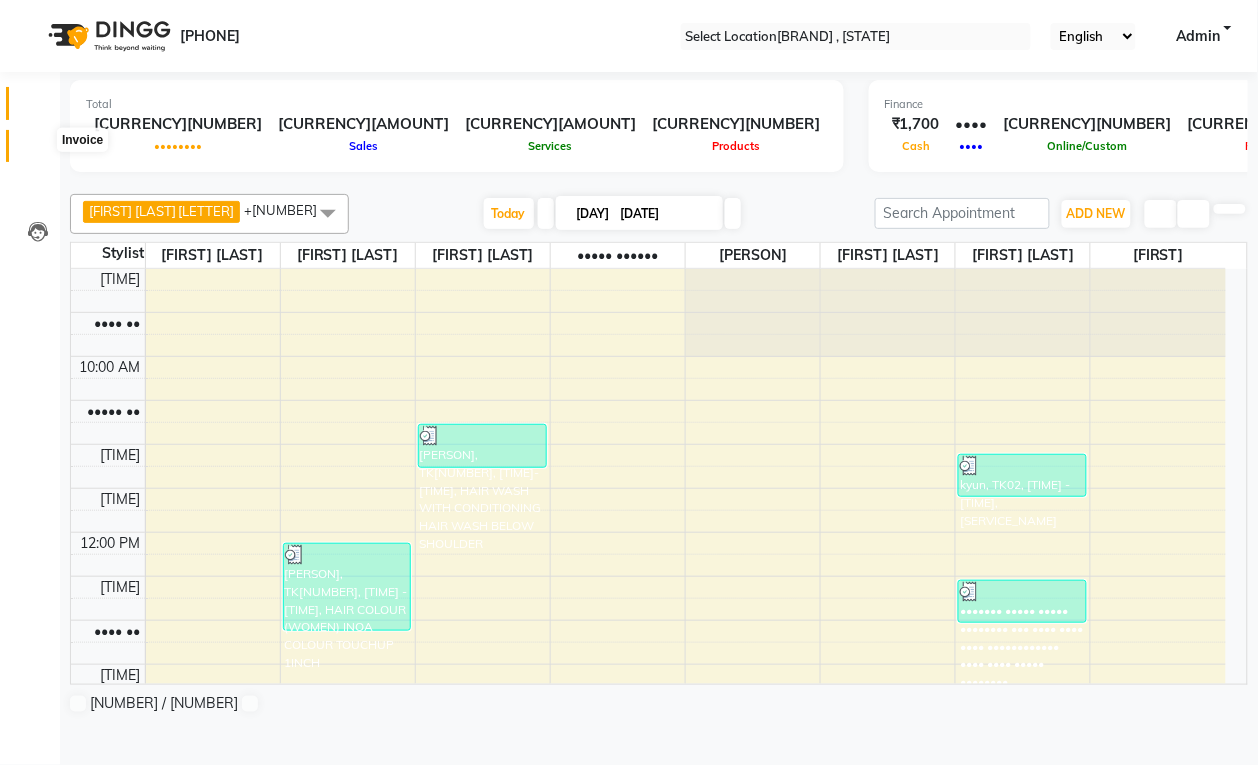 click at bounding box center [38, 151] 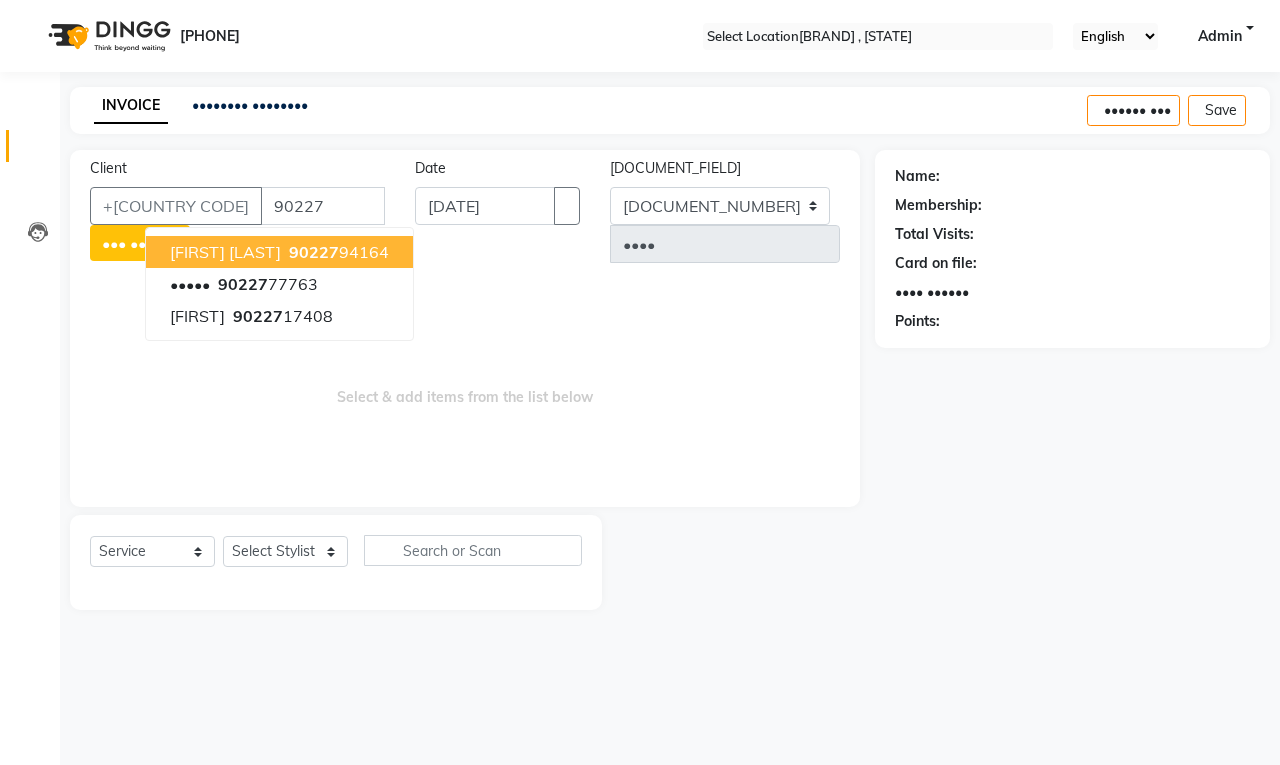 click on "[FIRST] [LAST] [PHONE] [PHONE]" at bounding box center (279, 252) 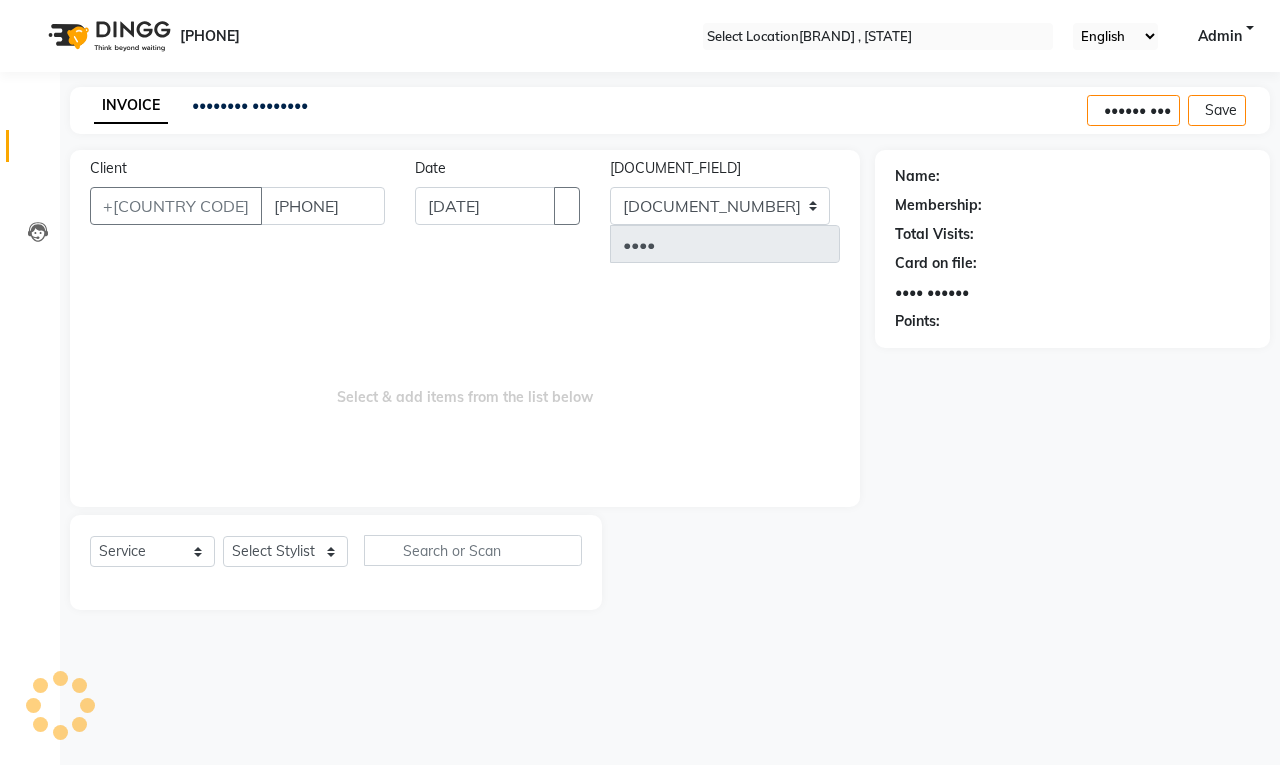 type on "[PHONE]" 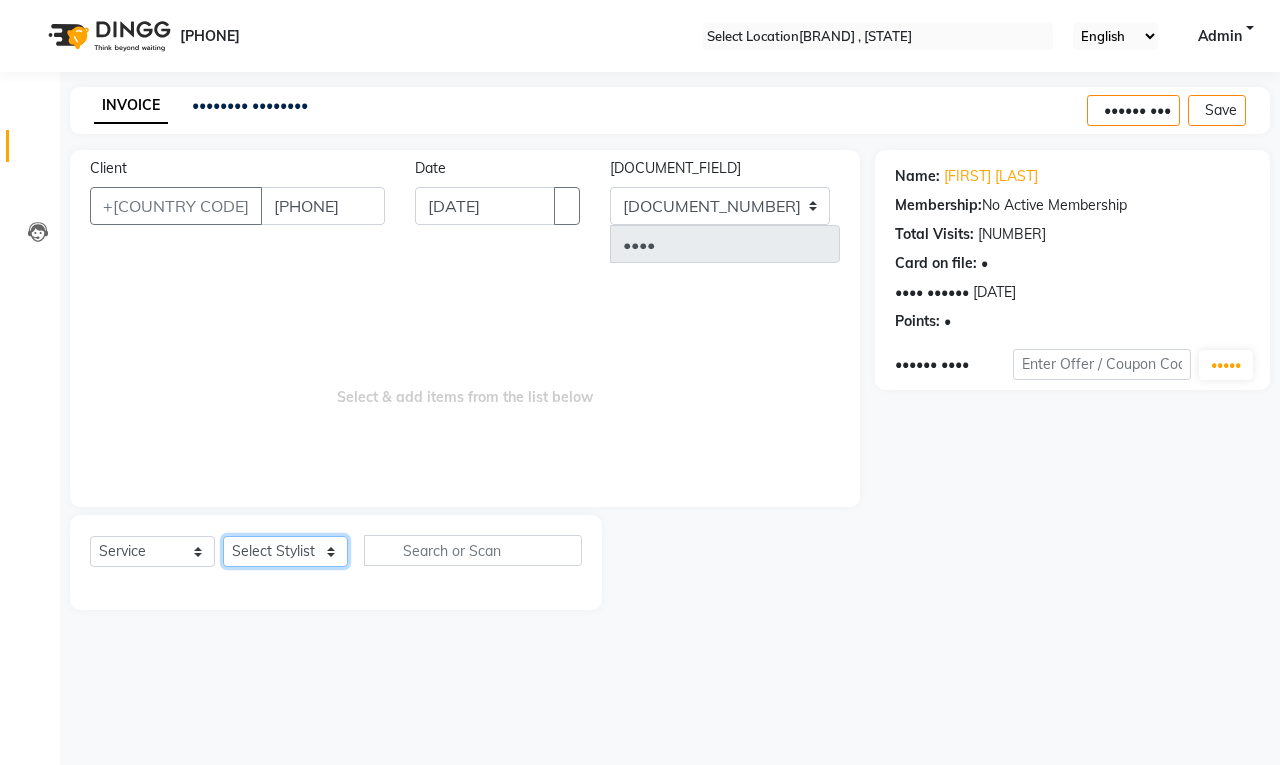 click on "Select Stylist [FIRST] [LAST] [FIRST] [LAST] [FIRST] [LAST] [FIRST] [LAST] [FIRST] [LAST] [FIRST] [LAST] [FIRST] [LAST] [FIRST] [LAST] [FIRST] [LAST] [FIRST] [LAST]" at bounding box center (285, 551) 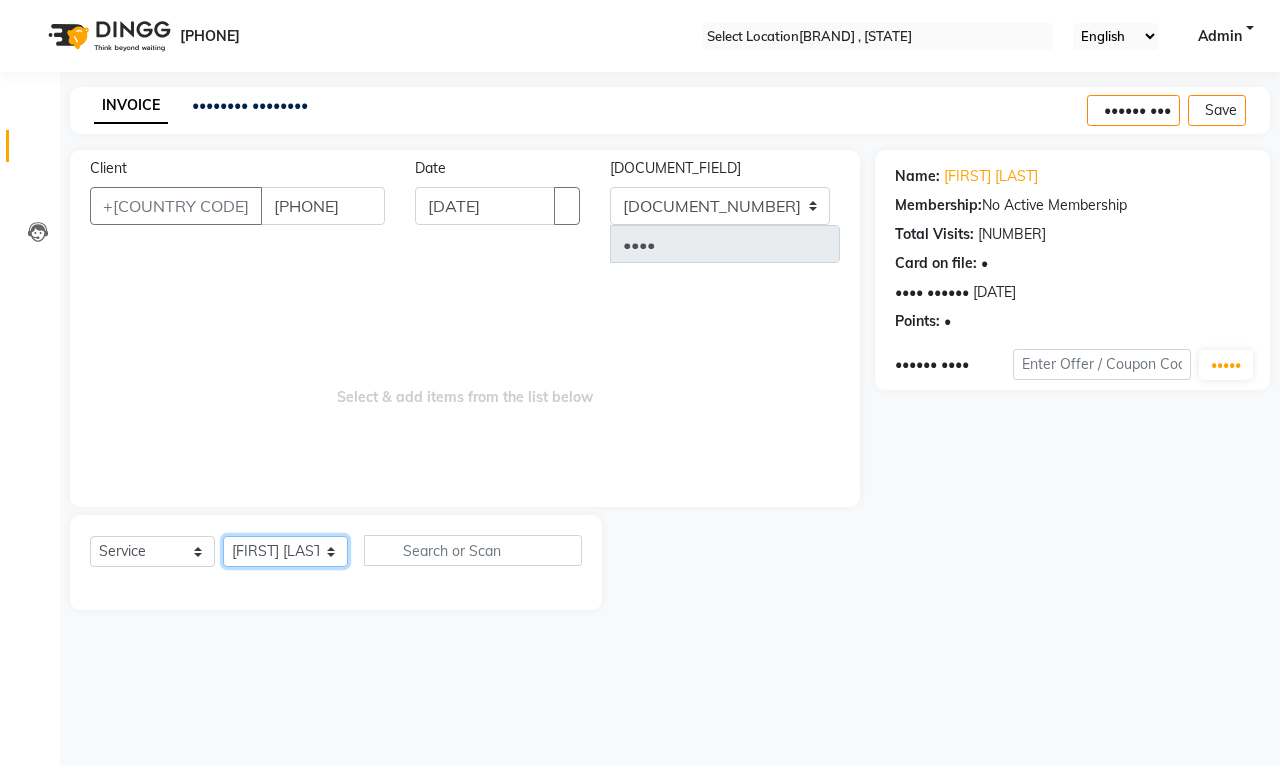click on "Select Stylist [FIRST] [LAST] [FIRST] [LAST] [FIRST] [LAST] [FIRST] [LAST] [FIRST] [LAST] [FIRST] [LAST] [FIRST] [LAST] [FIRST] [LAST] [FIRST] [LAST] [FIRST] [LAST]" at bounding box center (285, 551) 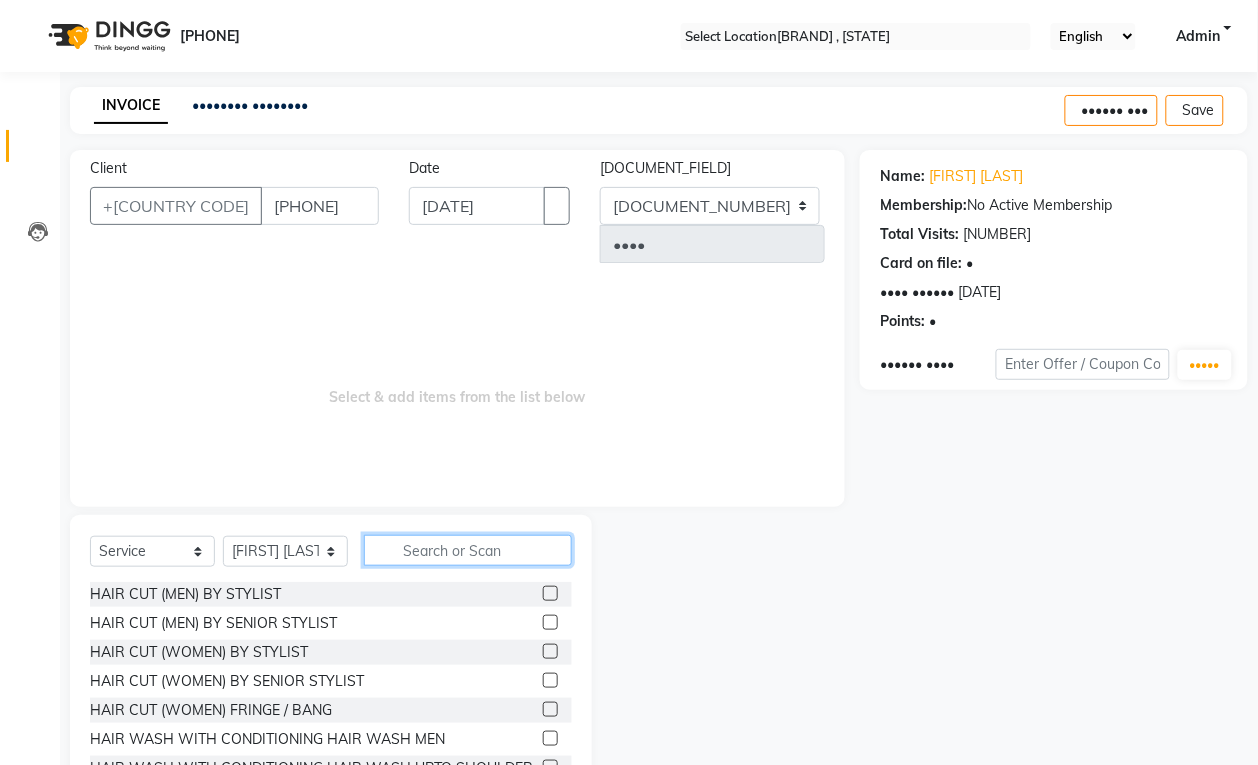 click at bounding box center [468, 550] 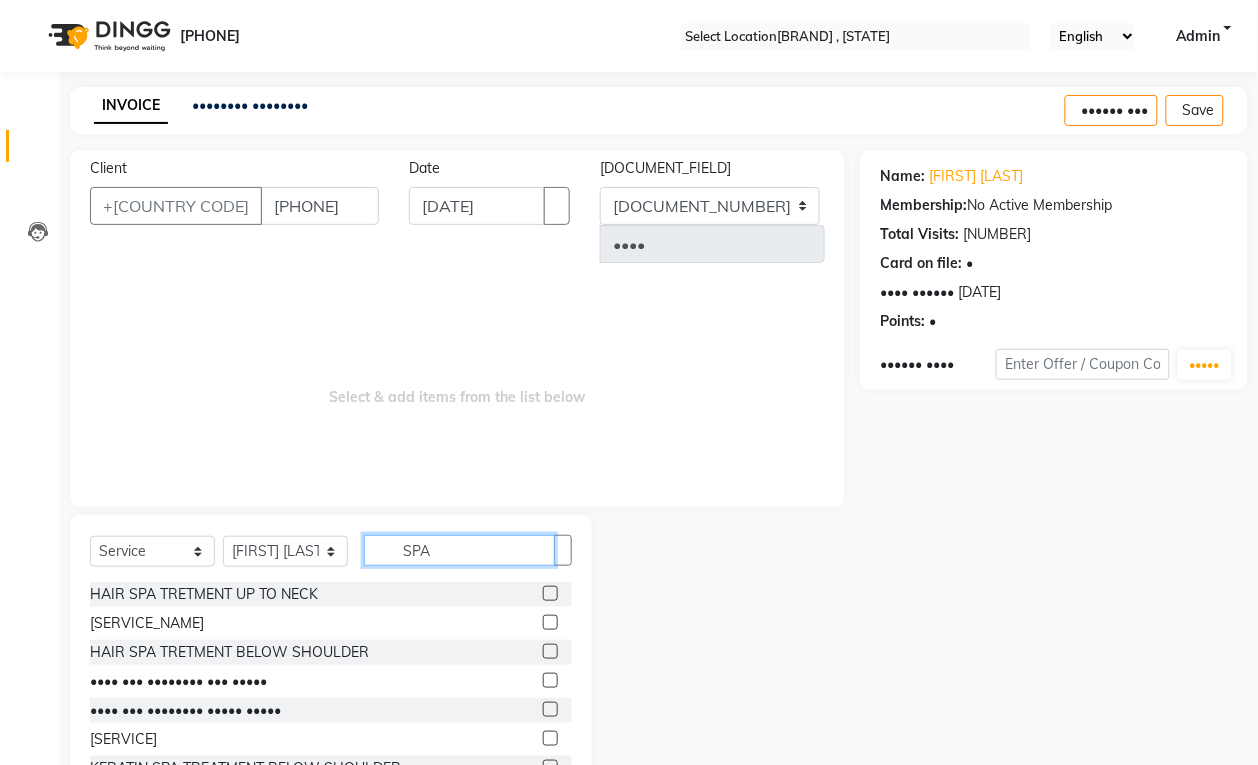 type on "SPA" 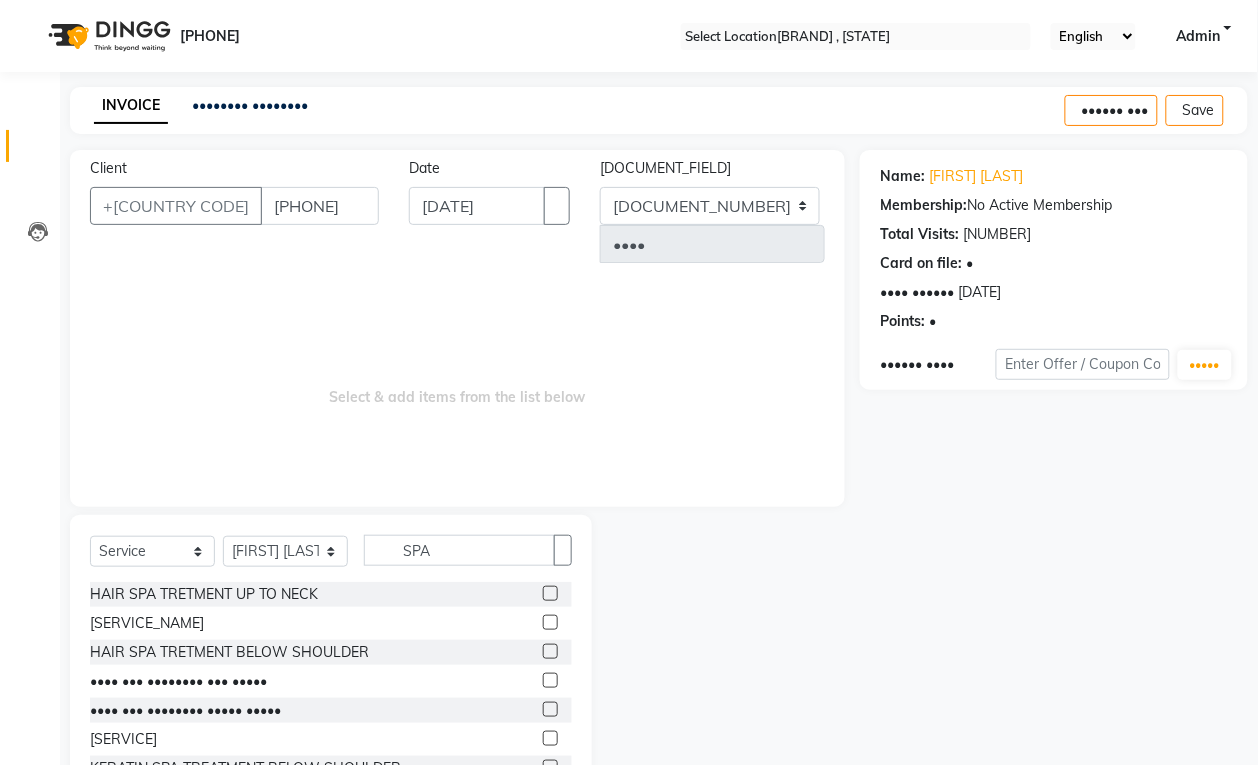 click at bounding box center [550, 680] 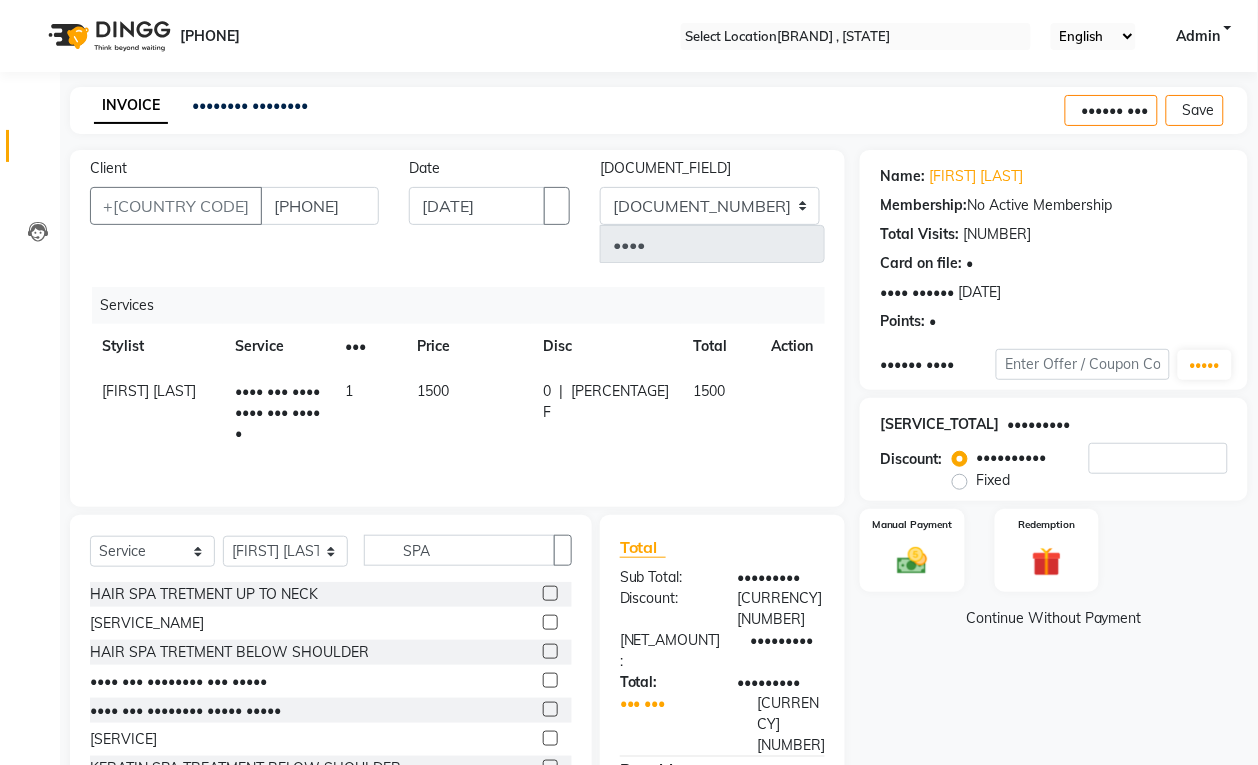 click on "0 F" at bounding box center (547, 402) 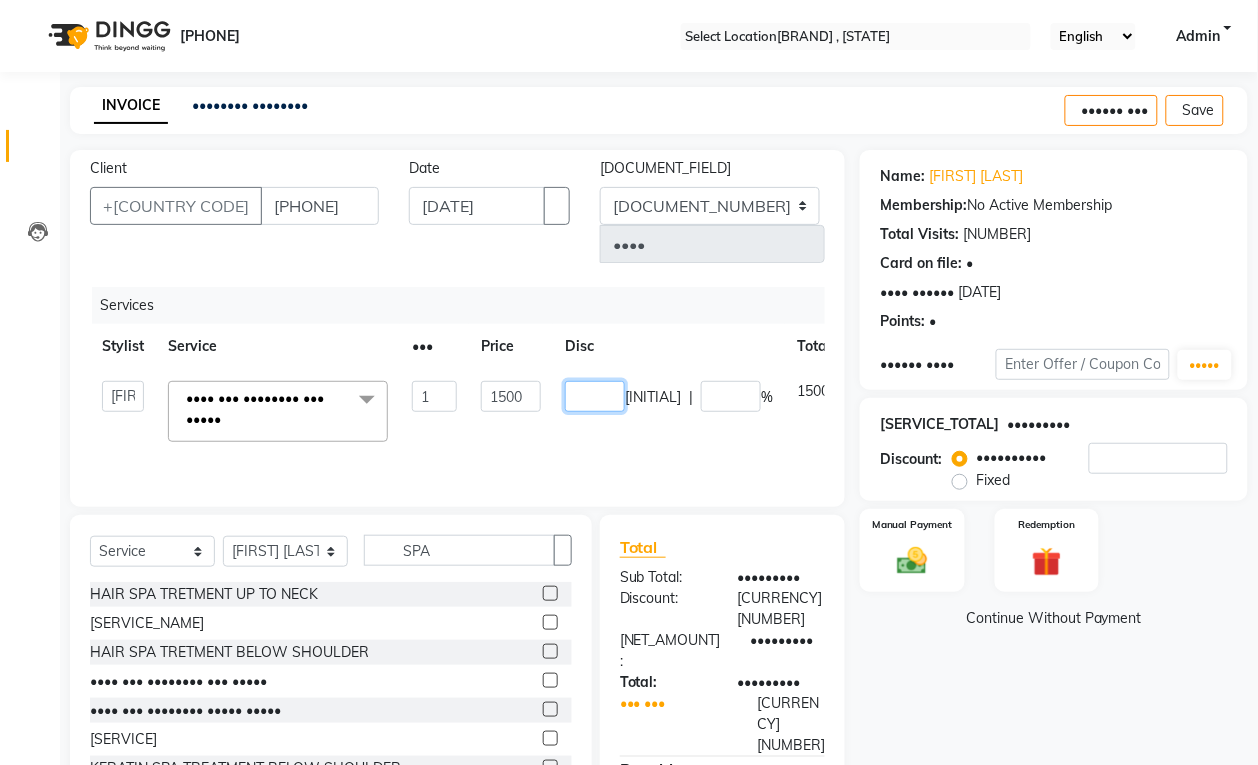 click on "•" at bounding box center [595, 396] 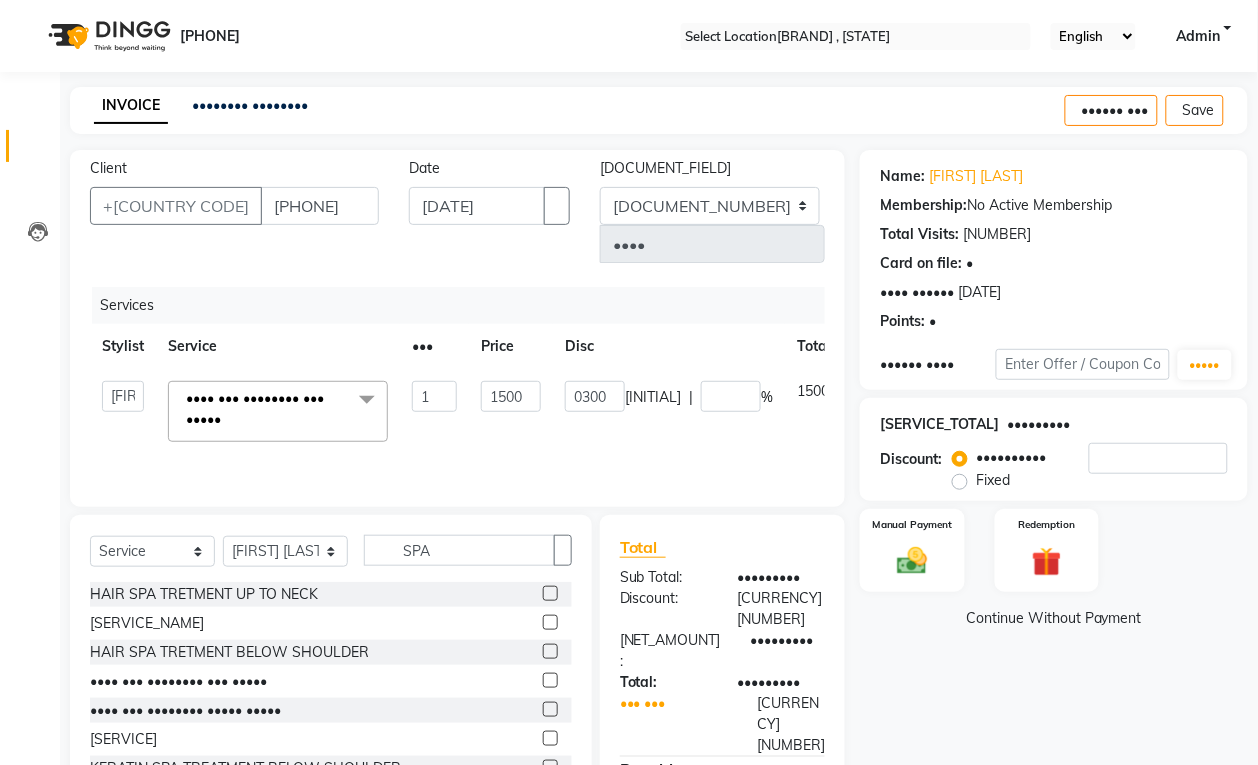 click on "0300 F | 0 %" at bounding box center (669, 411) 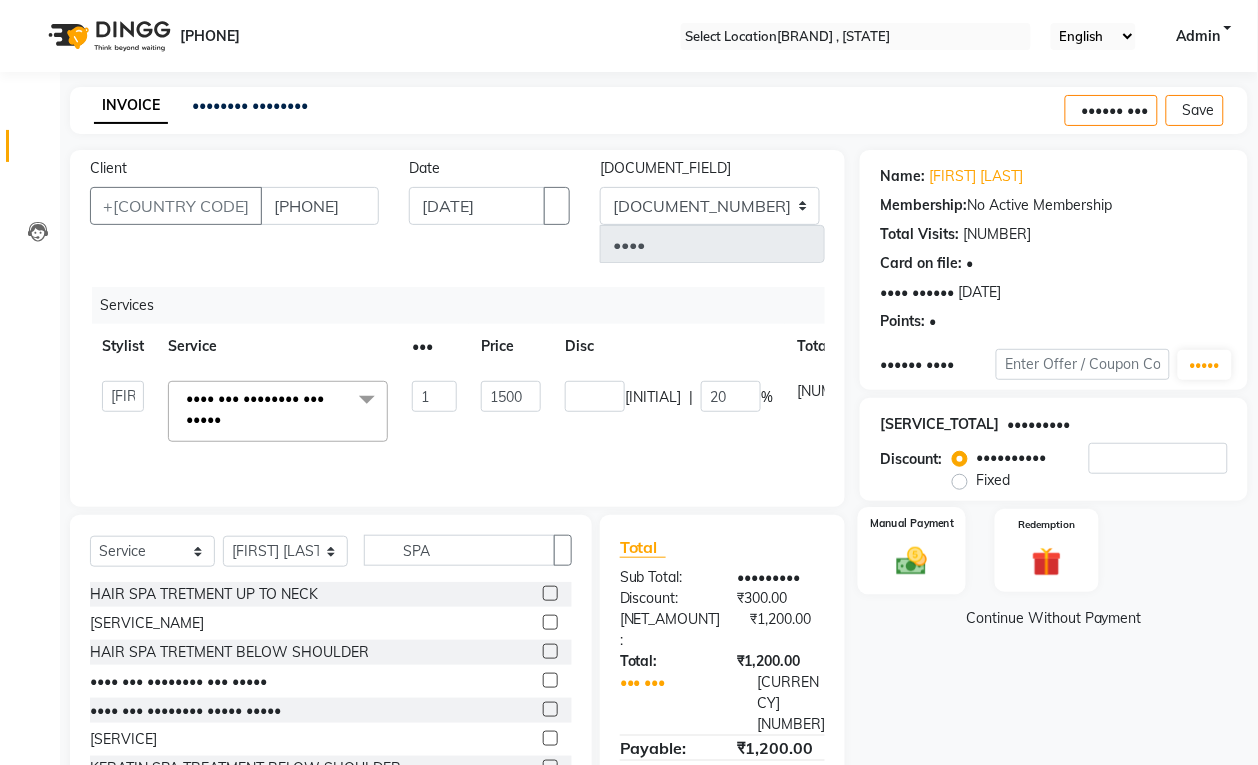 click on "Manual Payment" at bounding box center (912, 550) 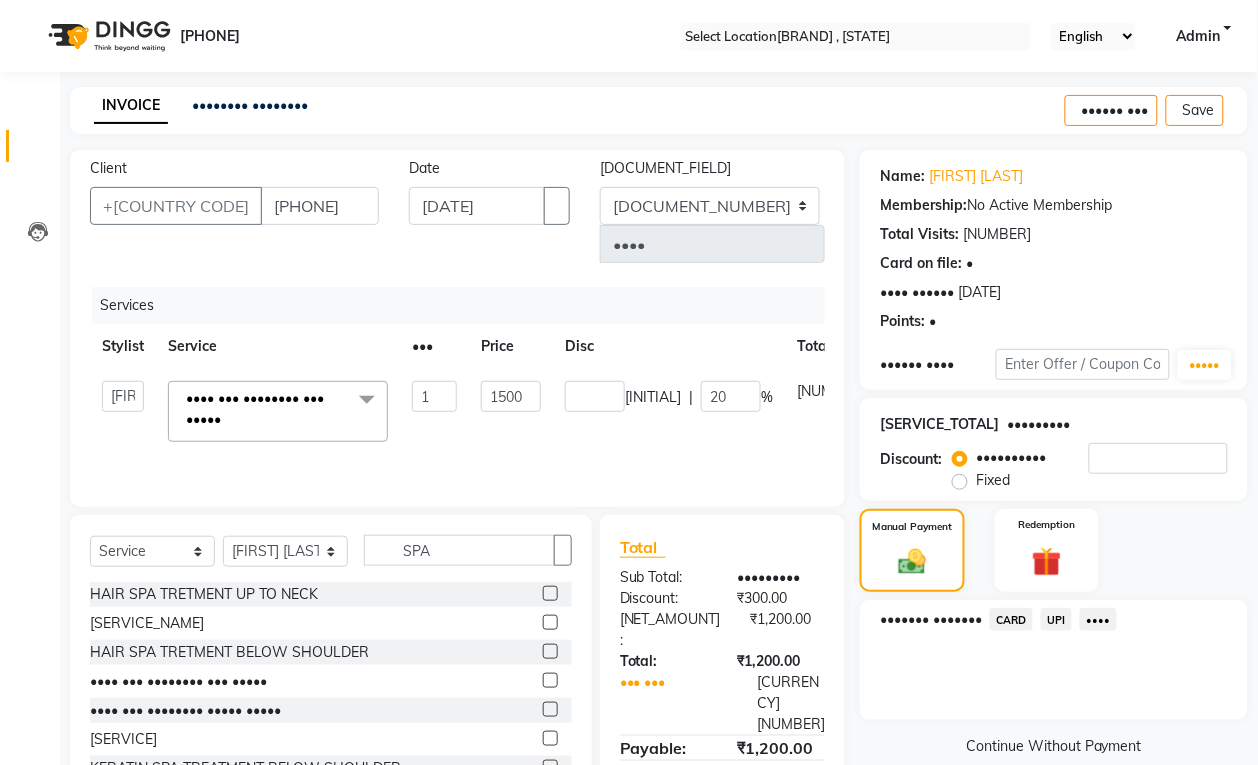 click on "UPI" at bounding box center (1011, 619) 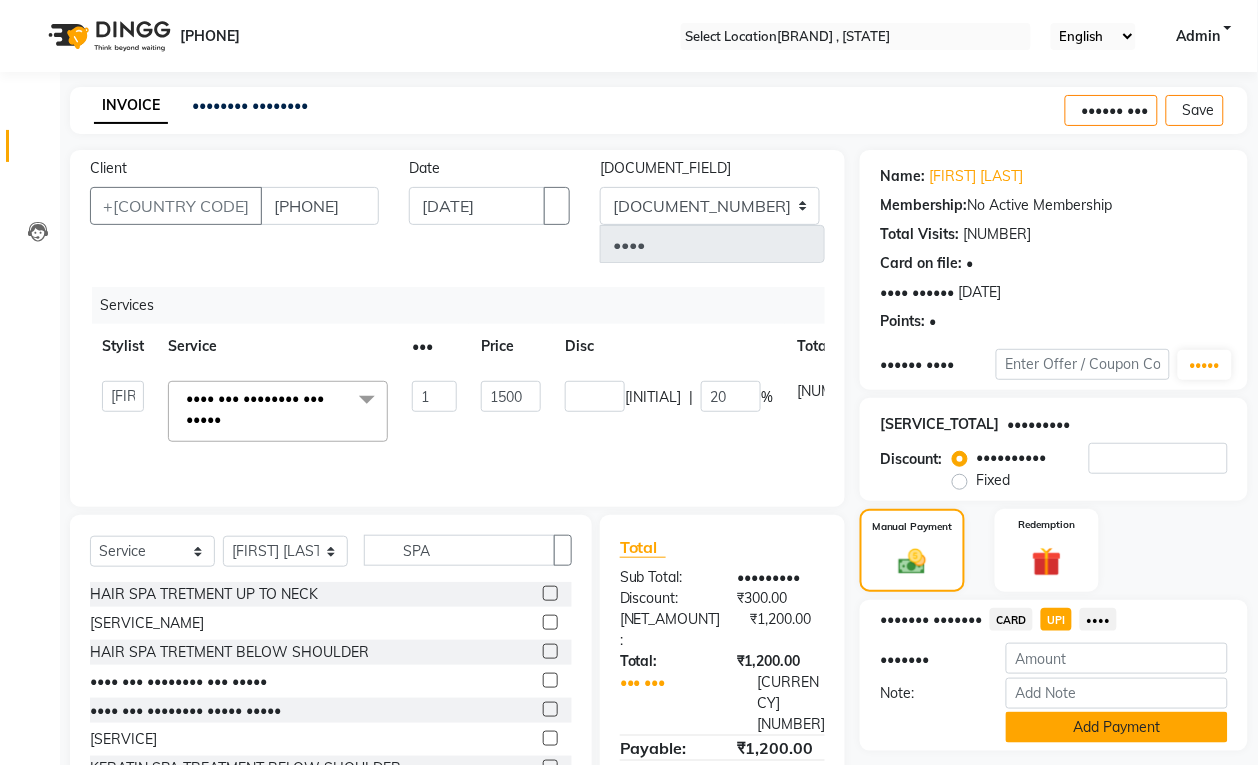 scroll, scrollTop: 61, scrollLeft: 0, axis: vertical 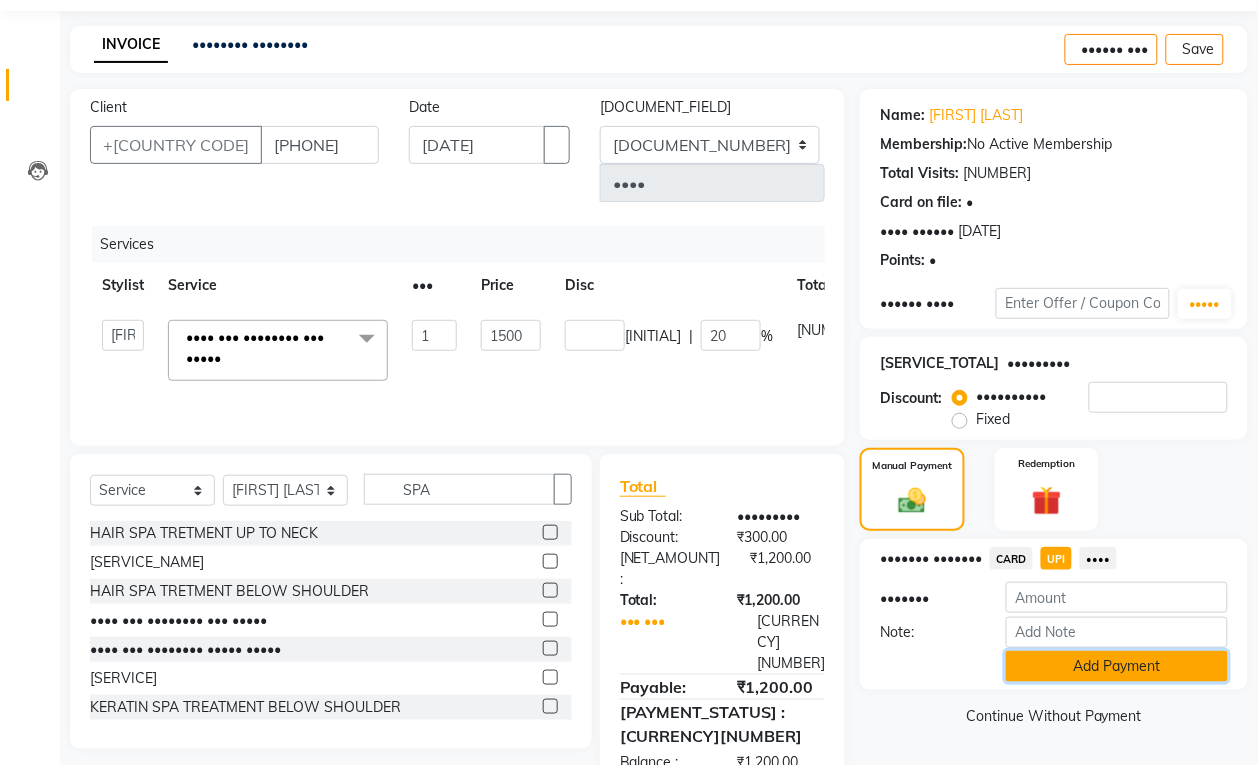 click on "Add Payment" at bounding box center (1117, 666) 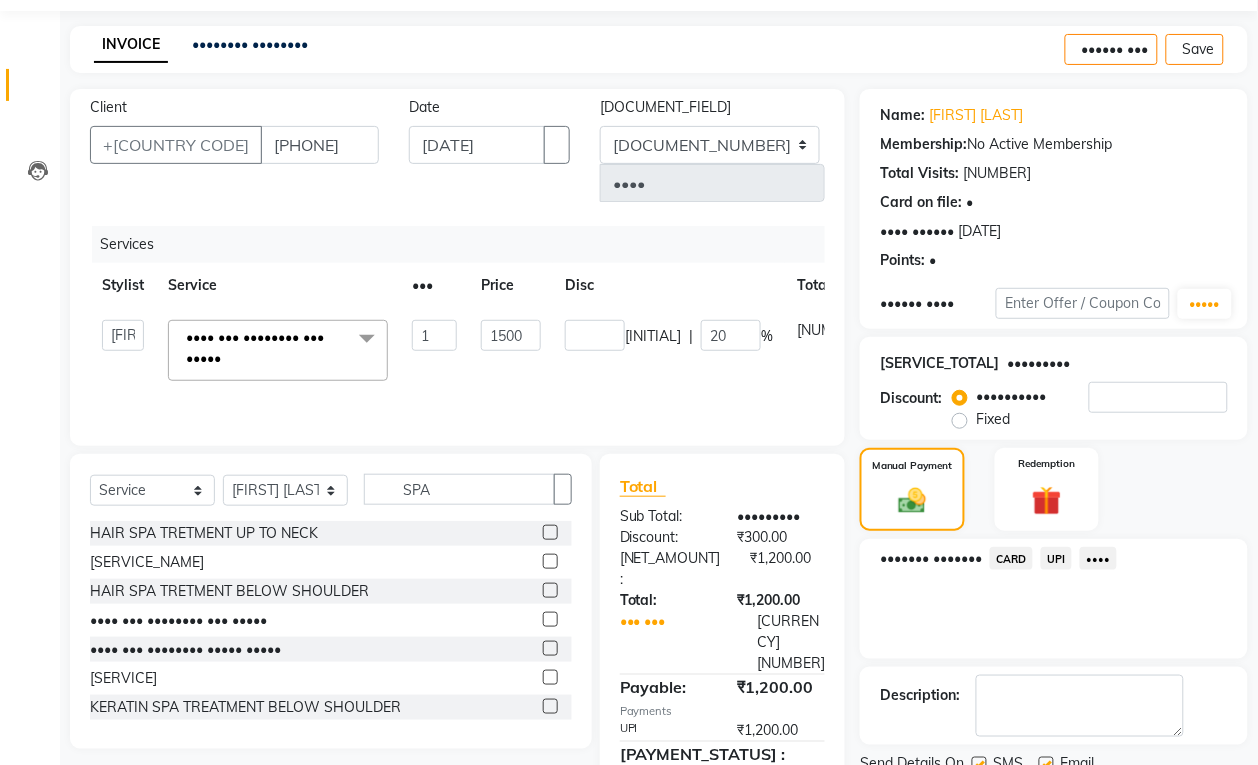 scroll, scrollTop: 147, scrollLeft: 0, axis: vertical 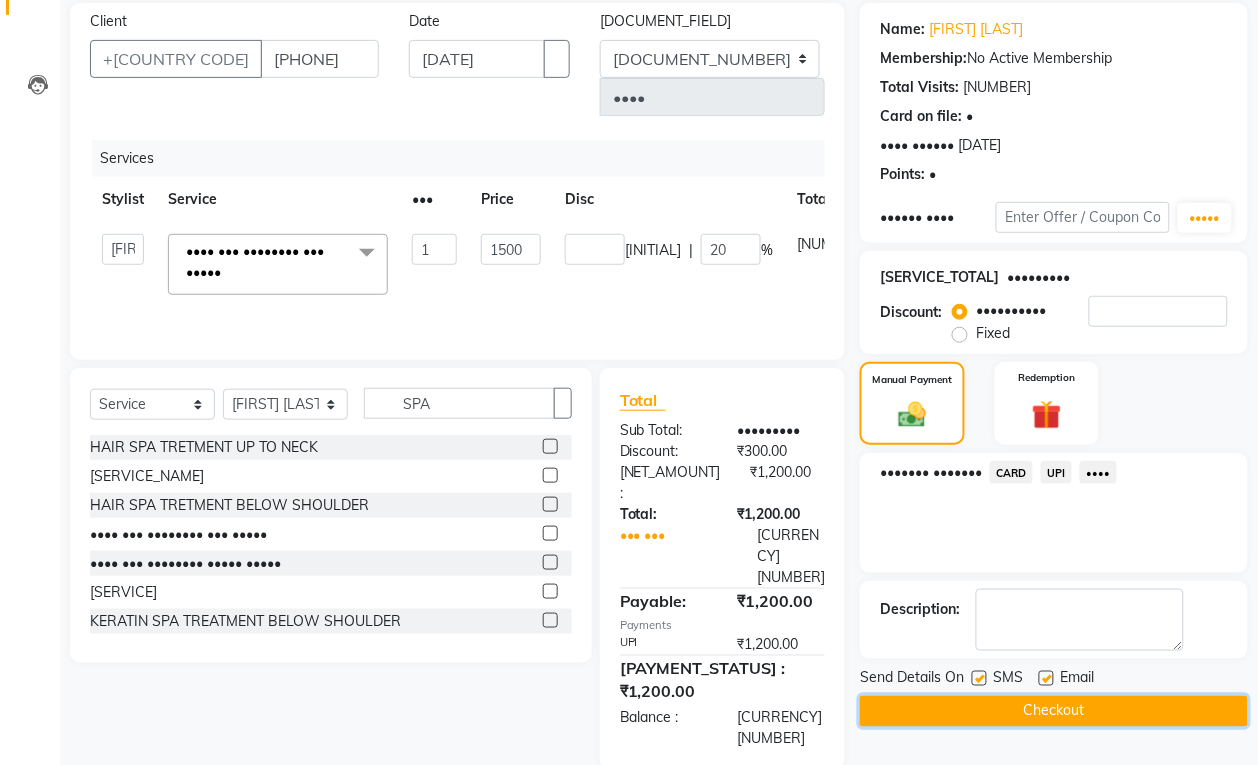 click on "Checkout" at bounding box center (1054, 711) 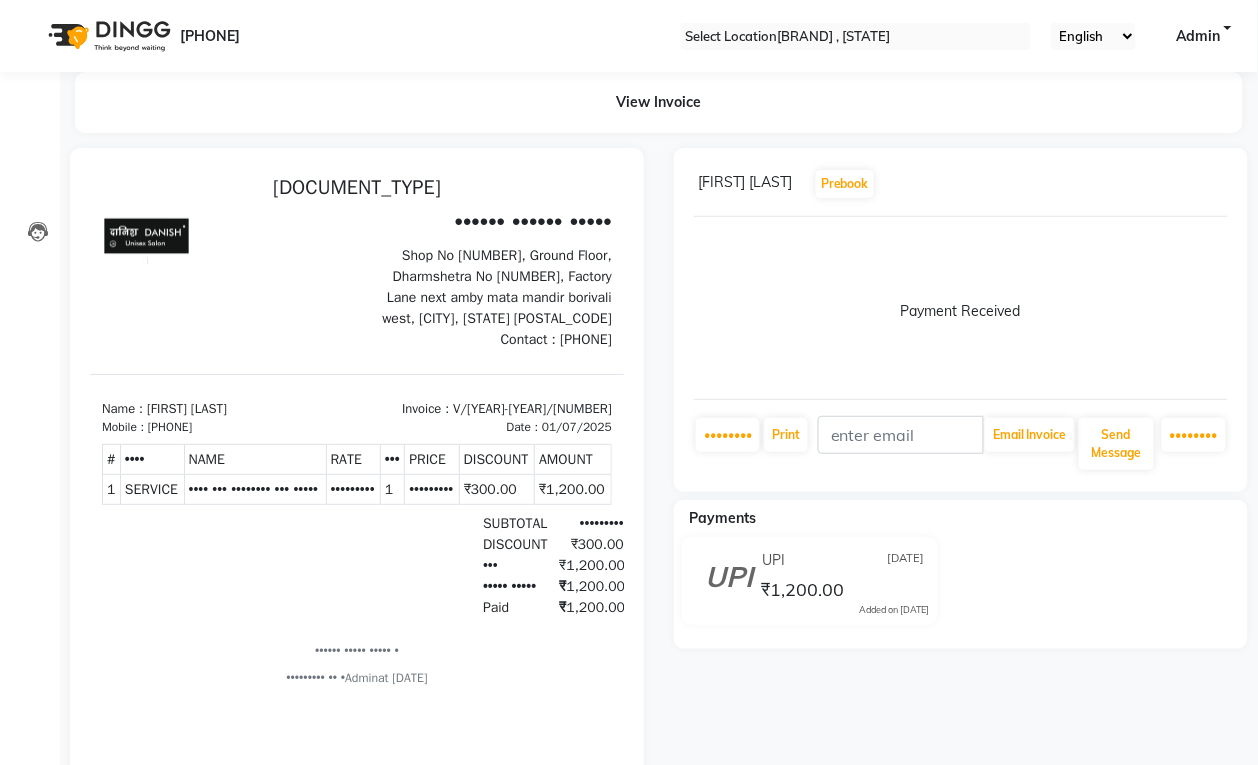 scroll, scrollTop: 0, scrollLeft: 0, axis: both 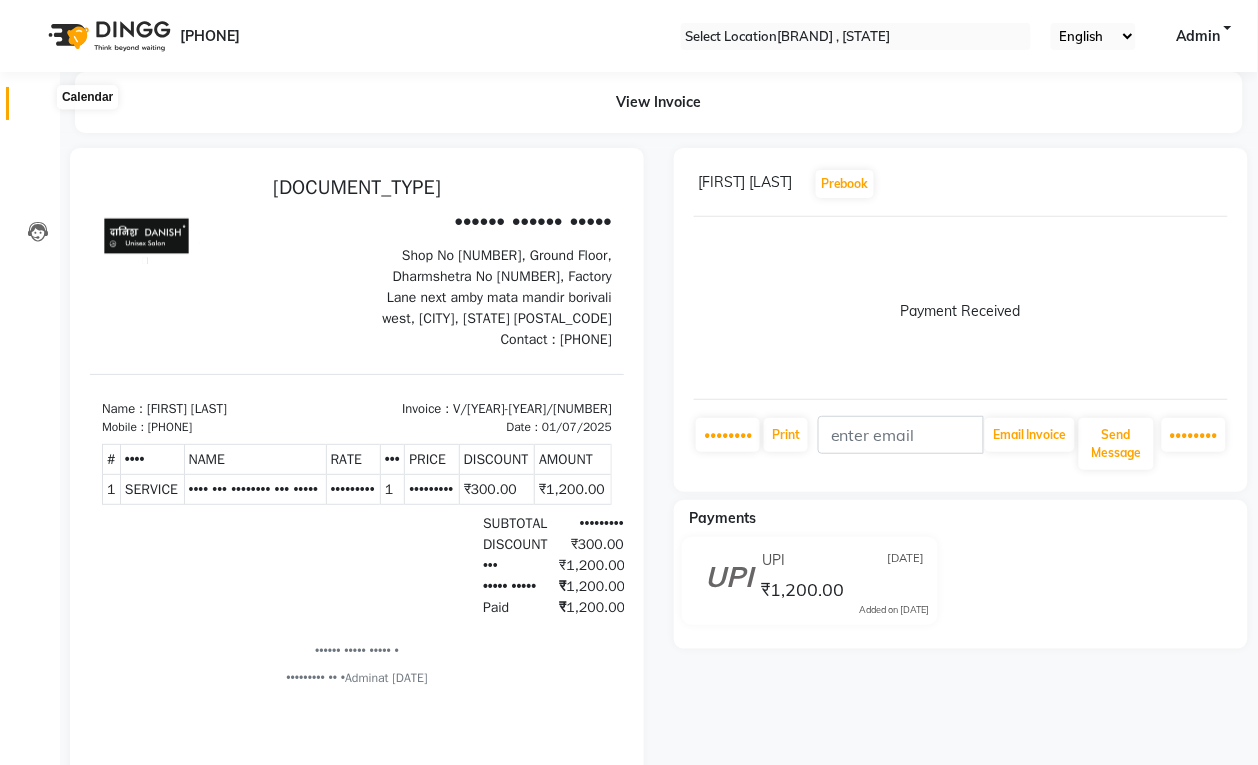 click at bounding box center (38, 108) 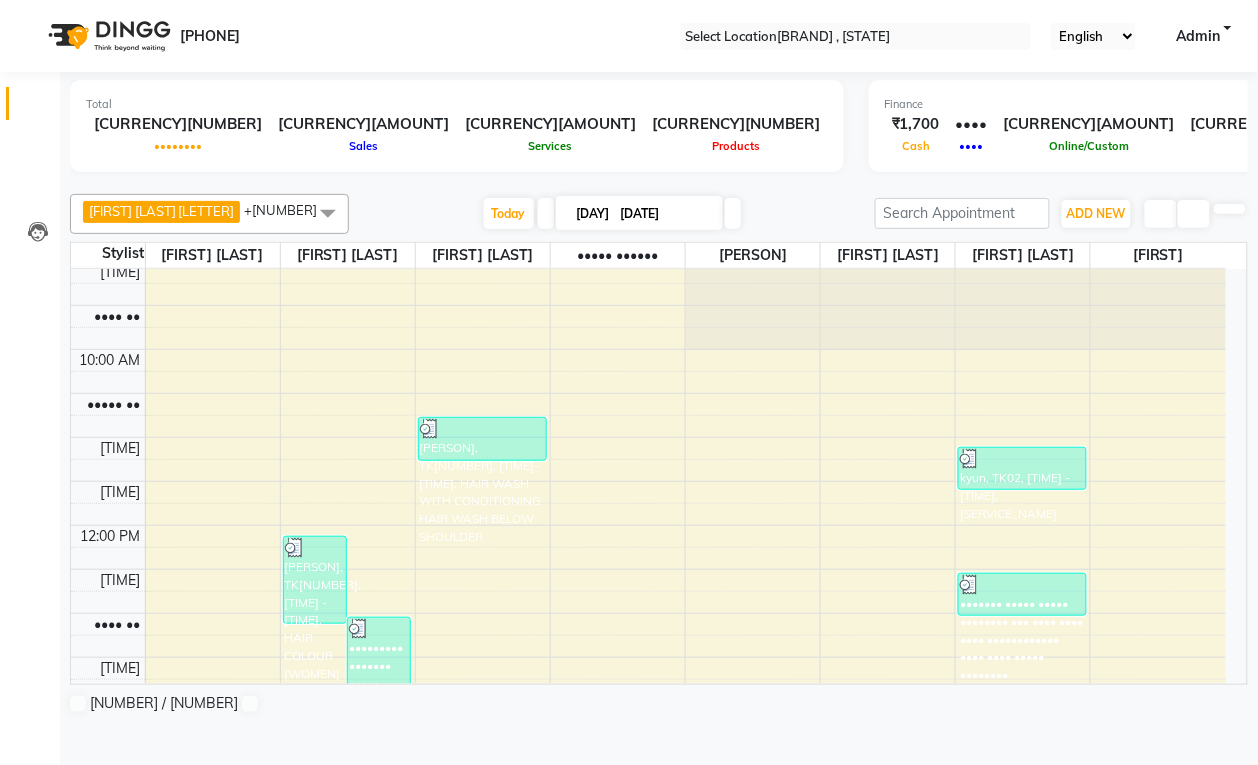 scroll, scrollTop: 0, scrollLeft: 0, axis: both 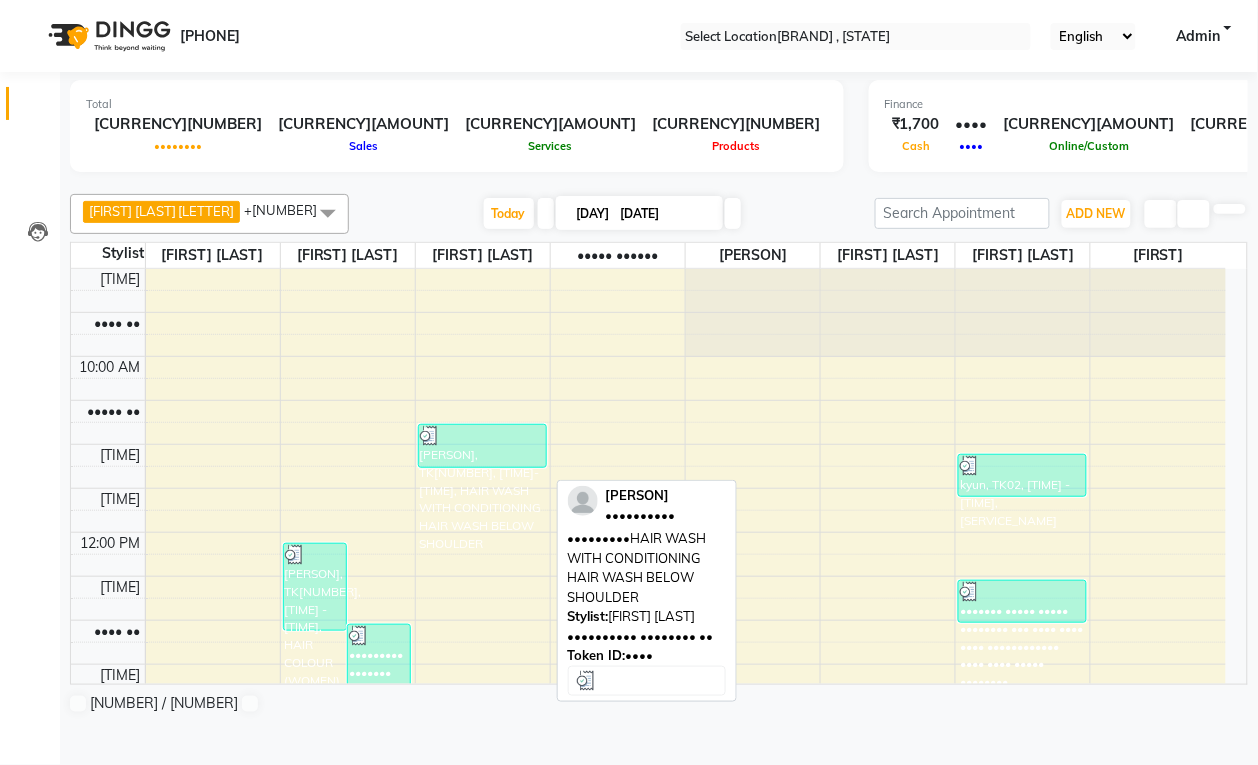 click at bounding box center (315, 555) 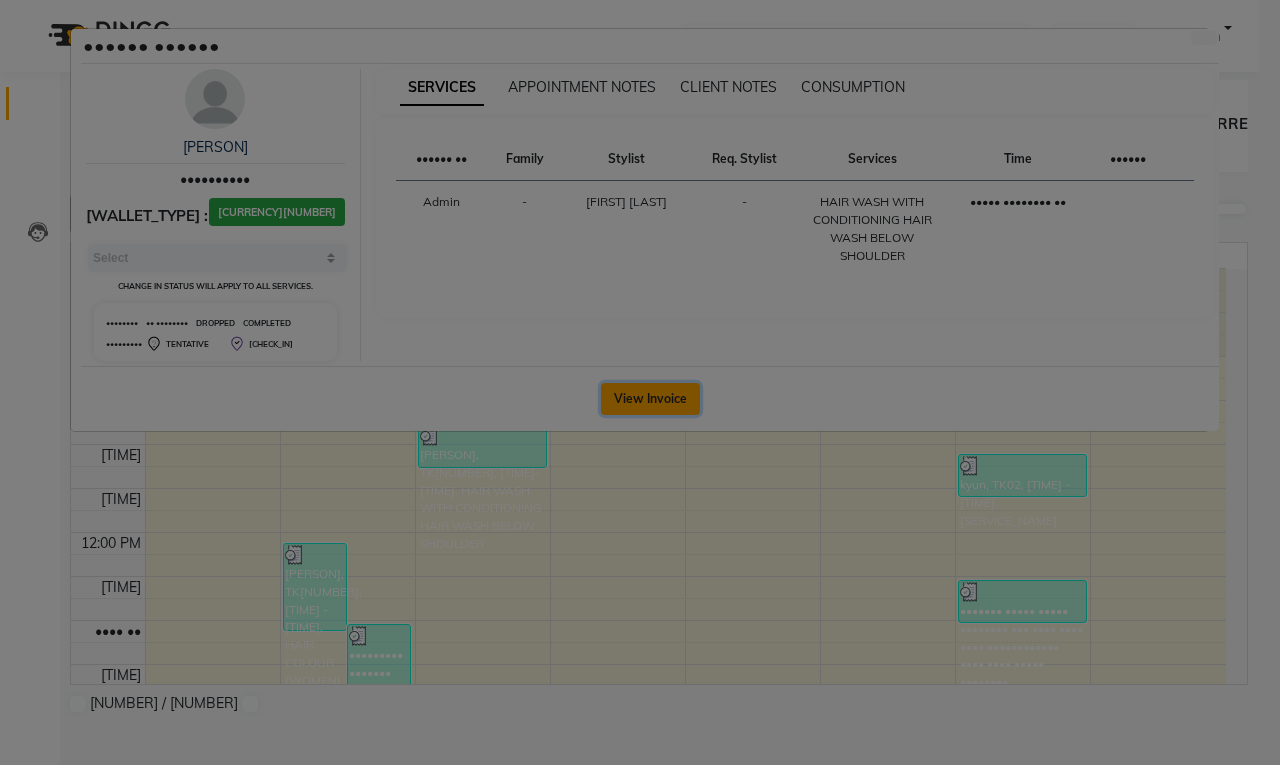 click on "View Invoice" at bounding box center (650, 399) 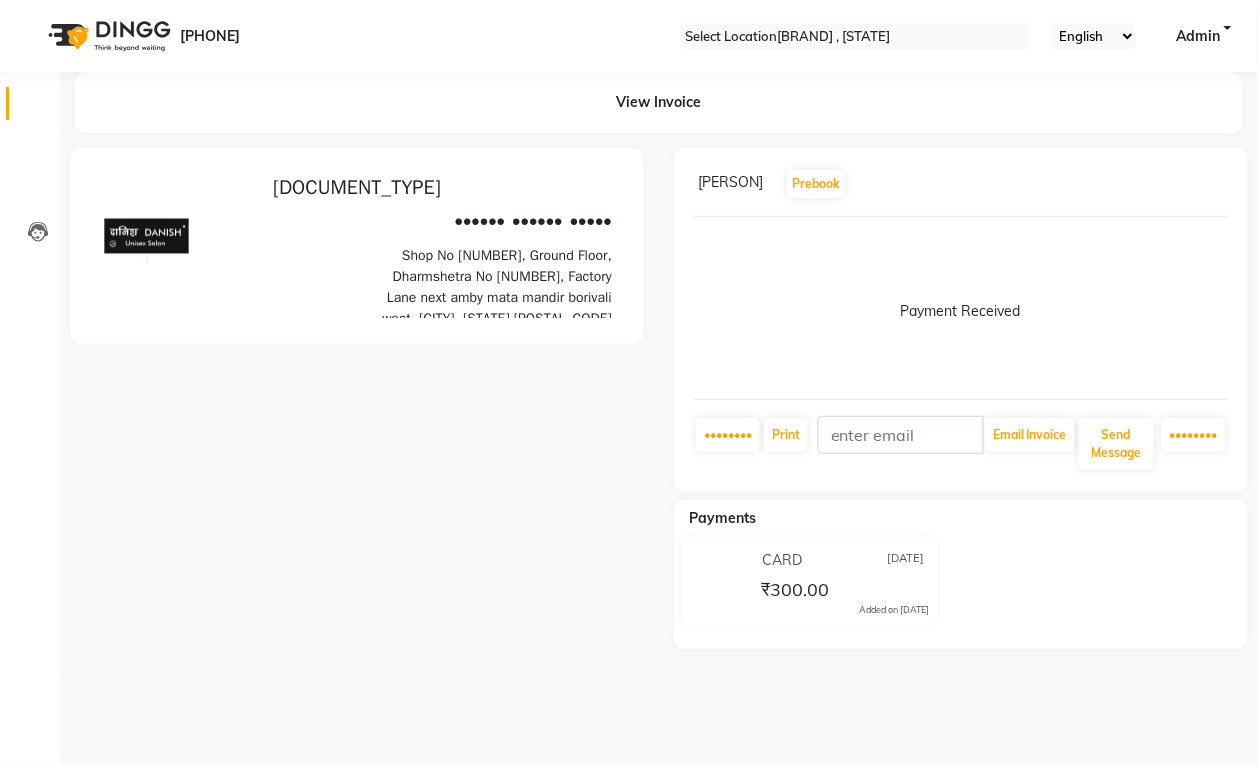 scroll, scrollTop: 0, scrollLeft: 0, axis: both 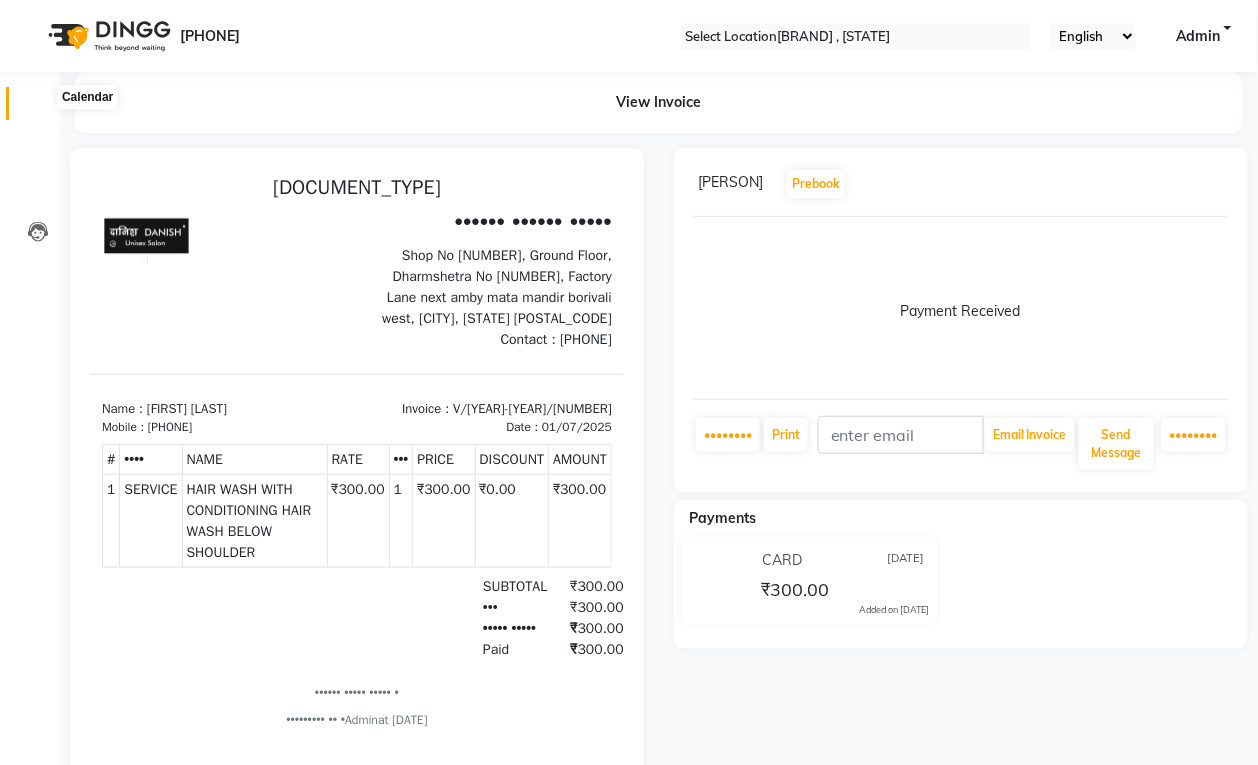 click at bounding box center [38, 108] 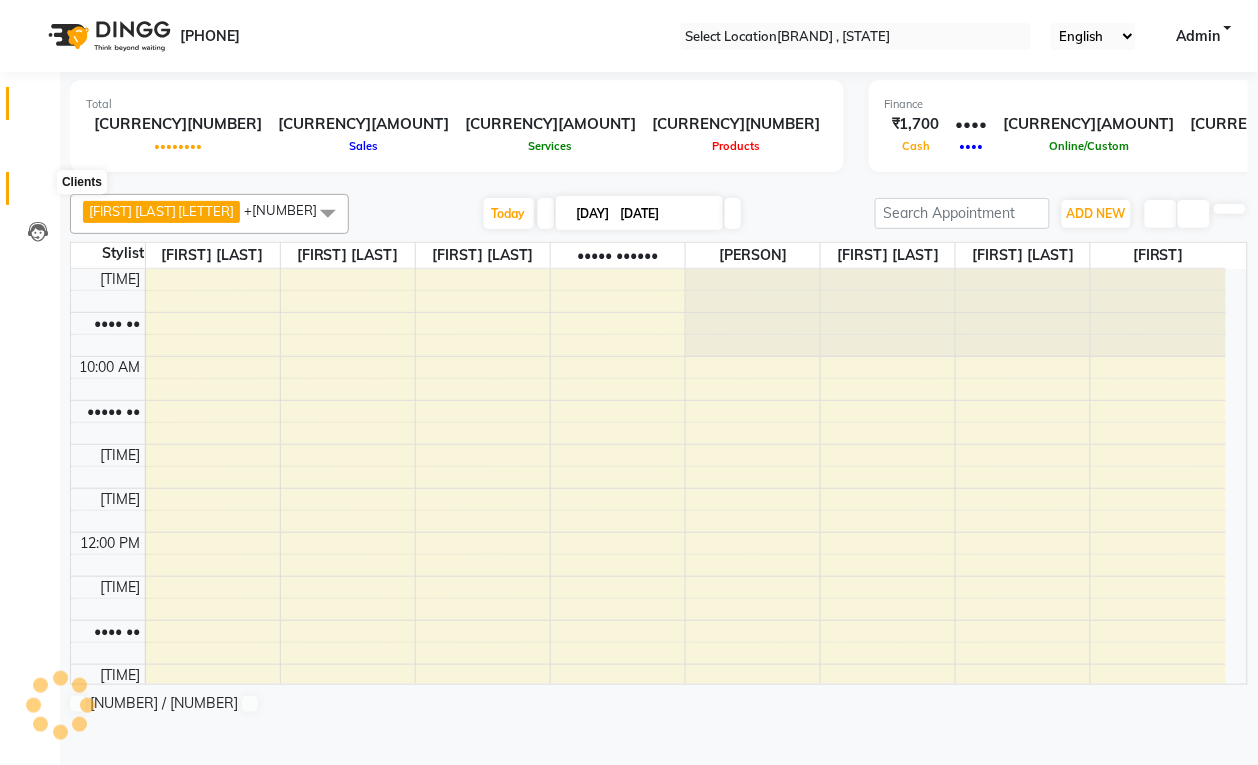 scroll, scrollTop: 0, scrollLeft: 0, axis: both 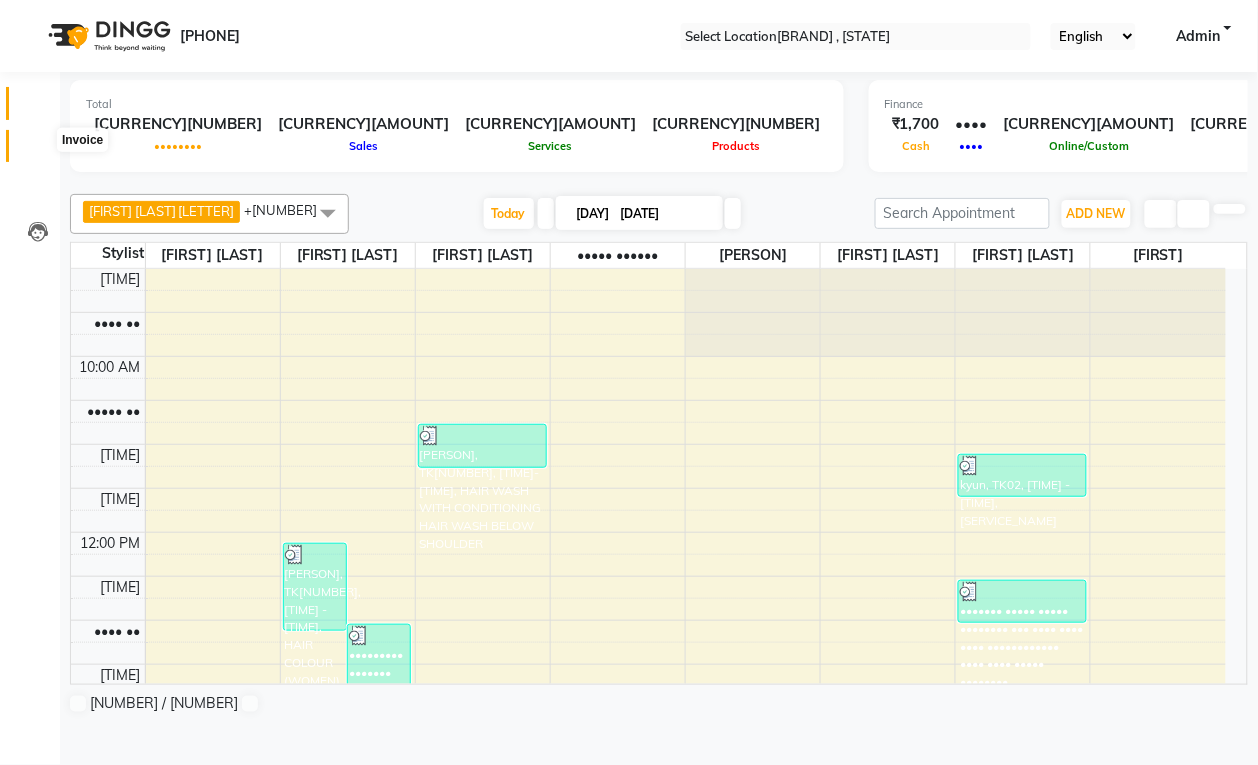 click at bounding box center (38, 151) 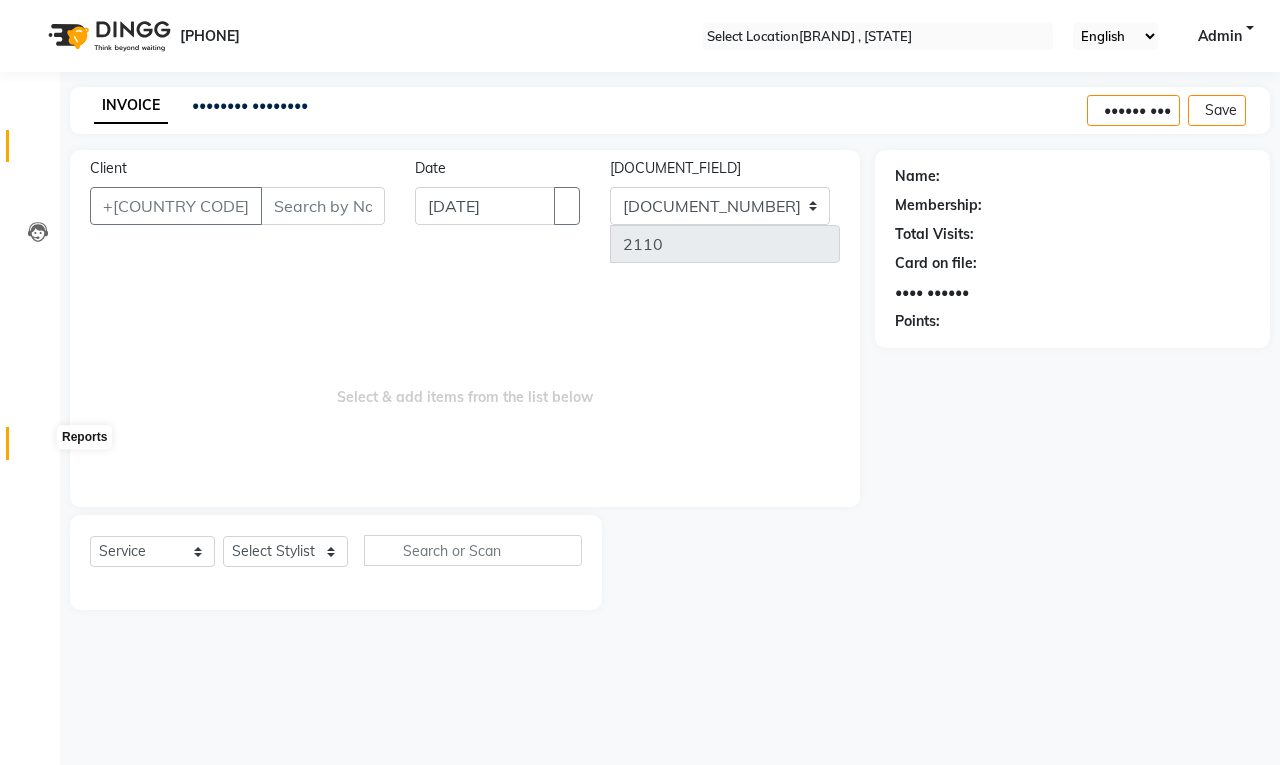 click at bounding box center (37, 448) 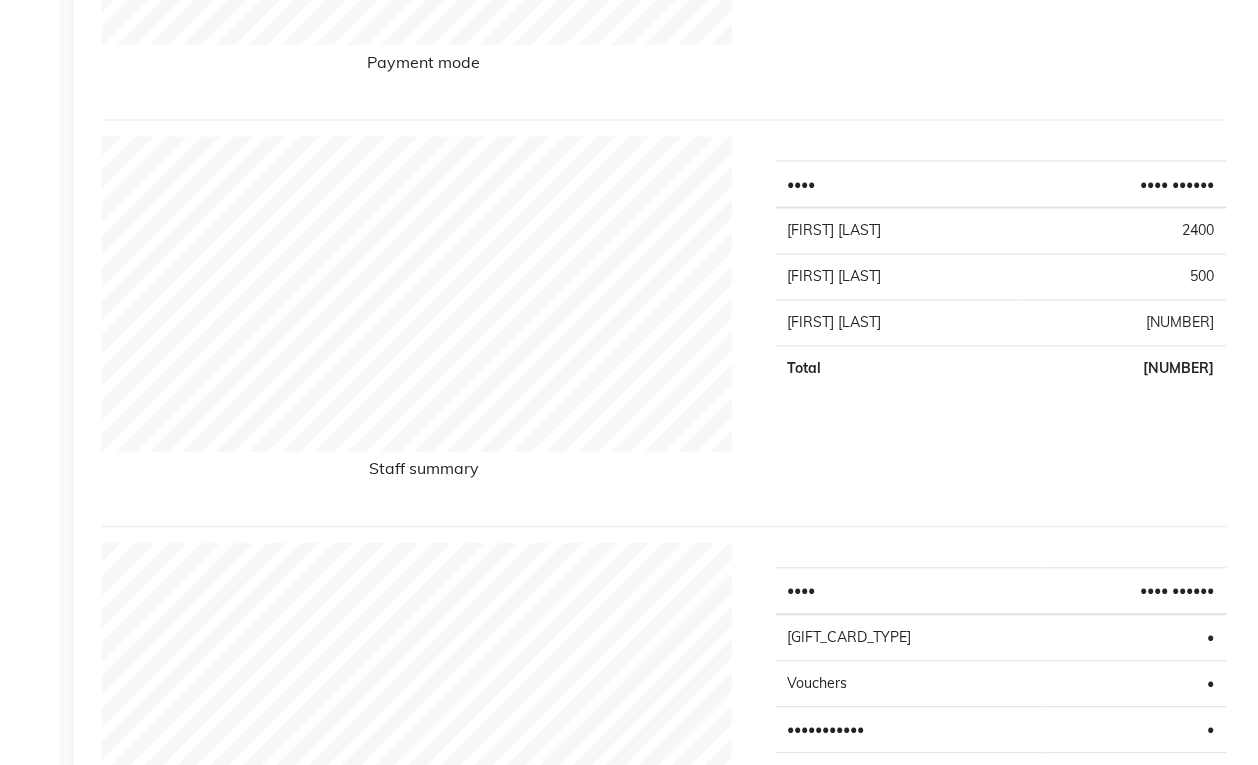 scroll, scrollTop: 0, scrollLeft: 0, axis: both 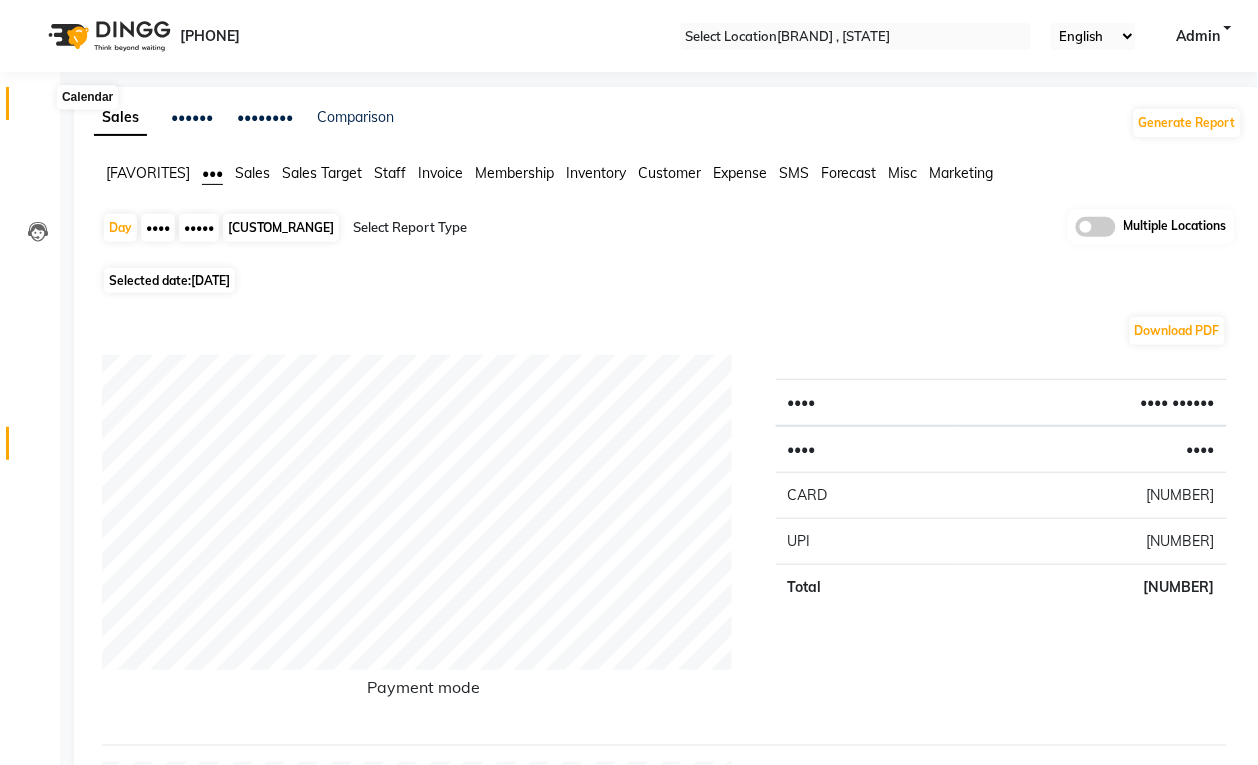 click at bounding box center (38, 108) 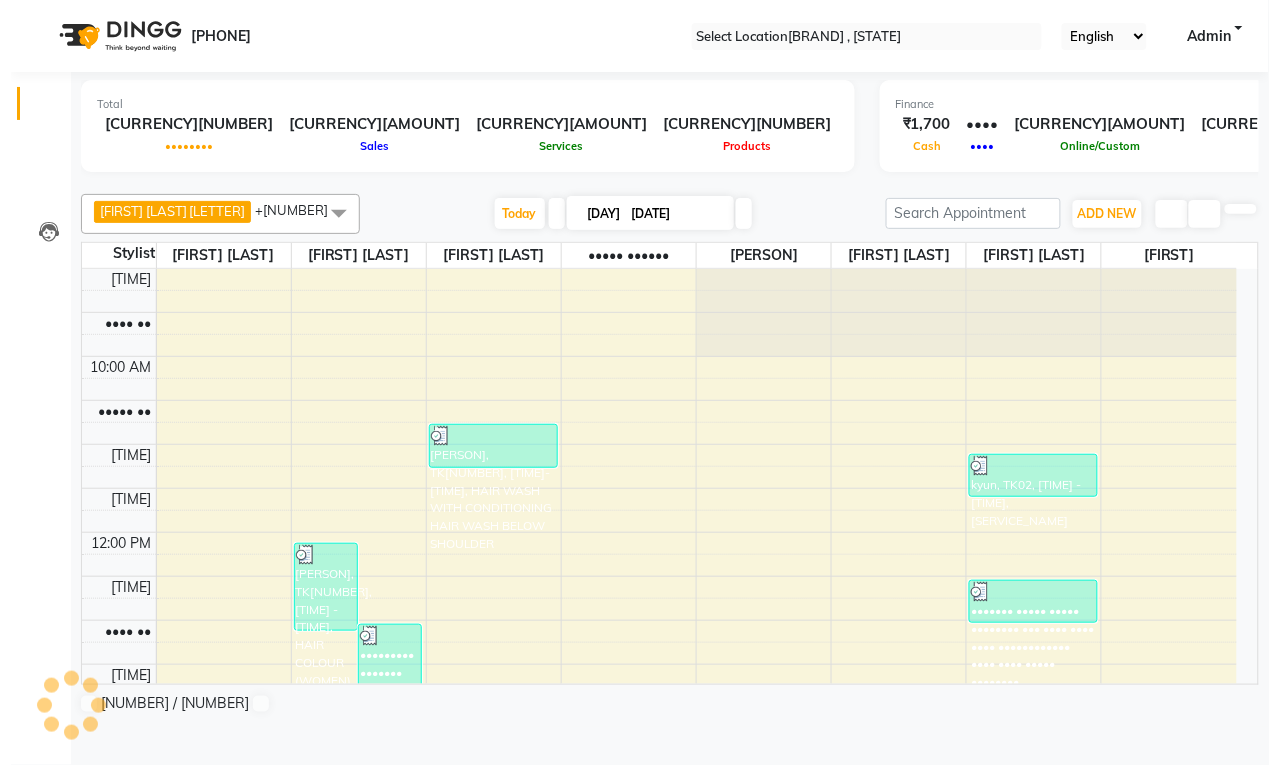 scroll, scrollTop: 0, scrollLeft: 0, axis: both 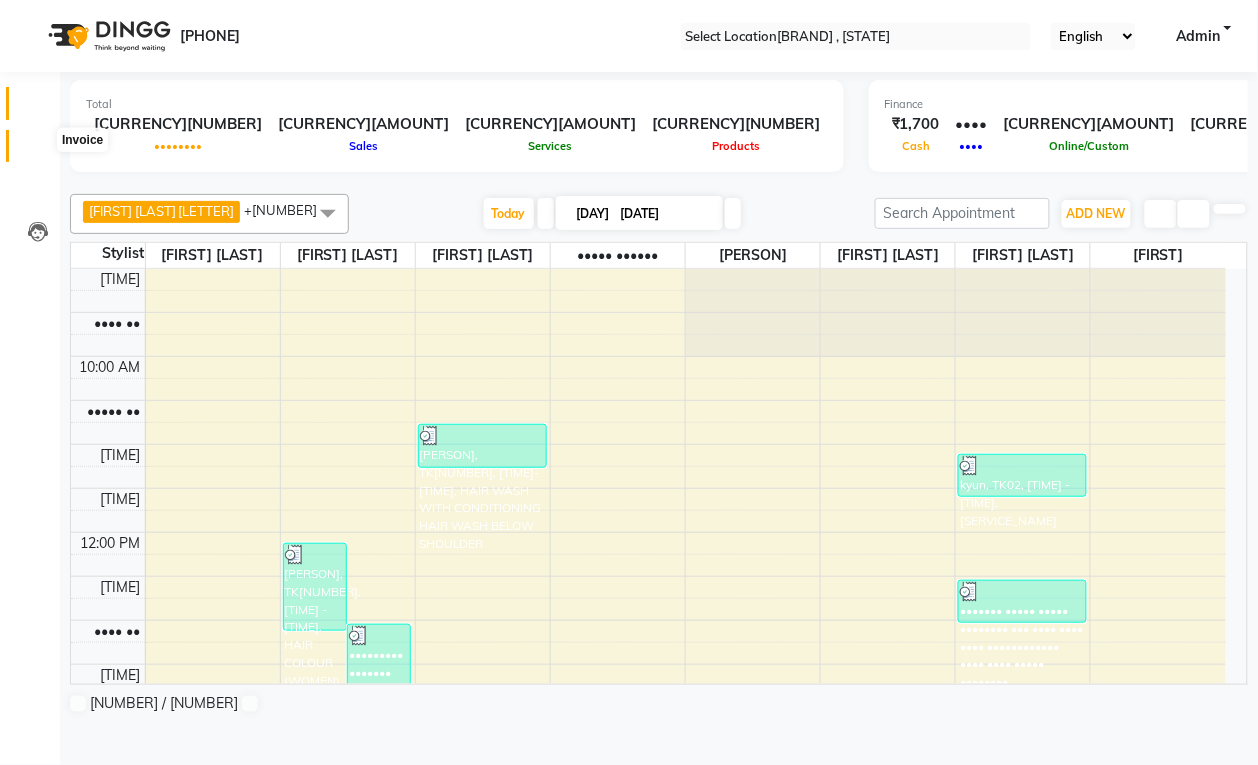 click at bounding box center [38, 151] 